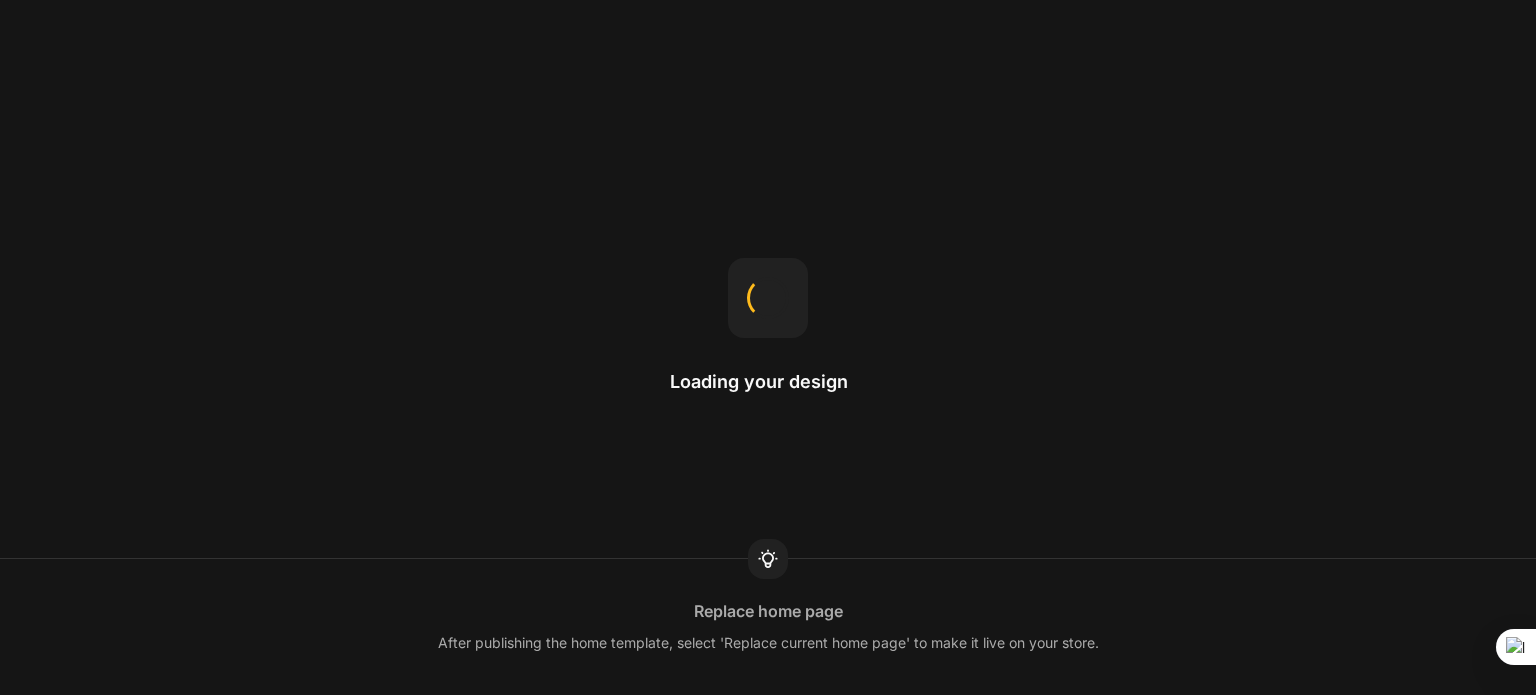 scroll, scrollTop: 0, scrollLeft: 0, axis: both 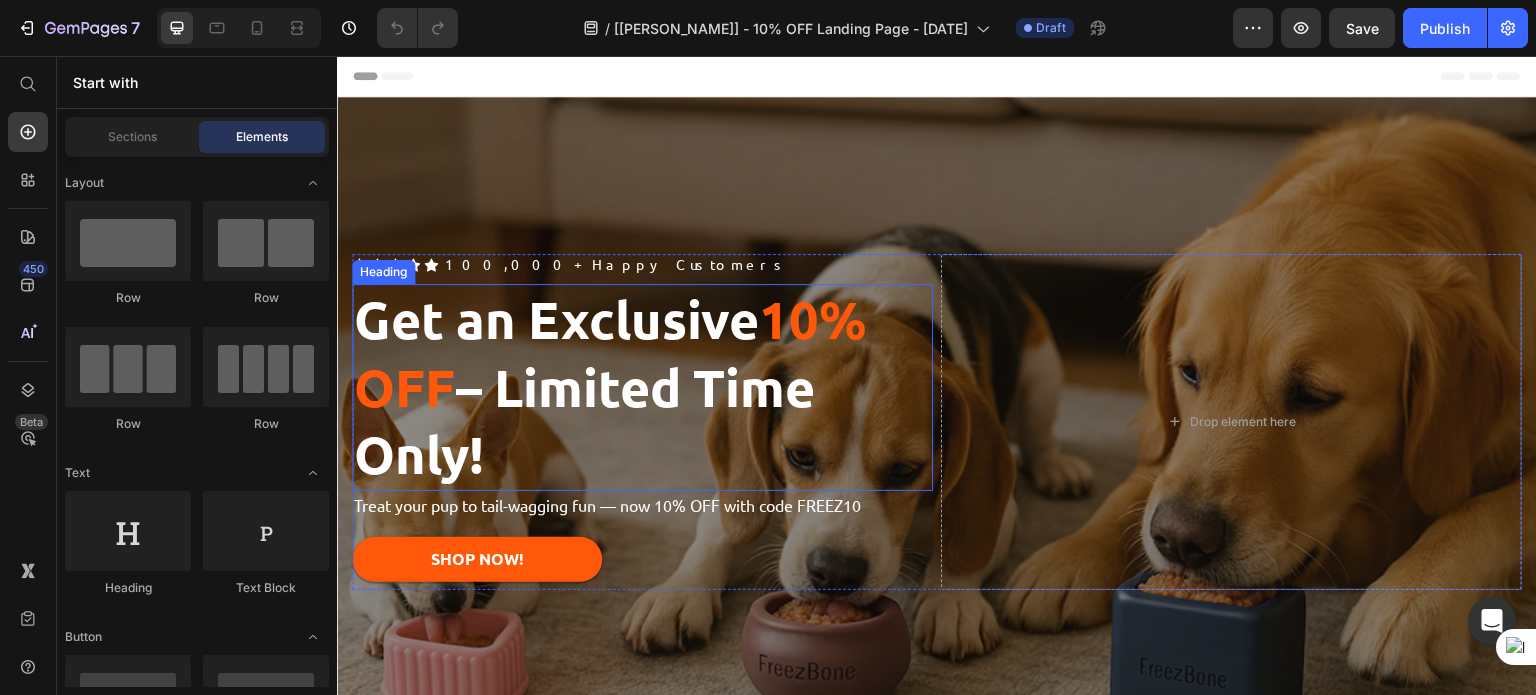 click on "Get an Exclusive  10% OFF  – Limited Time Only!" at bounding box center [642, 387] 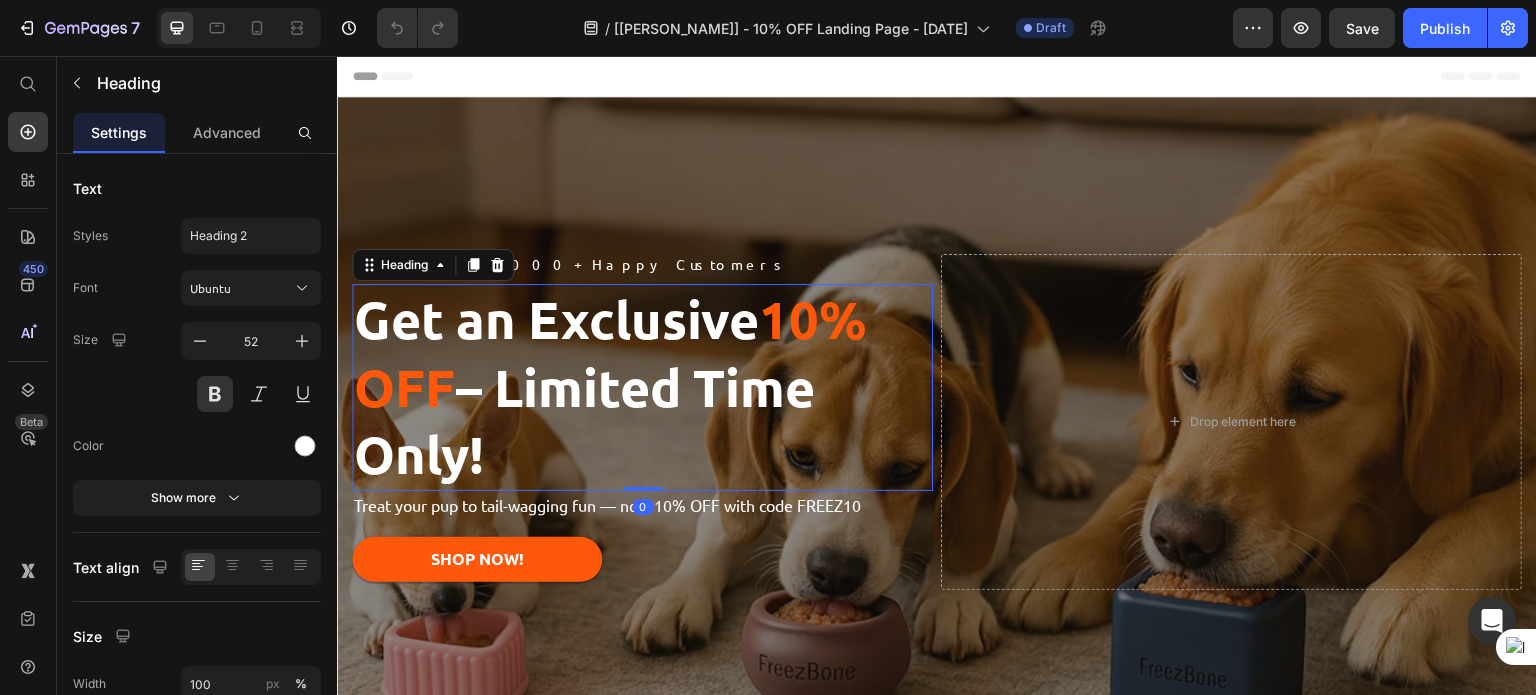 click on "Get an Exclusive  10% OFF  – Limited Time Only!" at bounding box center [642, 387] 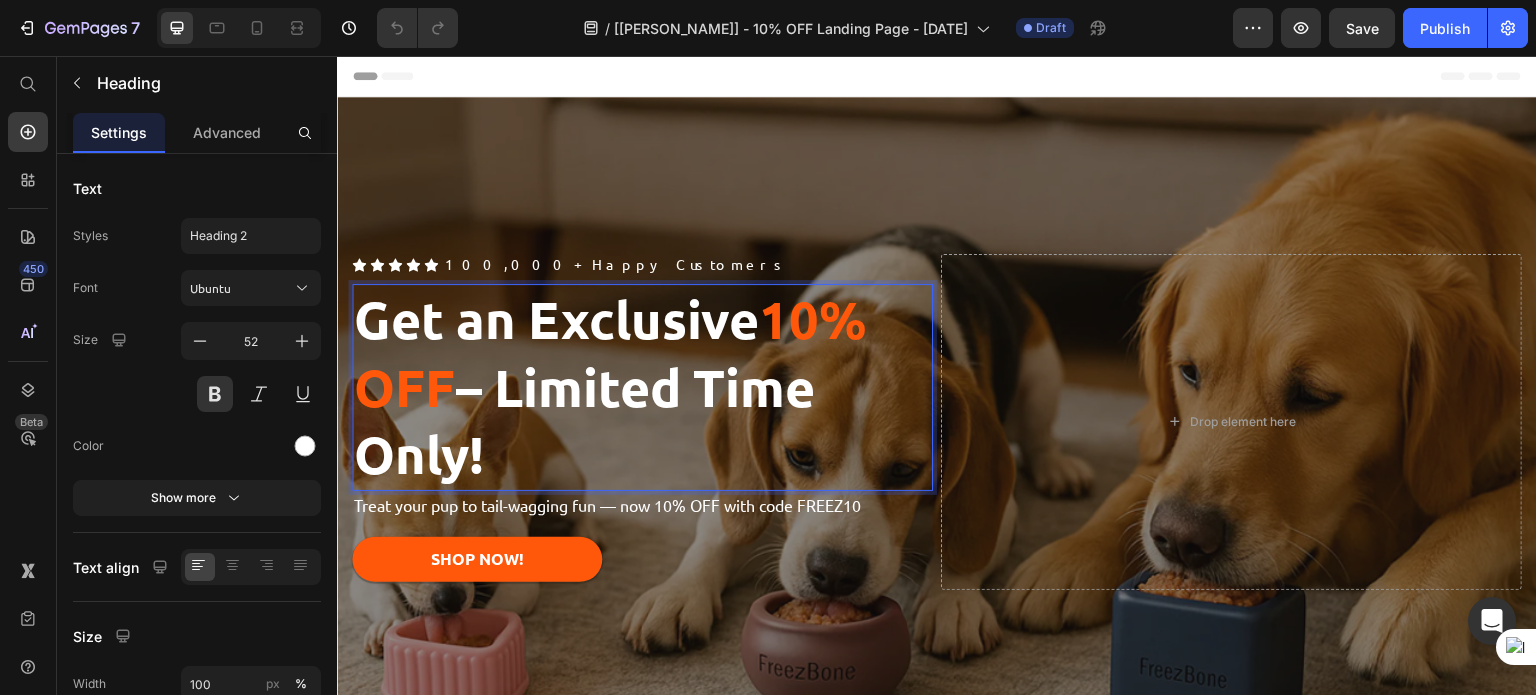 click on "Get an Exclusive  10% OFF  – Limited Time Only!" at bounding box center [642, 387] 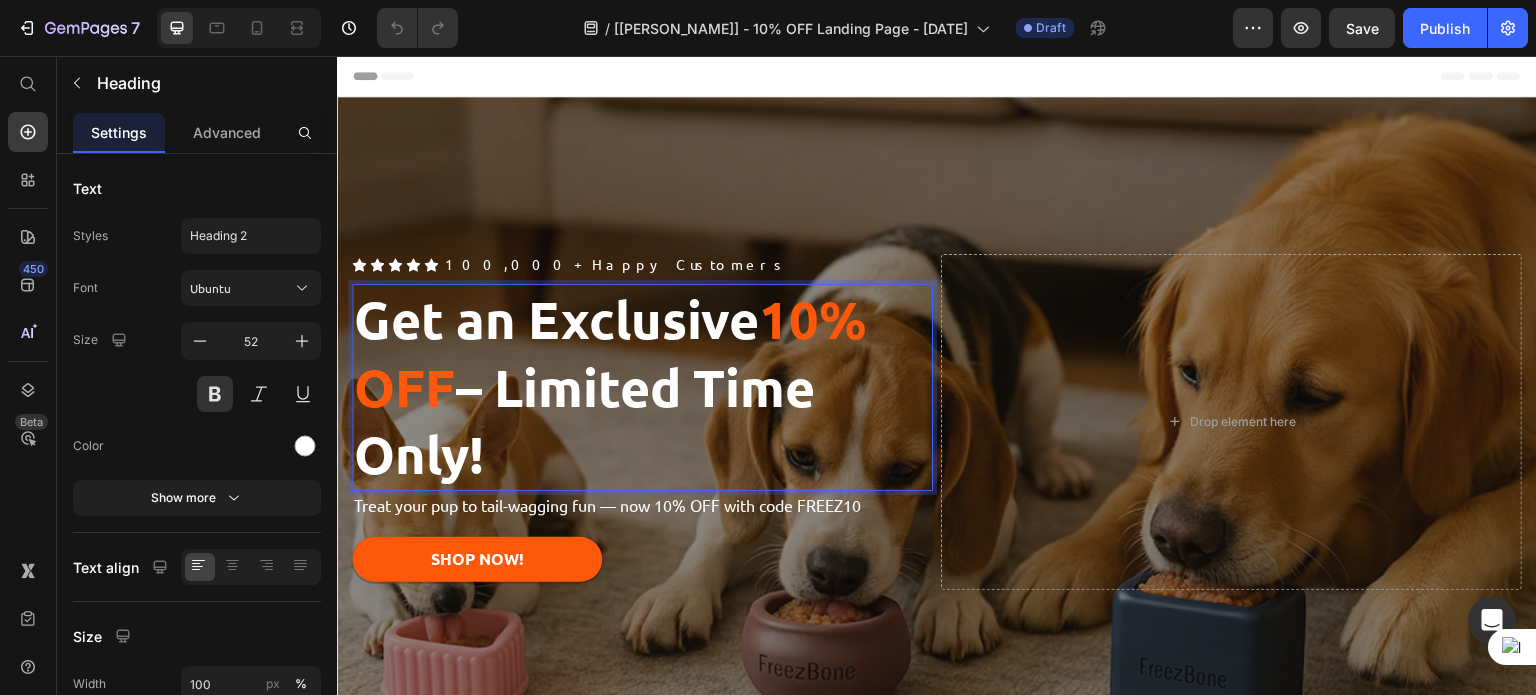 click on "Get an Exclusive  10% OFF  – Limited Time Only!" at bounding box center [642, 387] 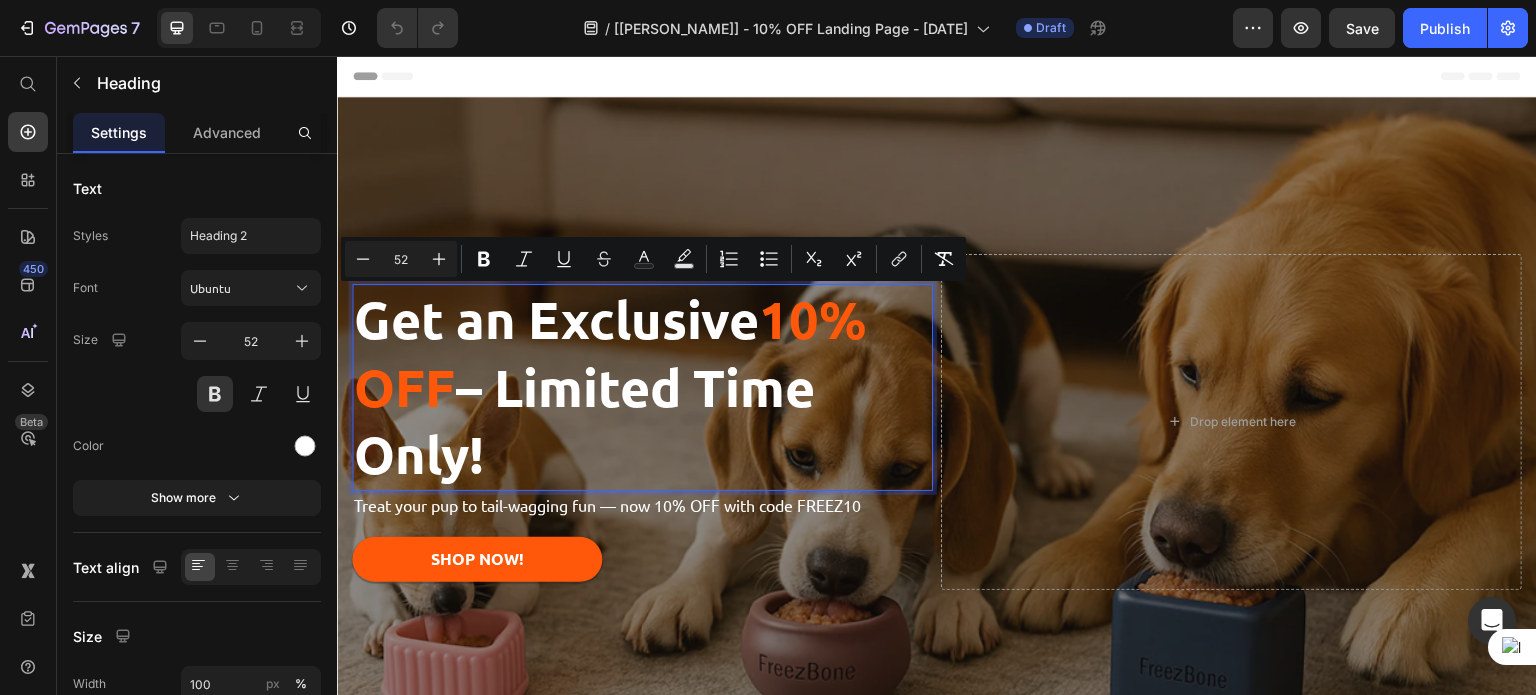 click on "Get an Exclusive  10% OFF  – Limited Time Only!" at bounding box center (642, 387) 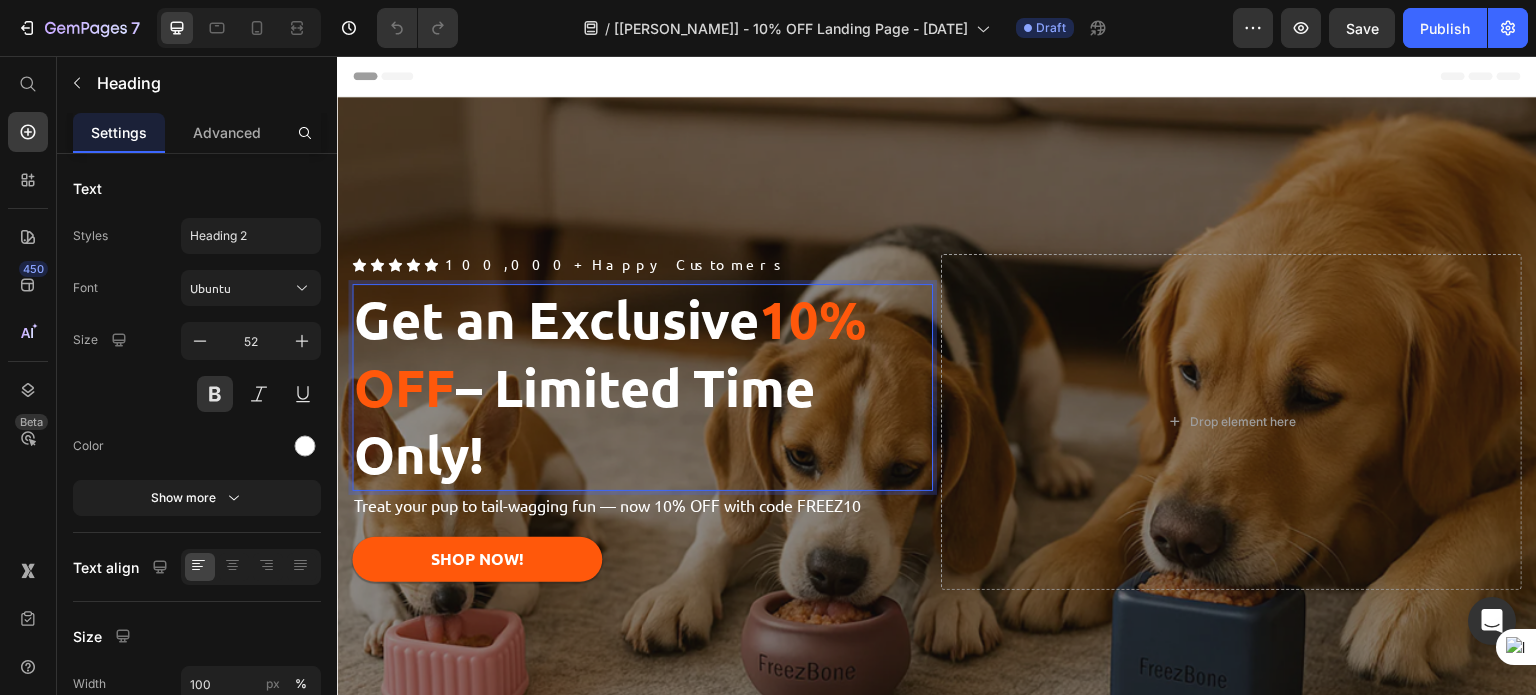 drag, startPoint x: 582, startPoint y: 433, endPoint x: 504, endPoint y: 337, distance: 123.69317 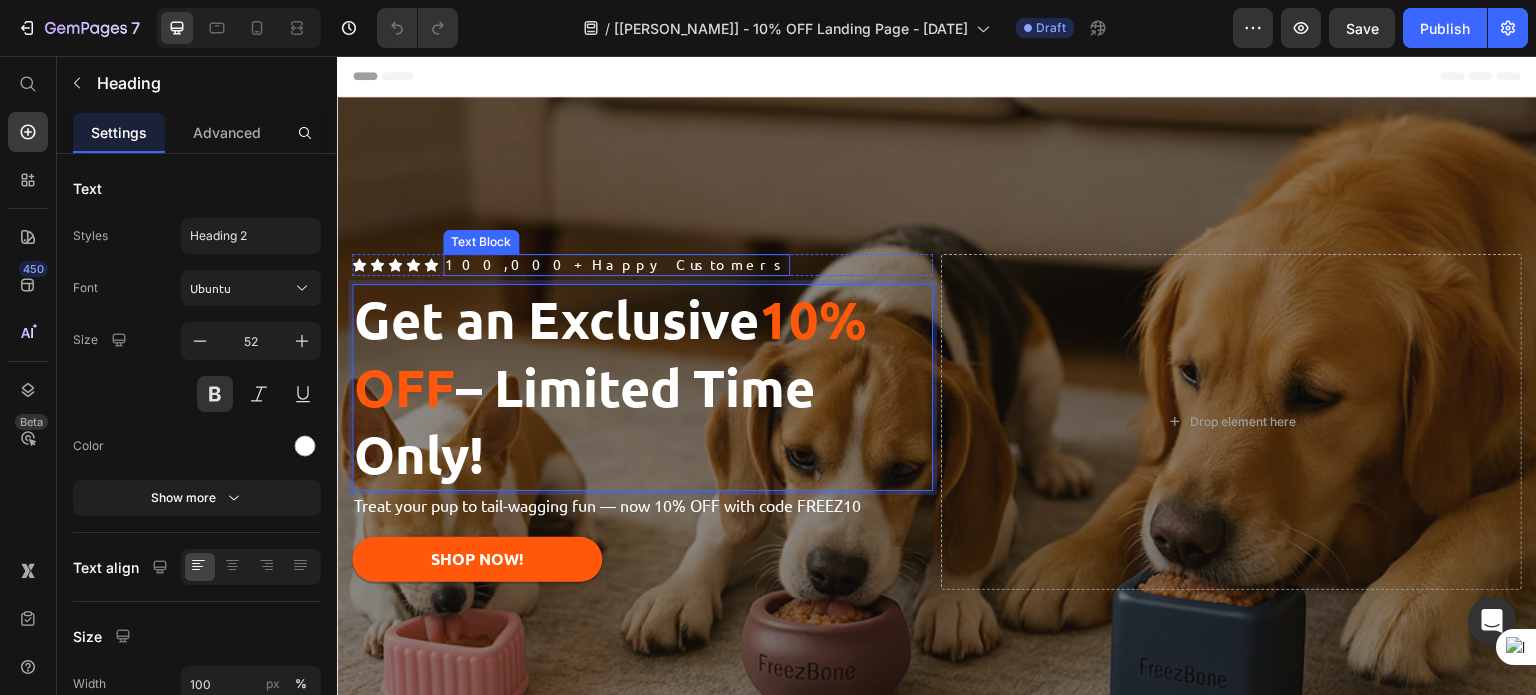 click on "Icon Icon Icon Icon Icon Icon List 100,000+ Happy Customers Text Block Row Get an Exclusive  10% OFF  – Limited Time Only! Heading   0 Treat your pup to tail-wagging fun — now 10% OFF with code FREEZ10 Text Block SHOP NOW! Button
Drop element here Row" at bounding box center (937, 421) 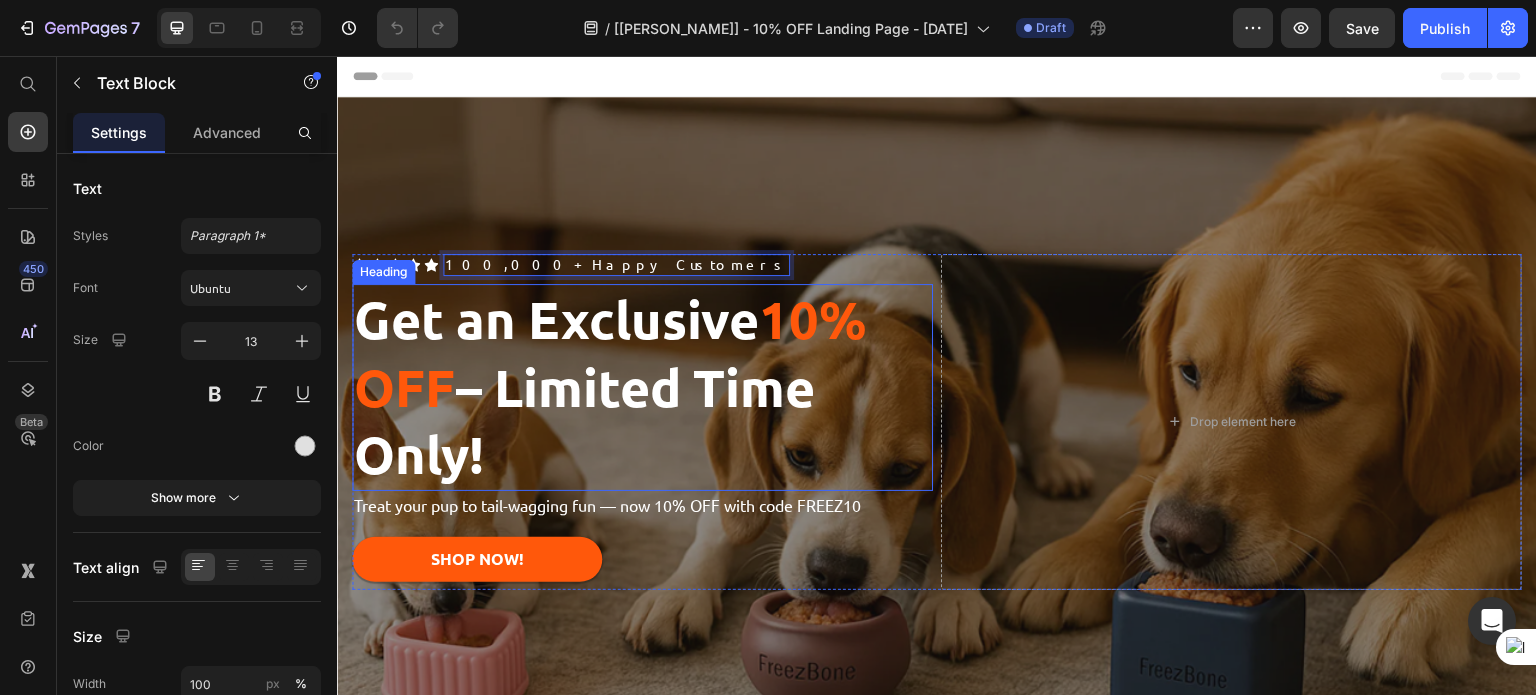 click on "Heading" at bounding box center [383, 272] 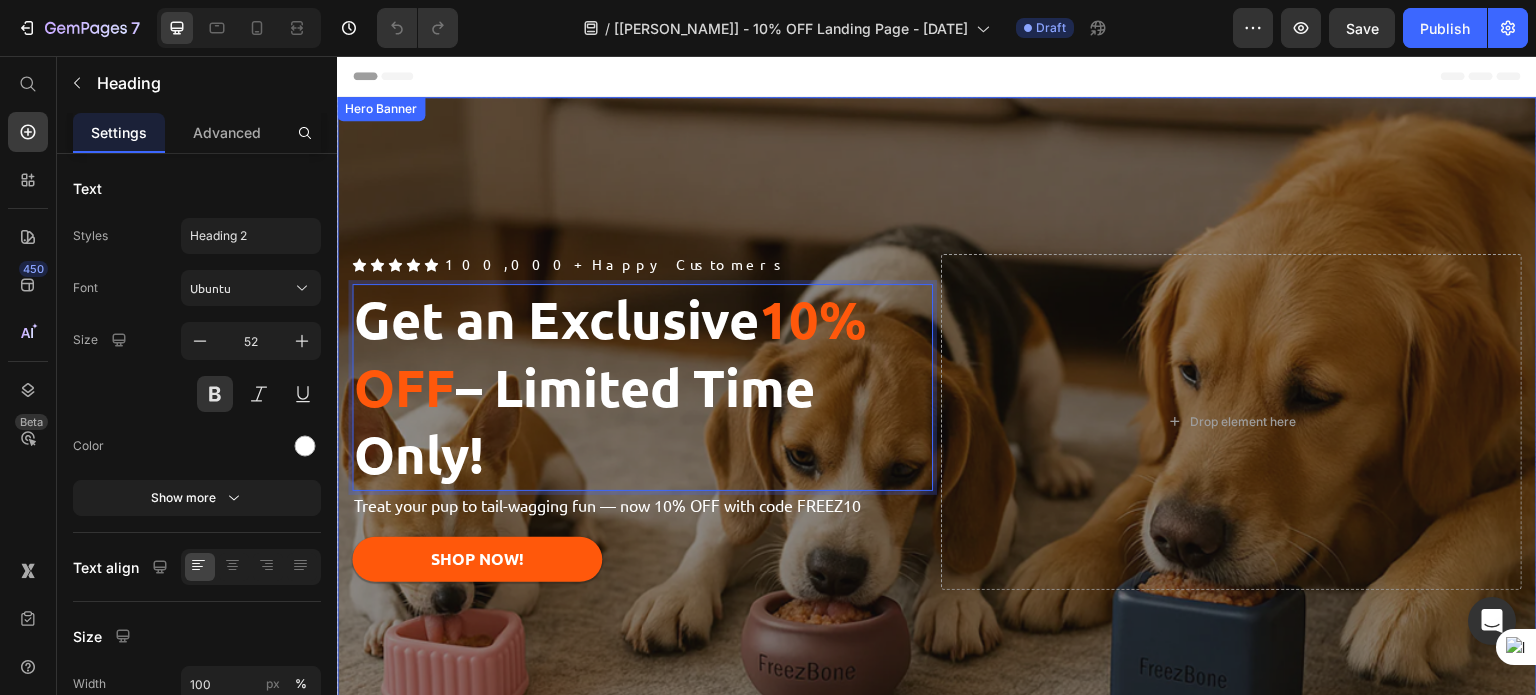 click at bounding box center [937, 422] 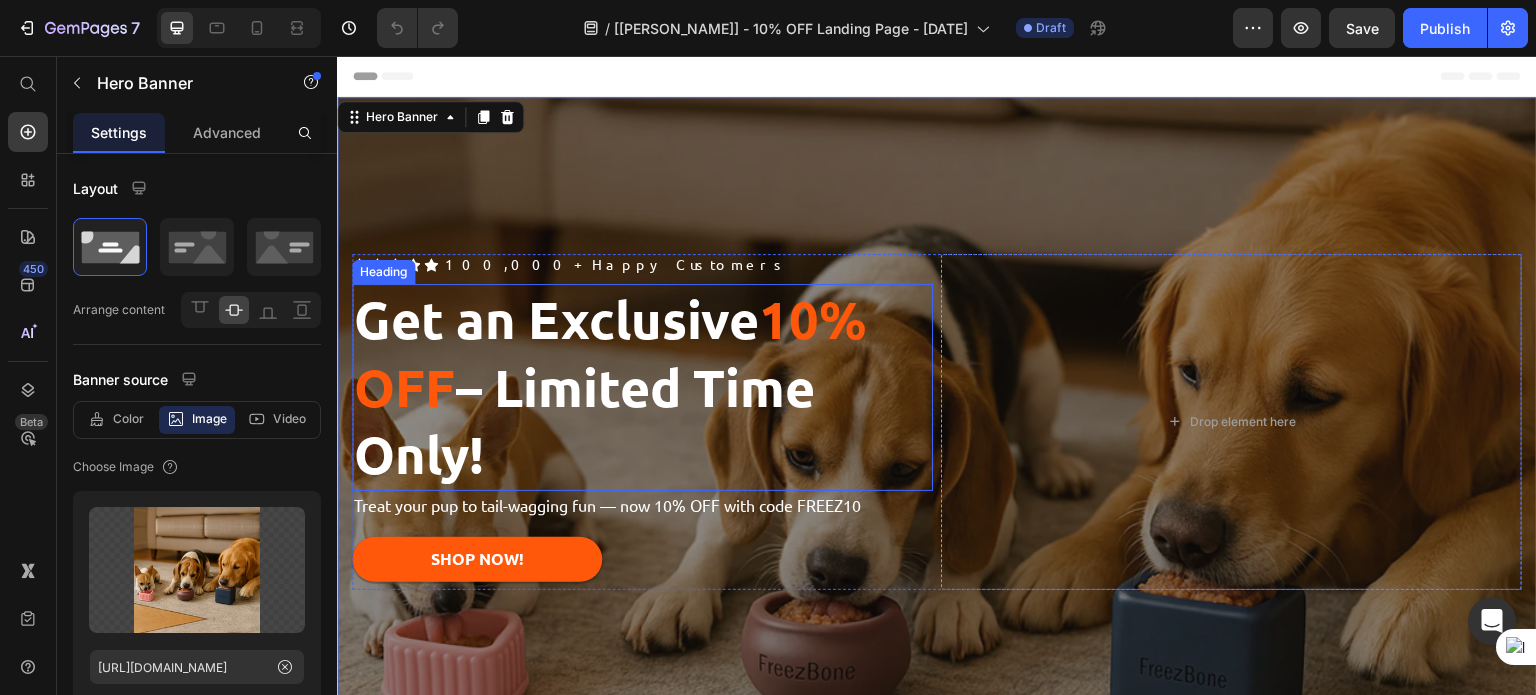 click on "Get an Exclusive  10% OFF  – Limited Time Only!" at bounding box center (642, 387) 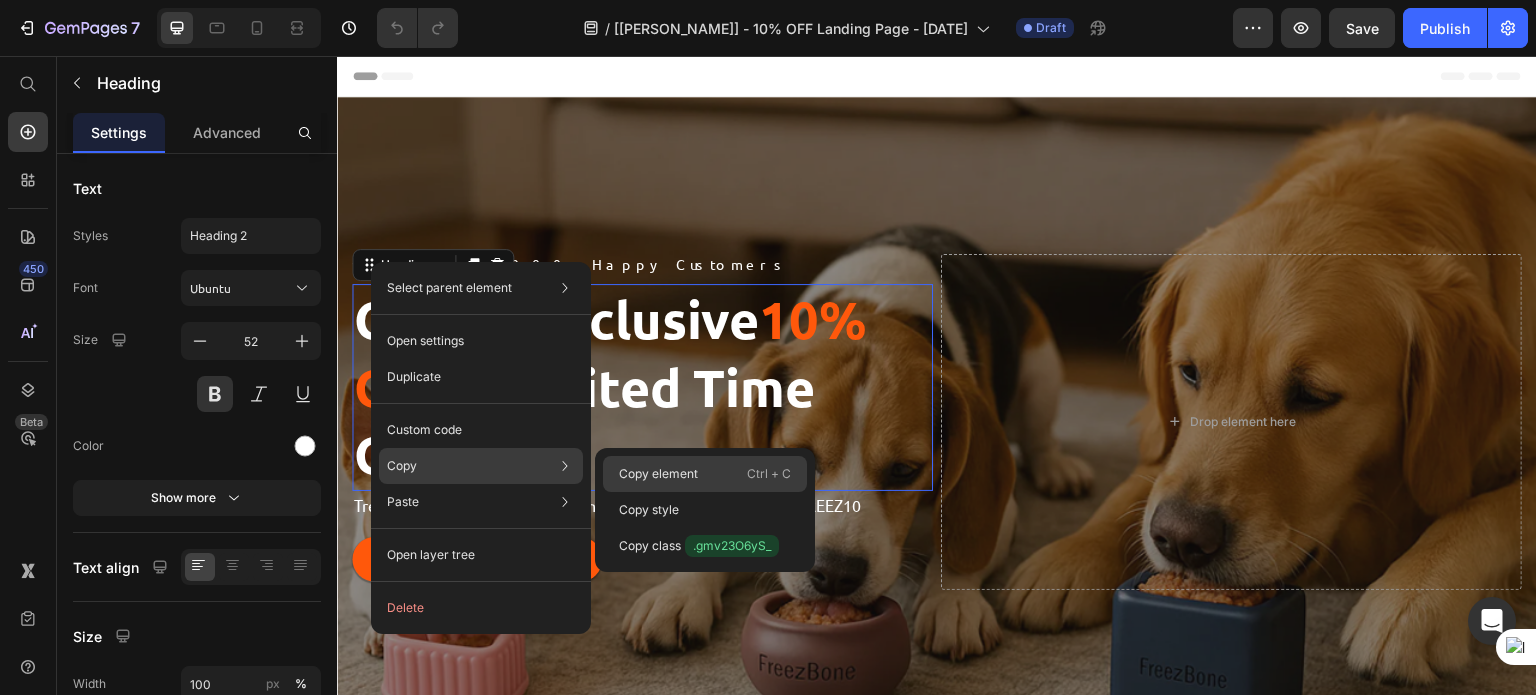 click on "Copy element  Ctrl + C" 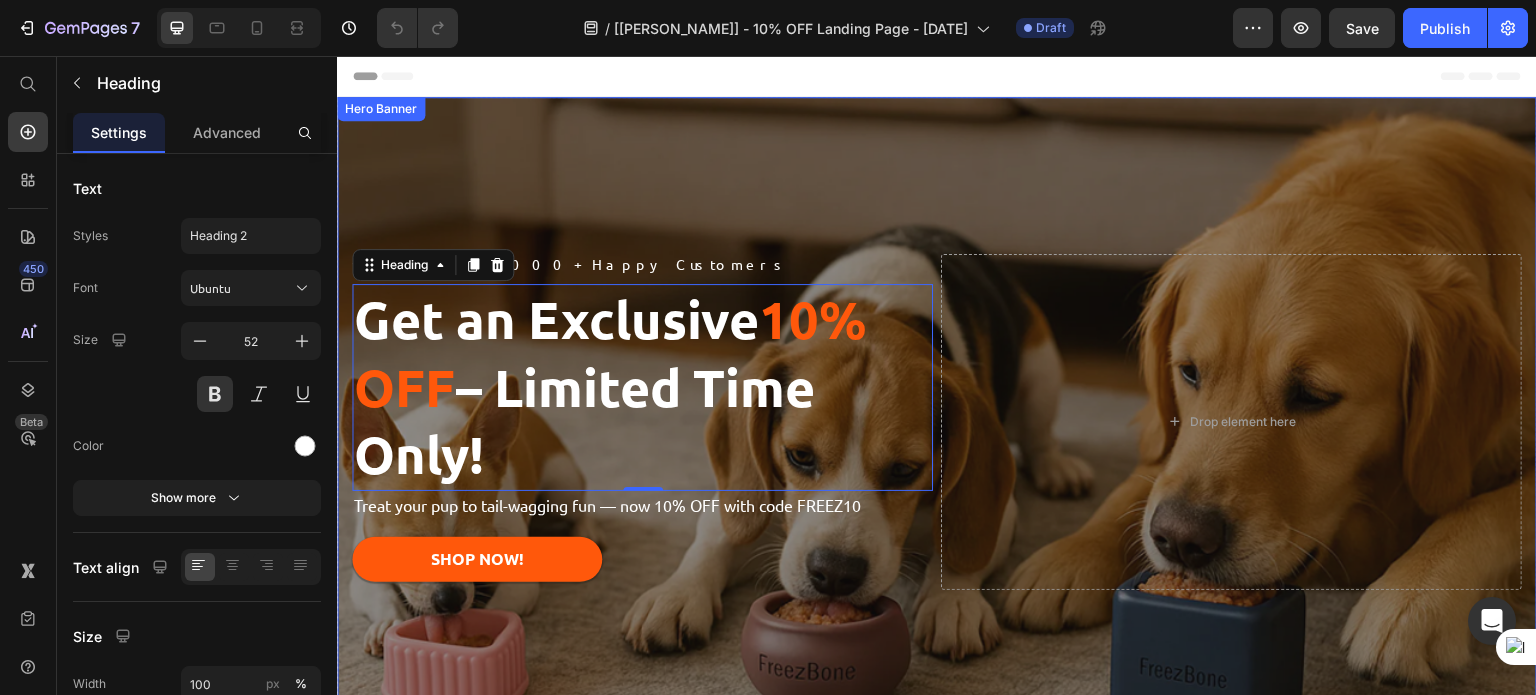 click at bounding box center (937, 422) 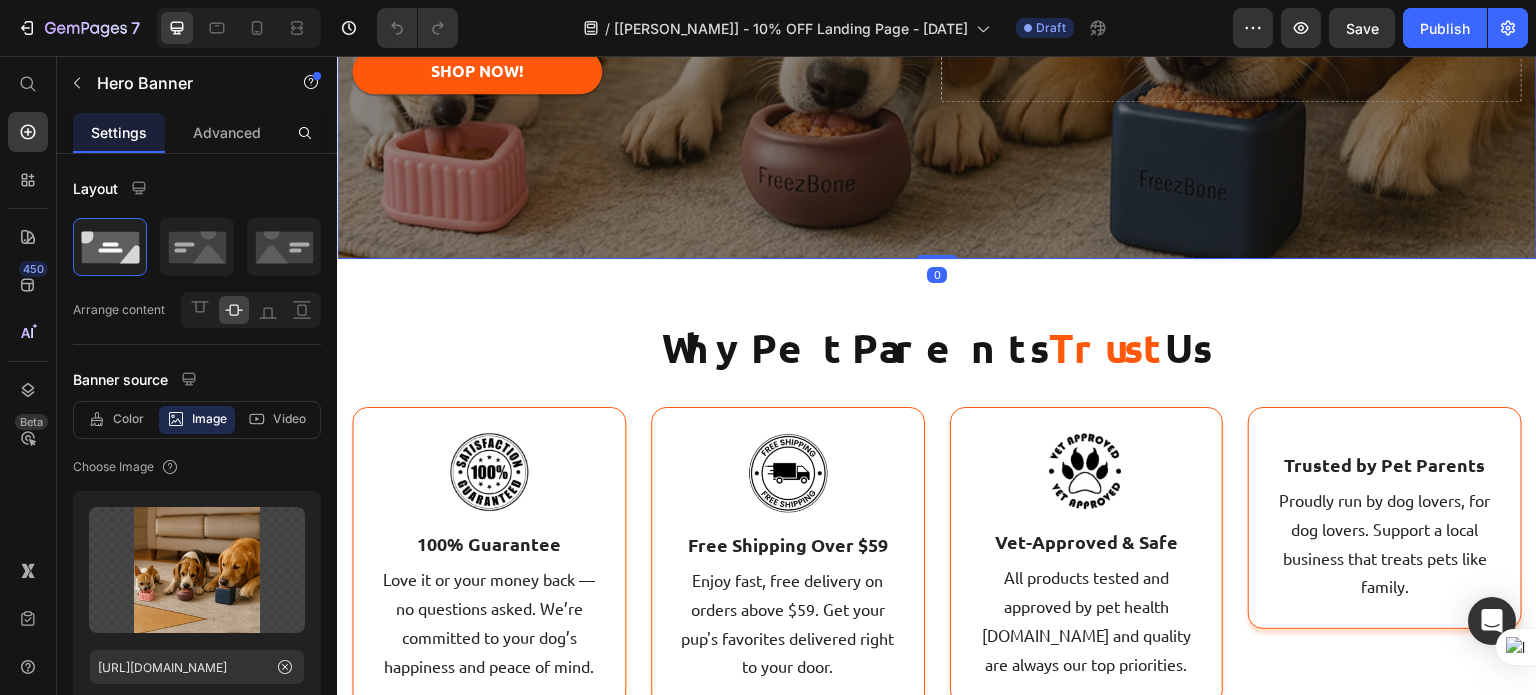 scroll, scrollTop: 512, scrollLeft: 0, axis: vertical 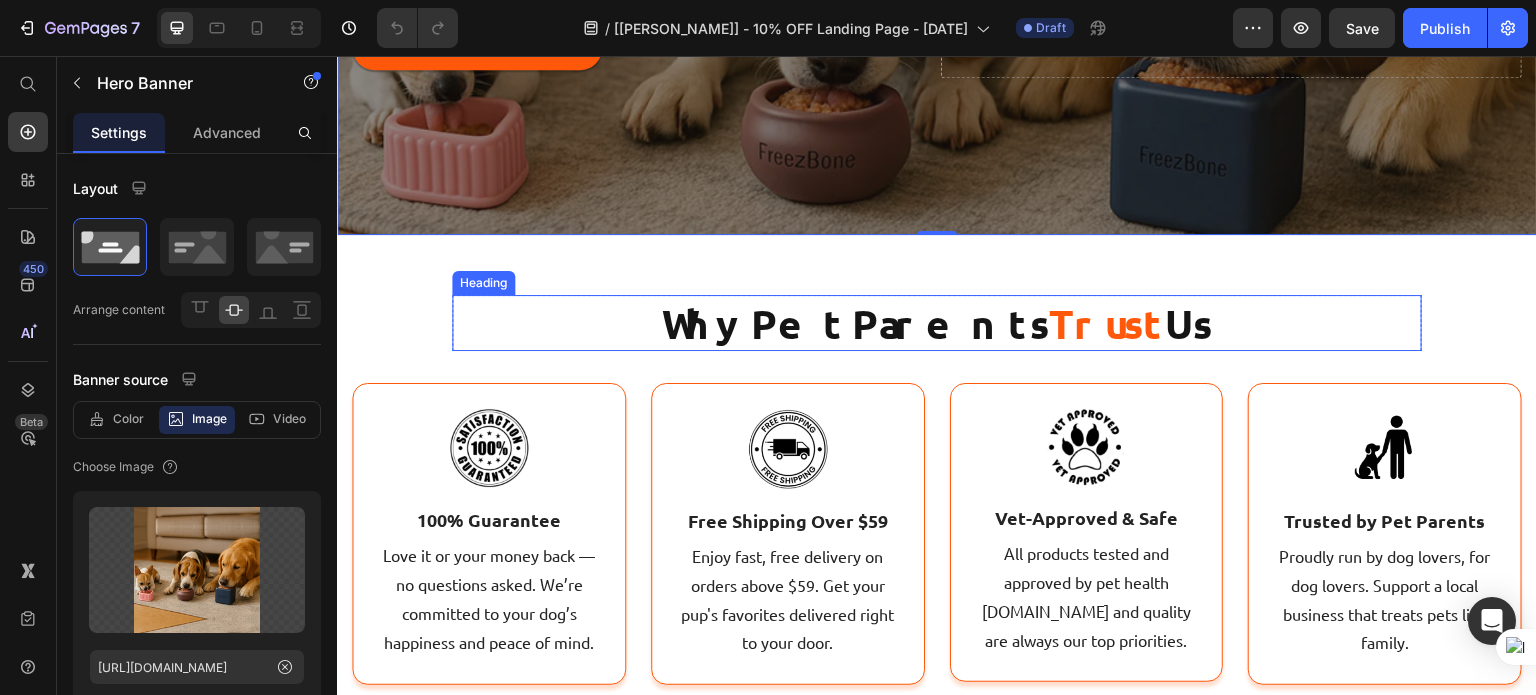 click on "Why Pet Parents  Trust  Us" at bounding box center [937, 323] 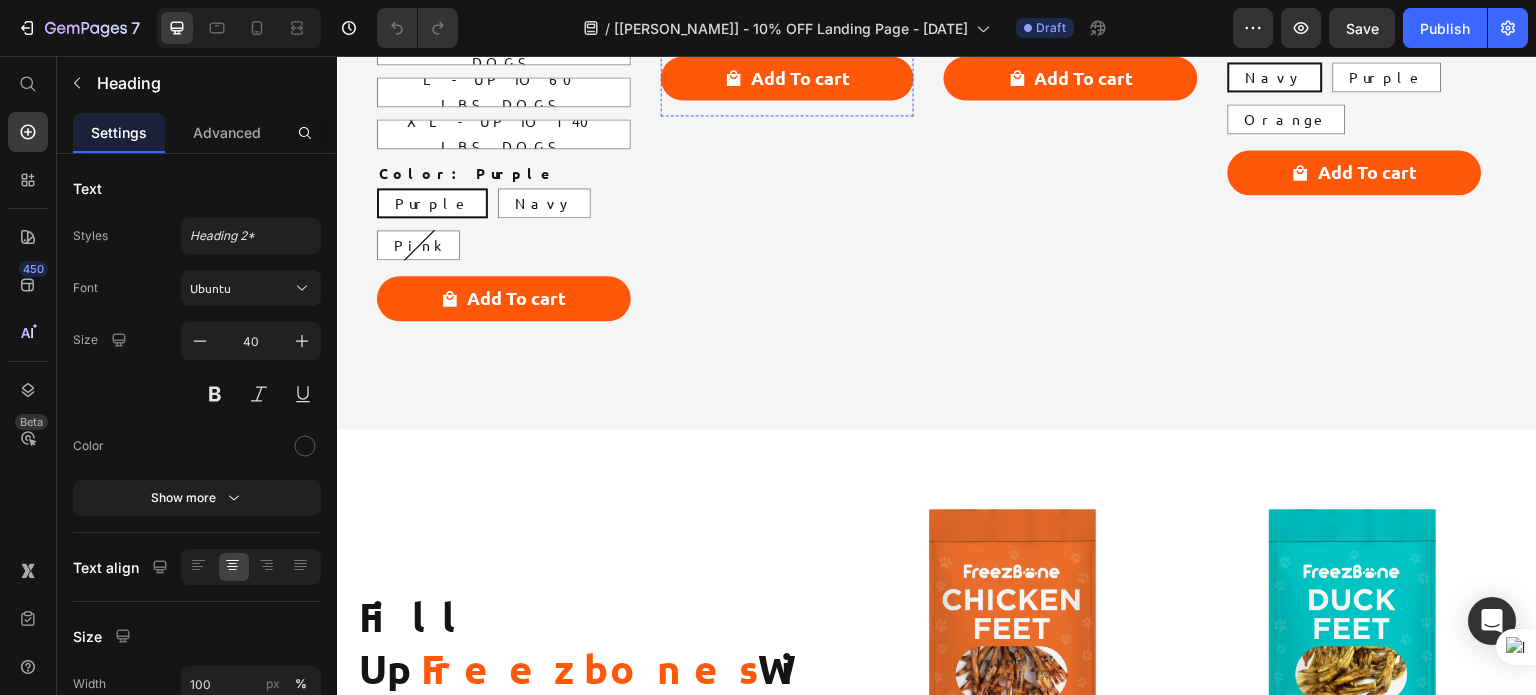 scroll, scrollTop: 1836, scrollLeft: 0, axis: vertical 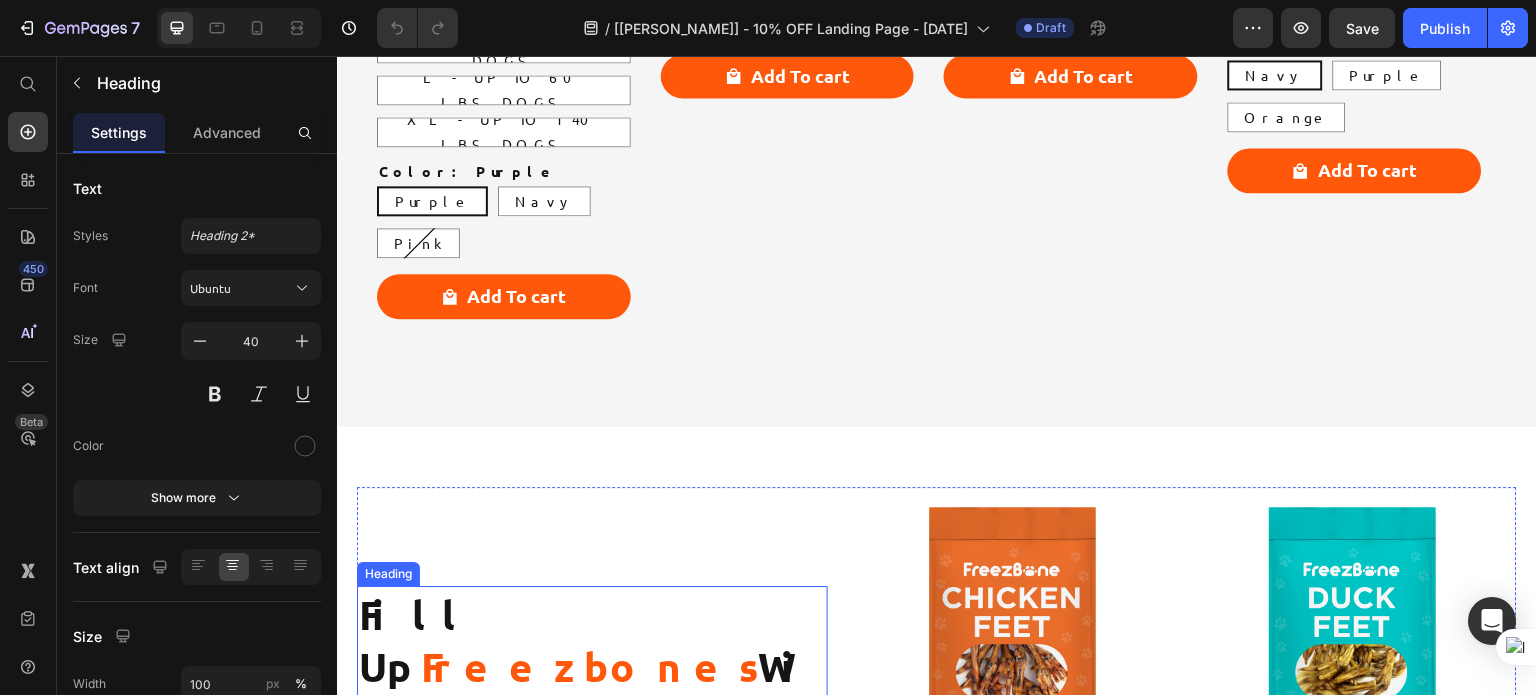 click on "Freezbones" at bounding box center [589, 666] 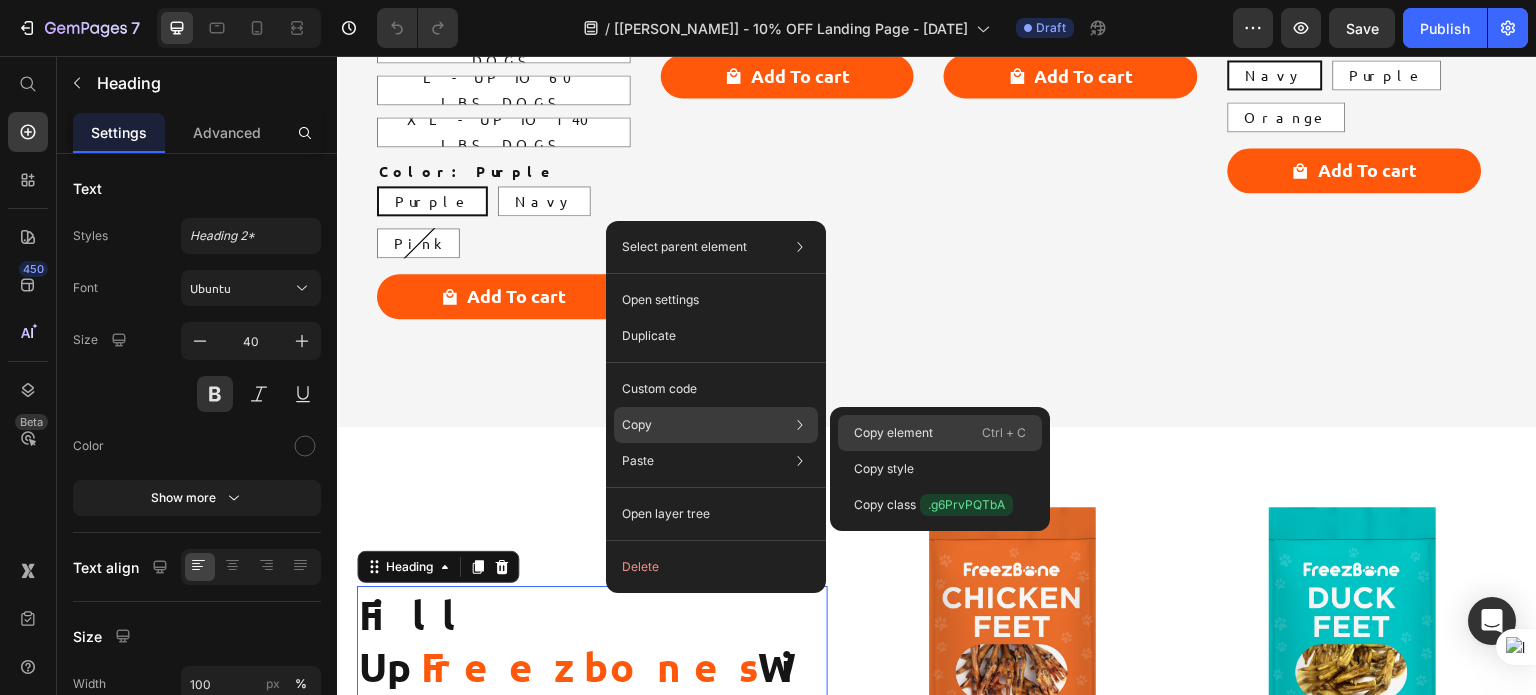 click on "Copy element" at bounding box center [893, 433] 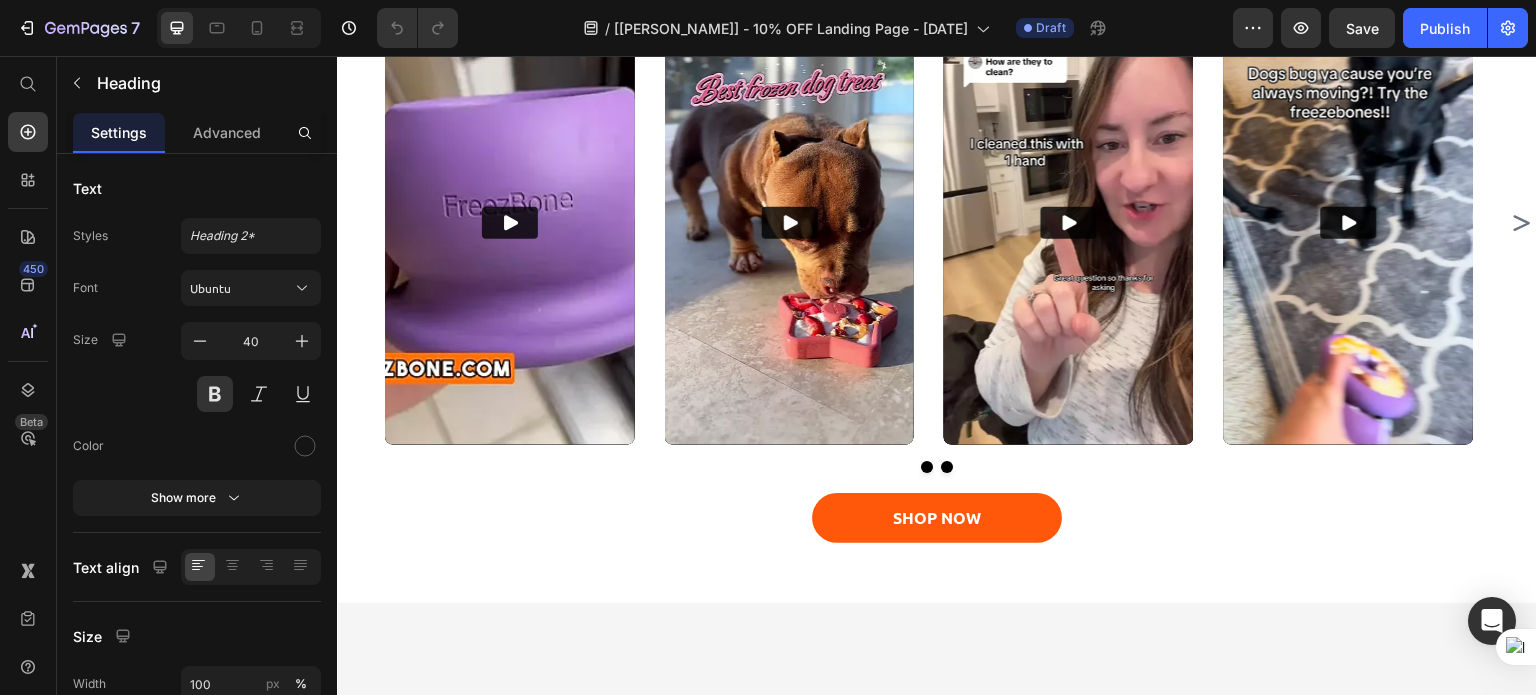 scroll, scrollTop: 5191, scrollLeft: 0, axis: vertical 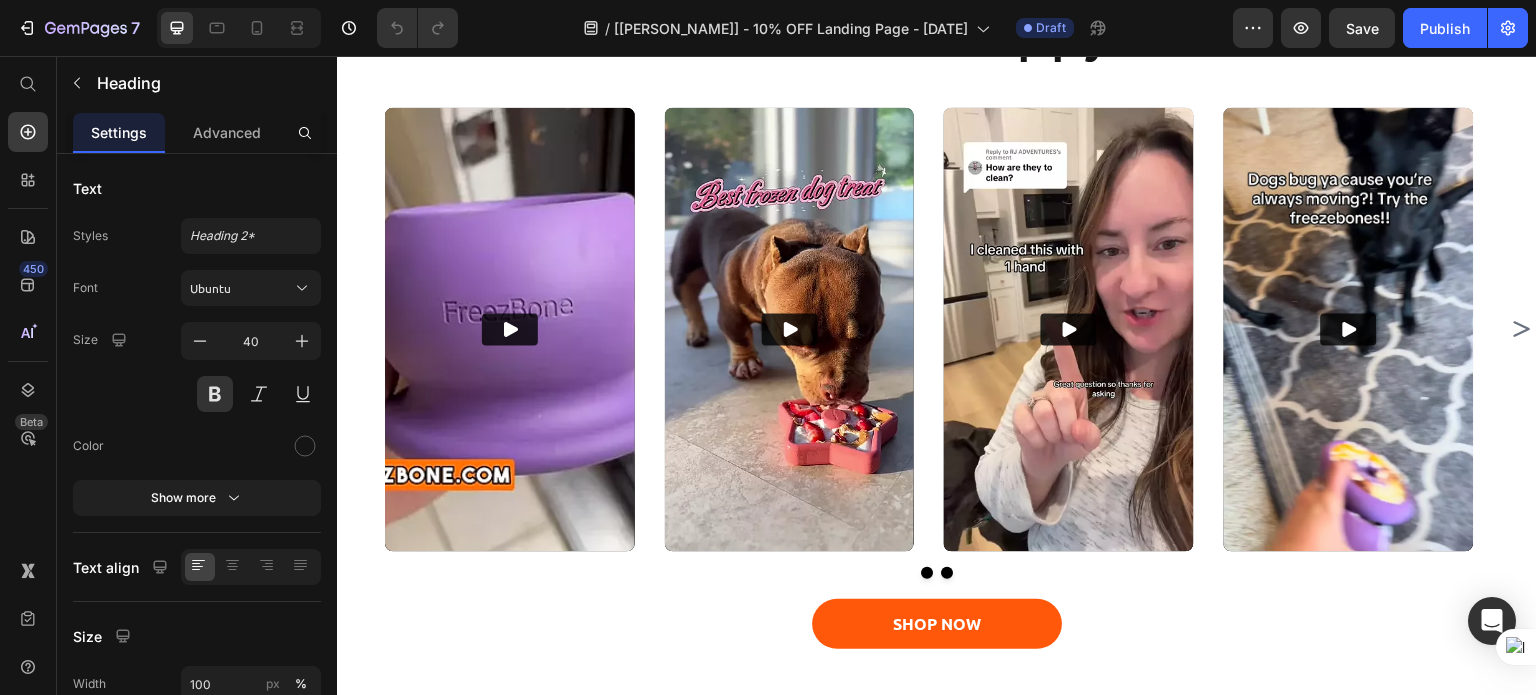 click on "Why Pet Parents  Love  Freezbone" at bounding box center [937, -155] 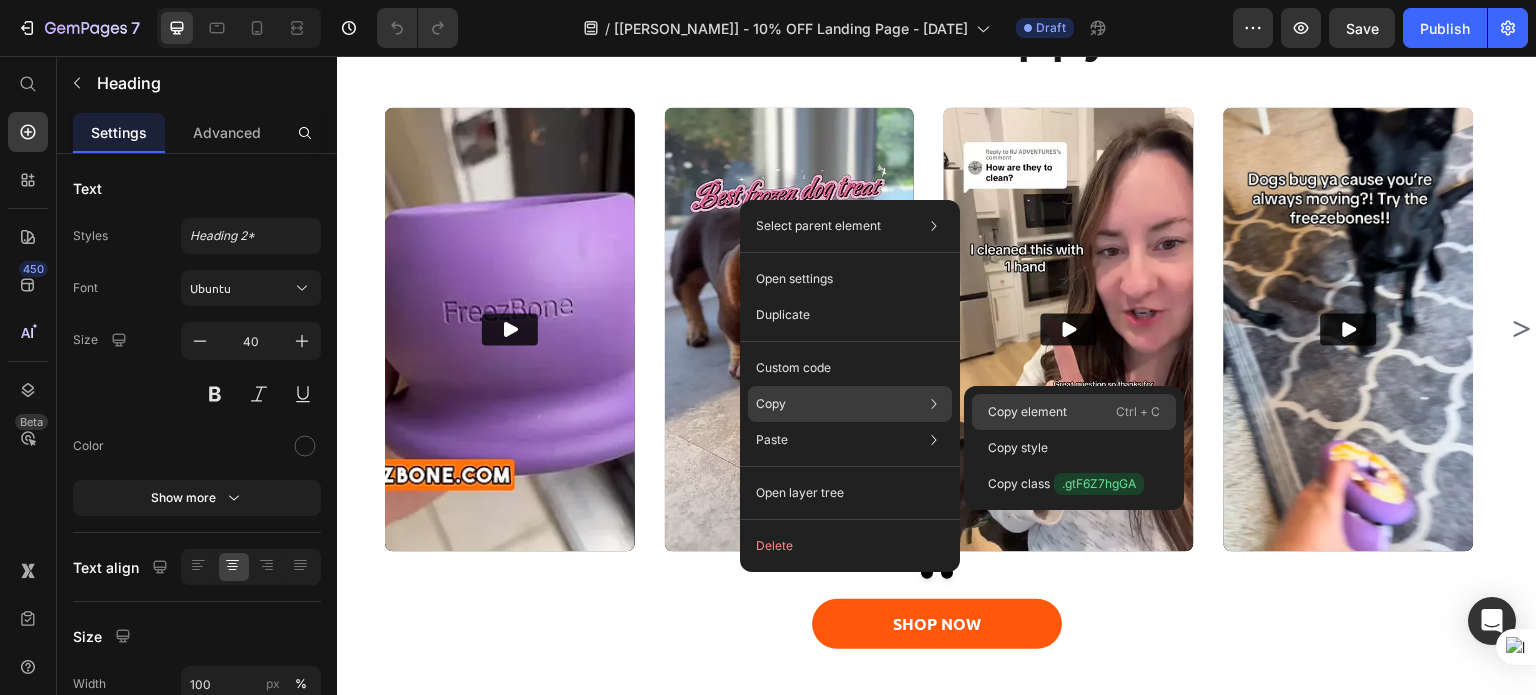 click on "Copy element  Ctrl + C" 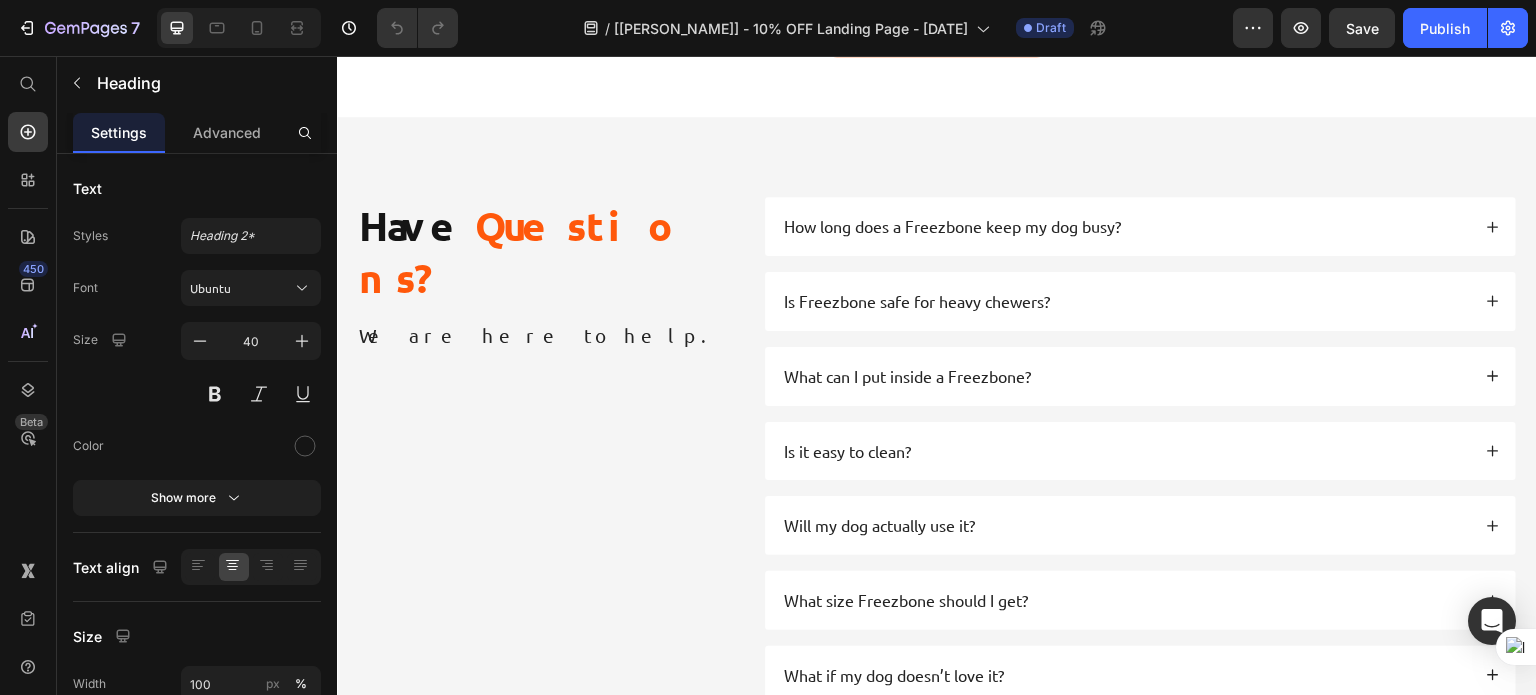 scroll, scrollTop: 6148, scrollLeft: 0, axis: vertical 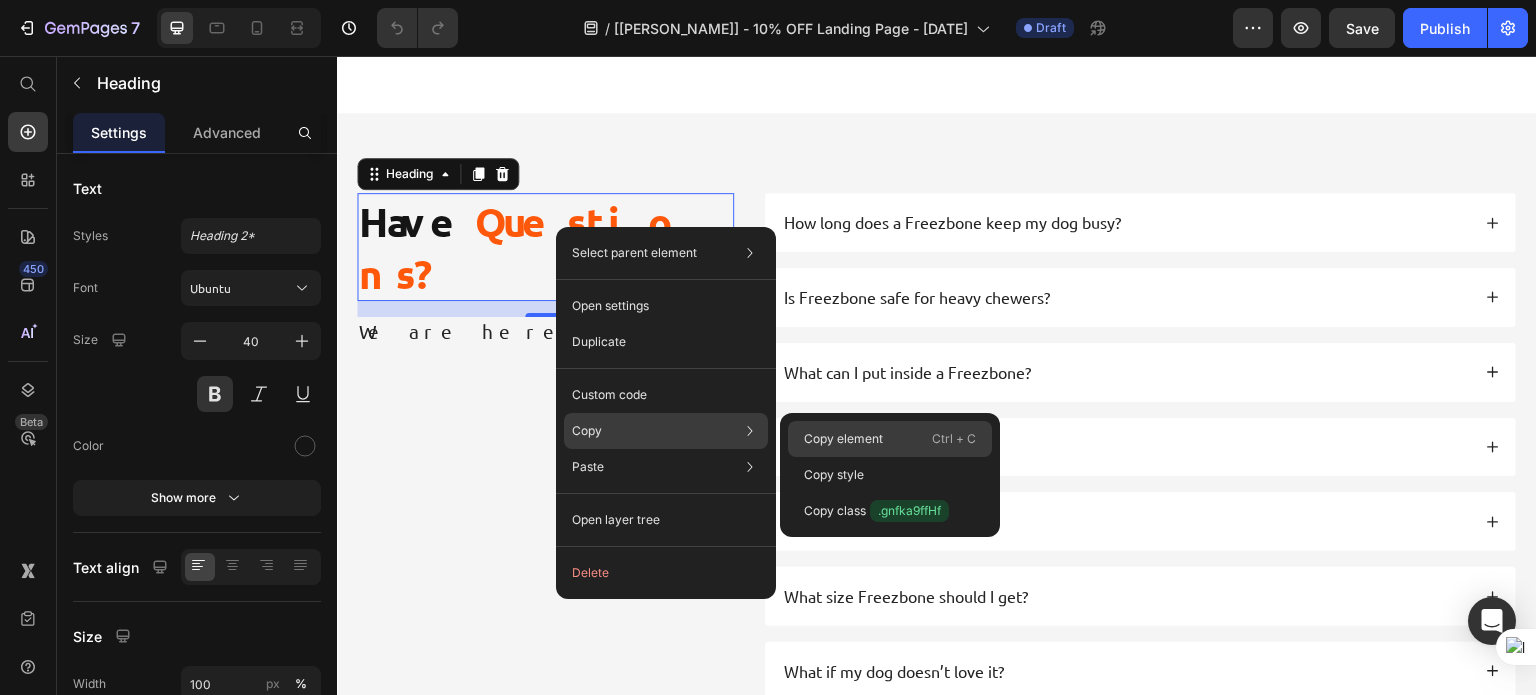 click on "Copy element" at bounding box center (843, 439) 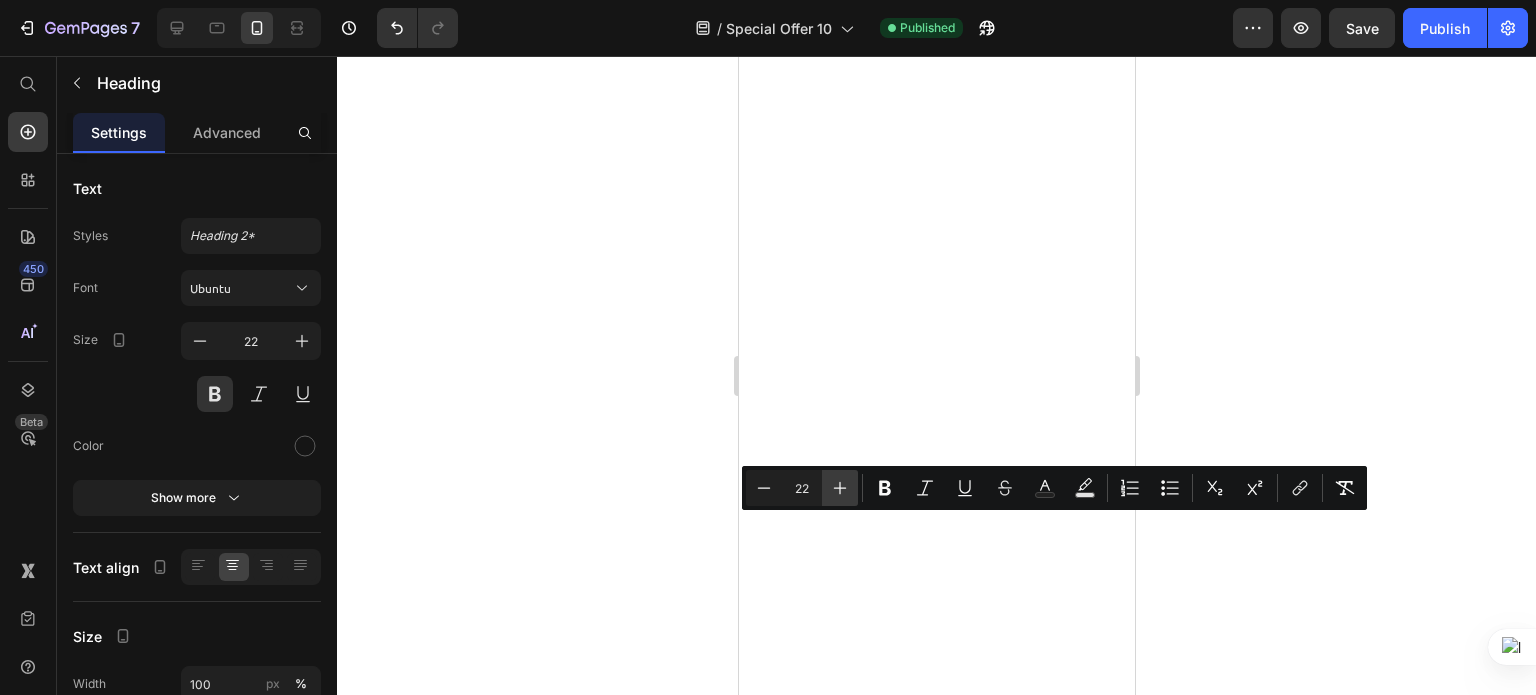 scroll, scrollTop: 0, scrollLeft: 0, axis: both 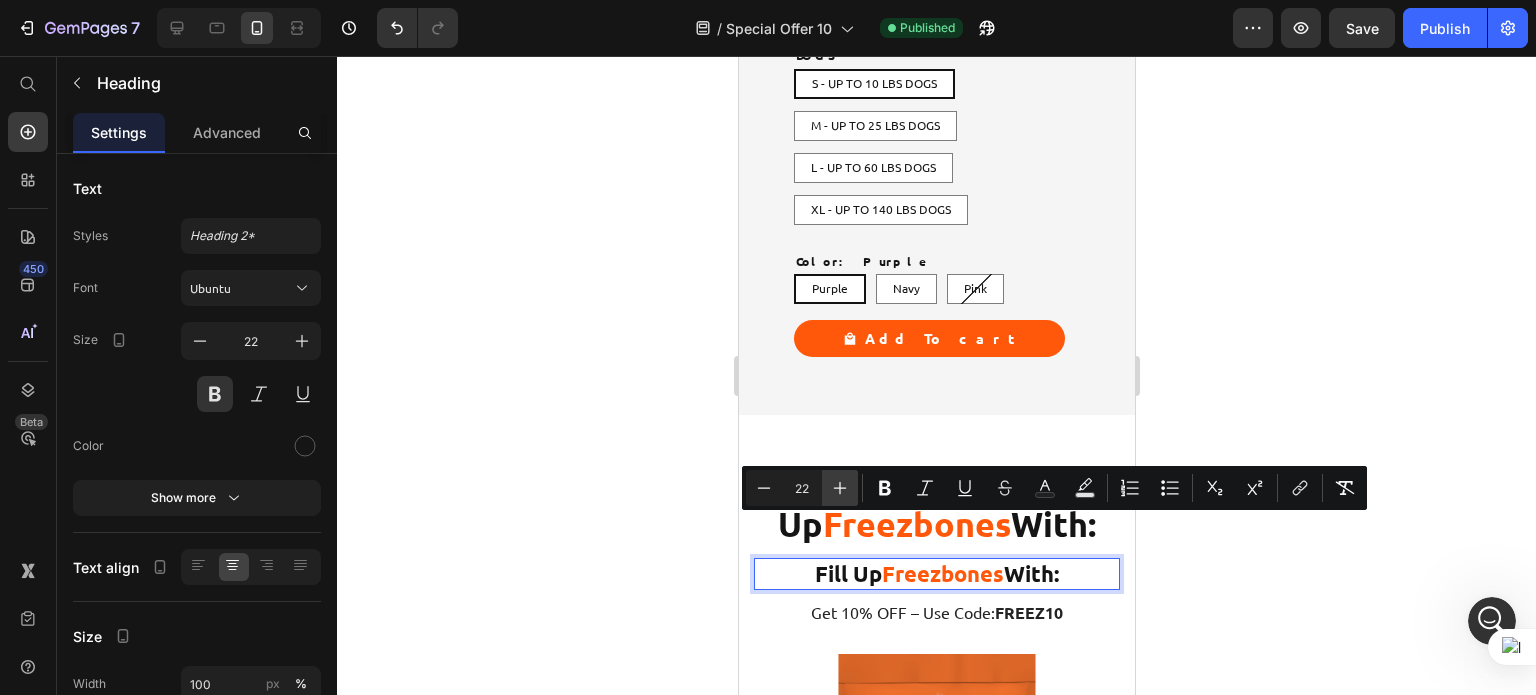 click 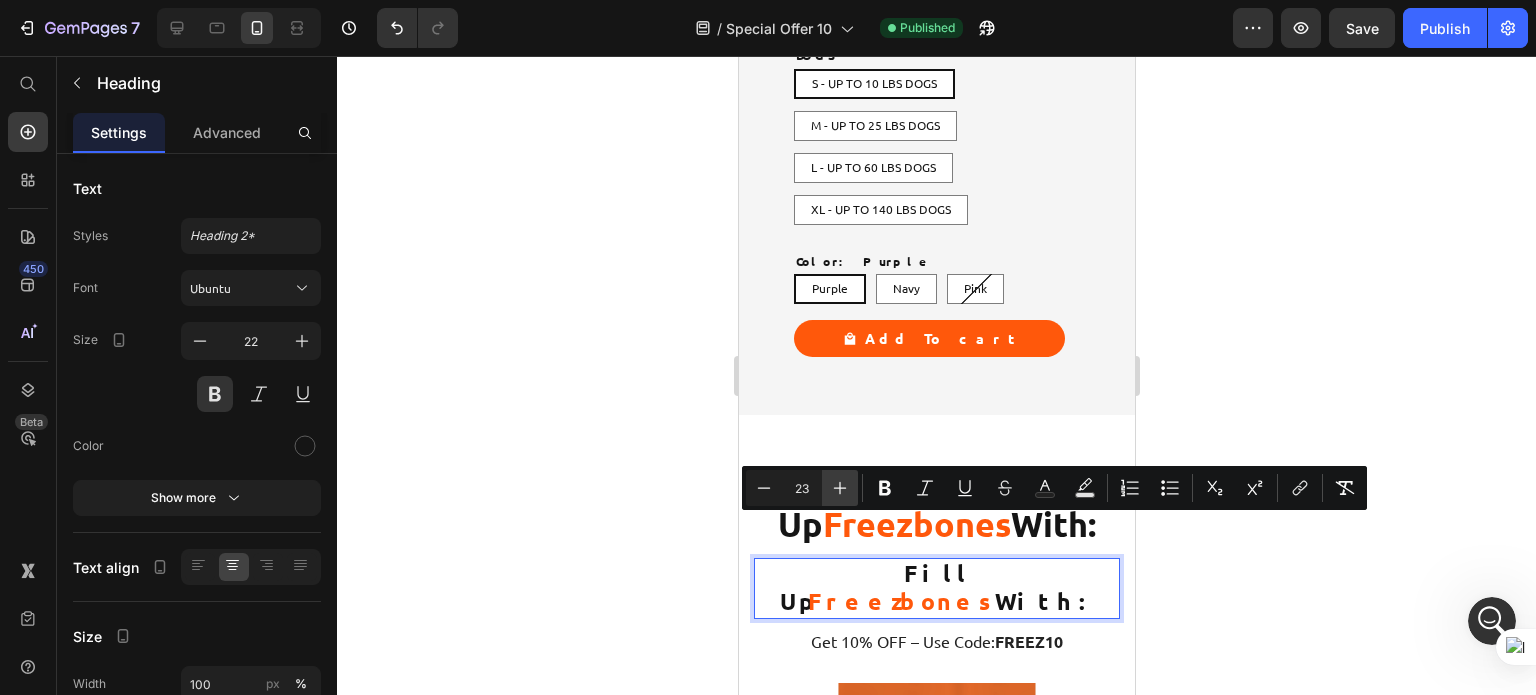 click 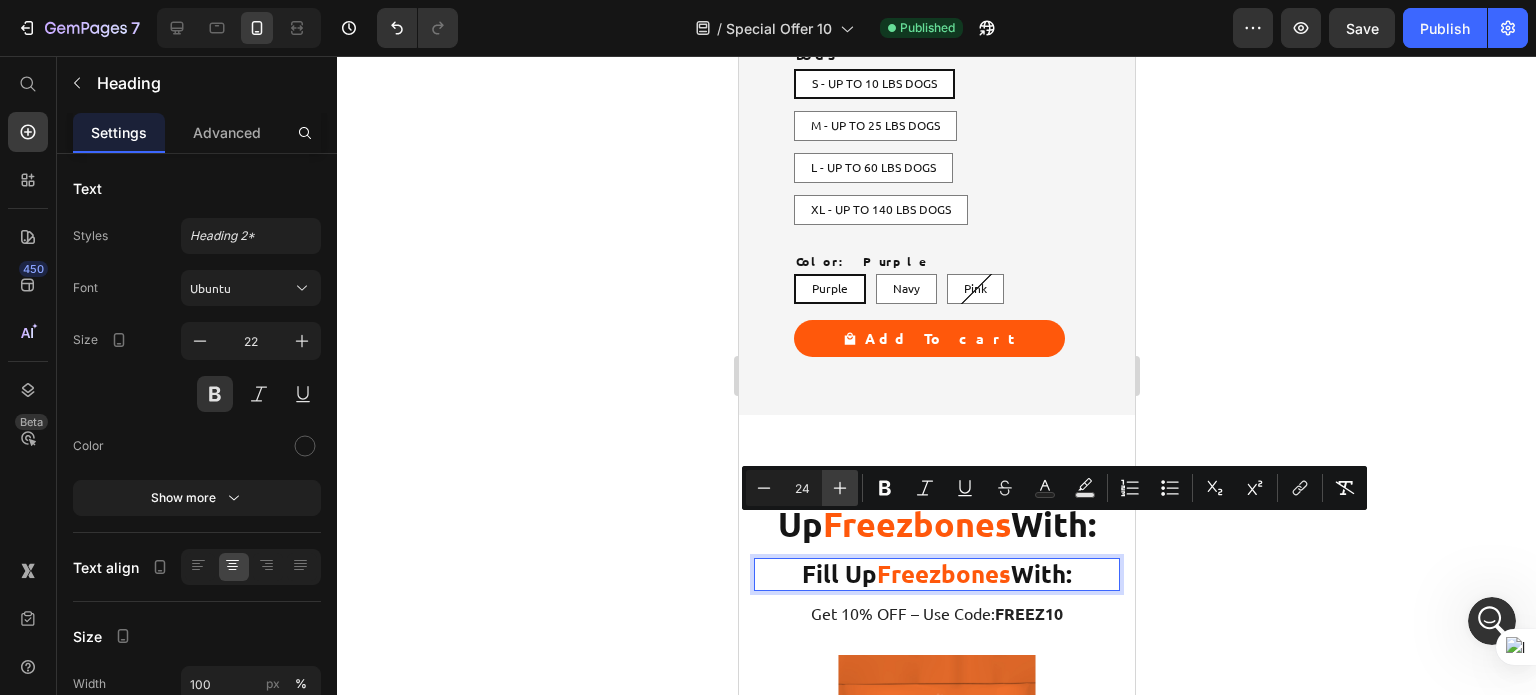 click 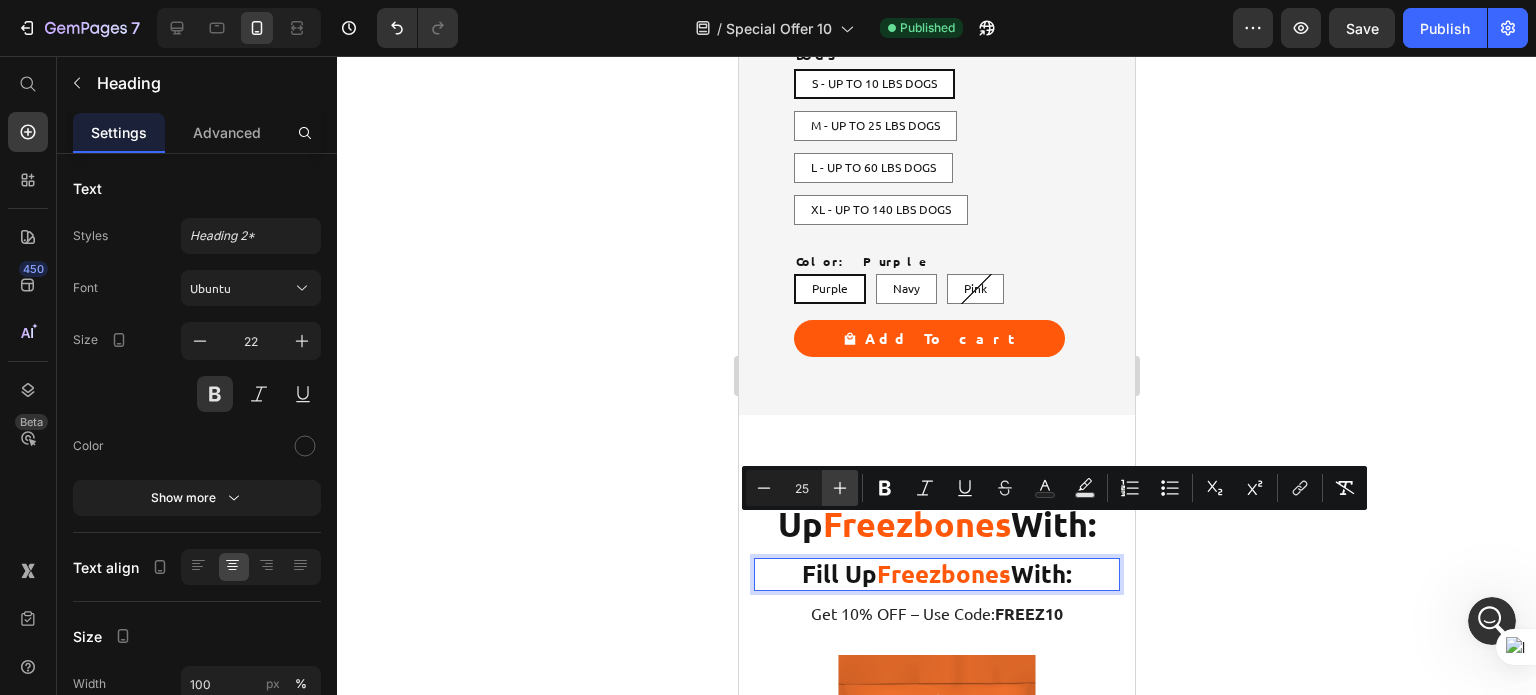 click 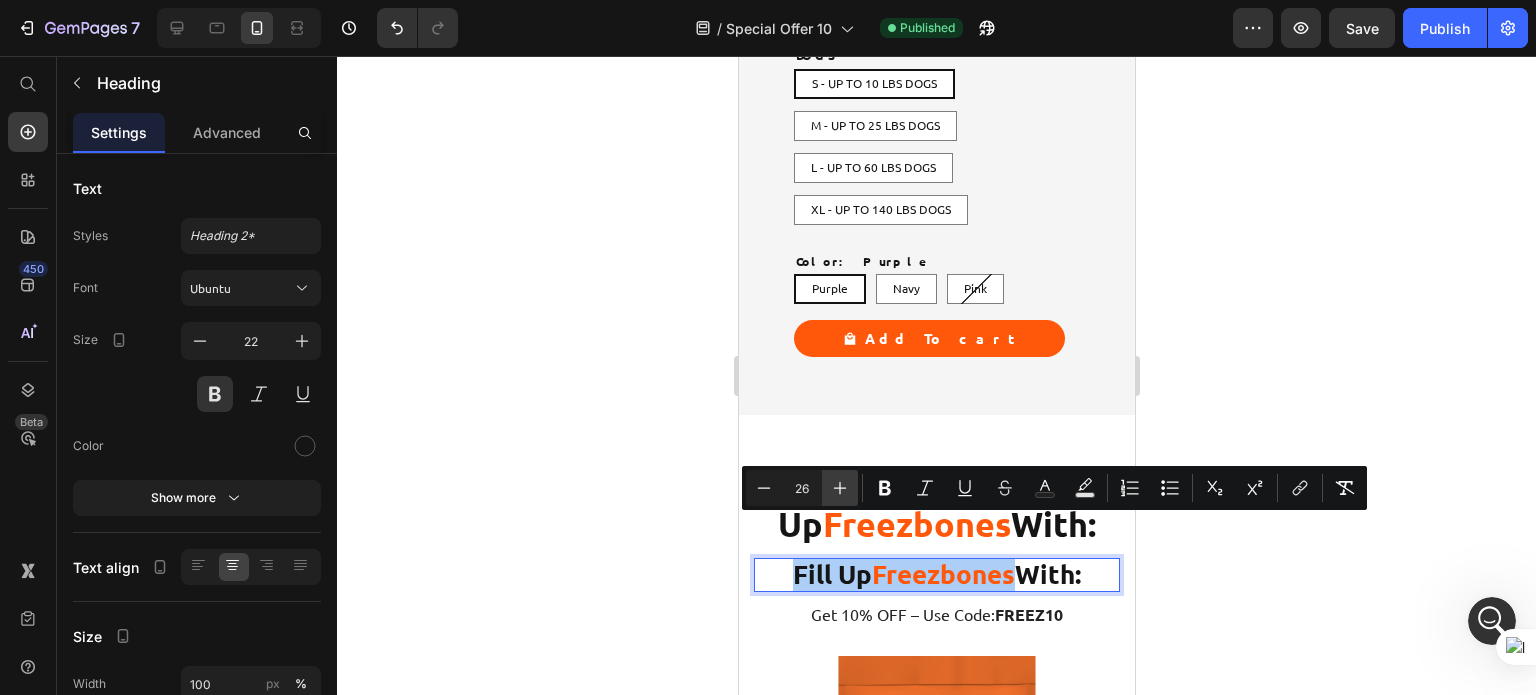 click 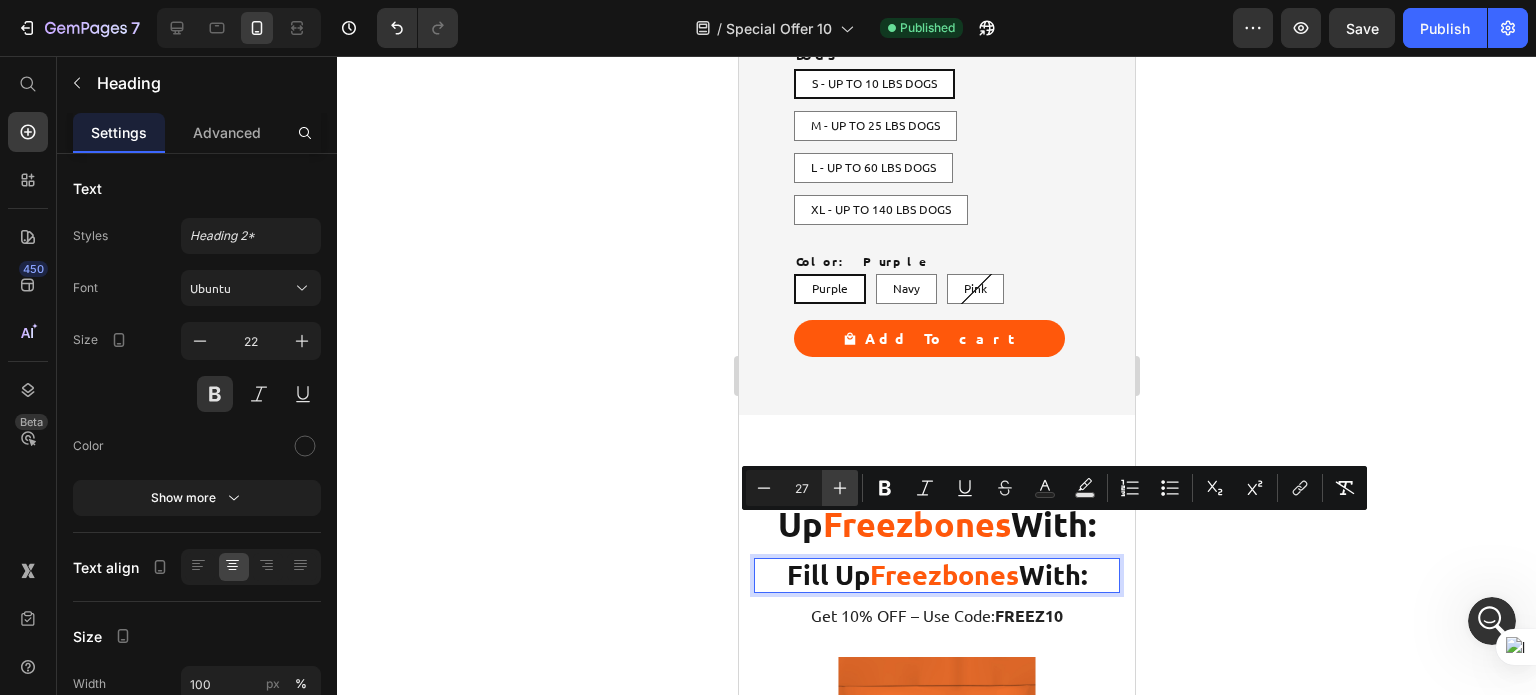 click 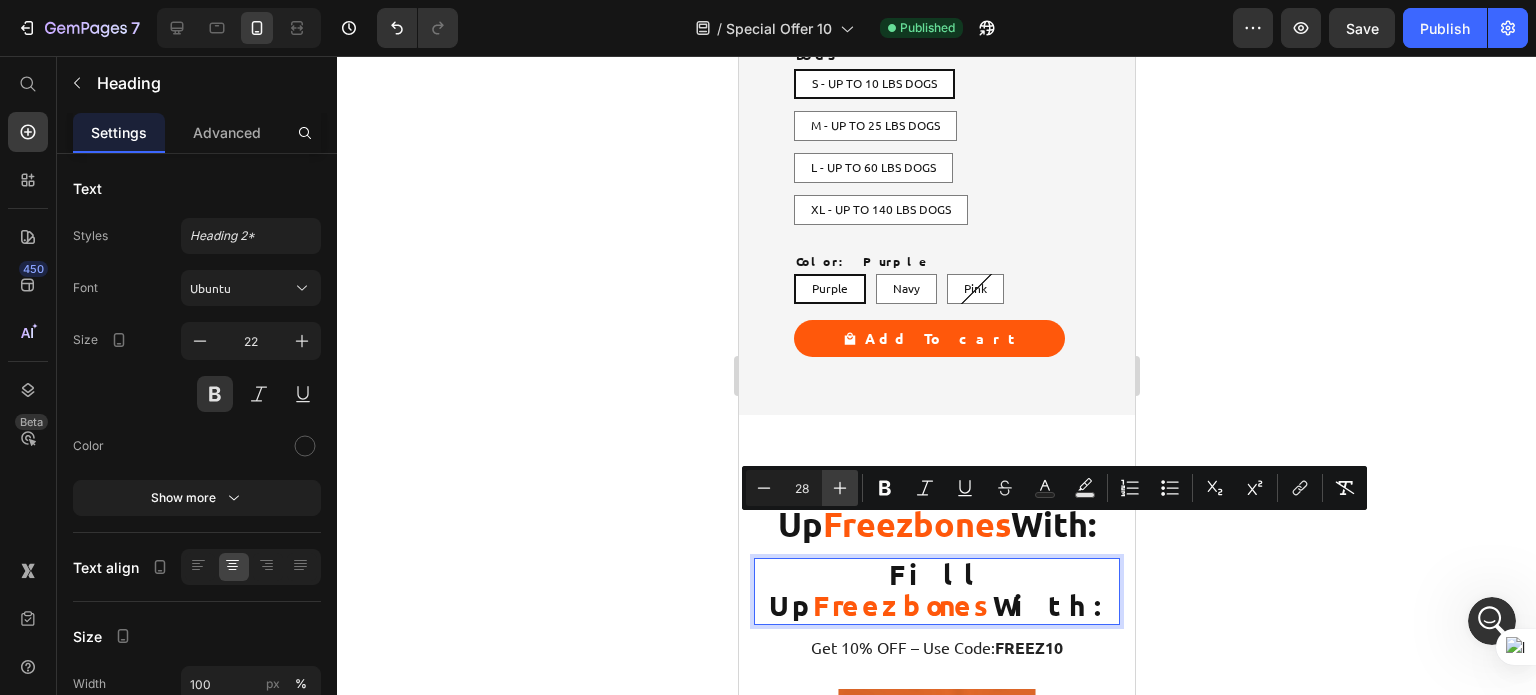 click 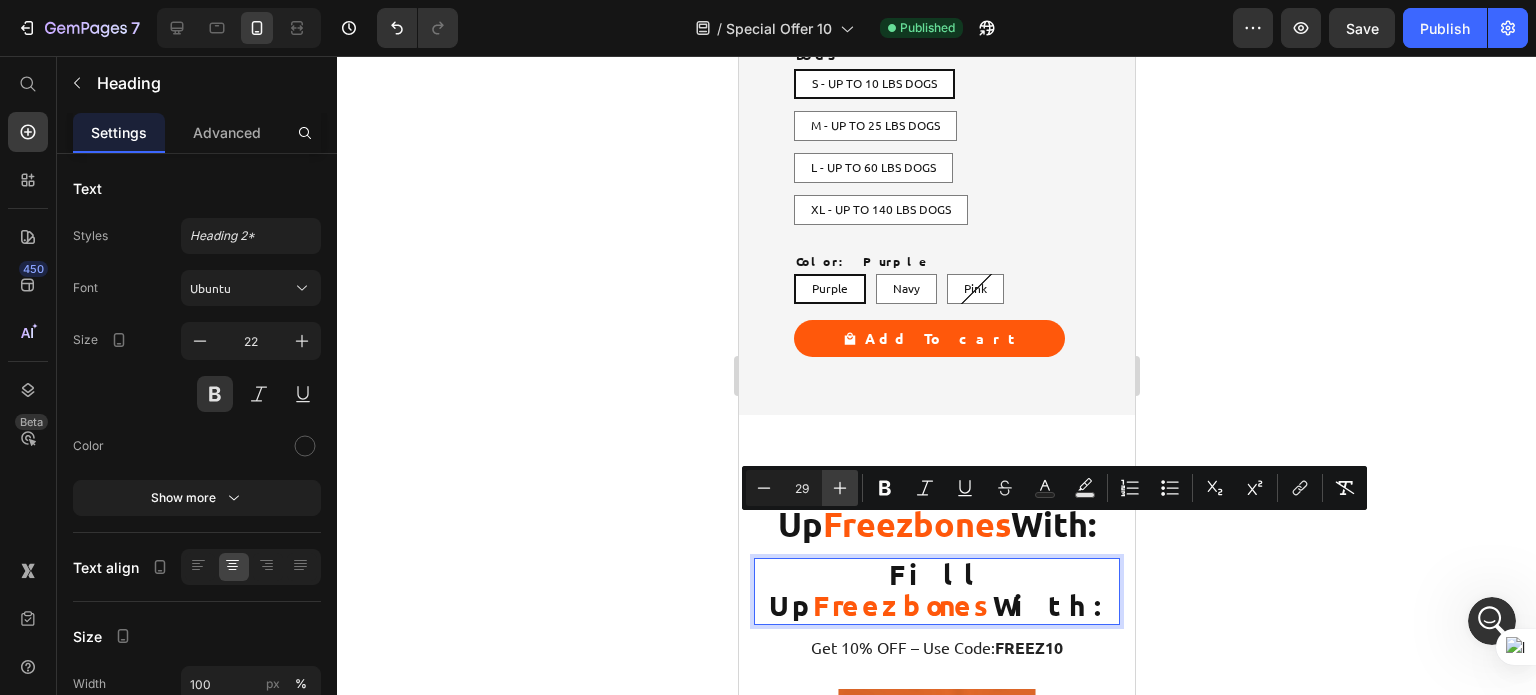 click 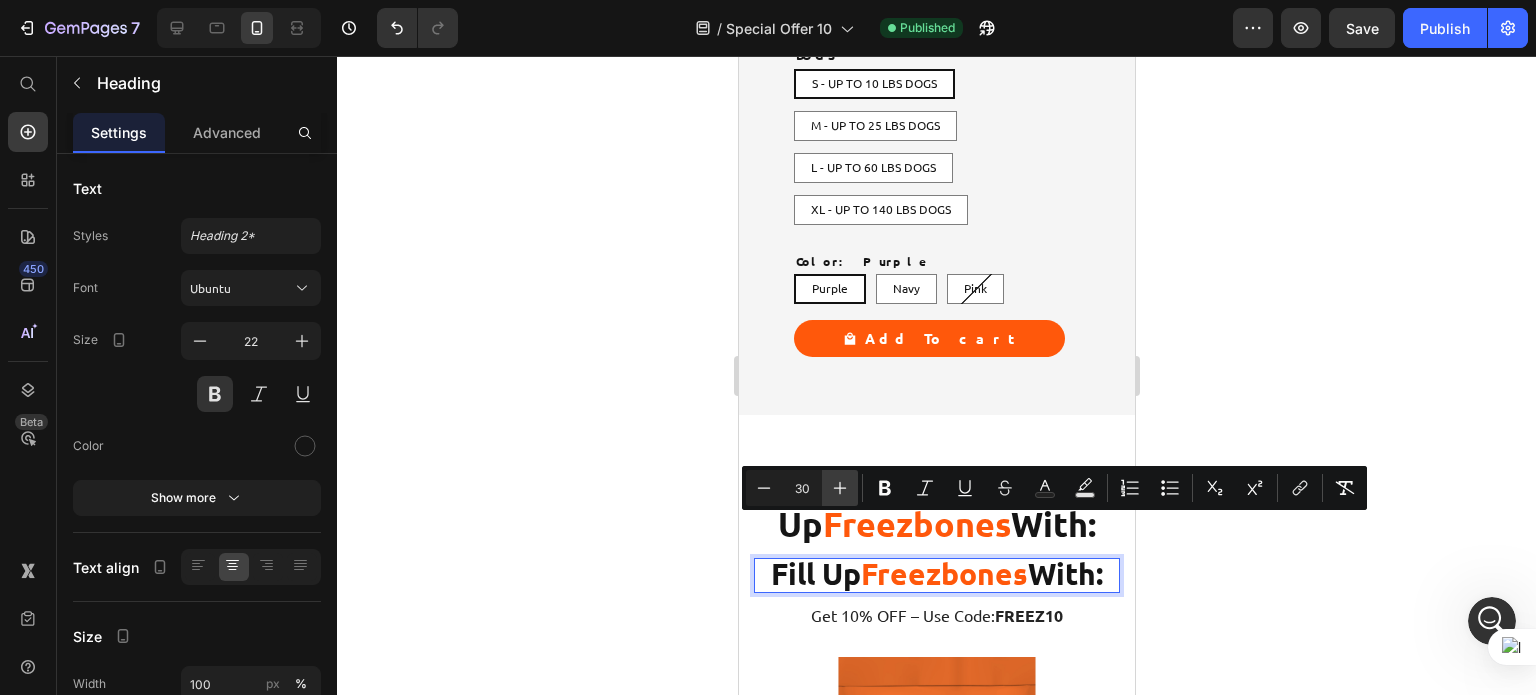 click 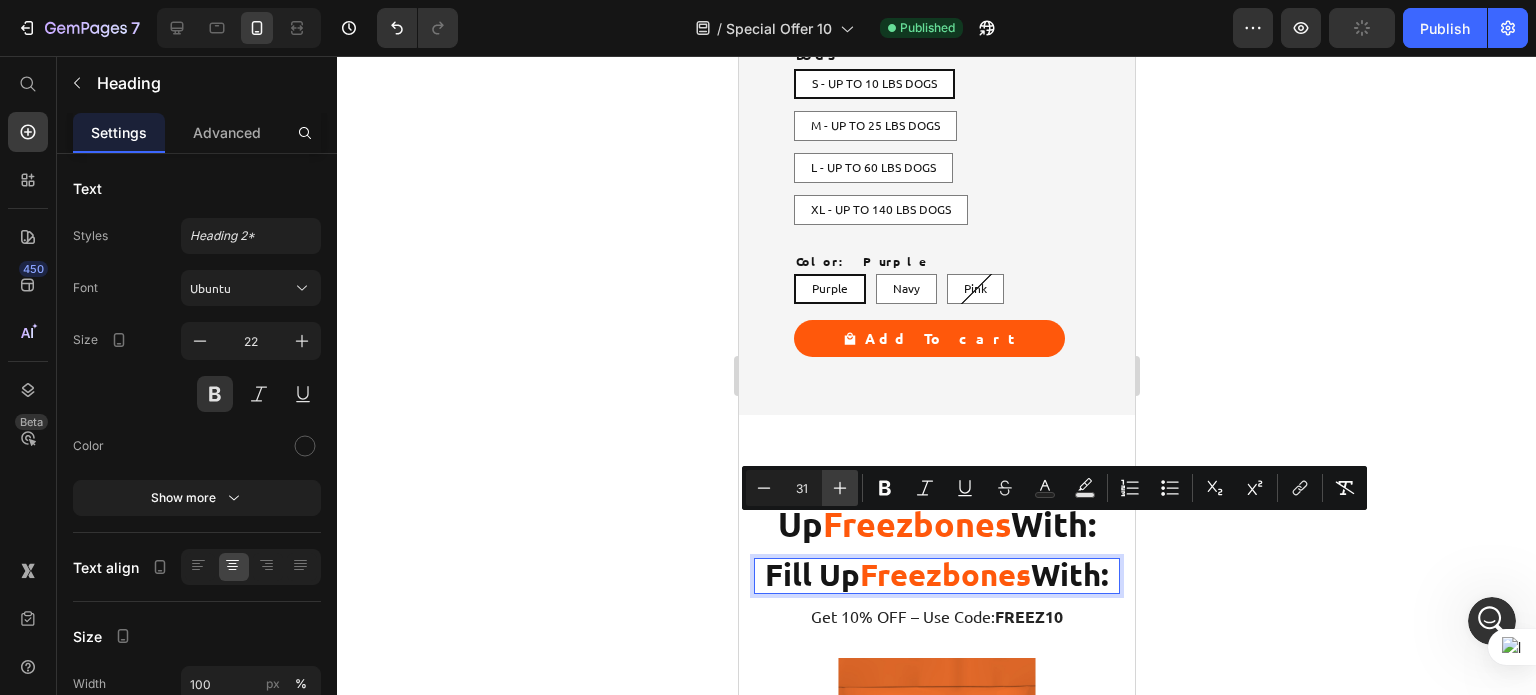 click 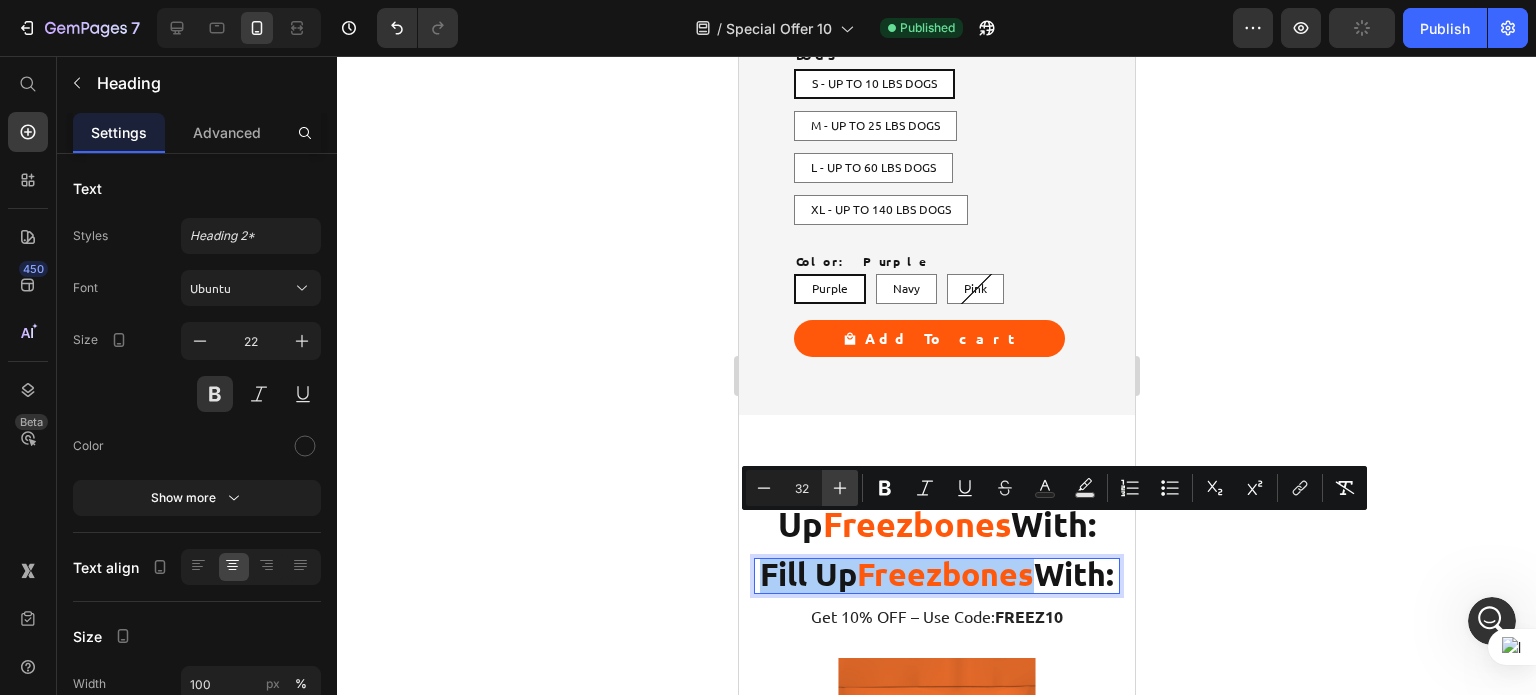 click 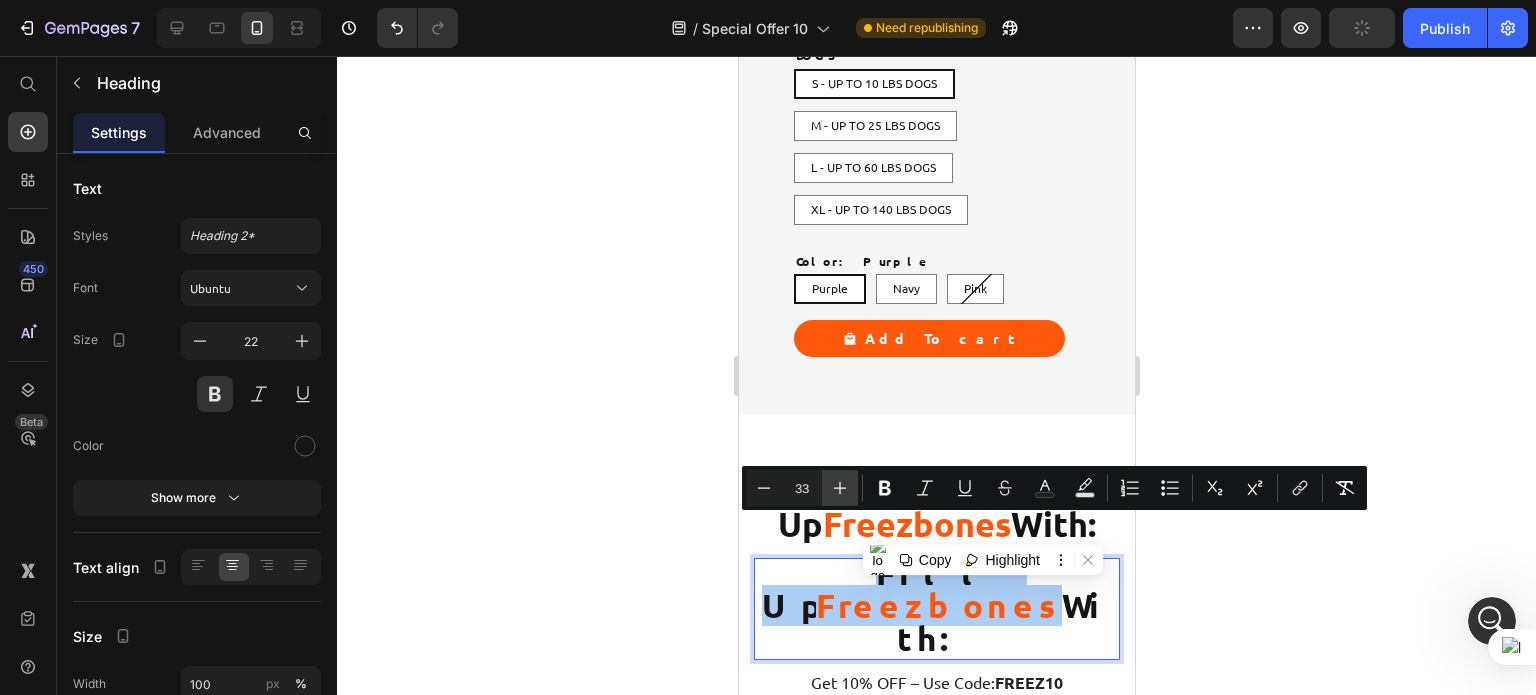 click 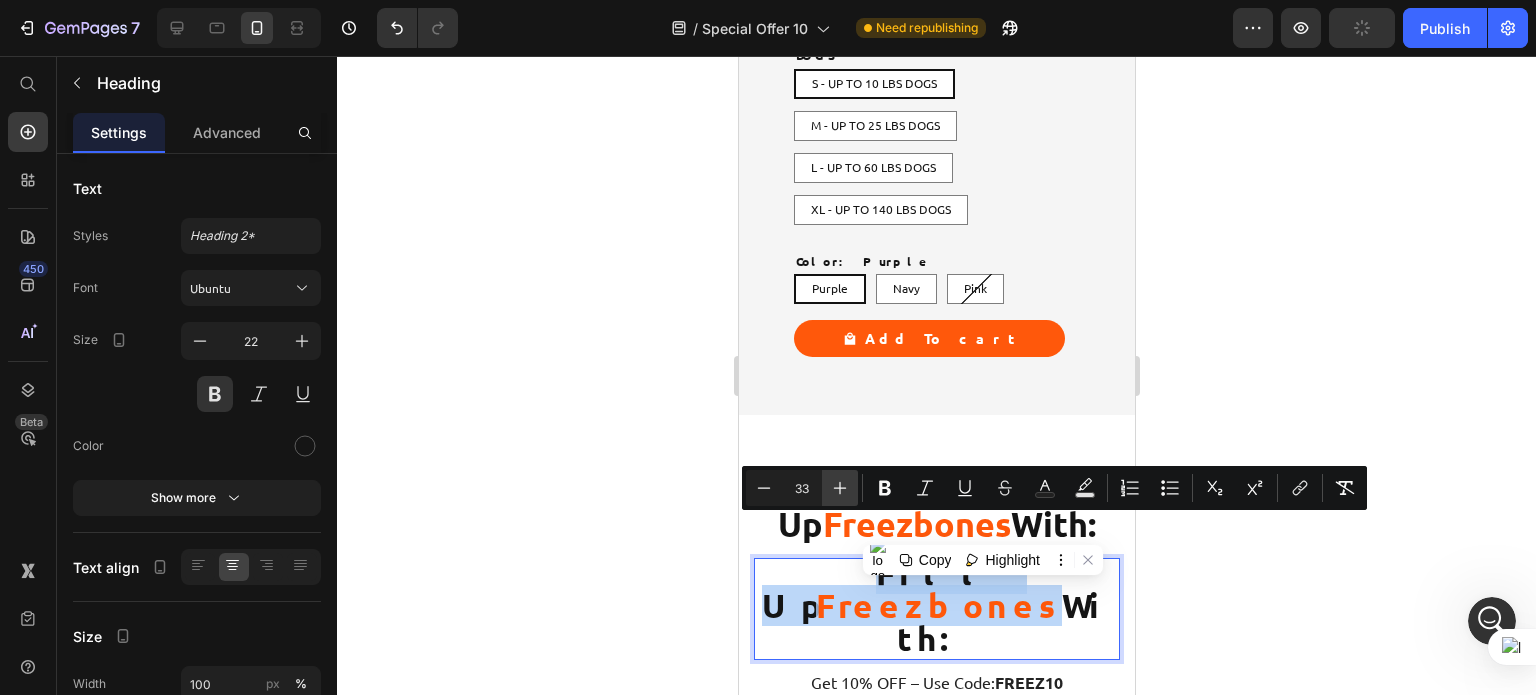 type on "34" 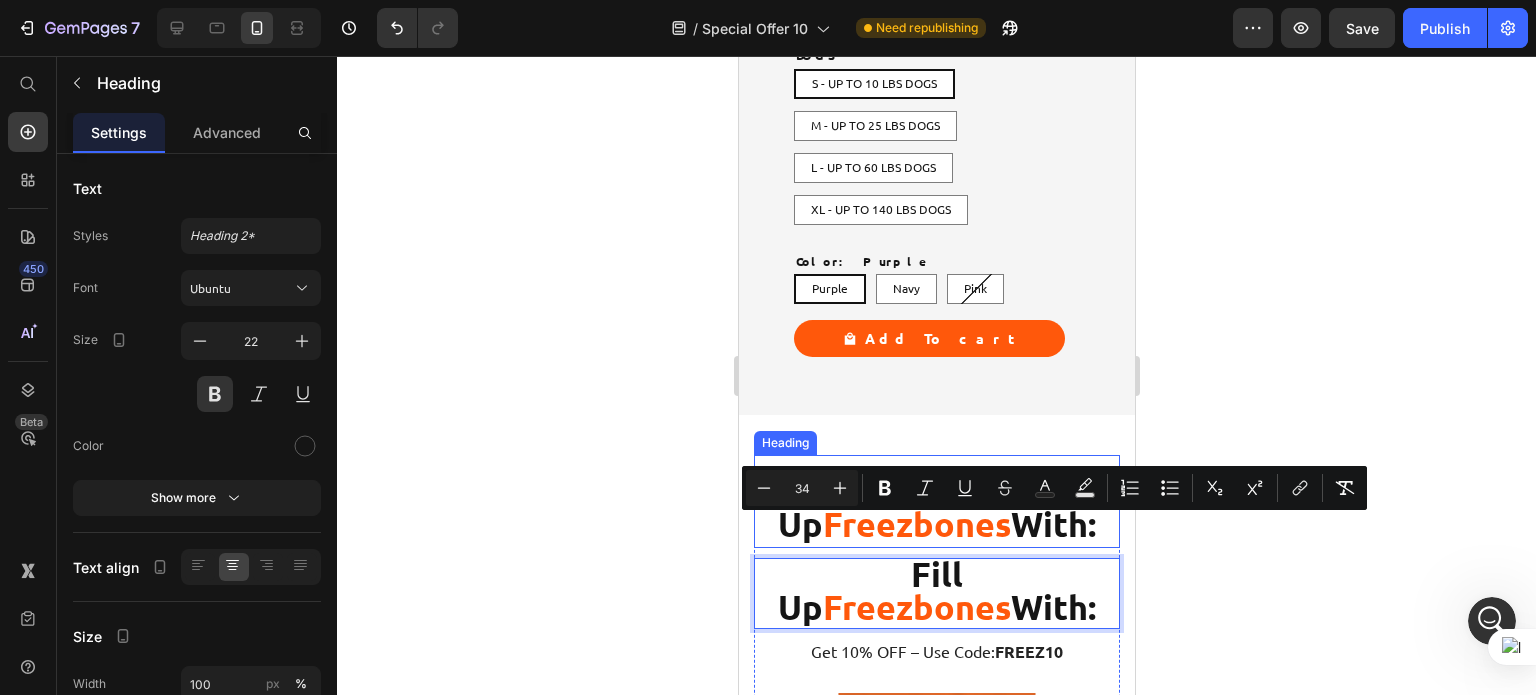 click on "Fill Up  Freezbones  With:" at bounding box center (936, 501) 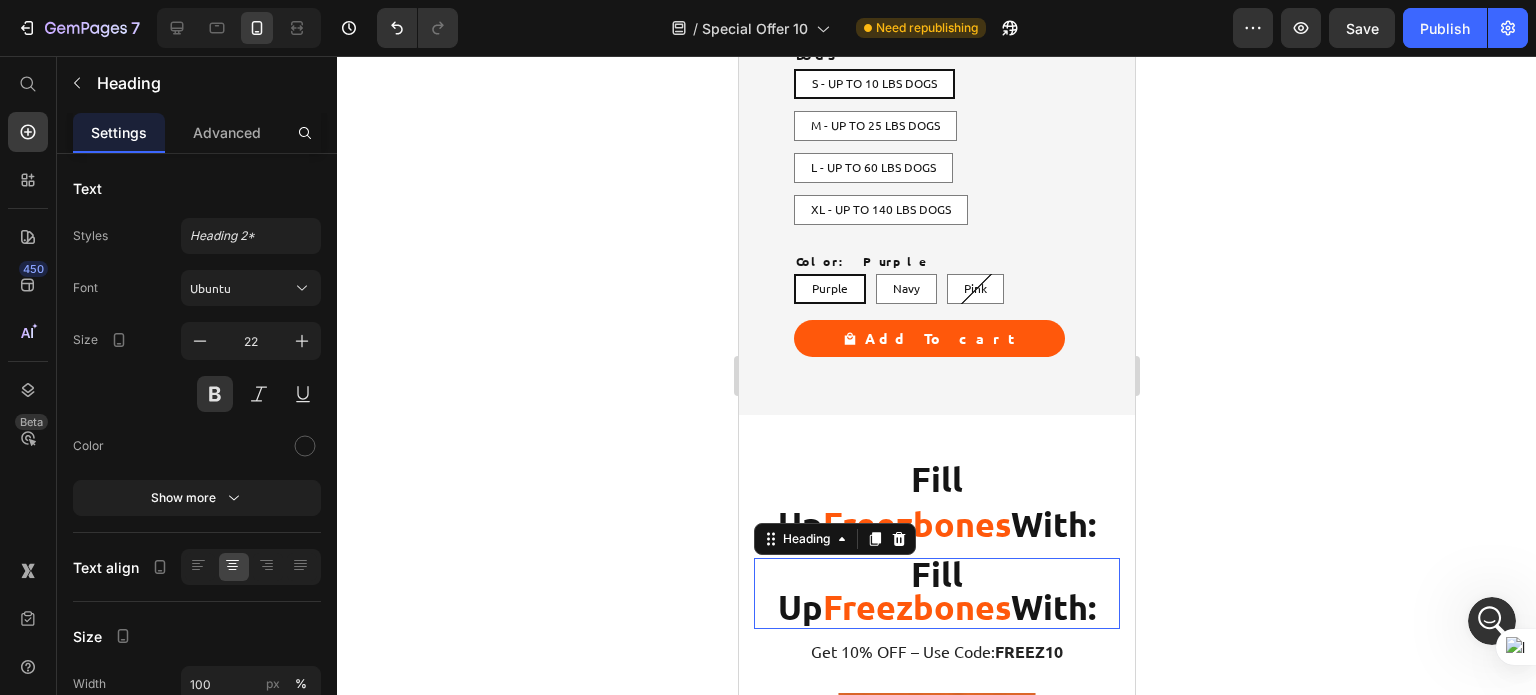 click on "Fill Up" at bounding box center [869, 590] 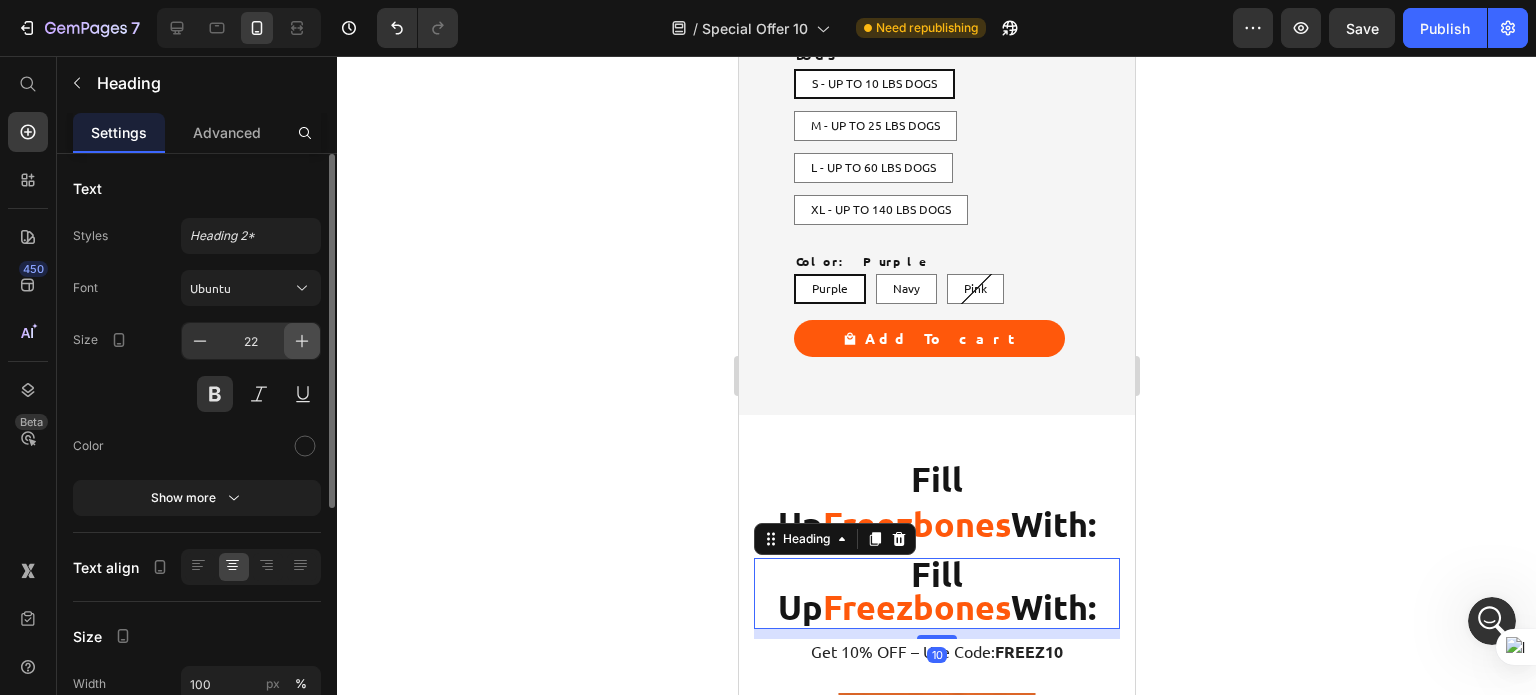 click at bounding box center [302, 341] 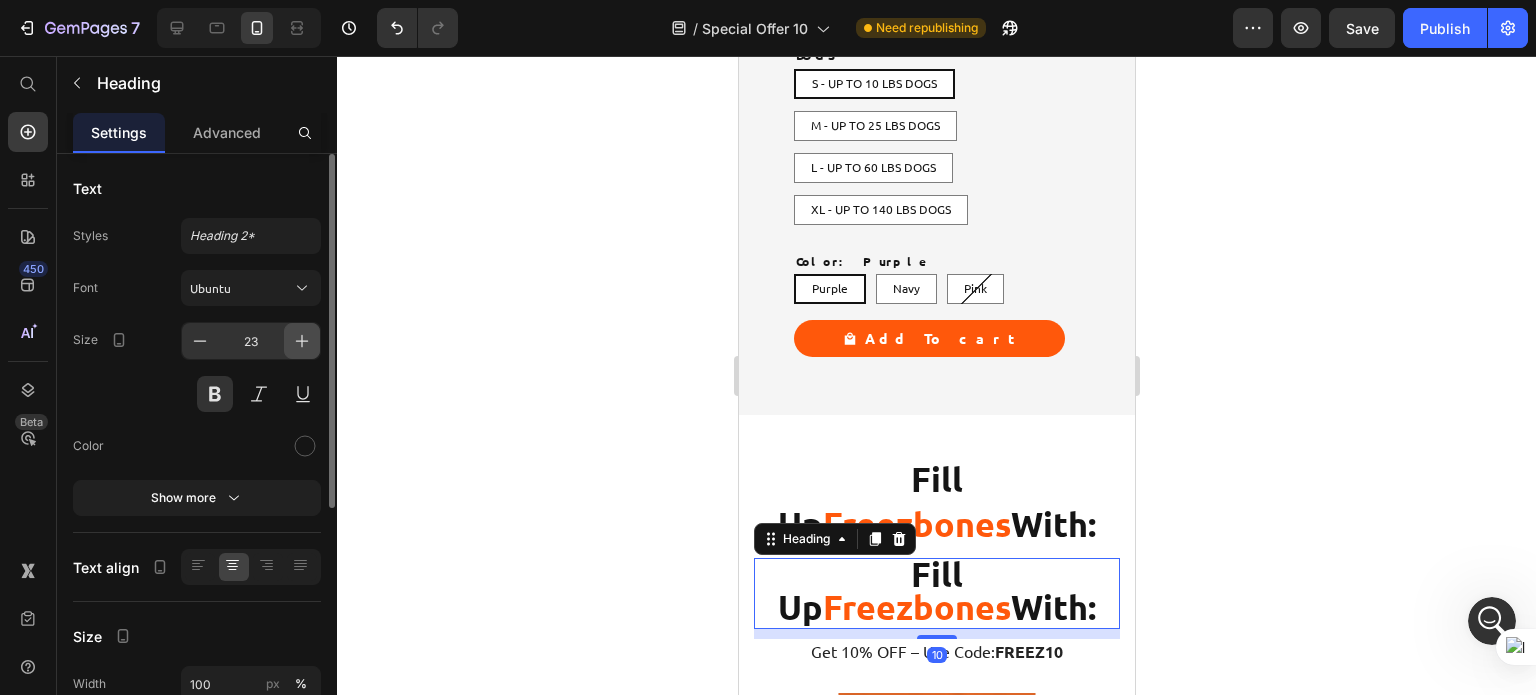 click at bounding box center (302, 341) 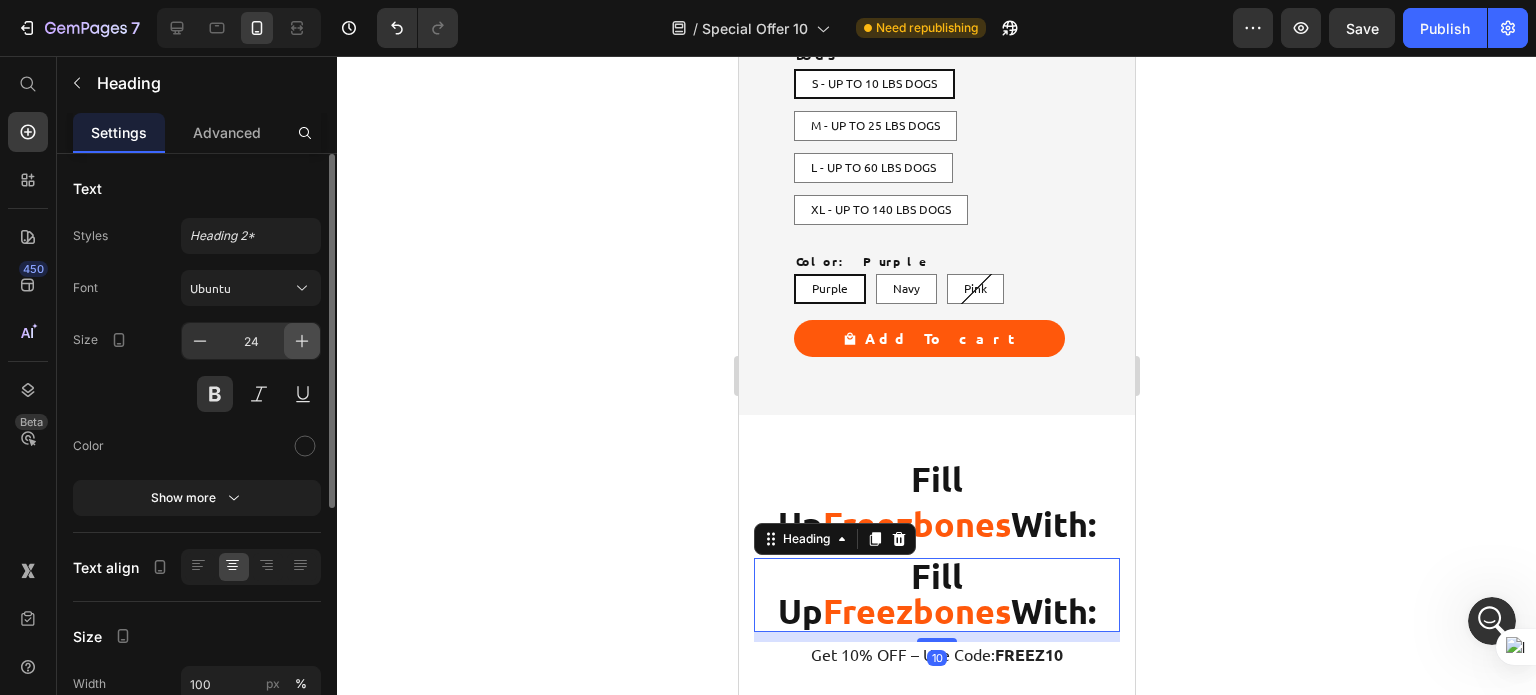 click at bounding box center (302, 341) 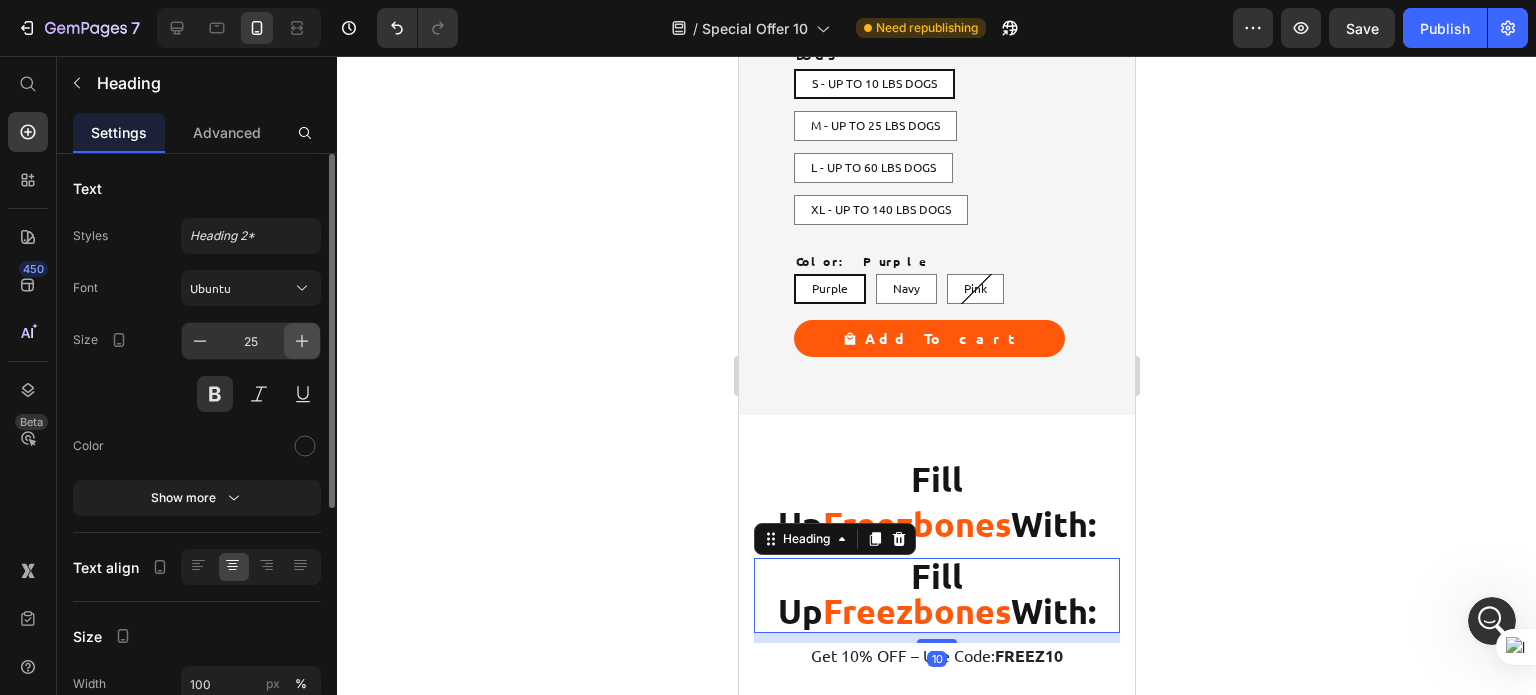 click at bounding box center (302, 341) 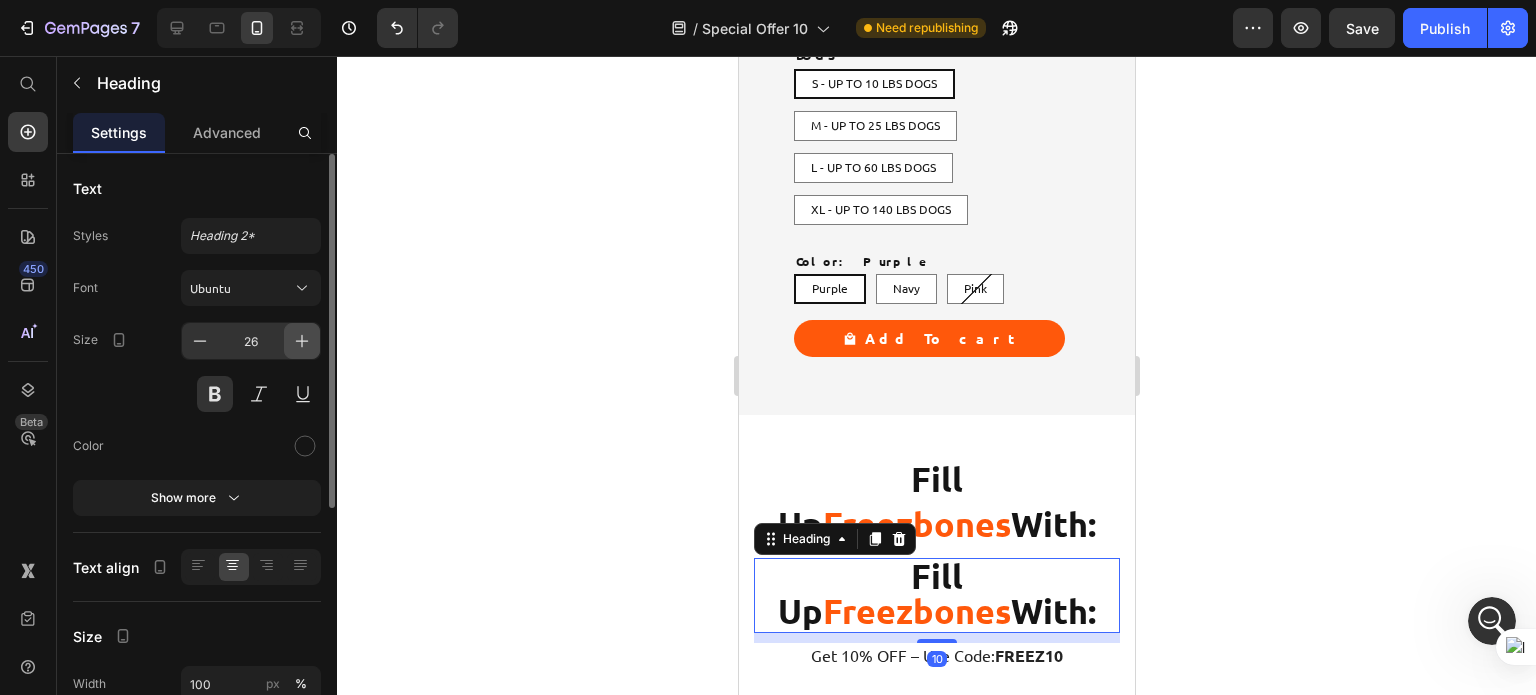 click at bounding box center [302, 341] 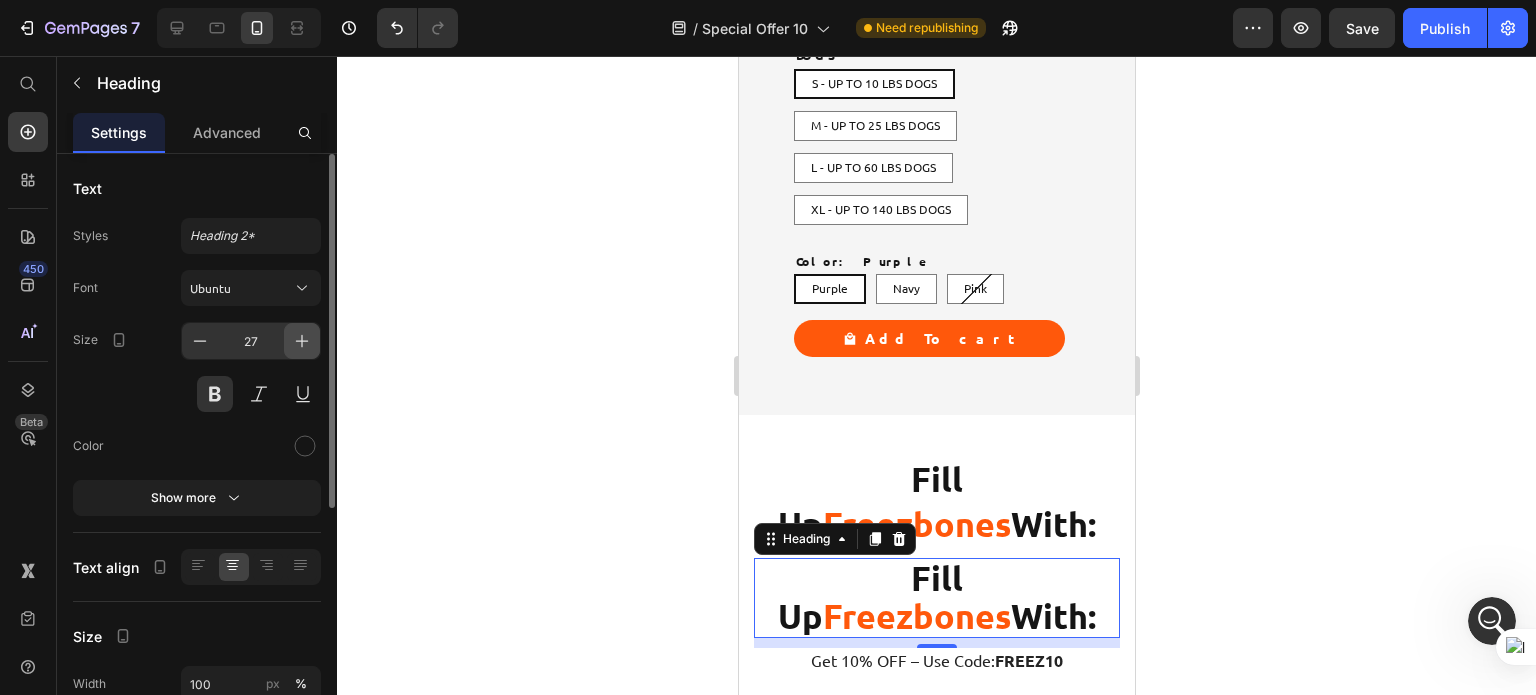 click at bounding box center (302, 341) 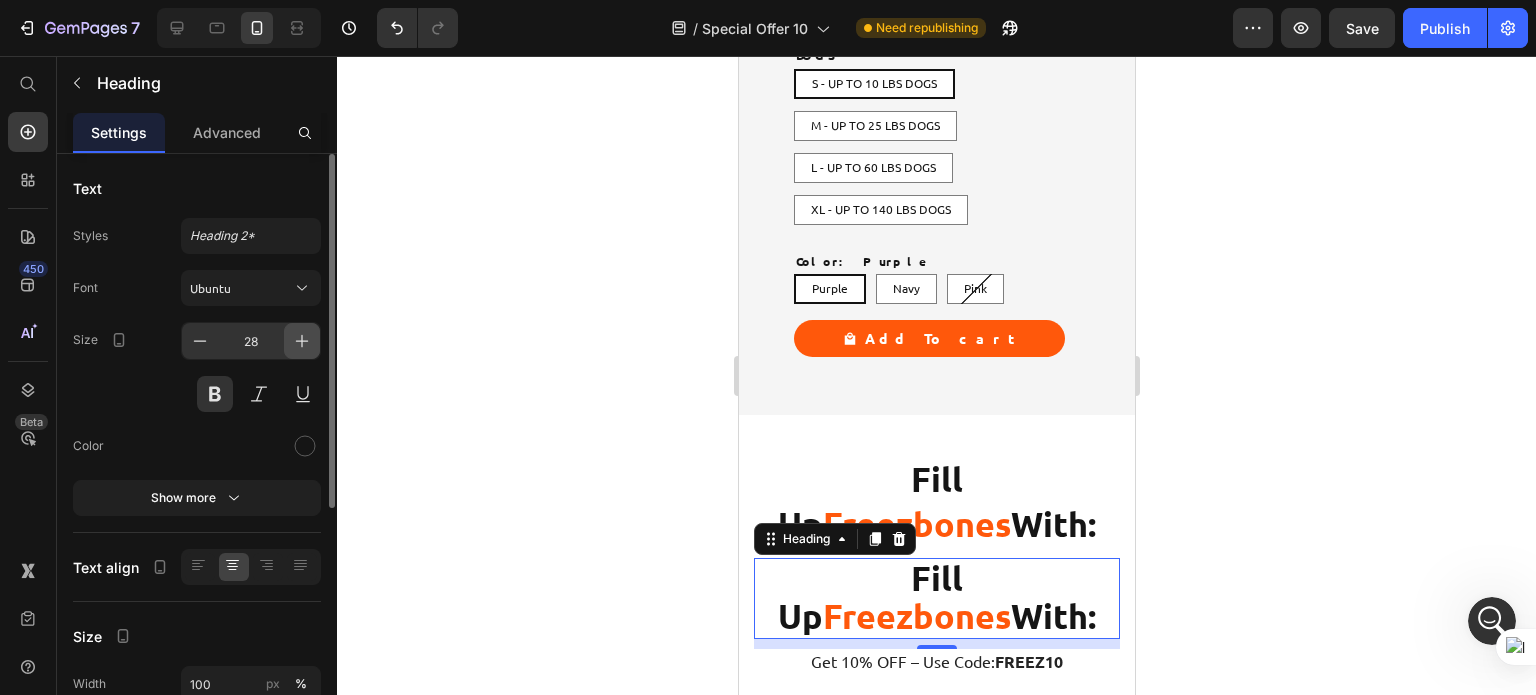 click at bounding box center (302, 341) 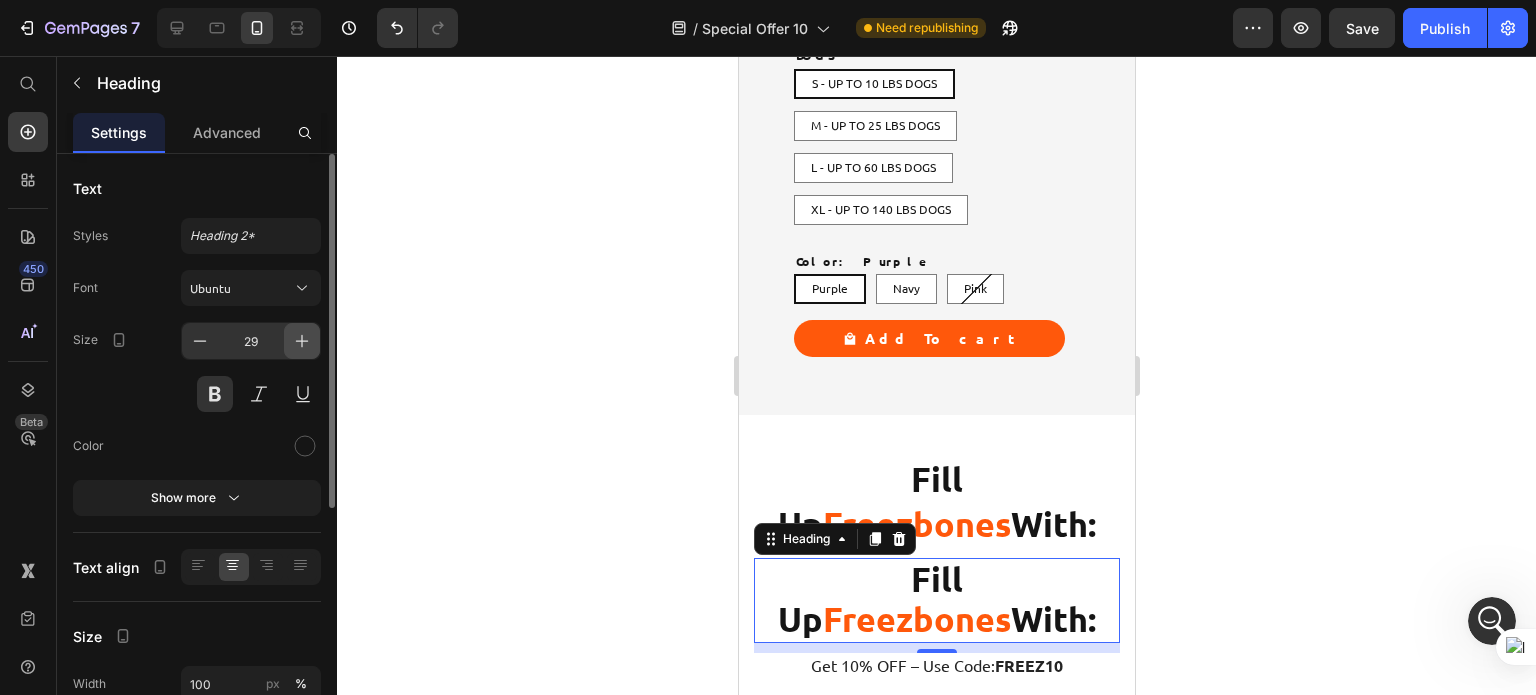 click at bounding box center [302, 341] 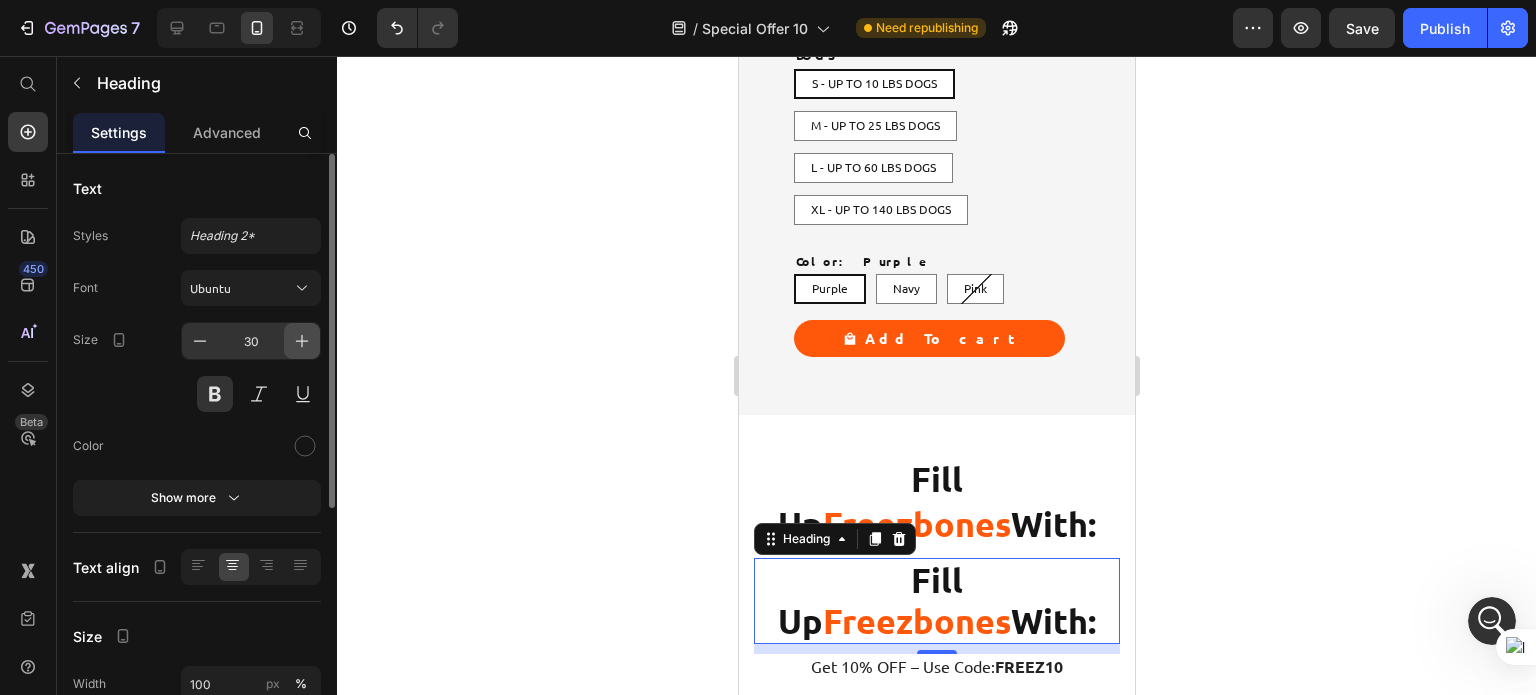 click at bounding box center (302, 341) 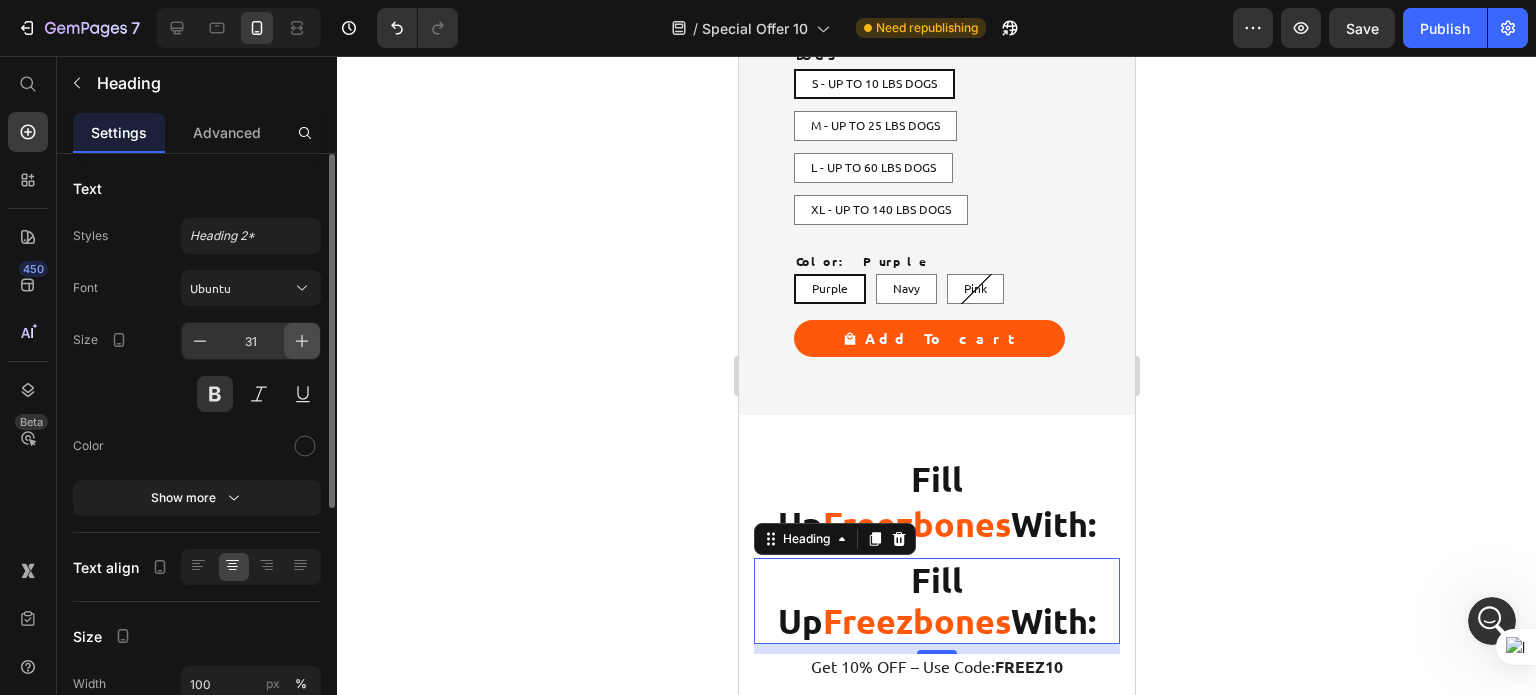 click at bounding box center [302, 341] 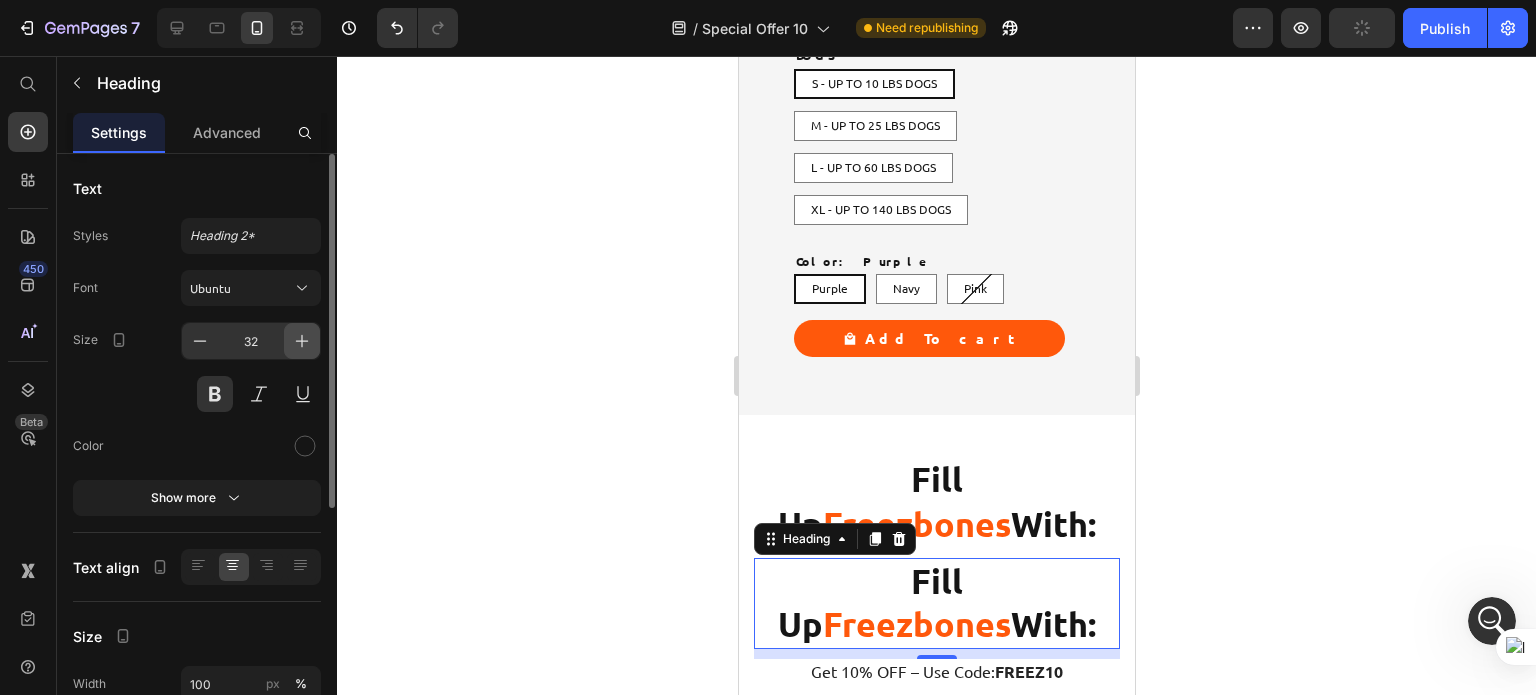 click at bounding box center (302, 341) 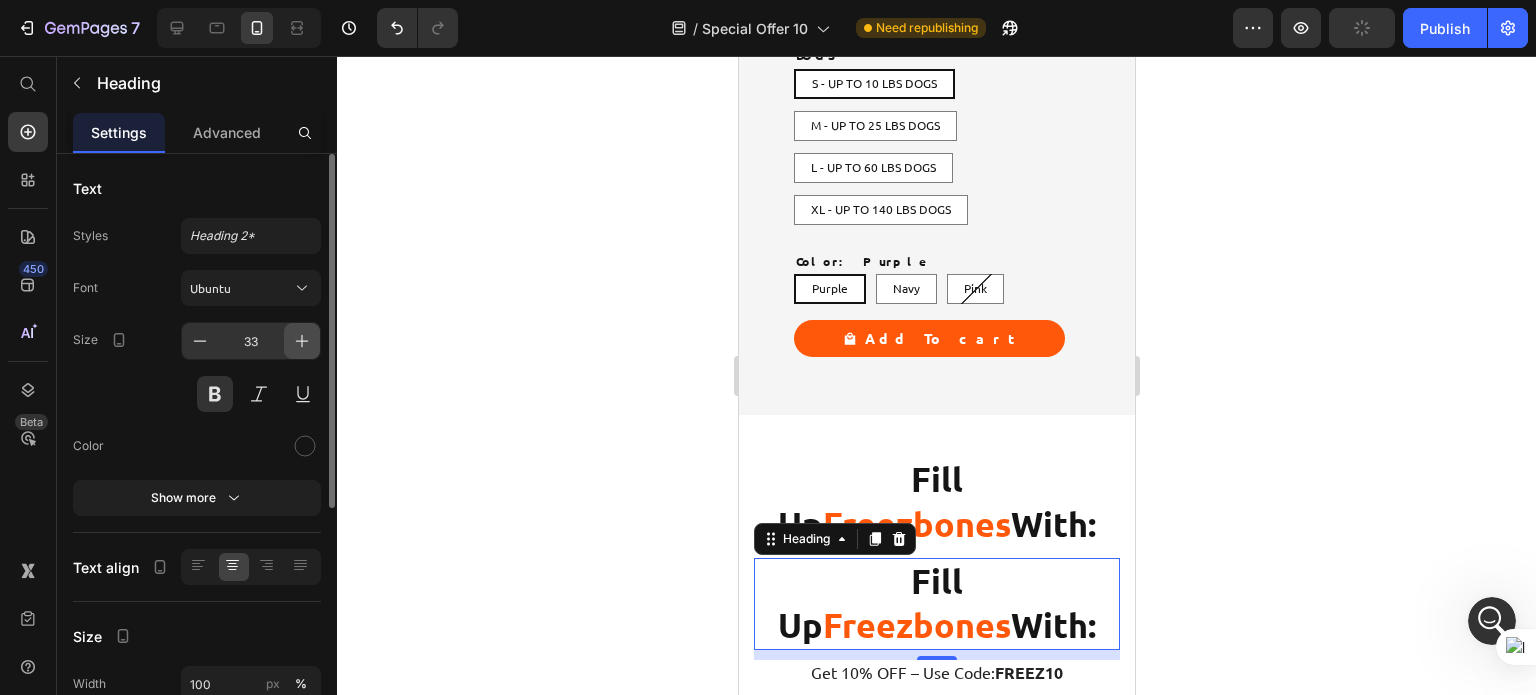 click at bounding box center [302, 341] 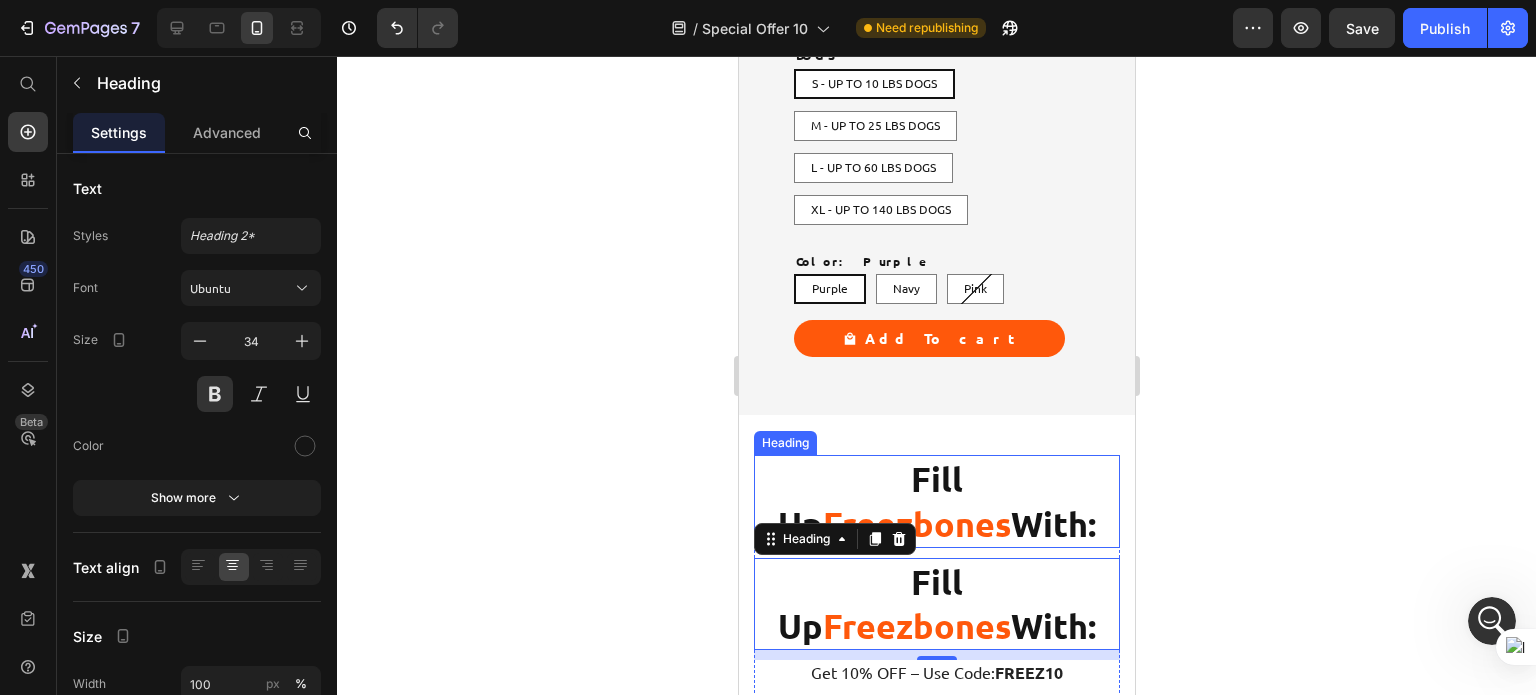 click on "Freezbones" at bounding box center (916, 523) 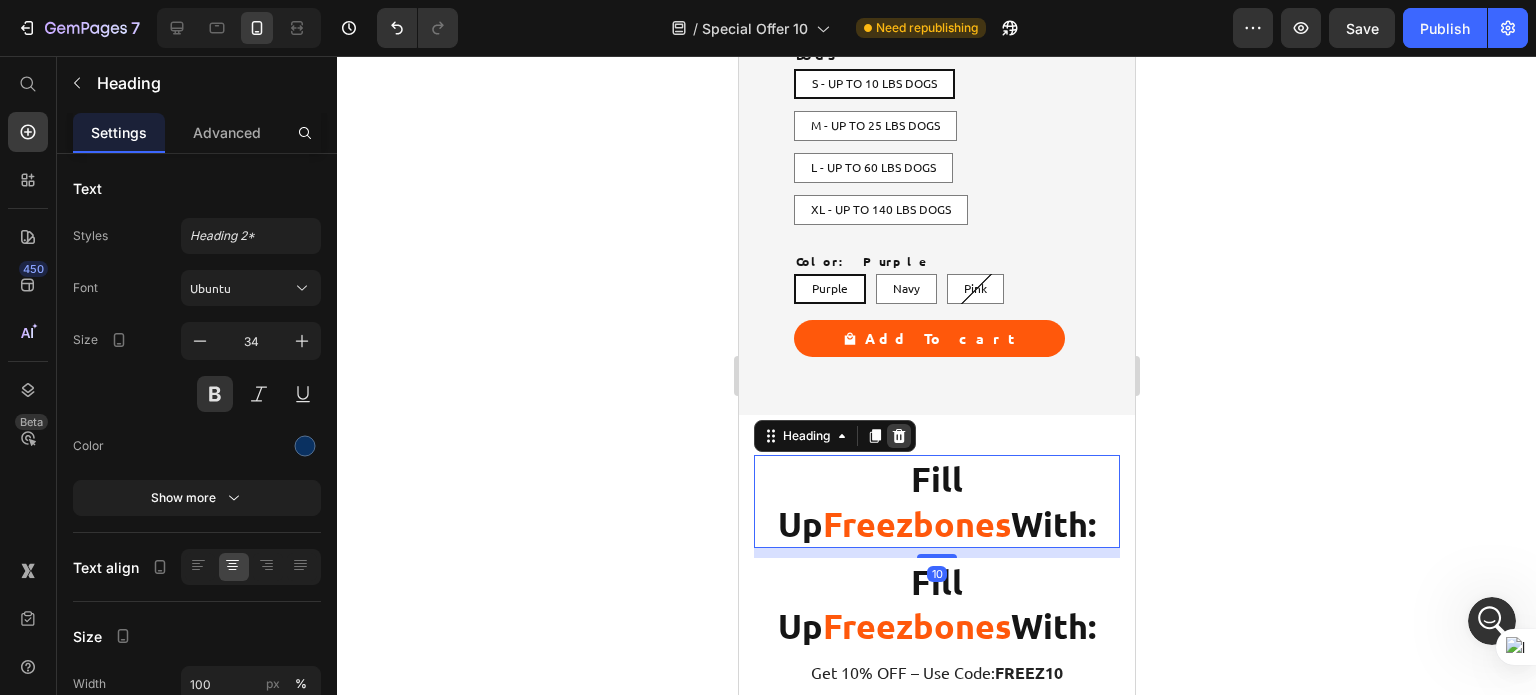 click at bounding box center [898, 436] 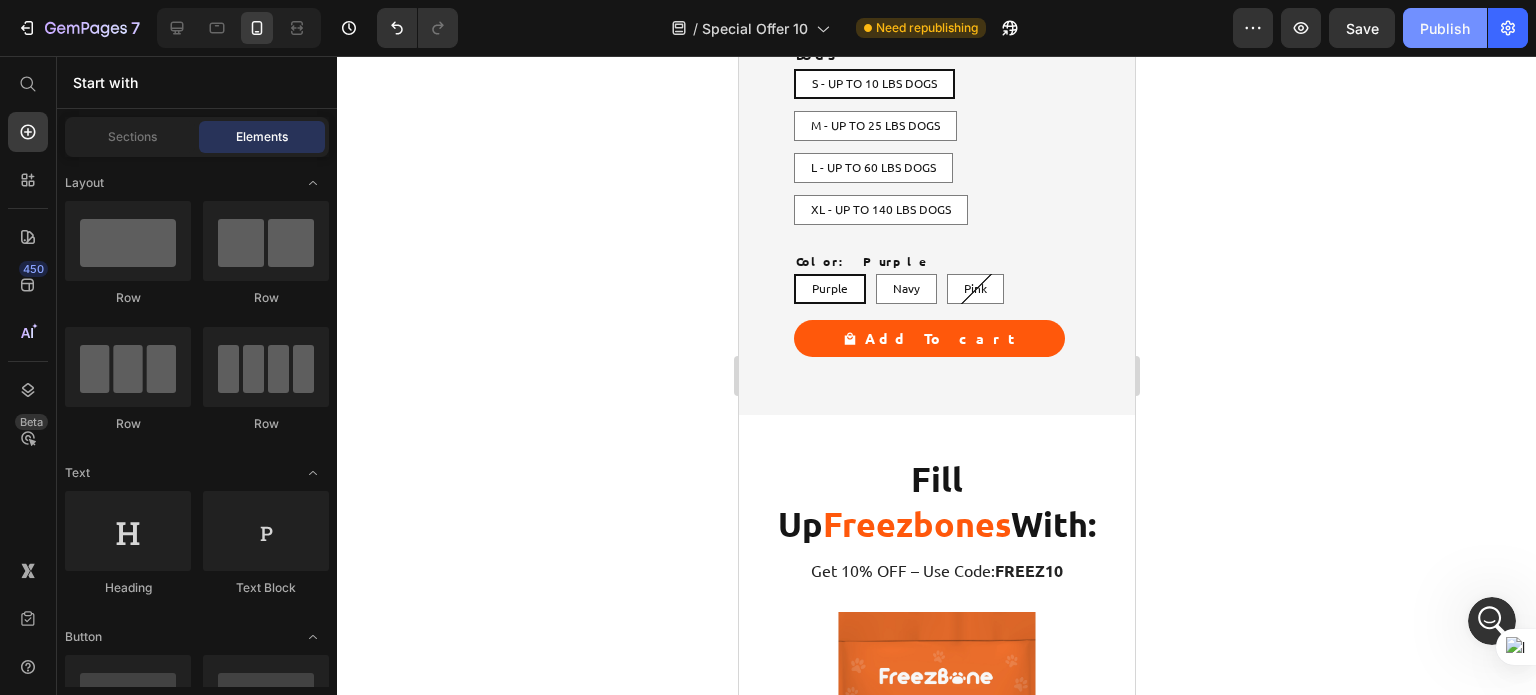 click on "Publish" at bounding box center [1445, 28] 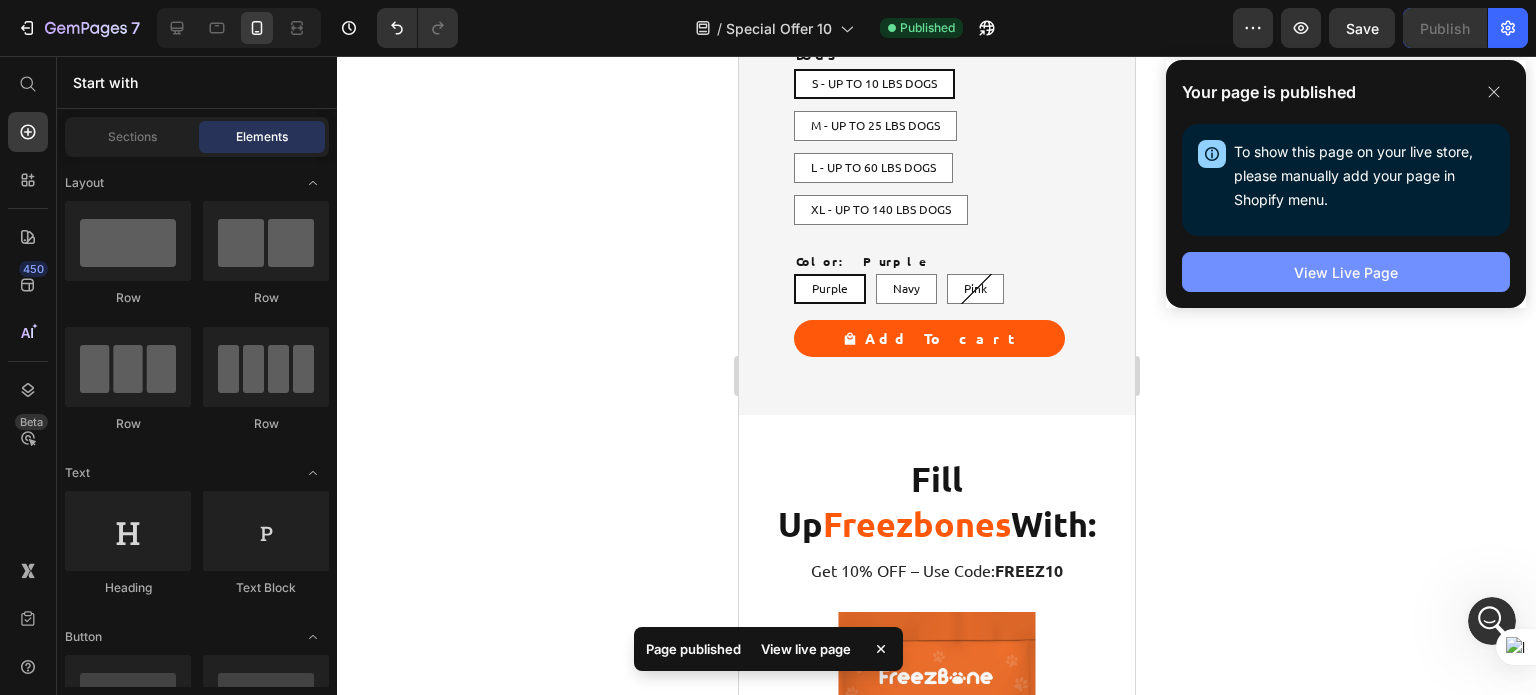 click on "View Live Page" at bounding box center (1346, 272) 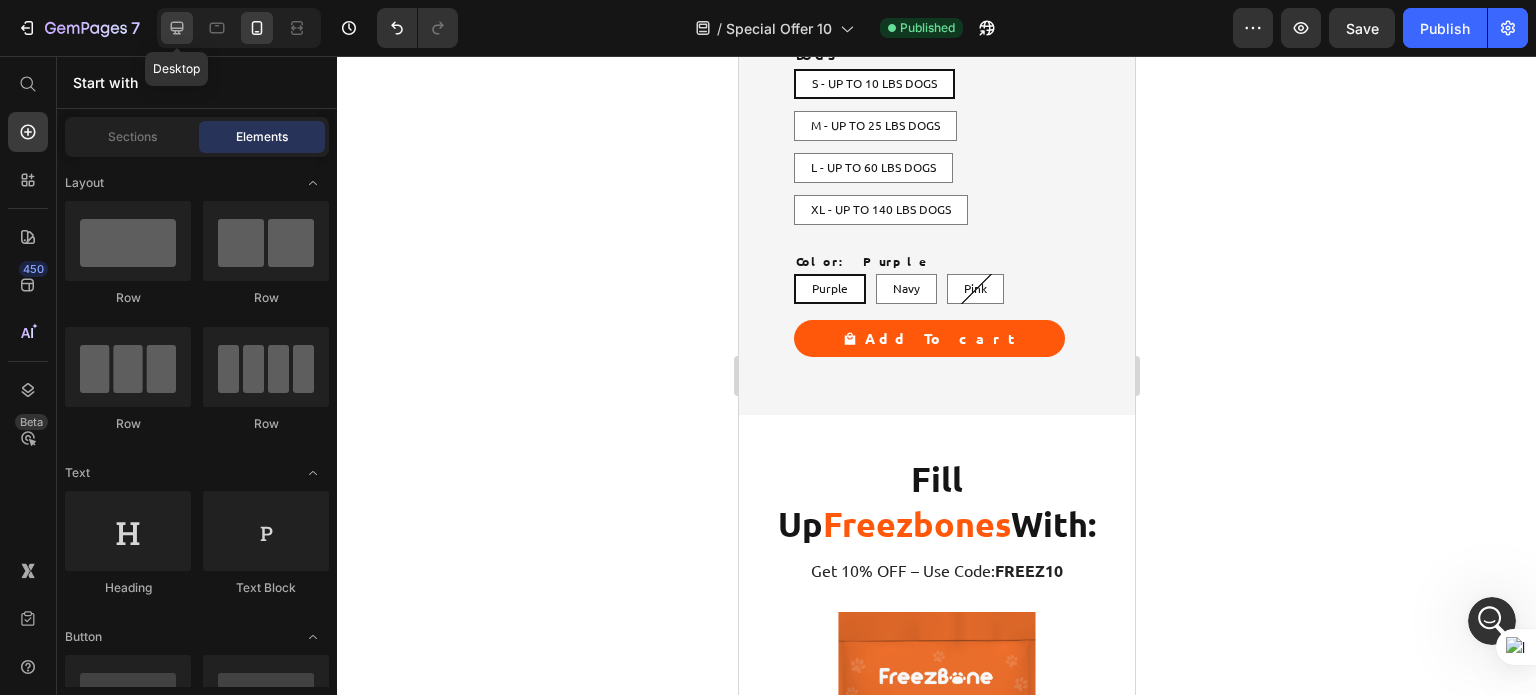 click 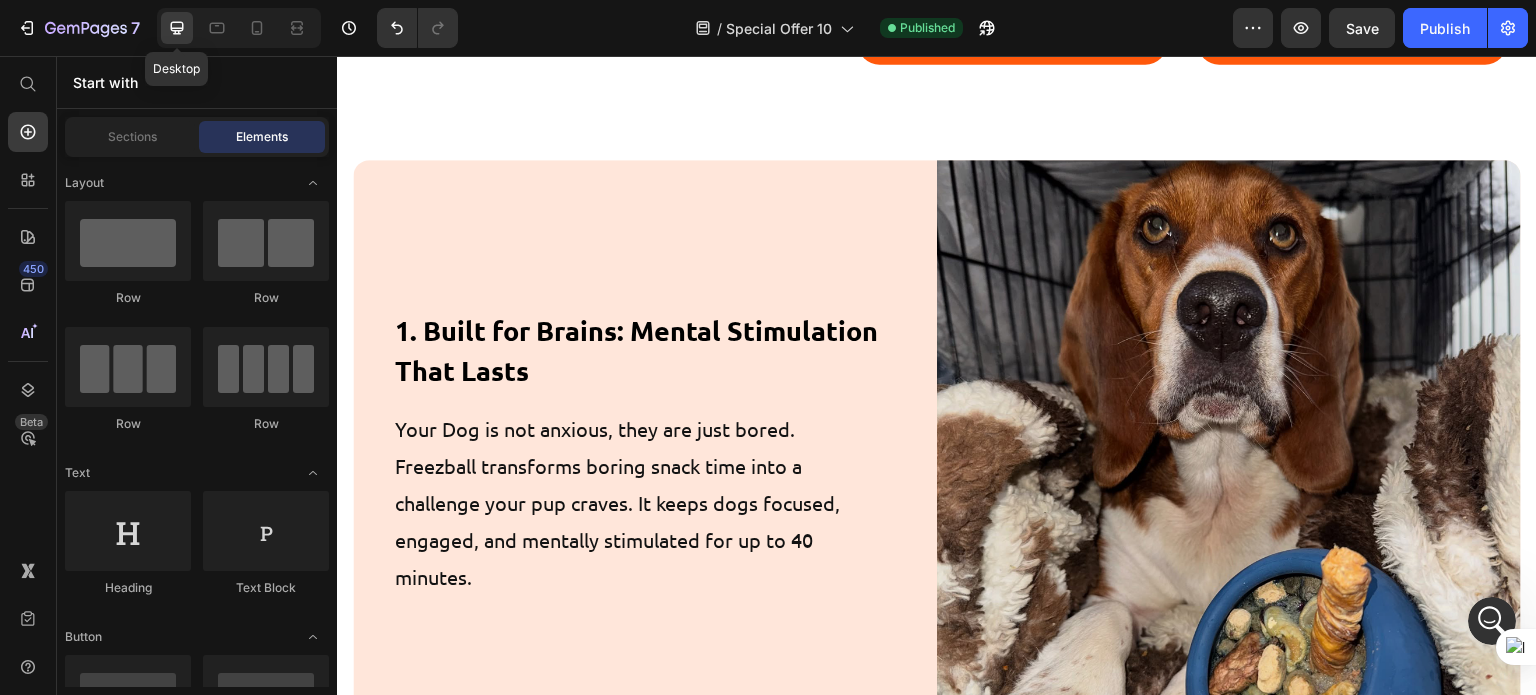 radio on "false" 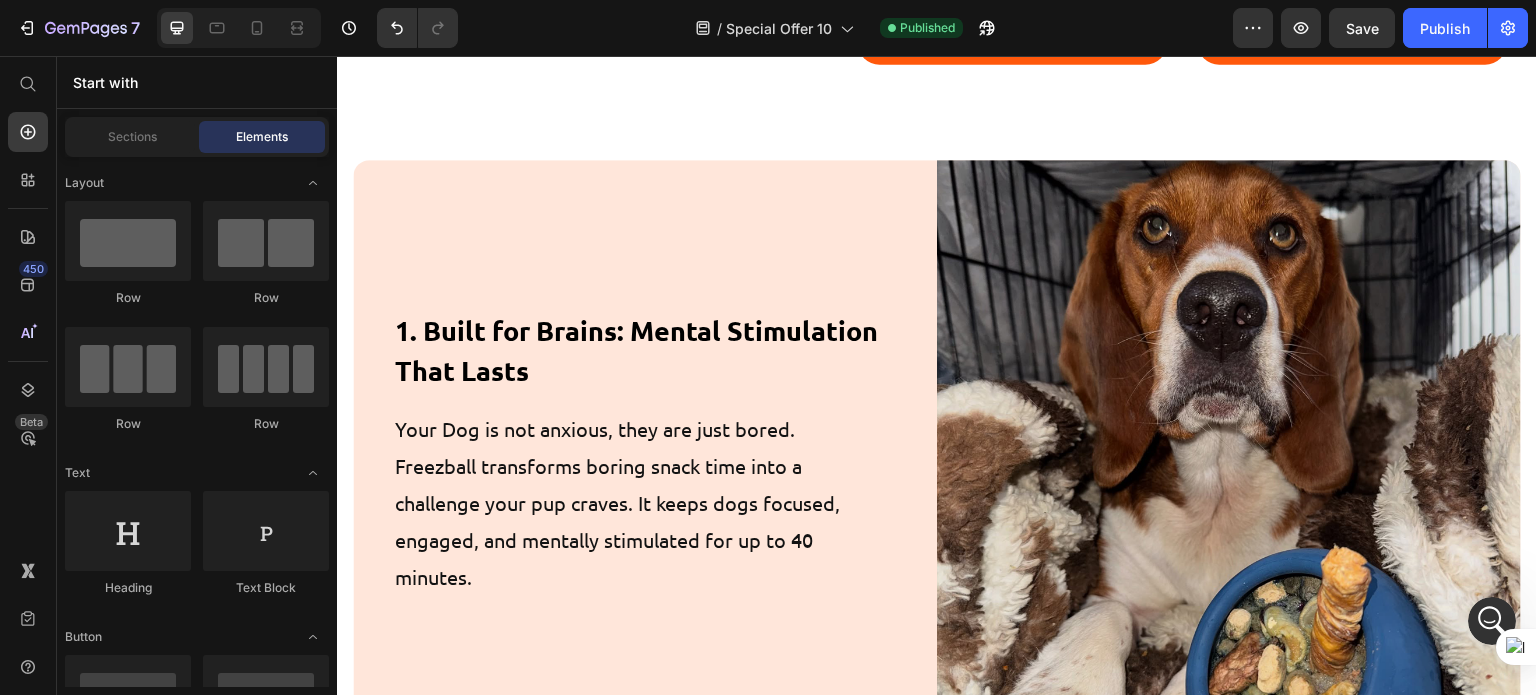 scroll, scrollTop: 1916, scrollLeft: 0, axis: vertical 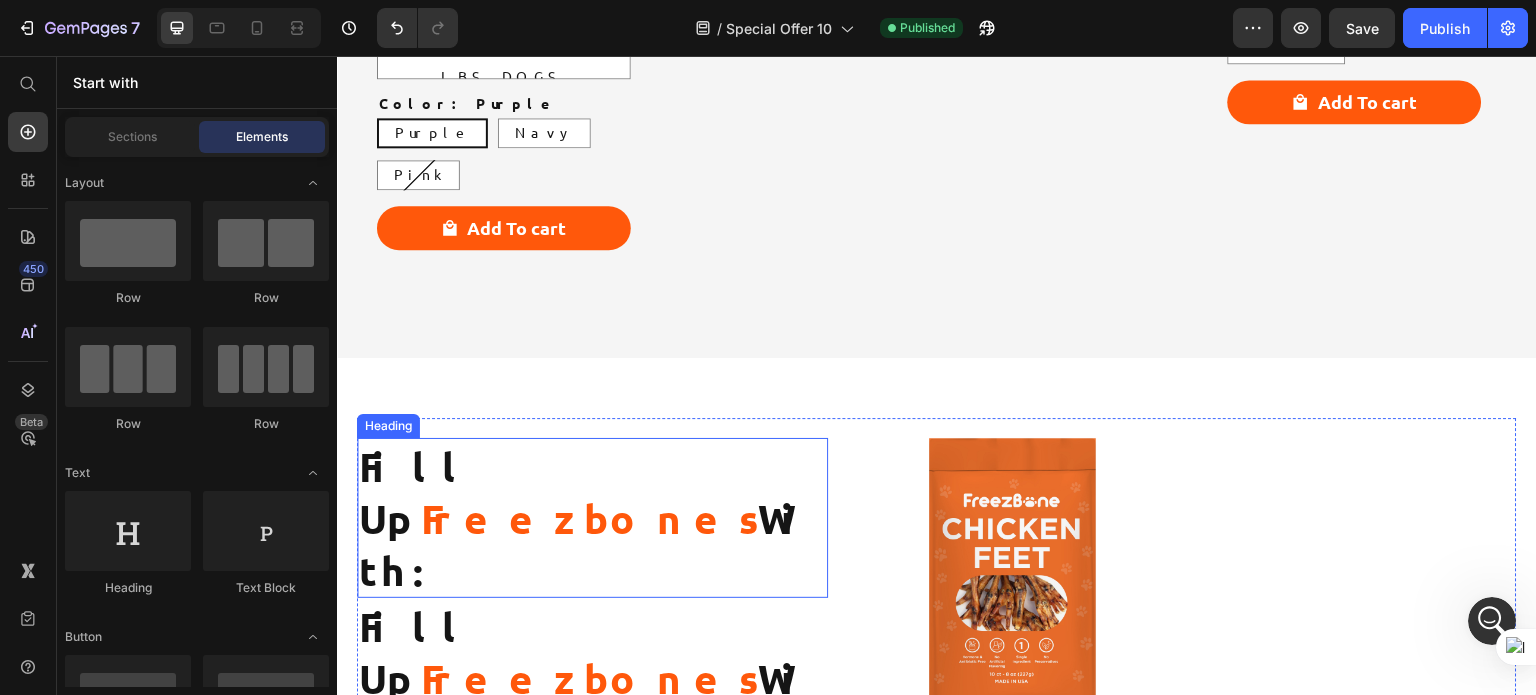 click on "Fill Up  Freezbones  With:" at bounding box center [592, 518] 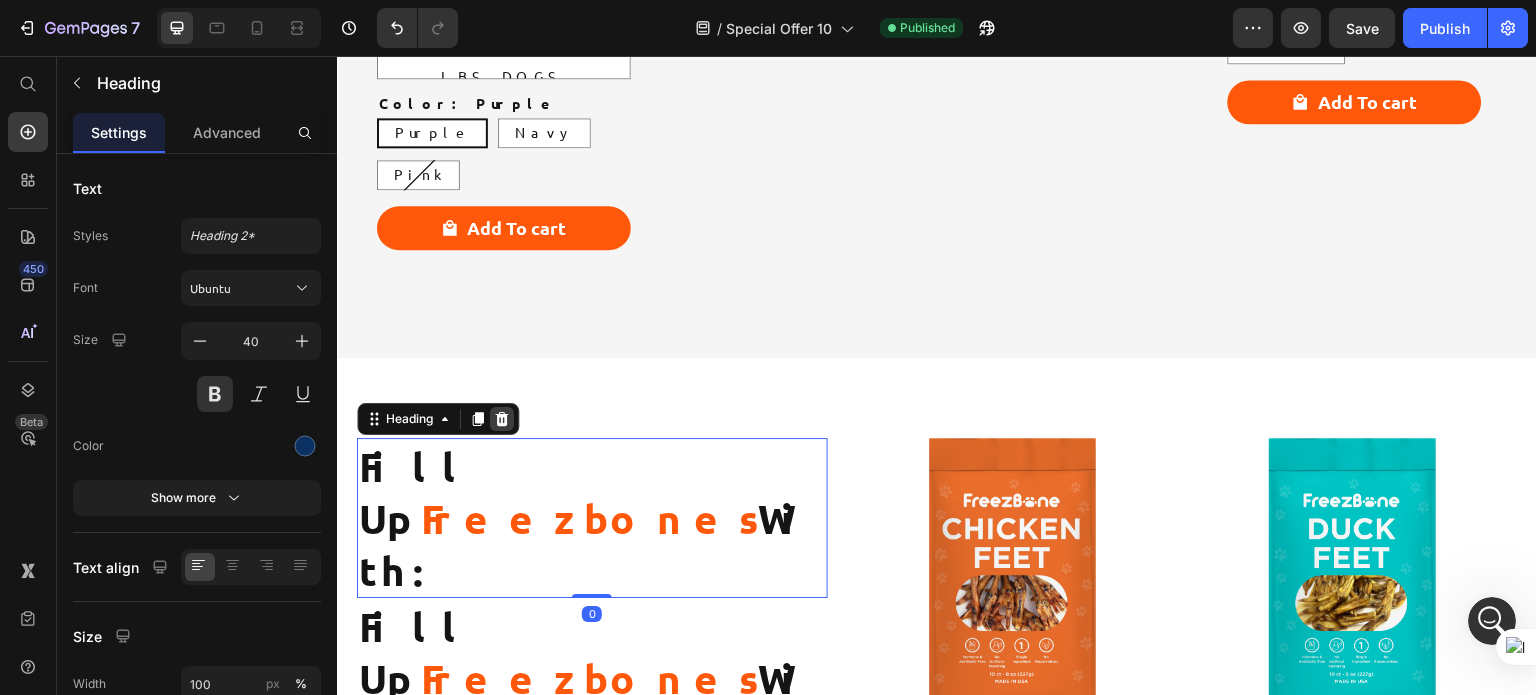 click 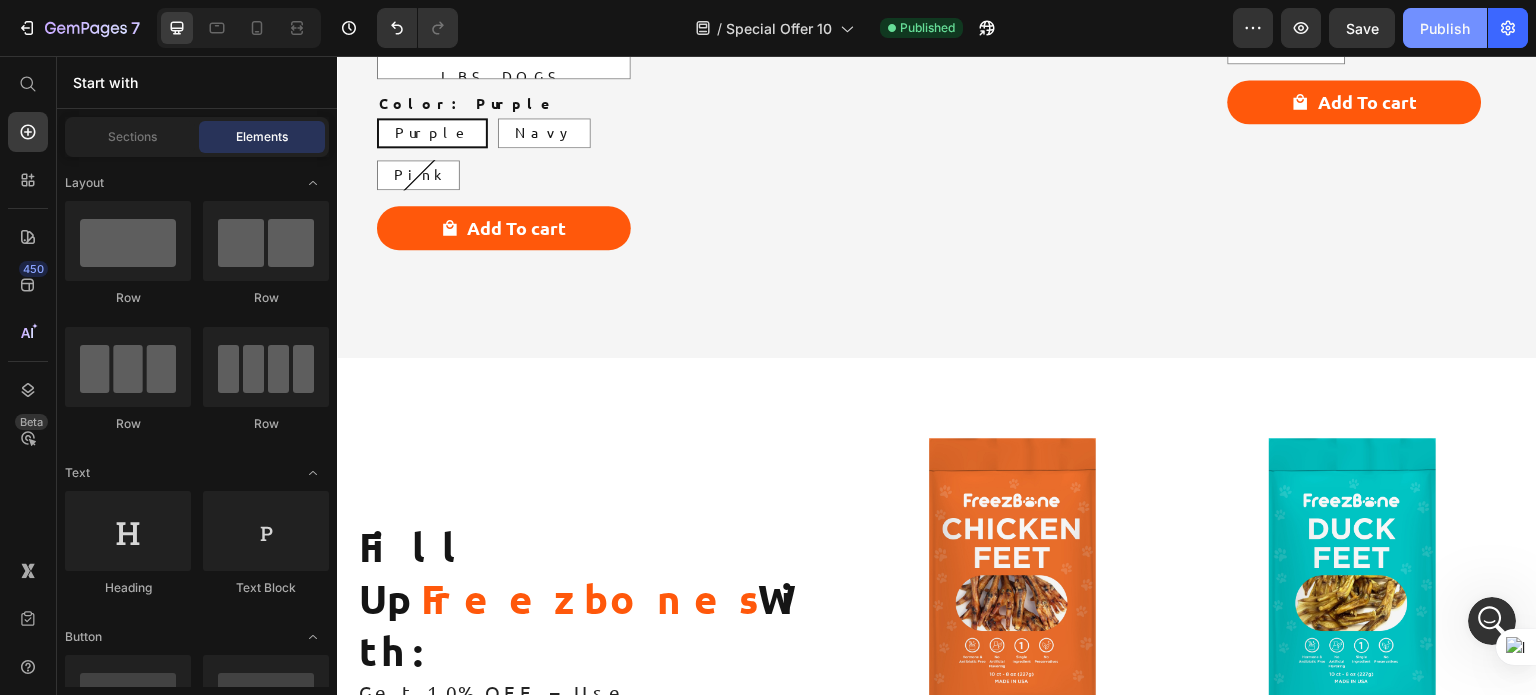 click on "Publish" at bounding box center (1445, 28) 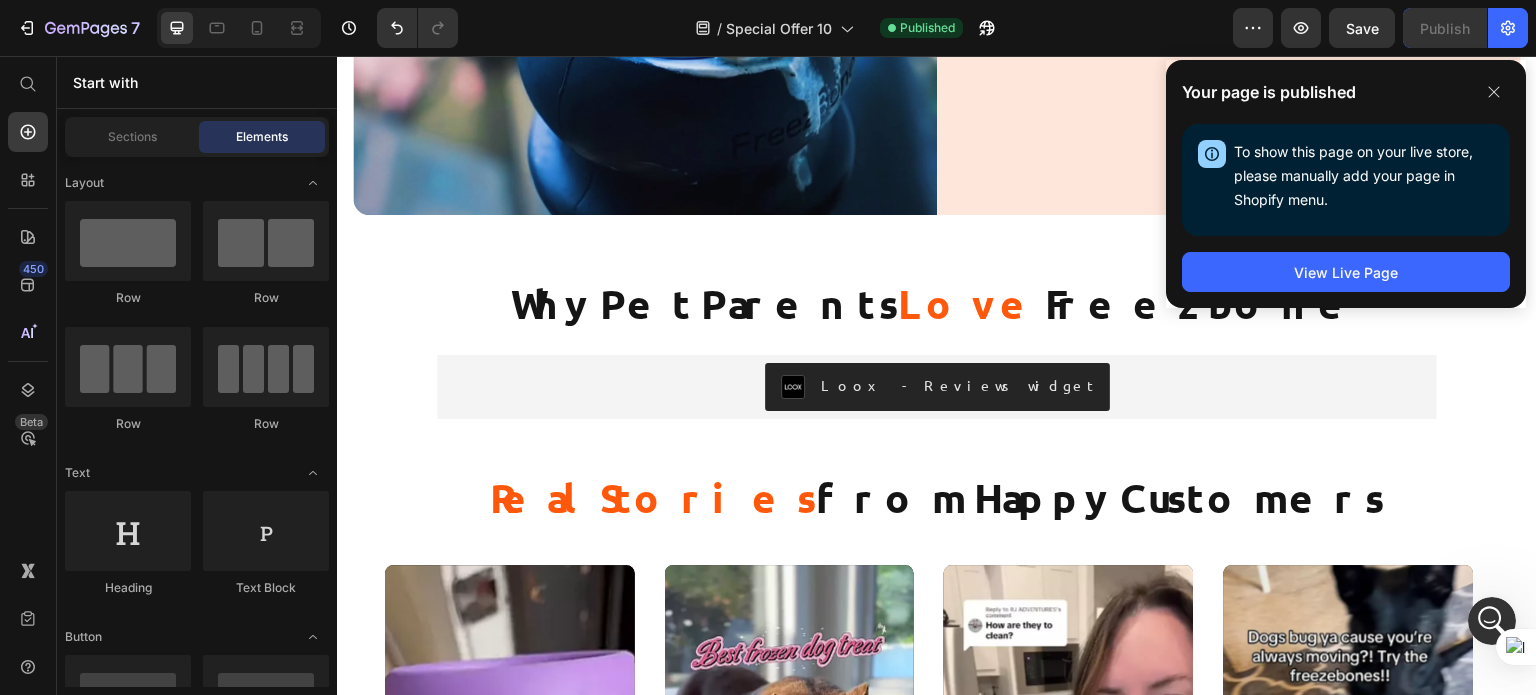 scroll, scrollTop: 5200, scrollLeft: 0, axis: vertical 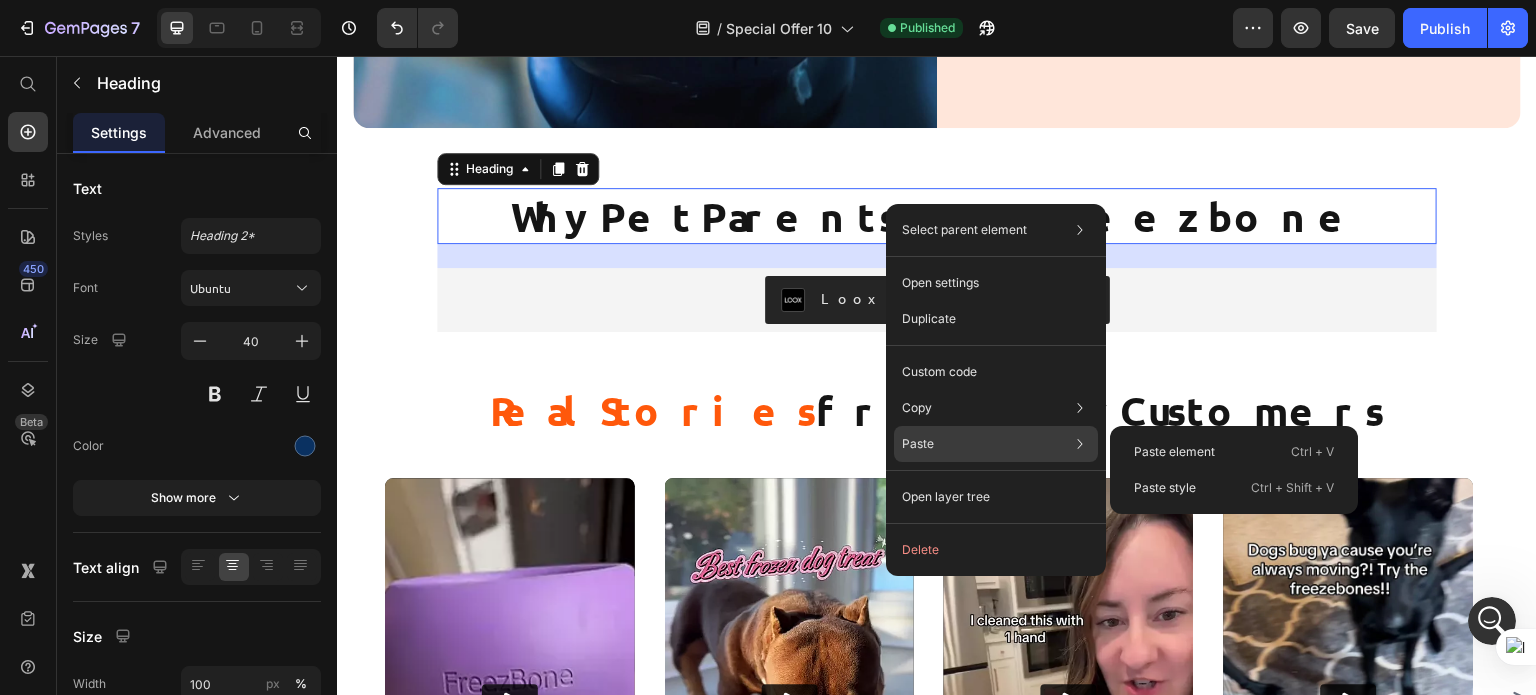 click on "Paste Paste element  Ctrl + V Paste style  Ctrl + Shift + V" 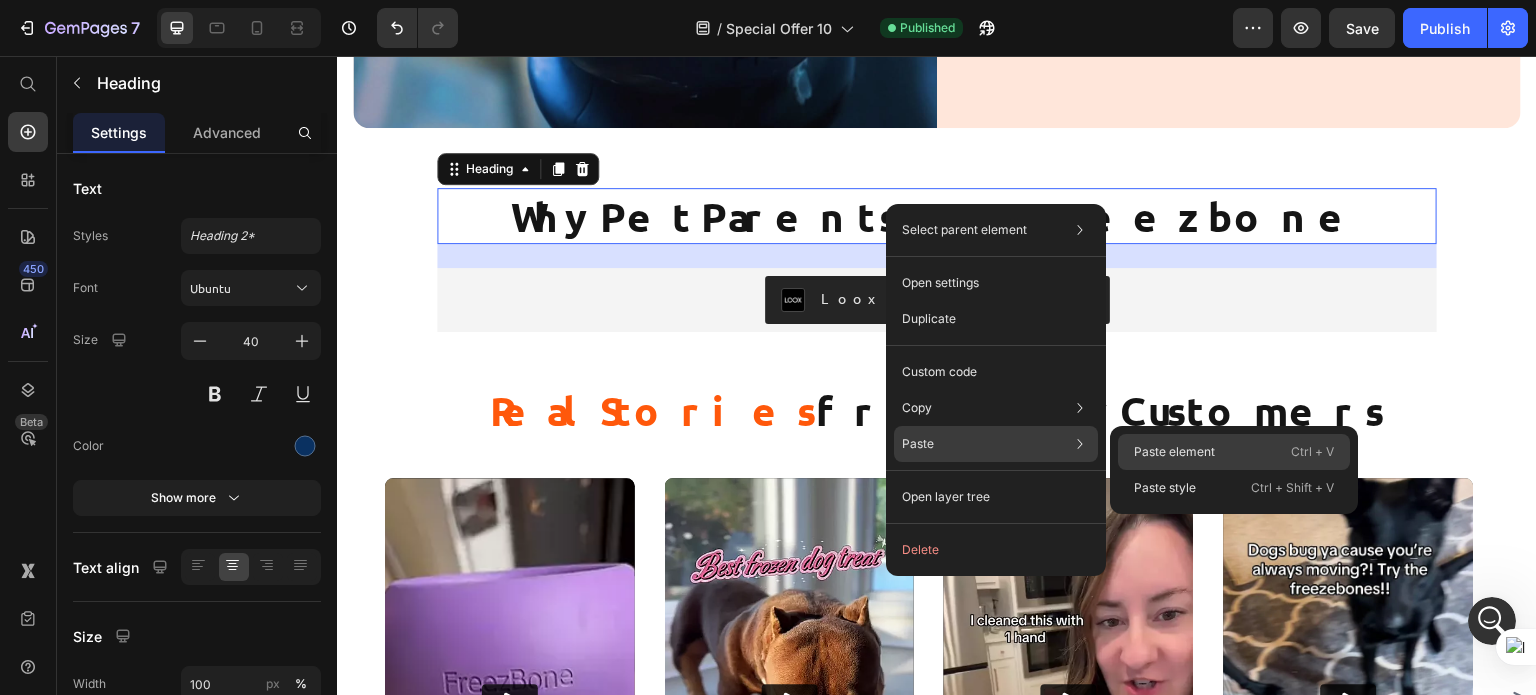 click on "Paste element" at bounding box center [1174, 452] 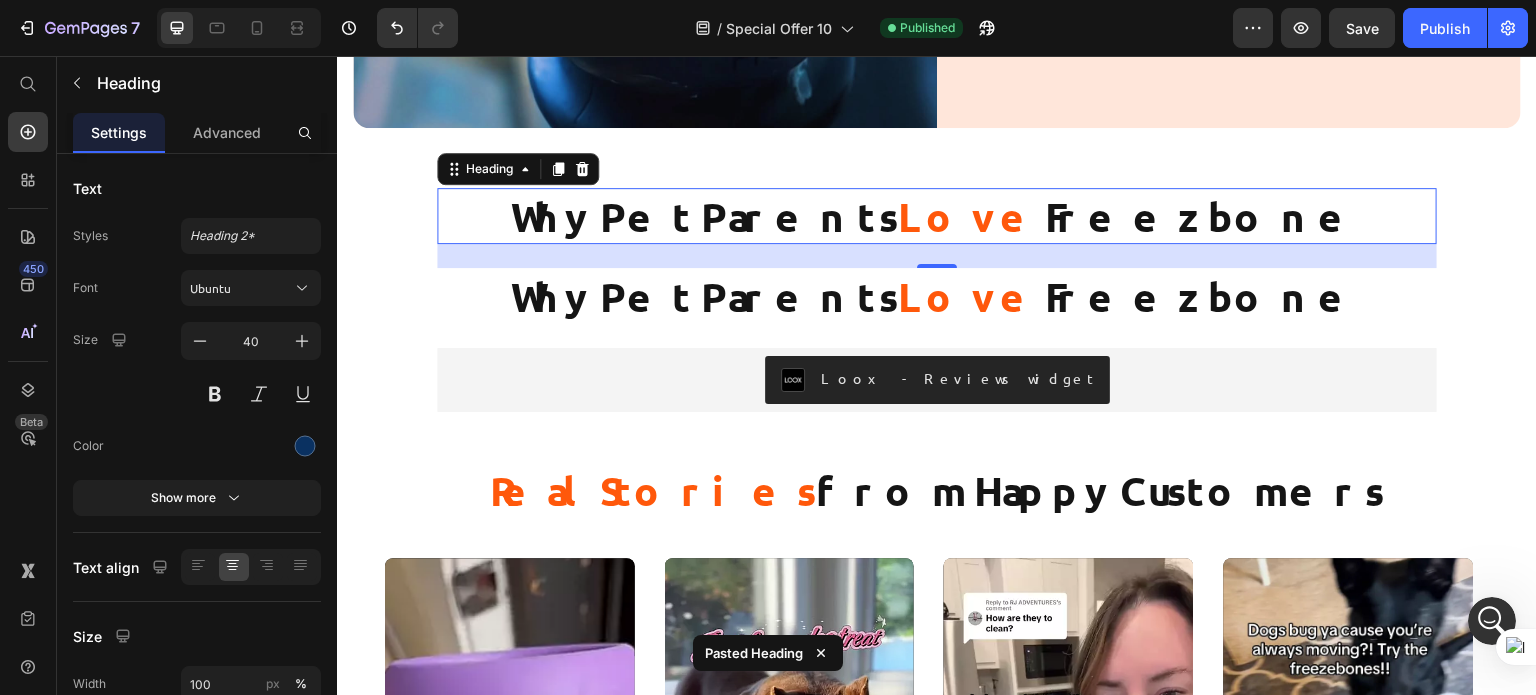 click on "Heading" at bounding box center (518, 169) 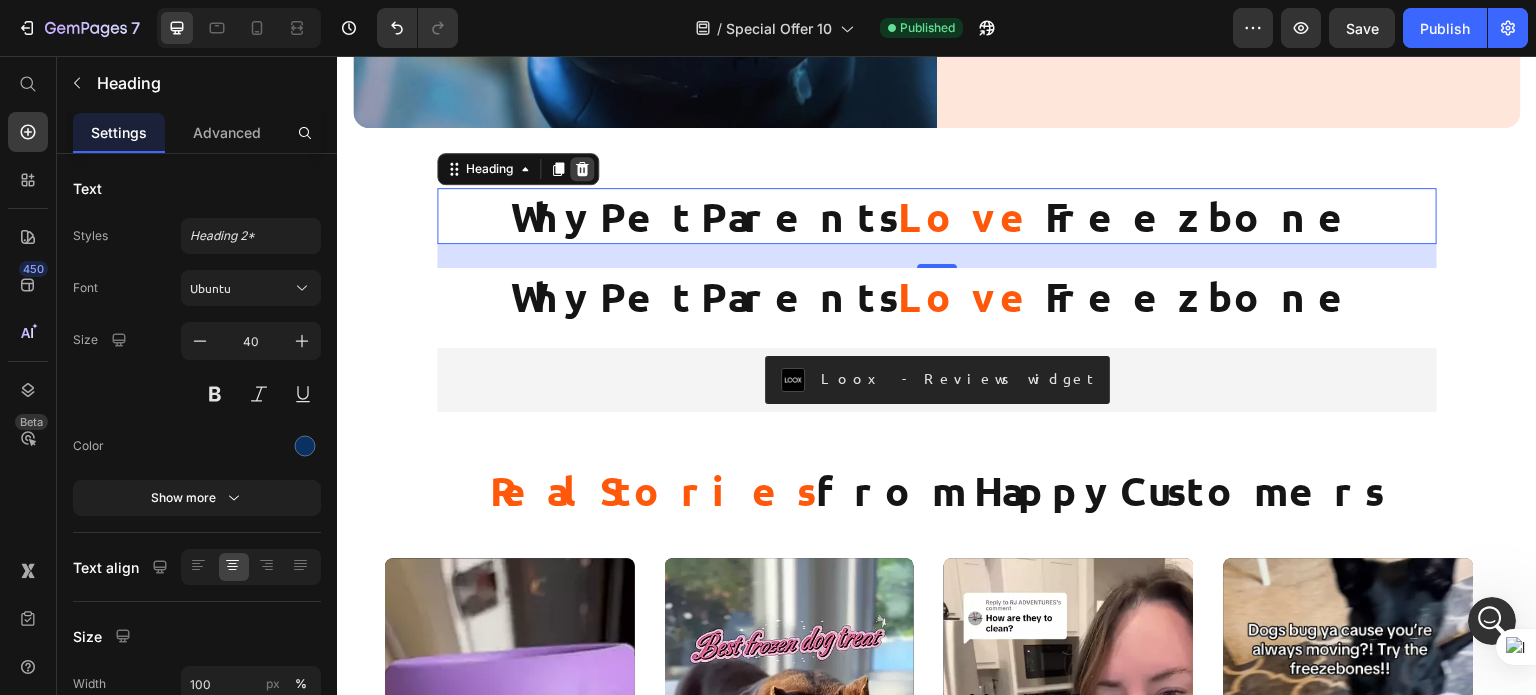 click 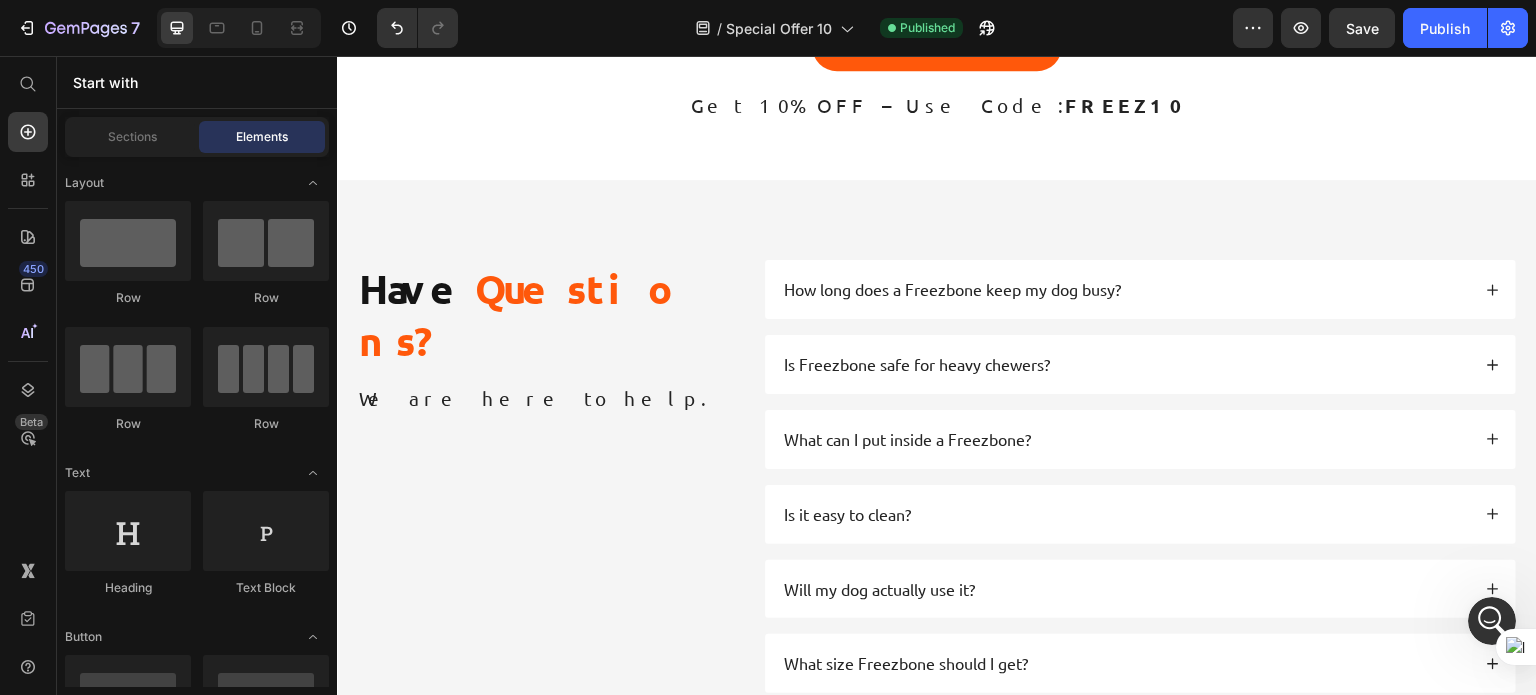 scroll, scrollTop: 6157, scrollLeft: 0, axis: vertical 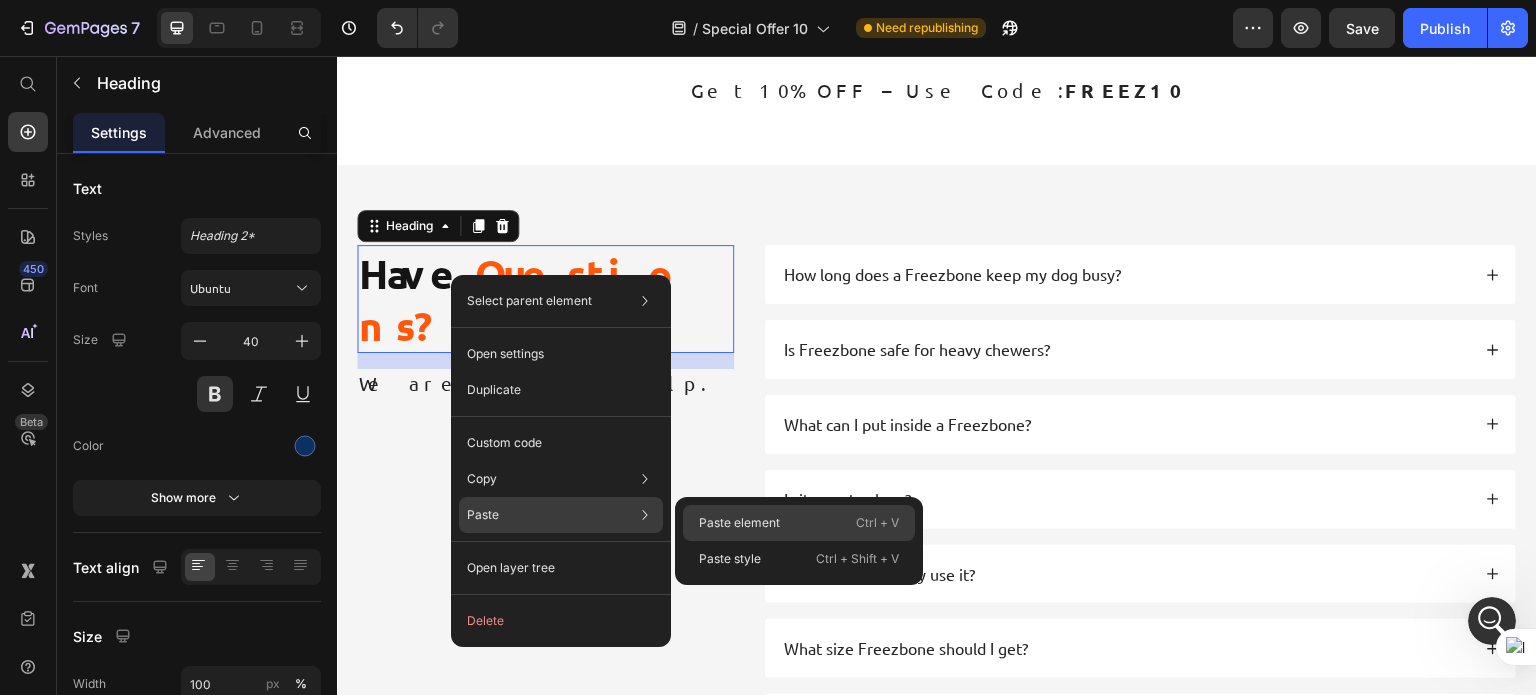 click on "Paste element  Ctrl + V" 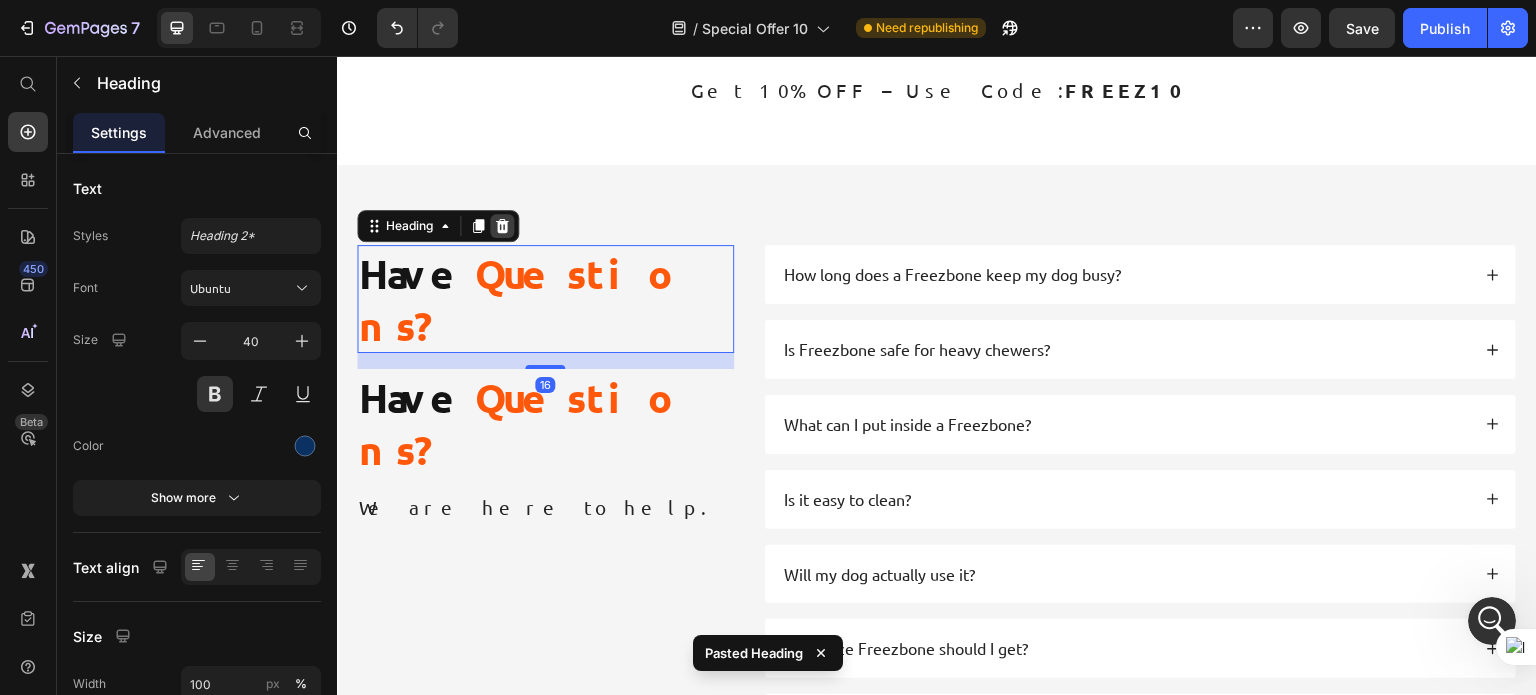 click at bounding box center (502, 226) 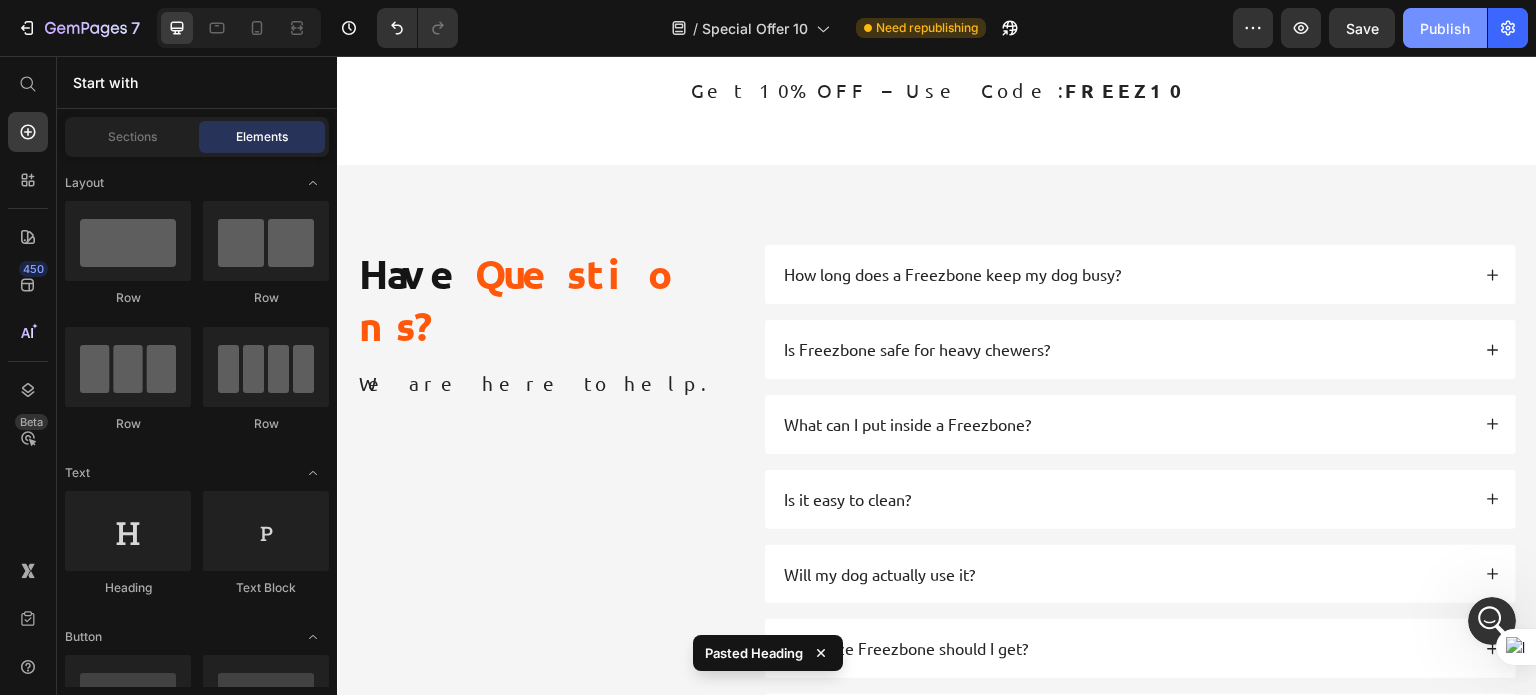 click on "Publish" 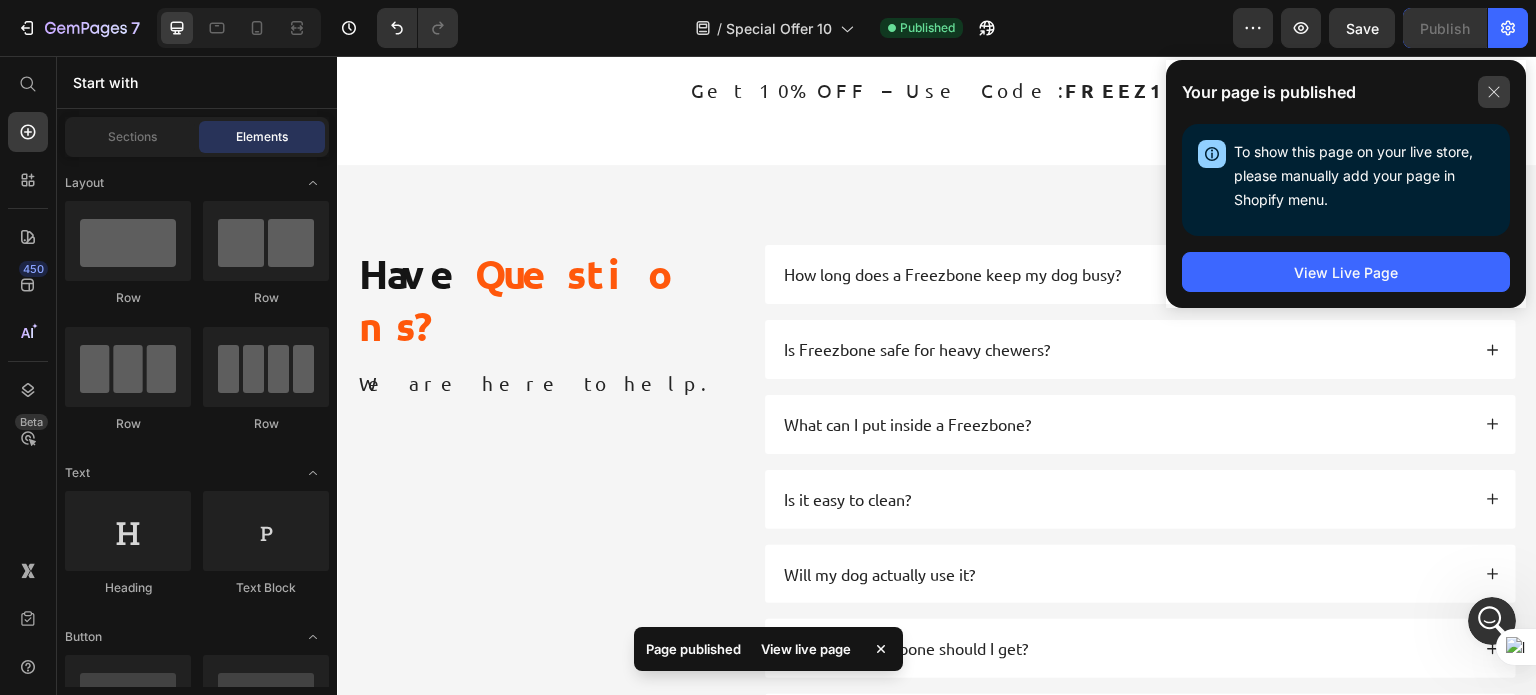 click 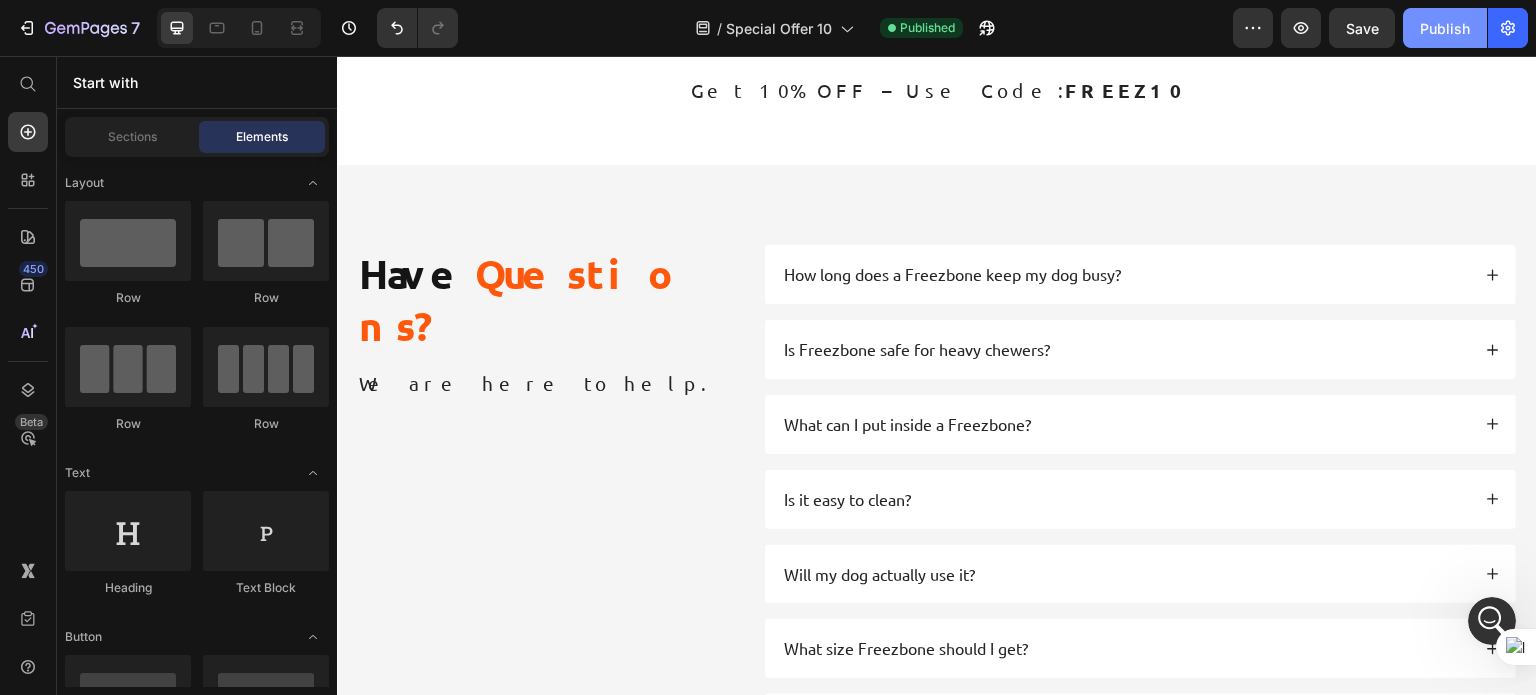 click on "Publish" at bounding box center (1445, 28) 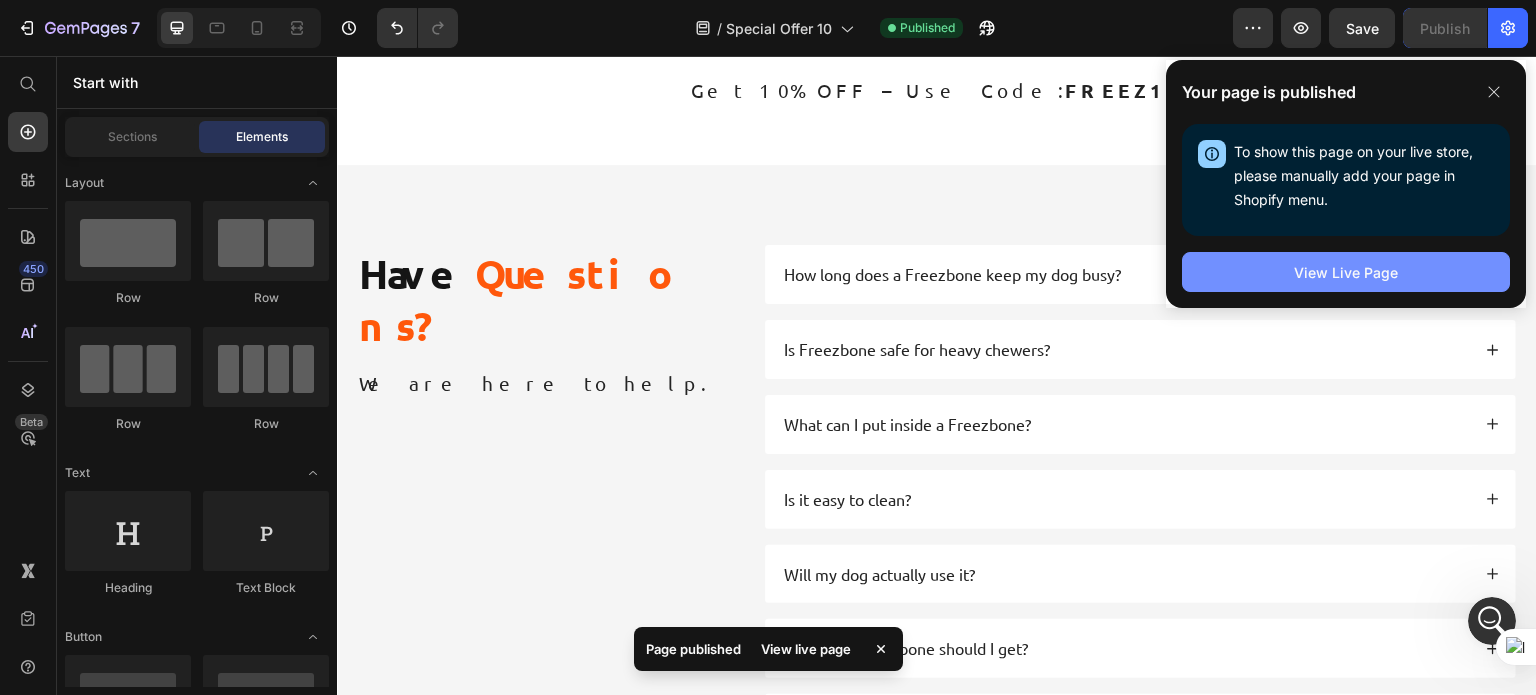 click on "View Live Page" at bounding box center (1346, 272) 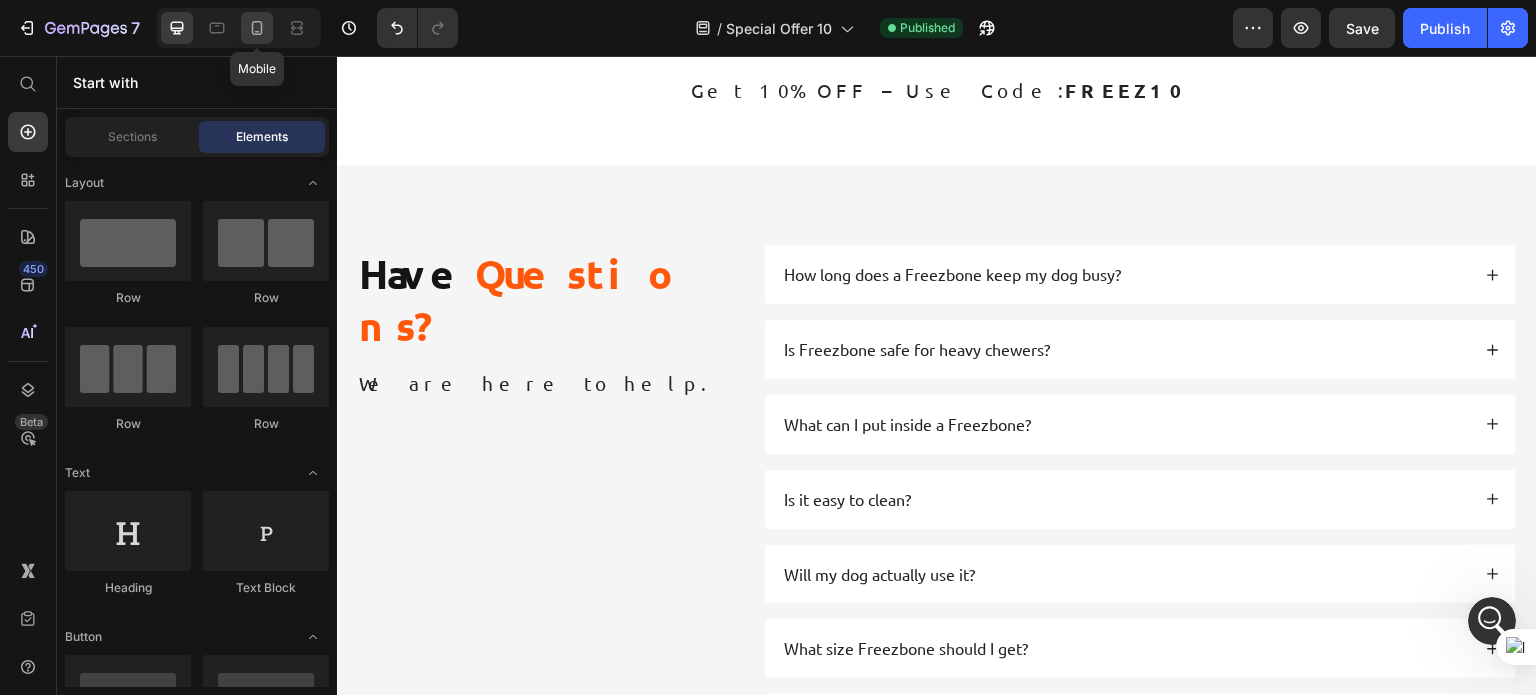 click 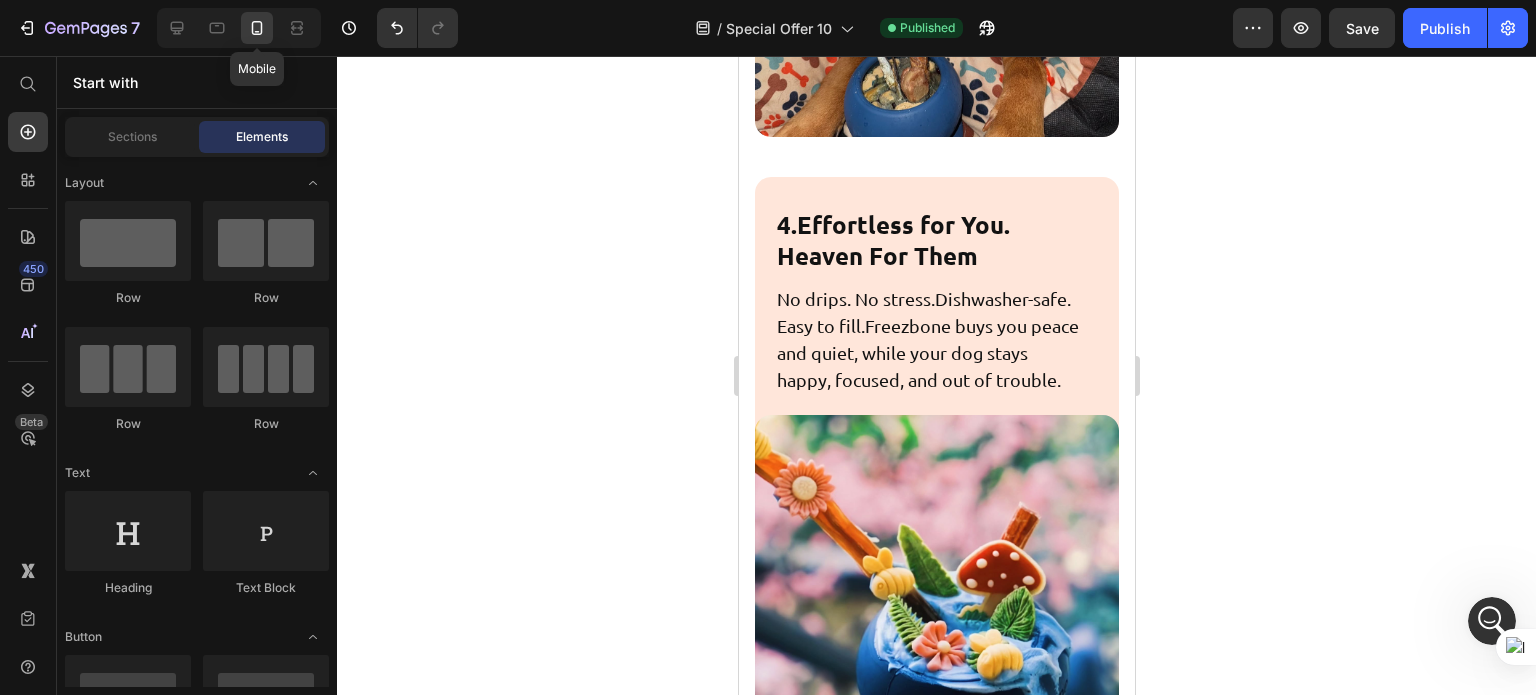 click on "Questions?" at bounding box center (977, 1697) 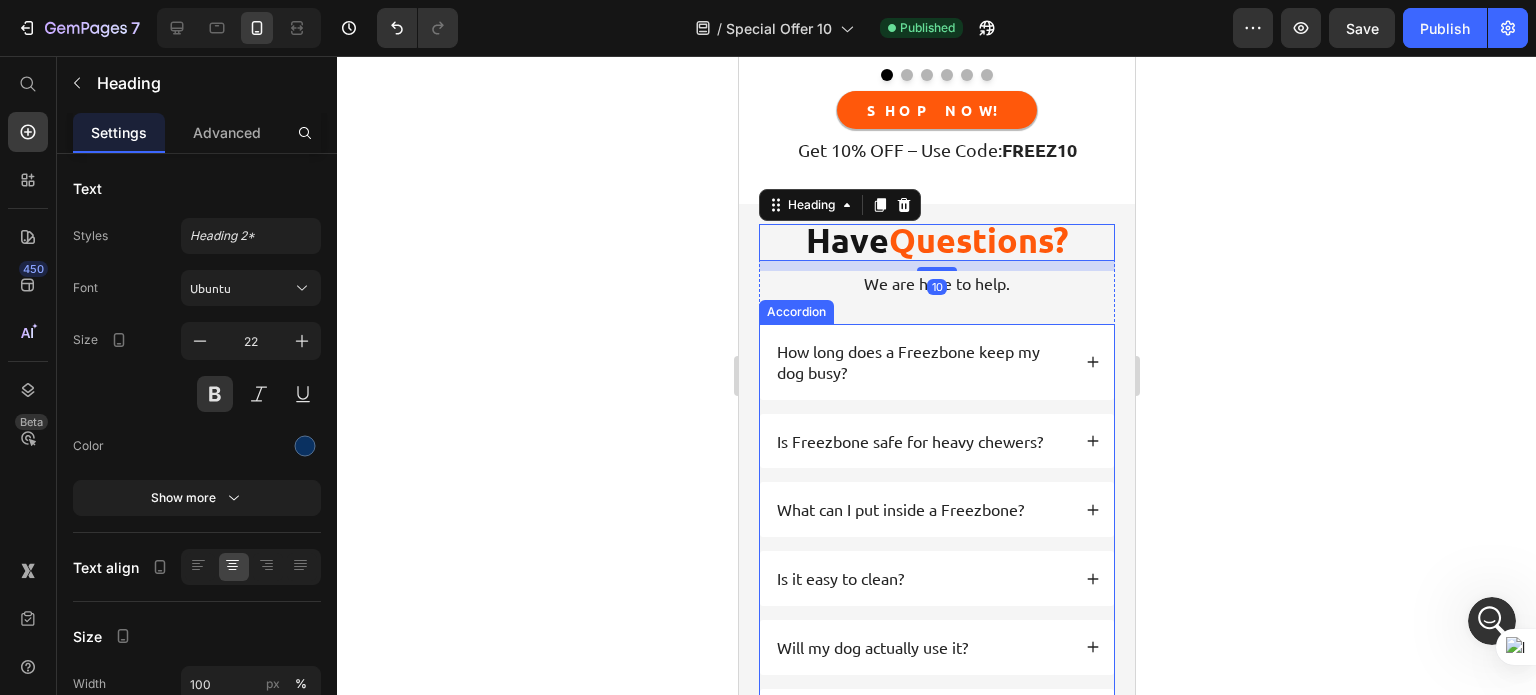 scroll, scrollTop: 8317, scrollLeft: 0, axis: vertical 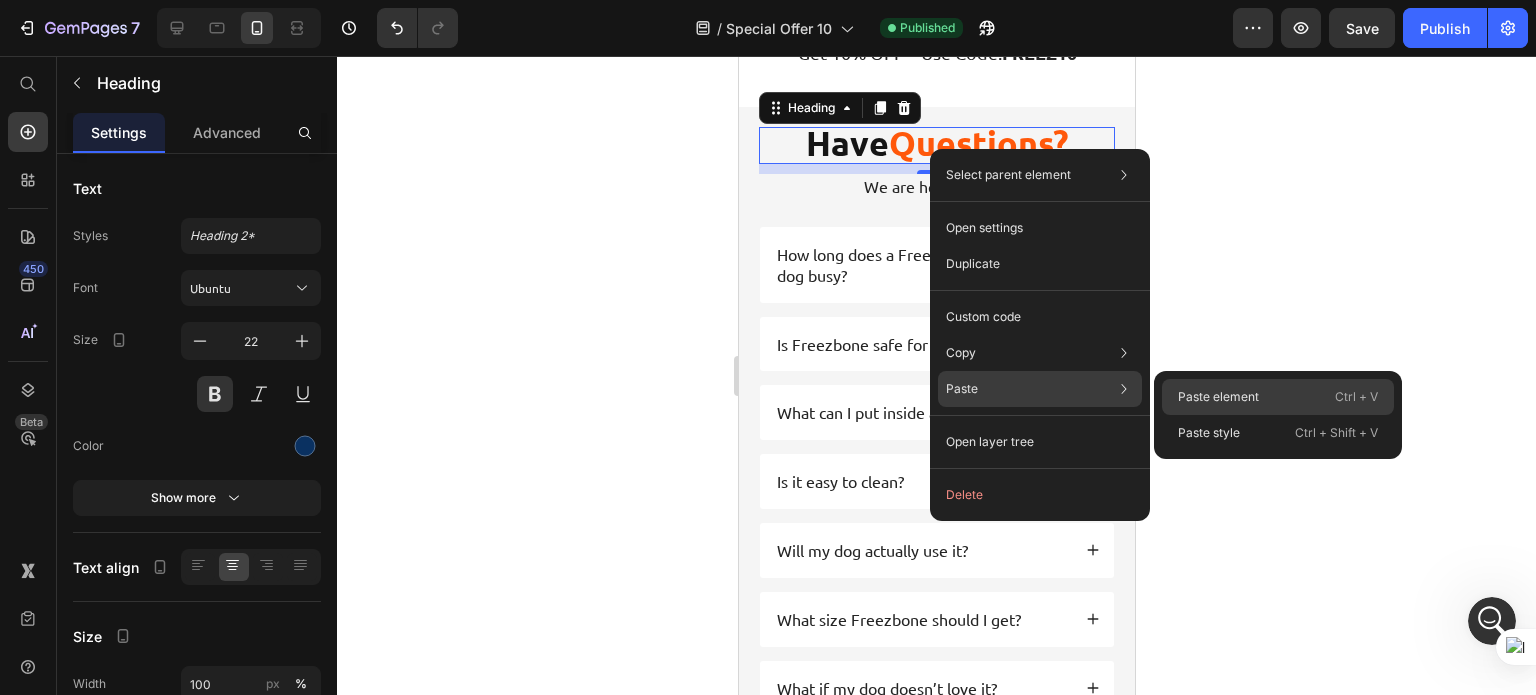 click on "Paste element" at bounding box center [1218, 397] 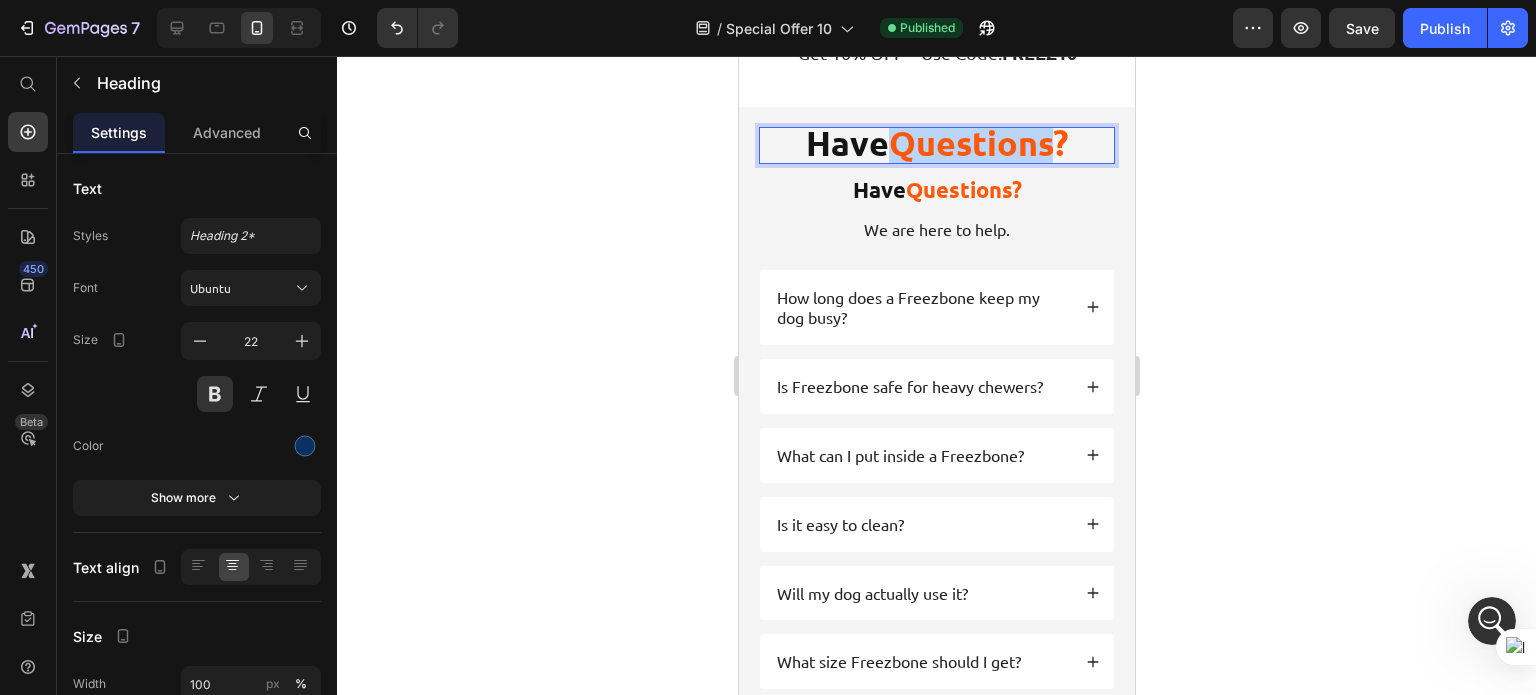 click on "Questions?" at bounding box center [977, 142] 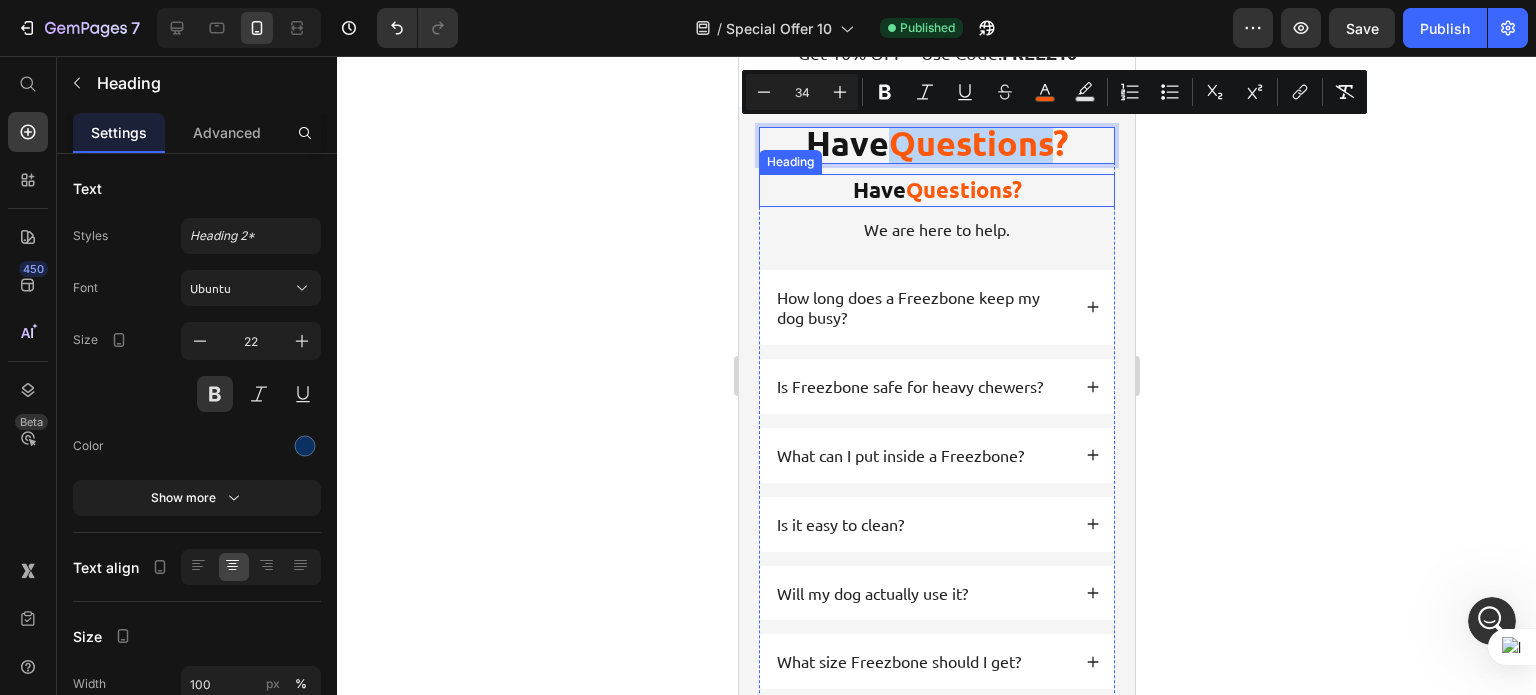click on "Questions?" at bounding box center (963, 189) 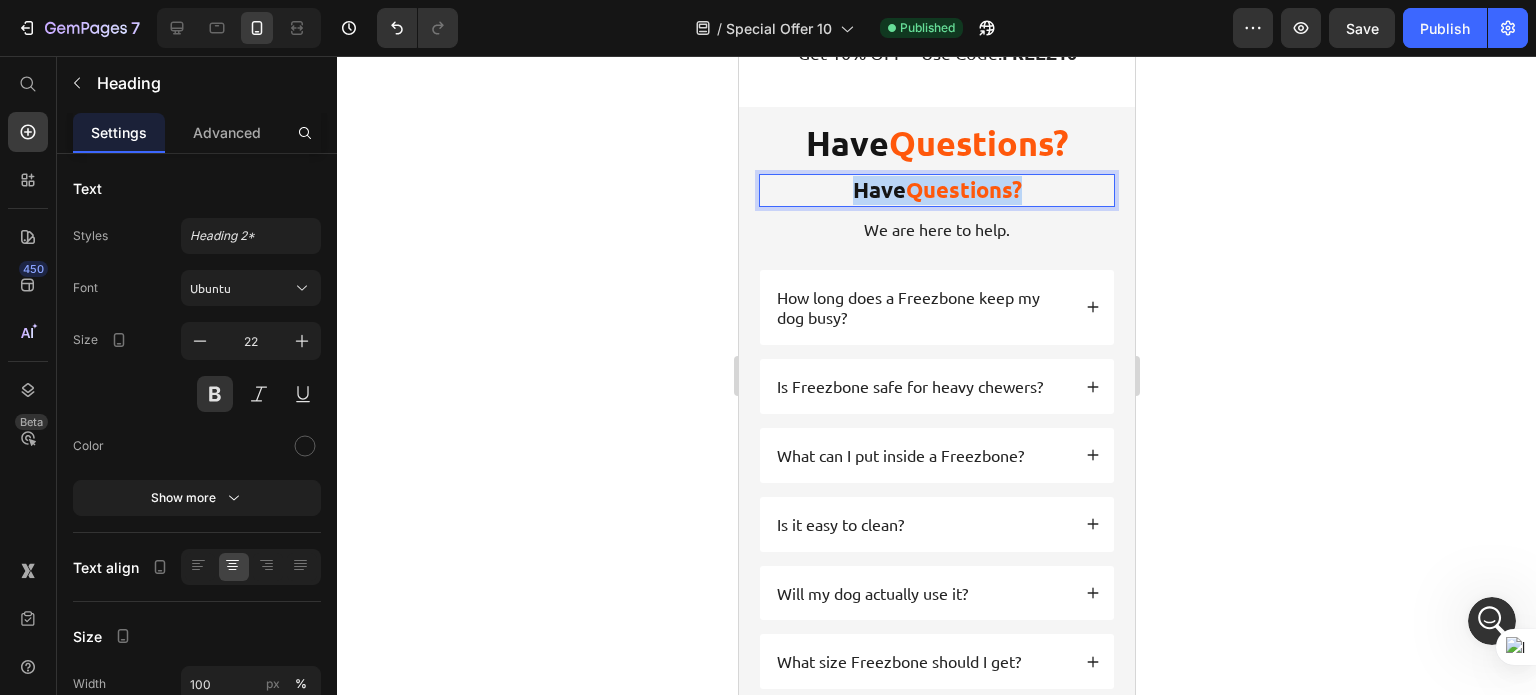 click on "Questions?" at bounding box center [963, 189] 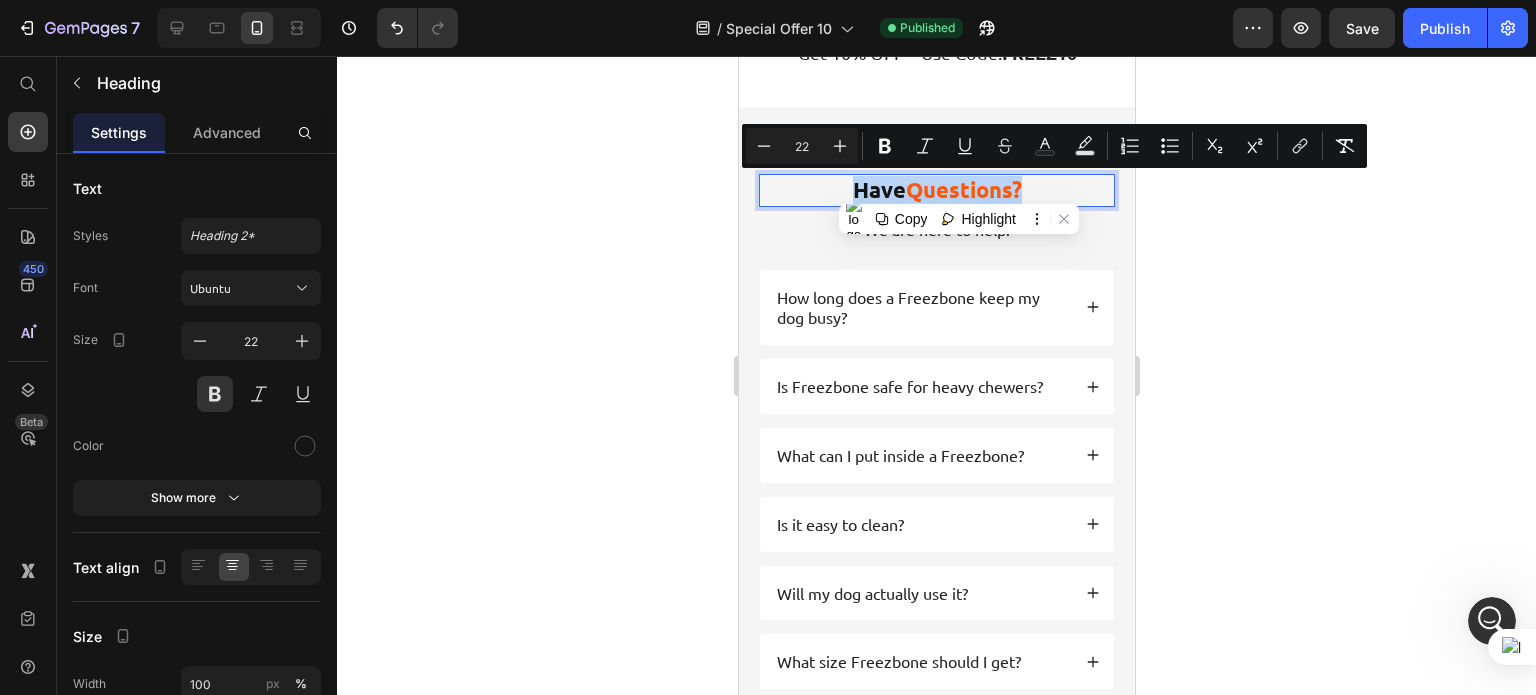 click on "Questions?" at bounding box center (963, 189) 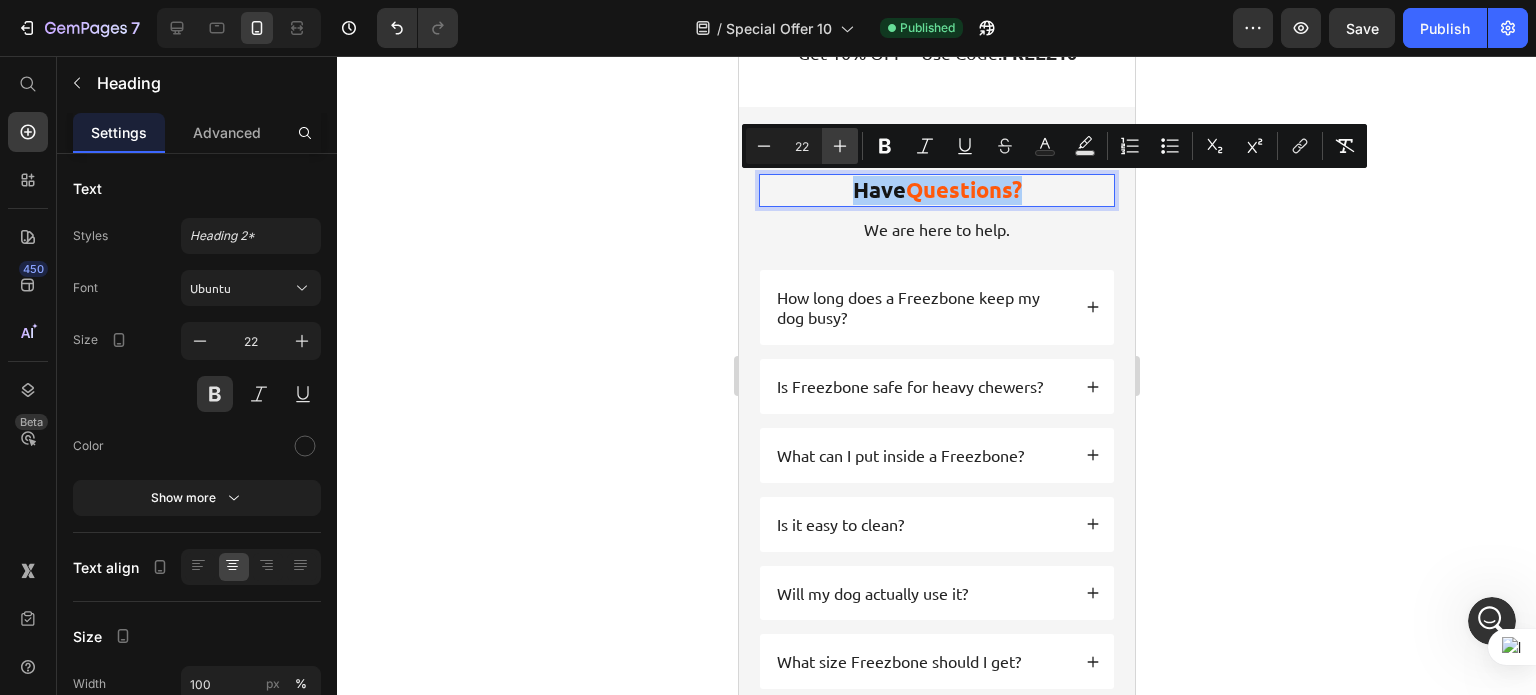 click on "Plus" at bounding box center (840, 146) 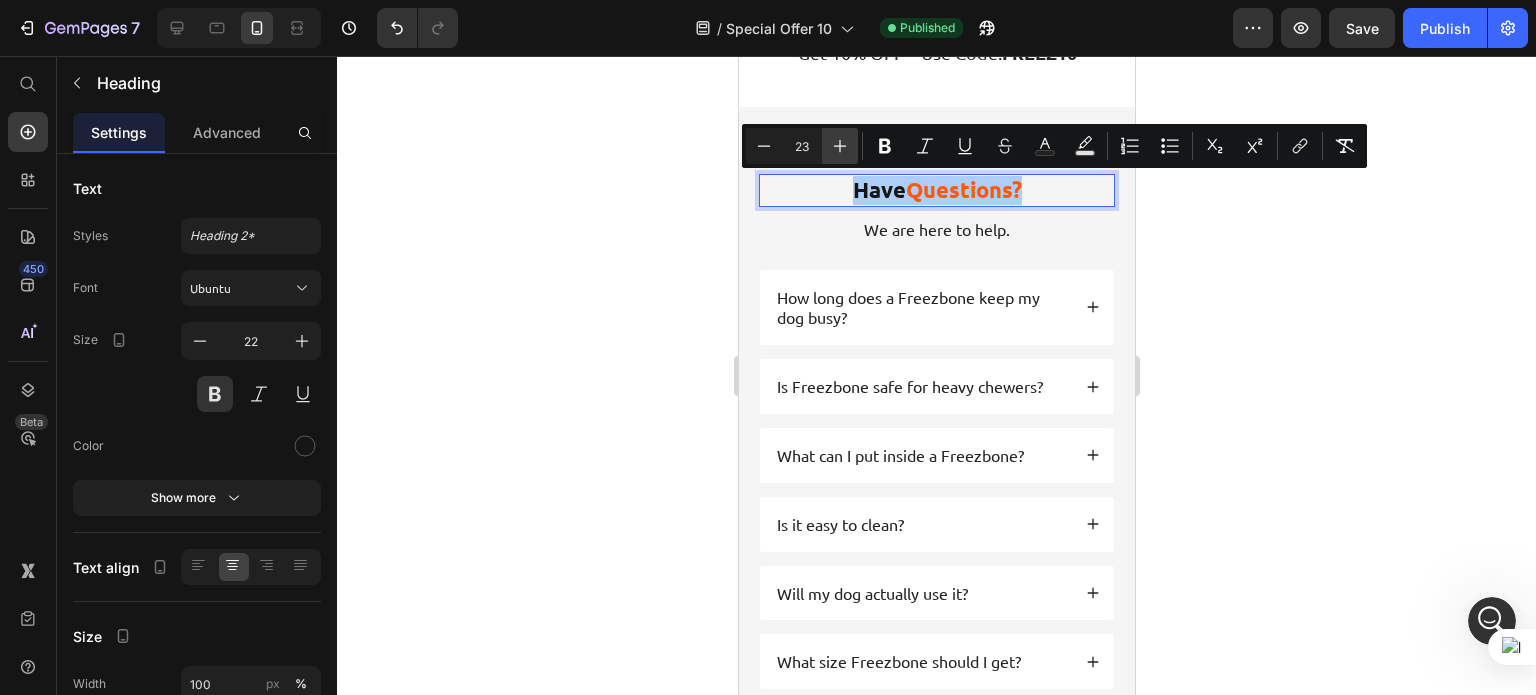 click on "Plus" at bounding box center [840, 146] 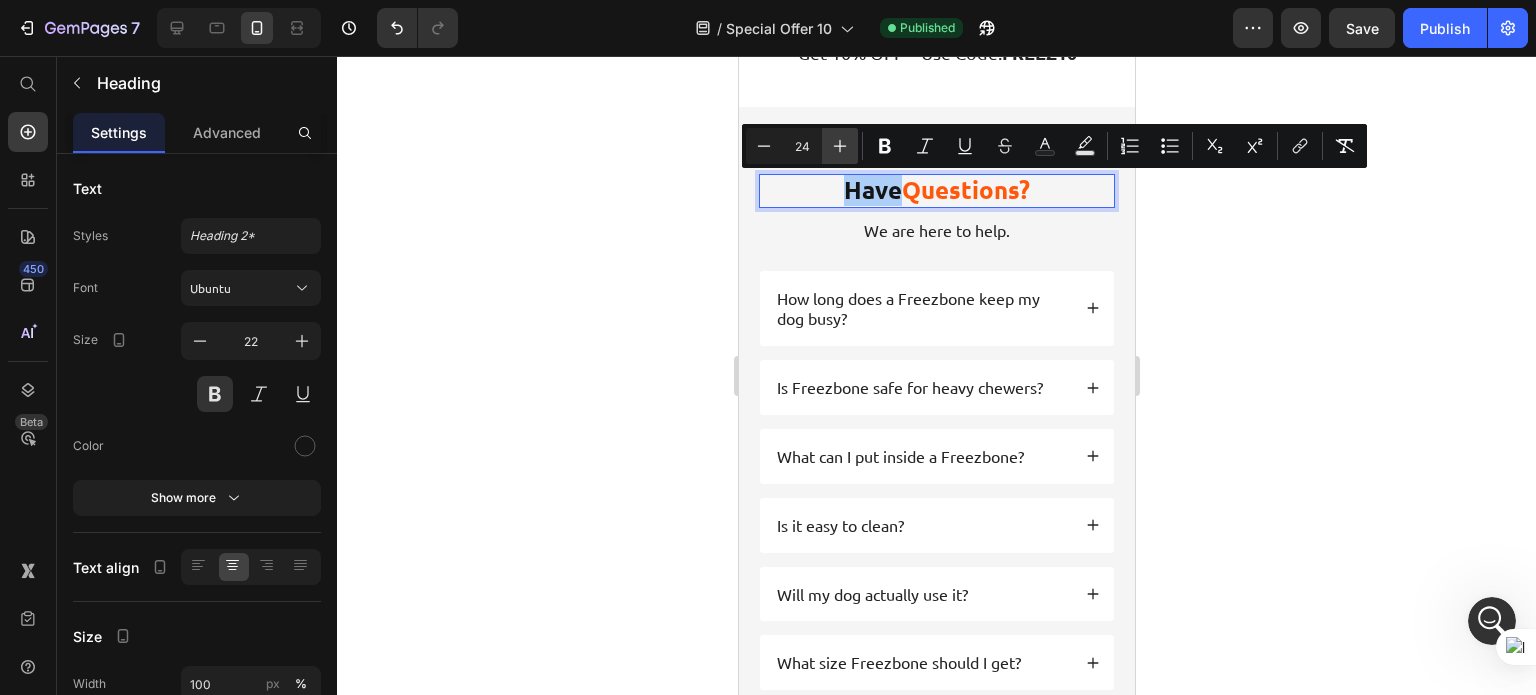 click on "Plus" at bounding box center (840, 146) 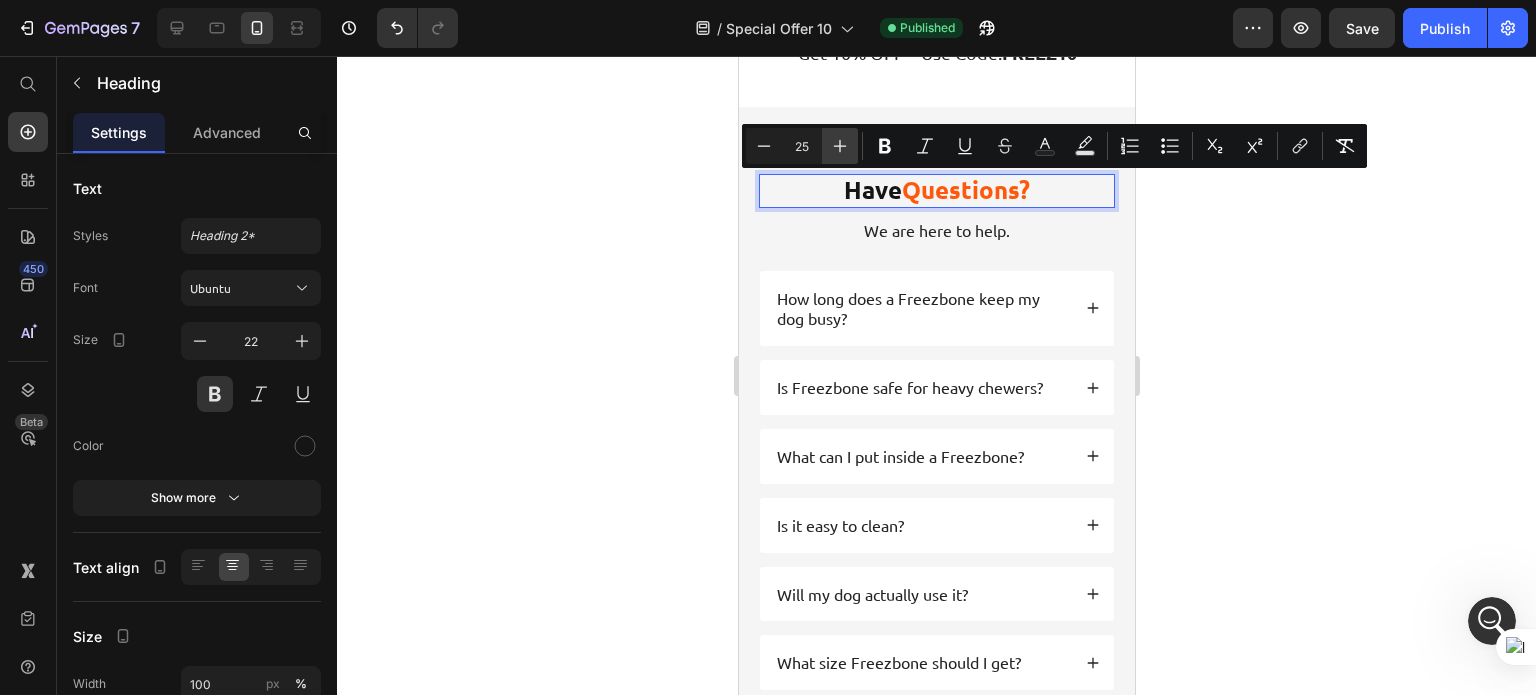 click on "Plus" at bounding box center (840, 146) 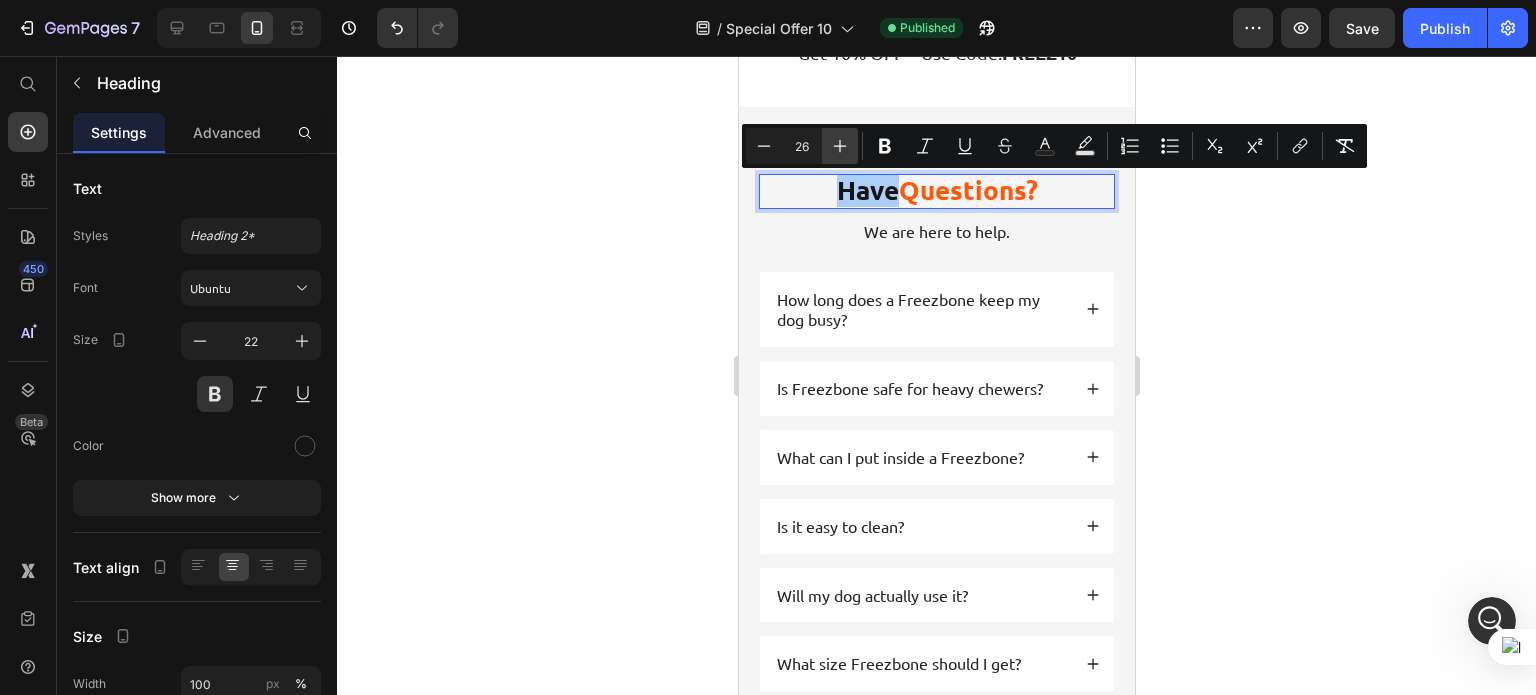 click on "Plus" at bounding box center (840, 146) 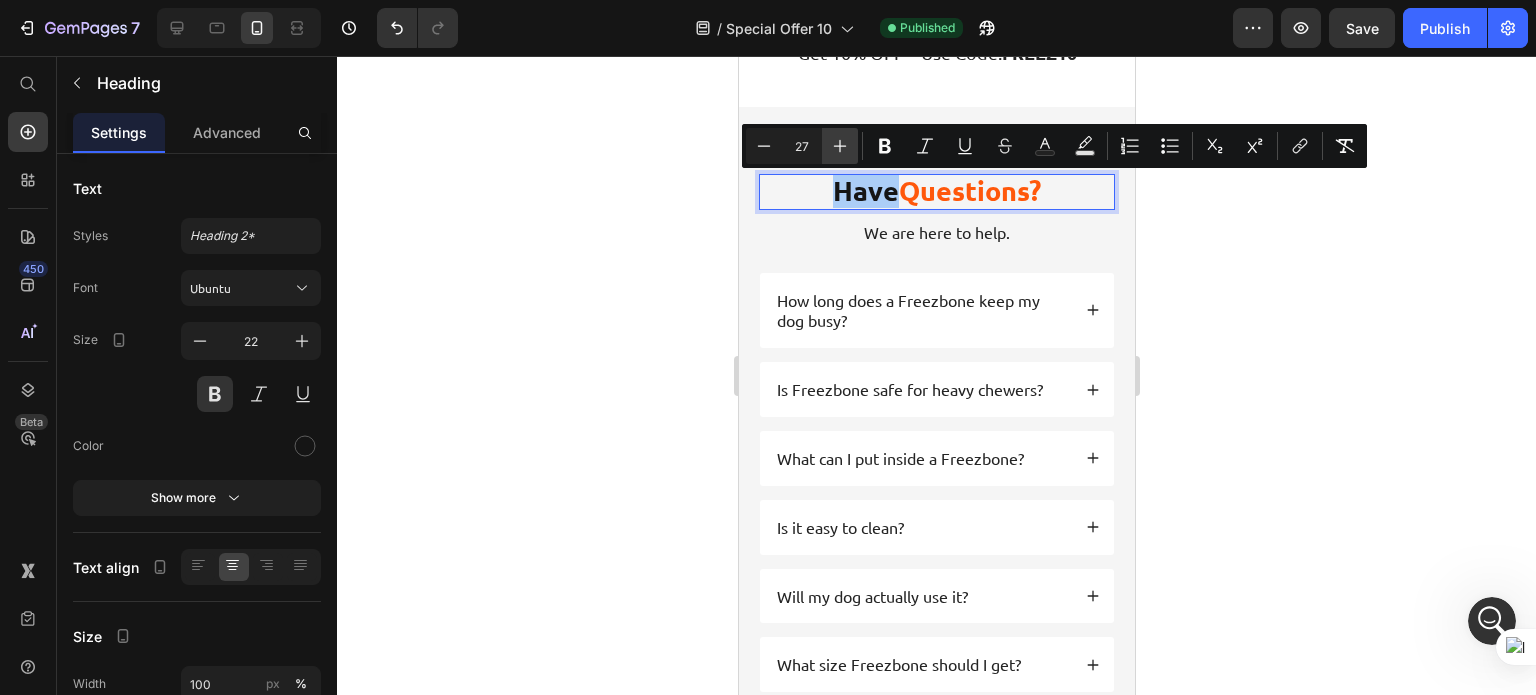 click on "Plus" at bounding box center (840, 146) 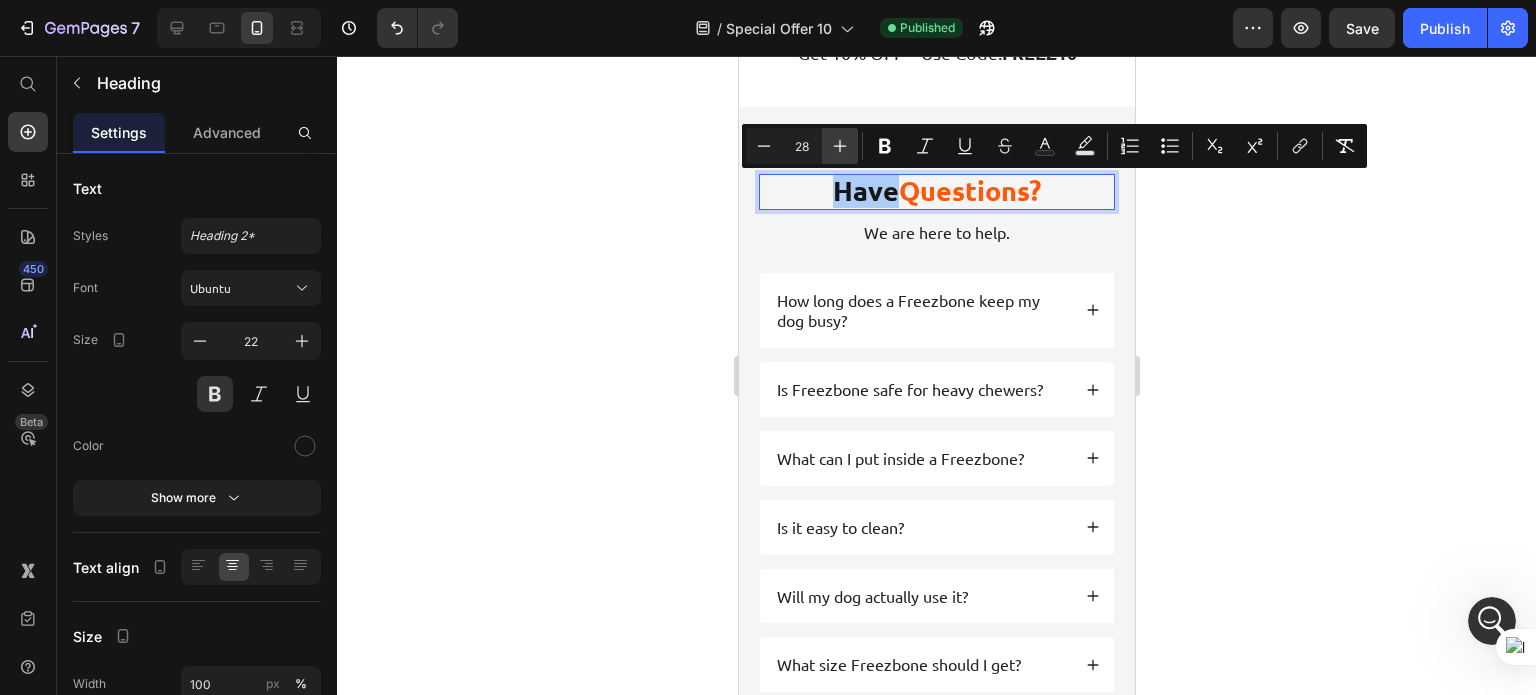 click on "Plus" at bounding box center [840, 146] 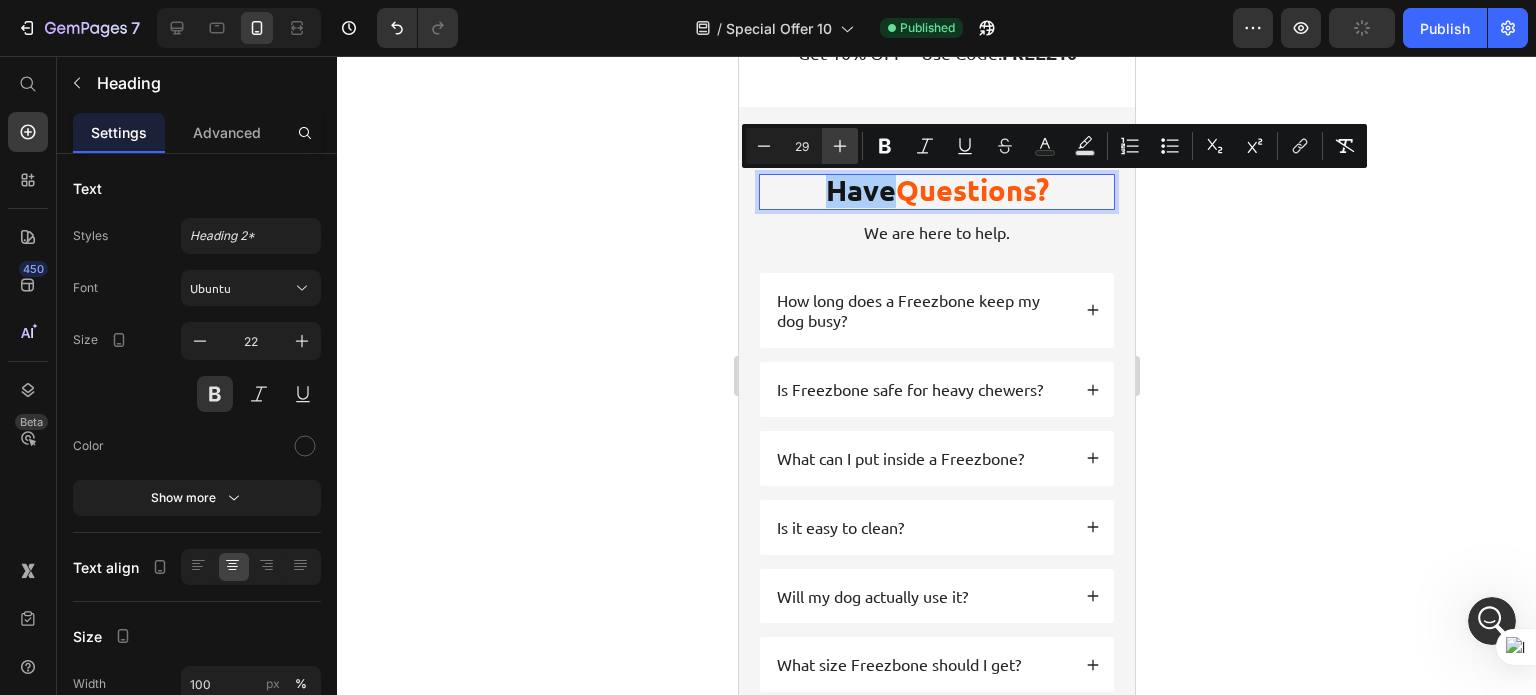 click on "Plus" at bounding box center [840, 146] 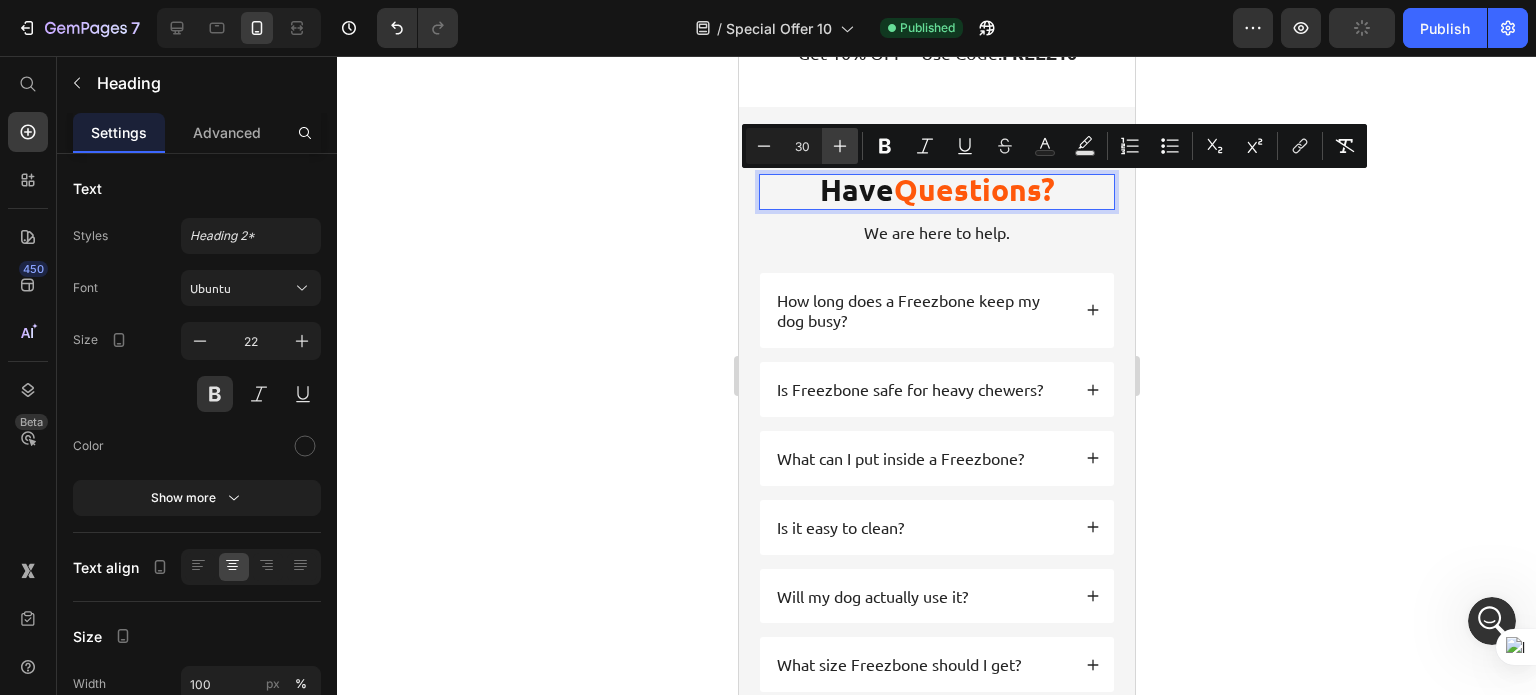 click on "Plus" at bounding box center [840, 146] 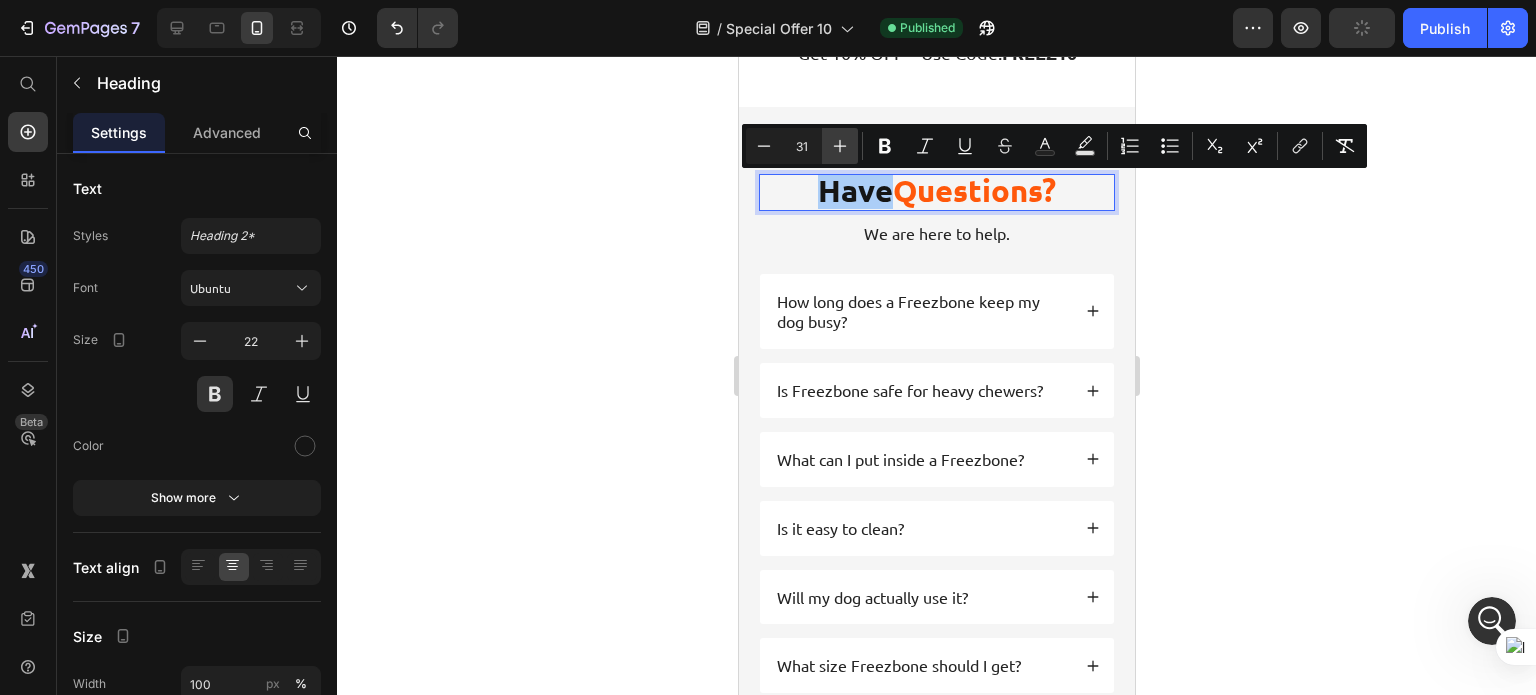 click on "Plus" at bounding box center (840, 146) 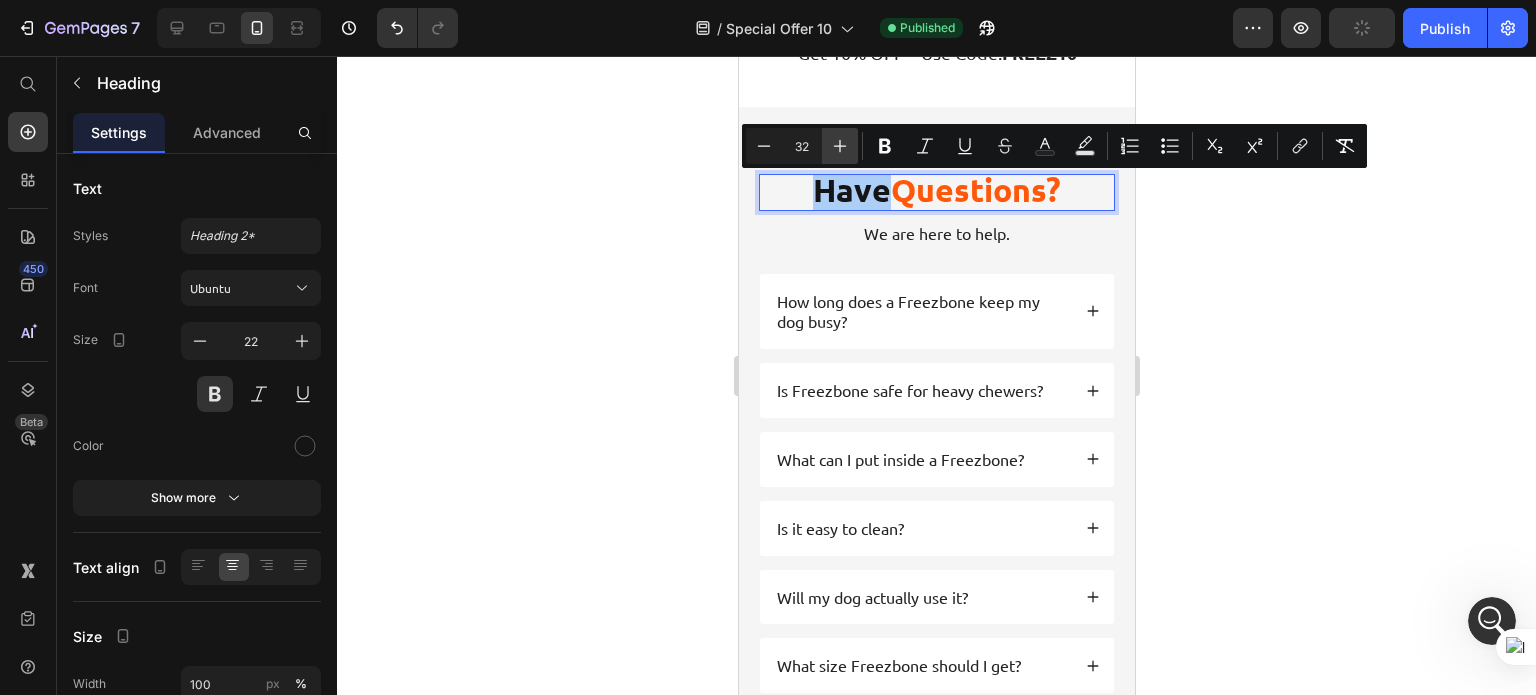 click on "Plus" at bounding box center [840, 146] 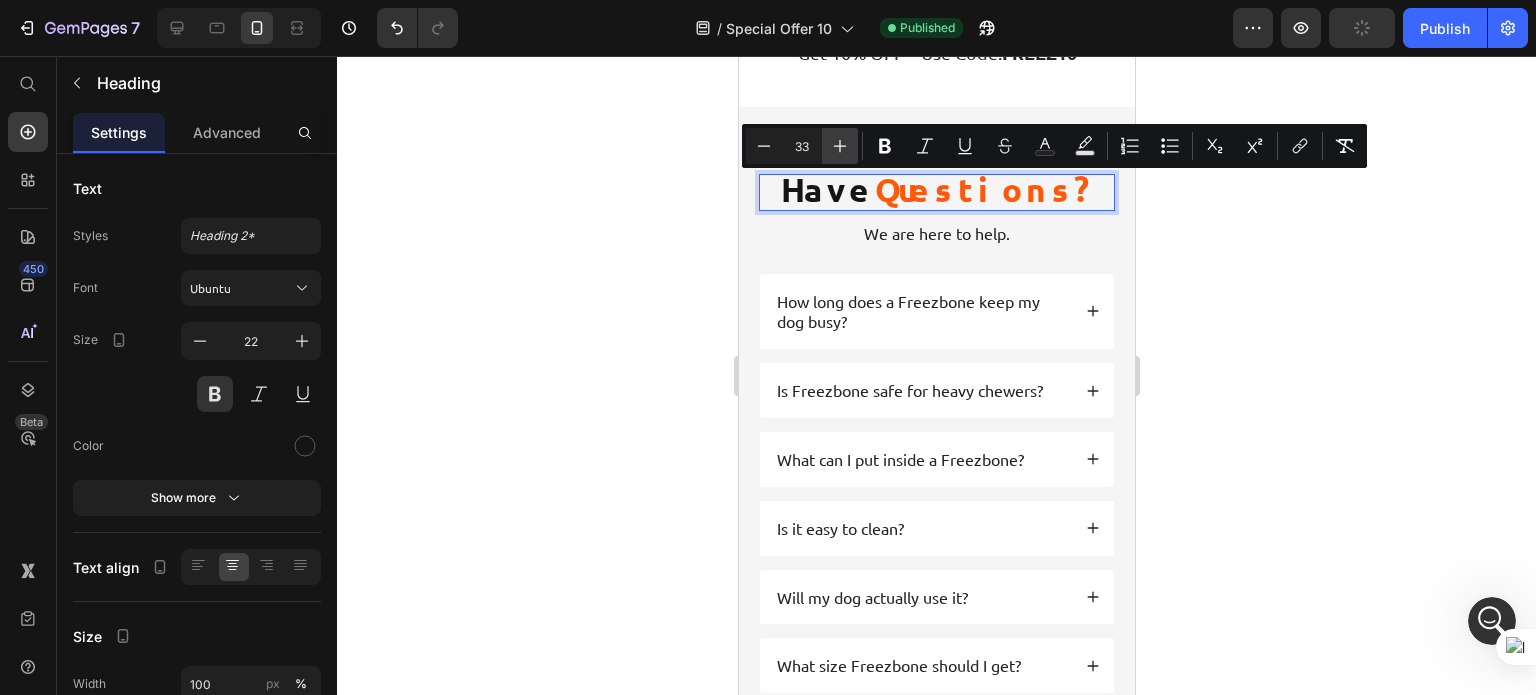 click on "Plus" at bounding box center [840, 146] 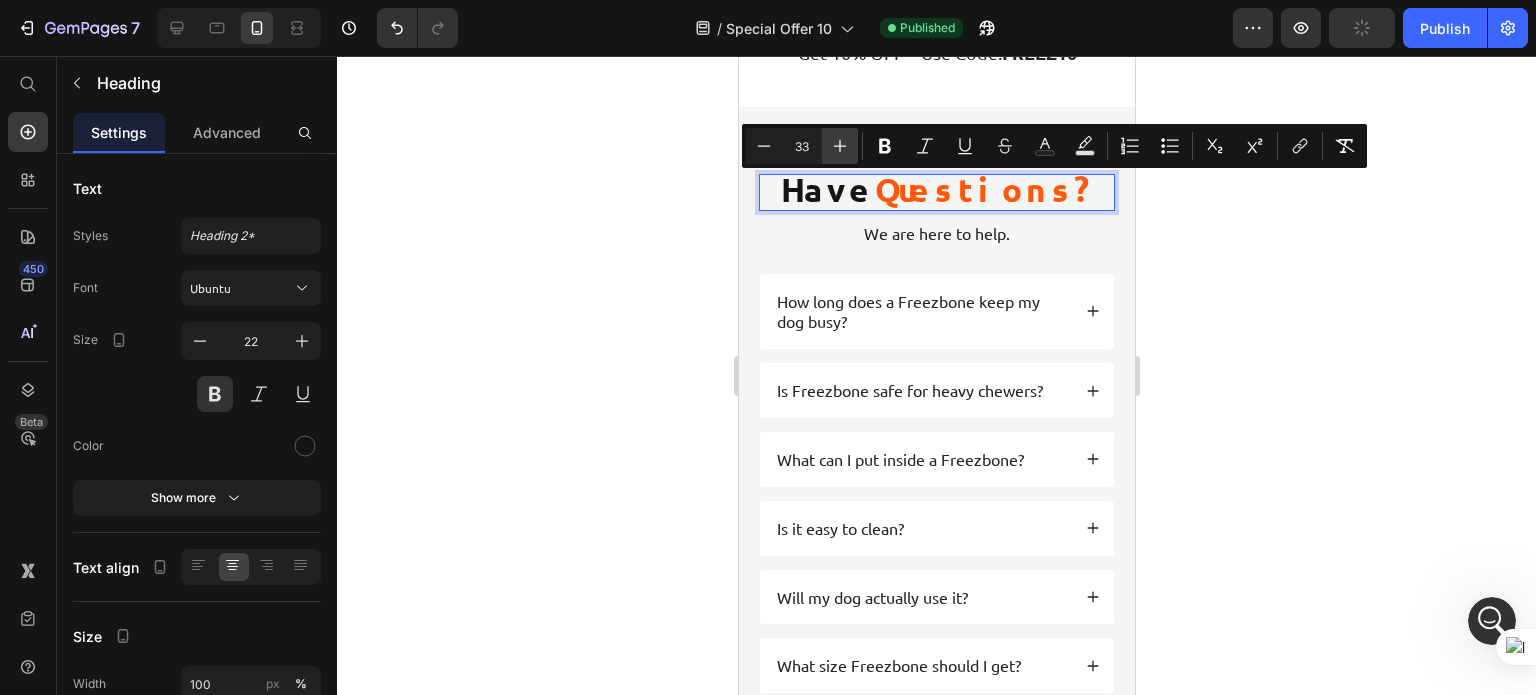 type on "34" 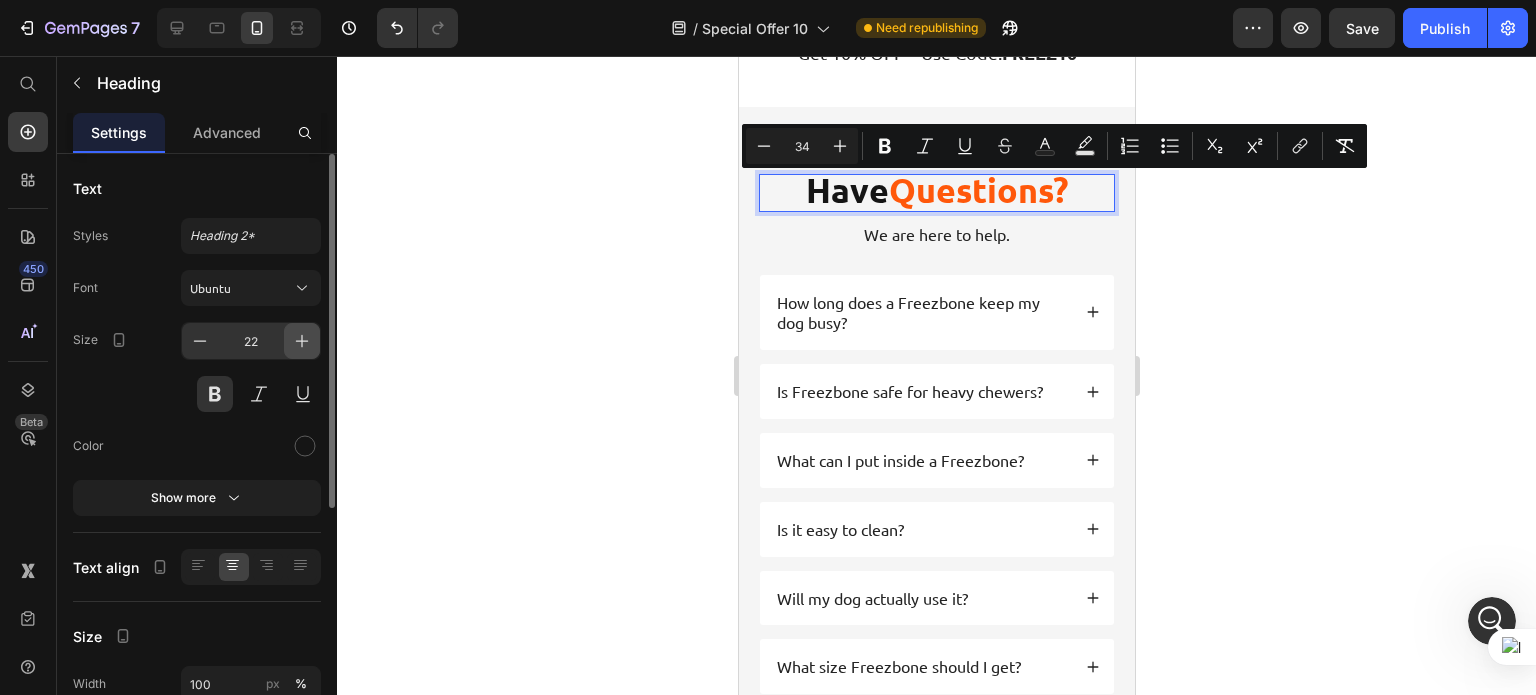 click at bounding box center [302, 341] 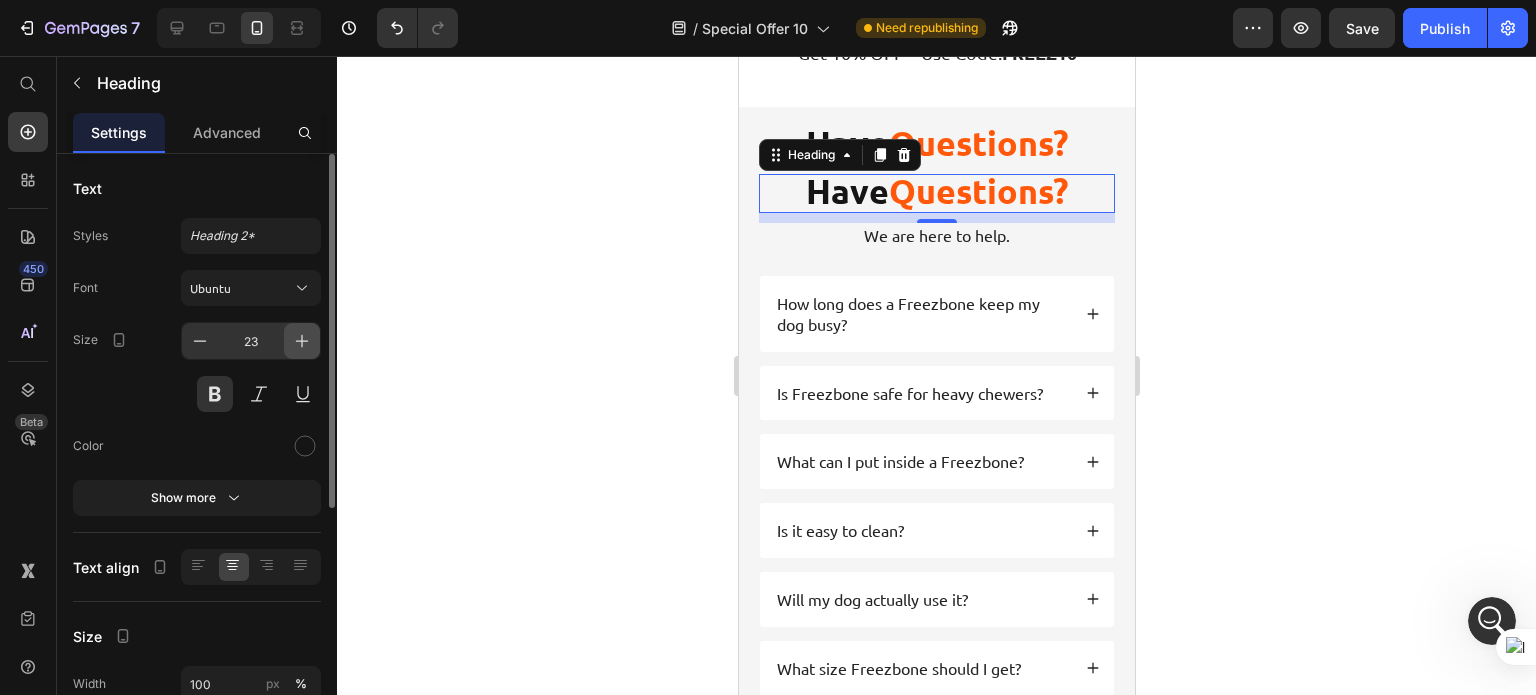 click at bounding box center (302, 341) 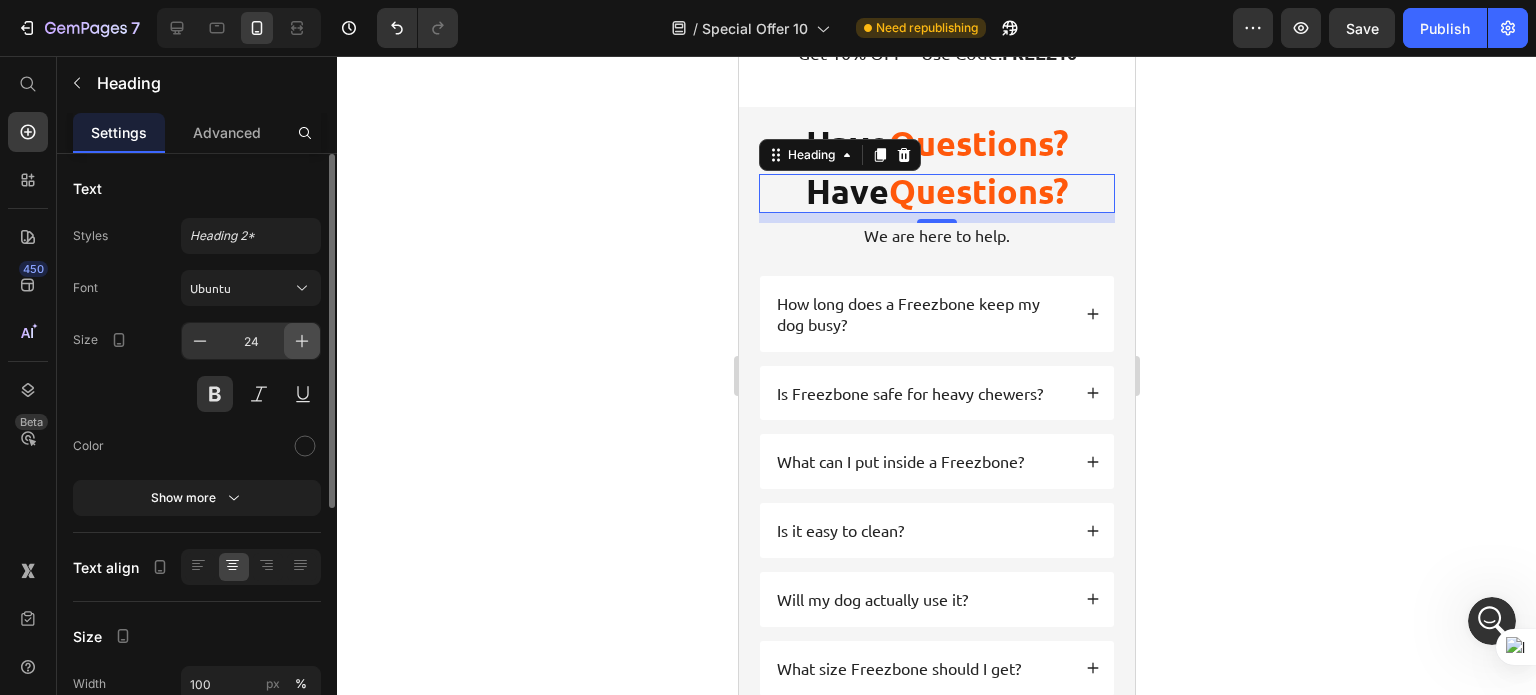 click at bounding box center (302, 341) 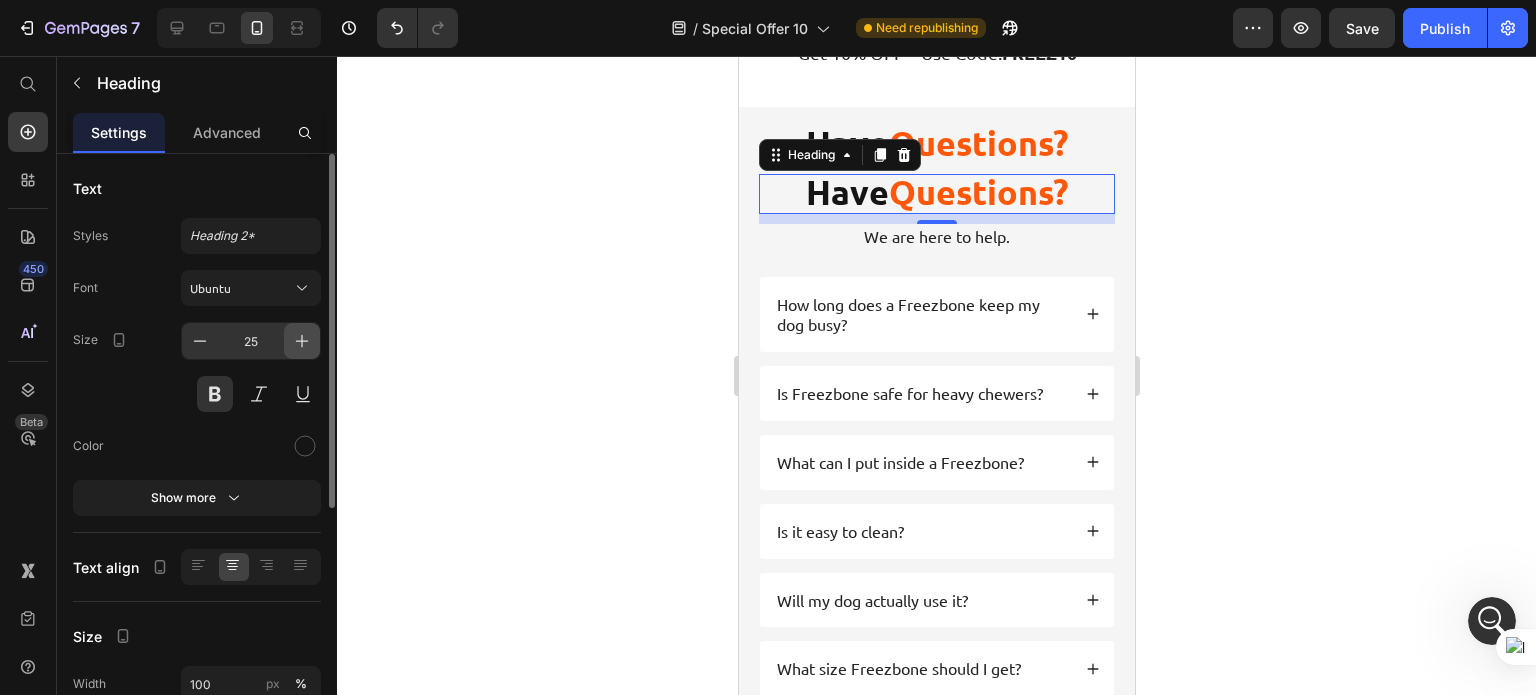 click at bounding box center (302, 341) 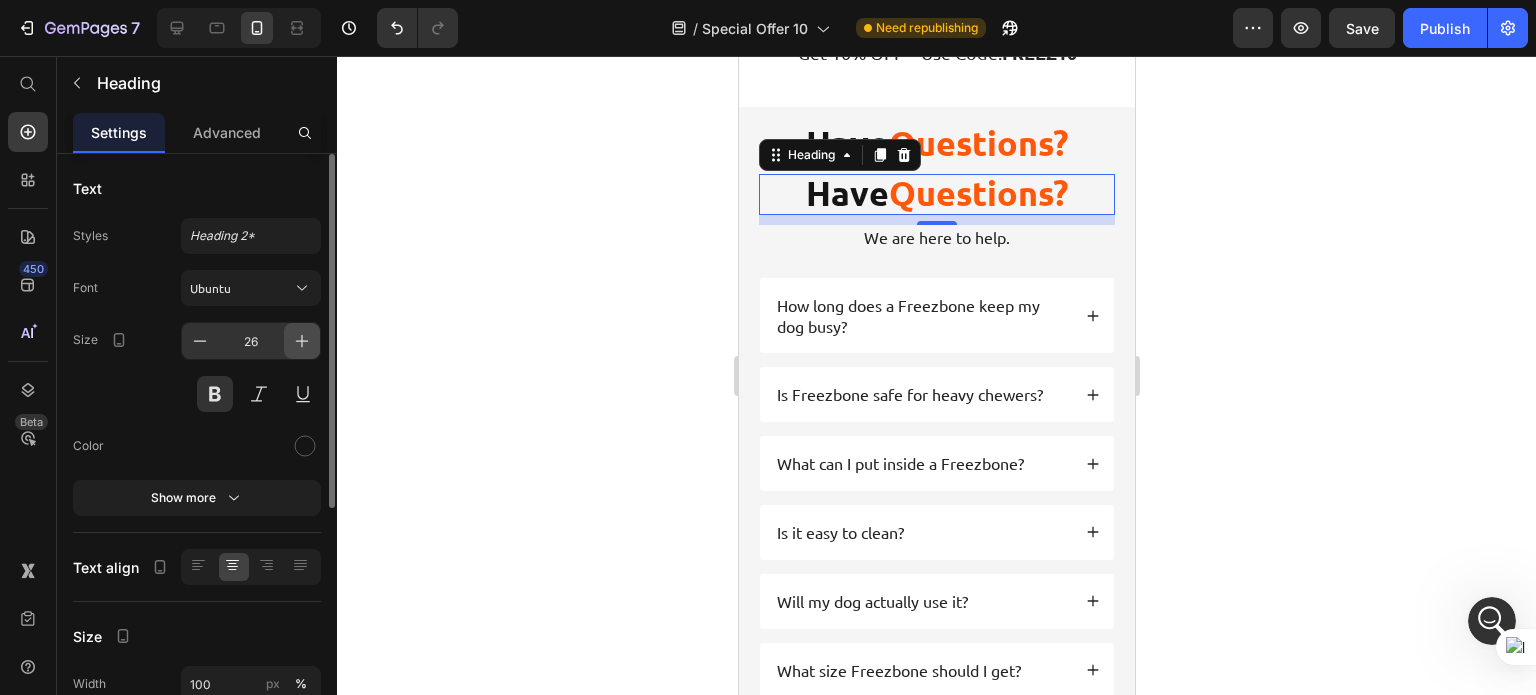 click at bounding box center (302, 341) 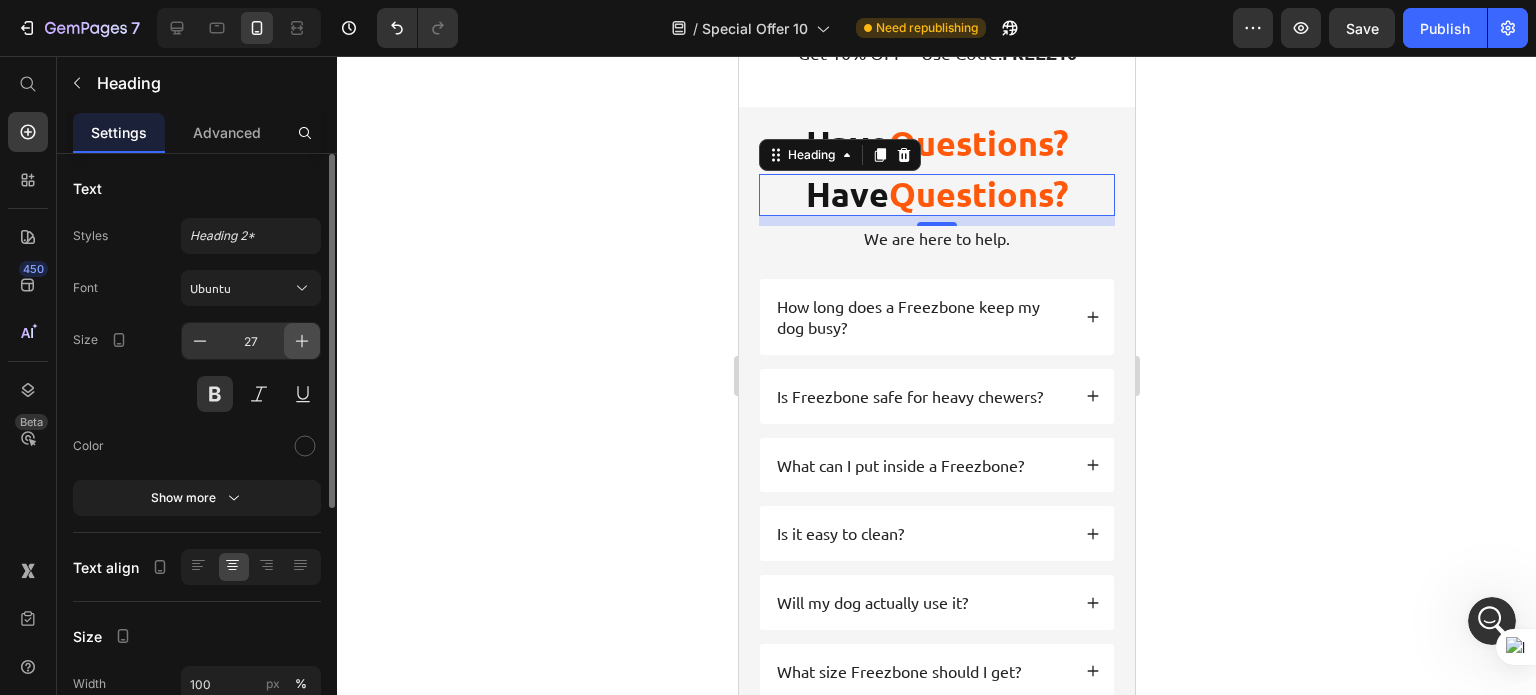click at bounding box center [302, 341] 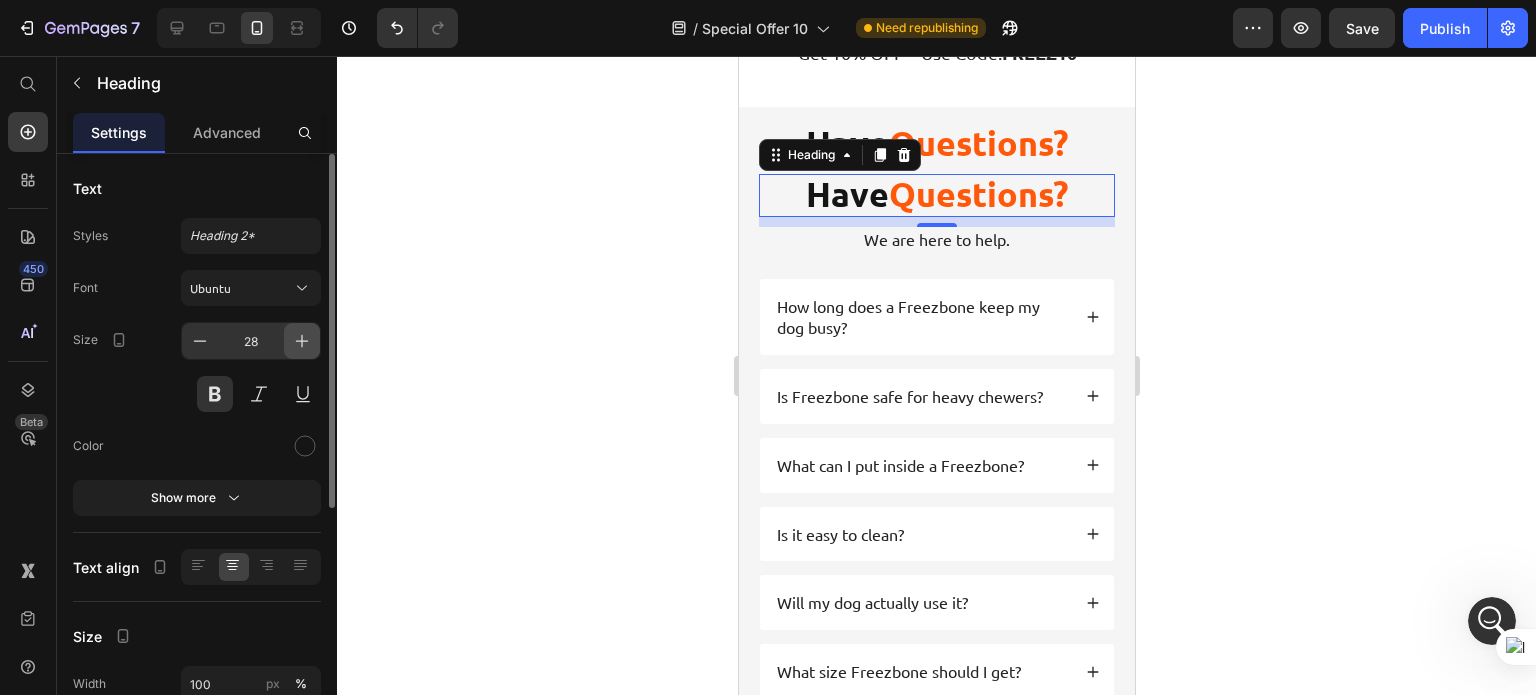 click at bounding box center [302, 341] 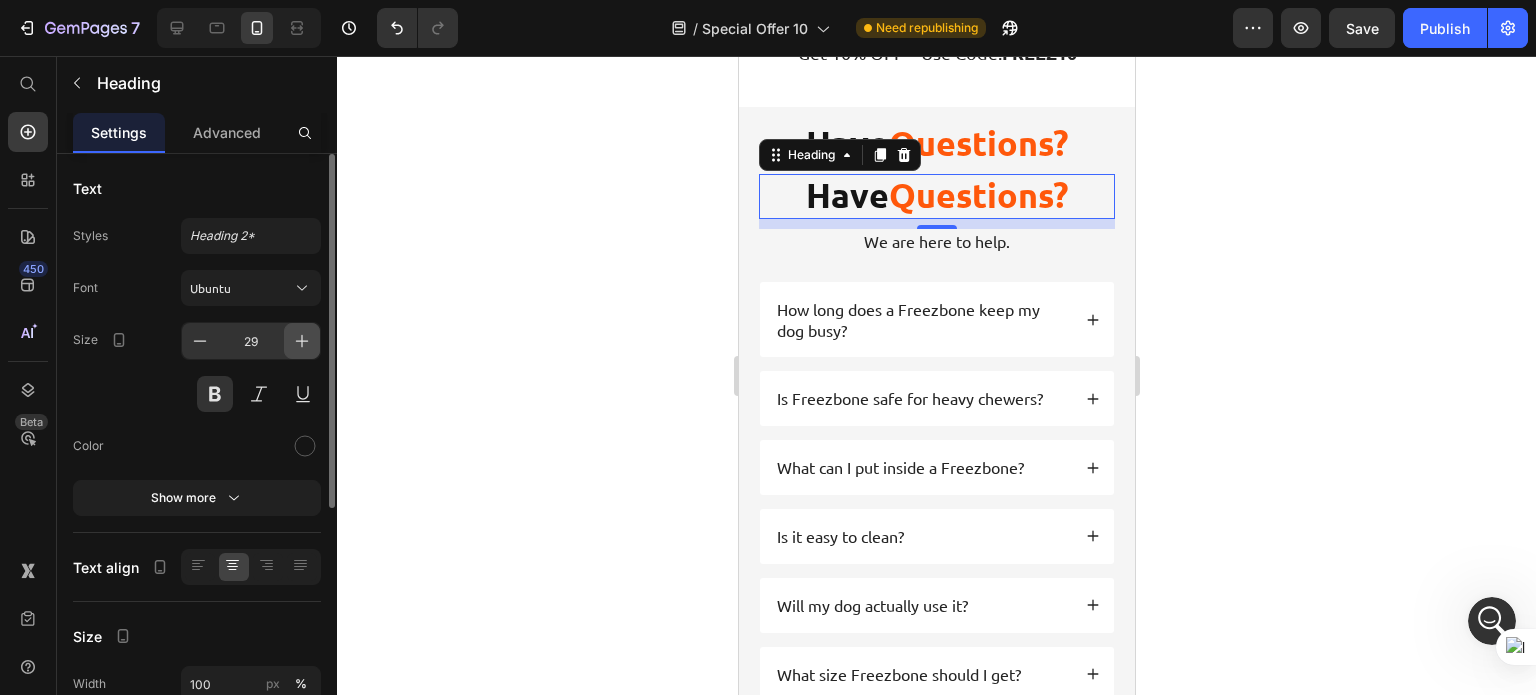 click at bounding box center (302, 341) 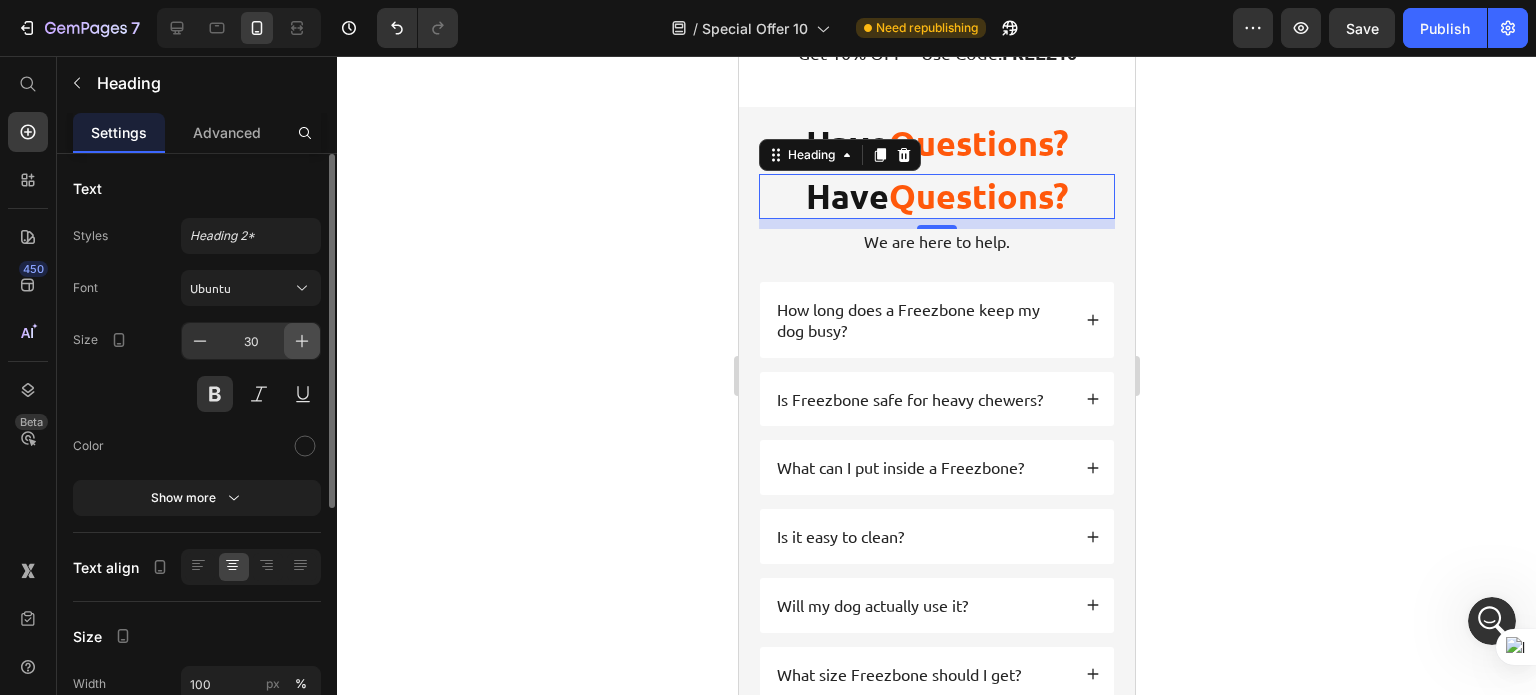 click at bounding box center (302, 341) 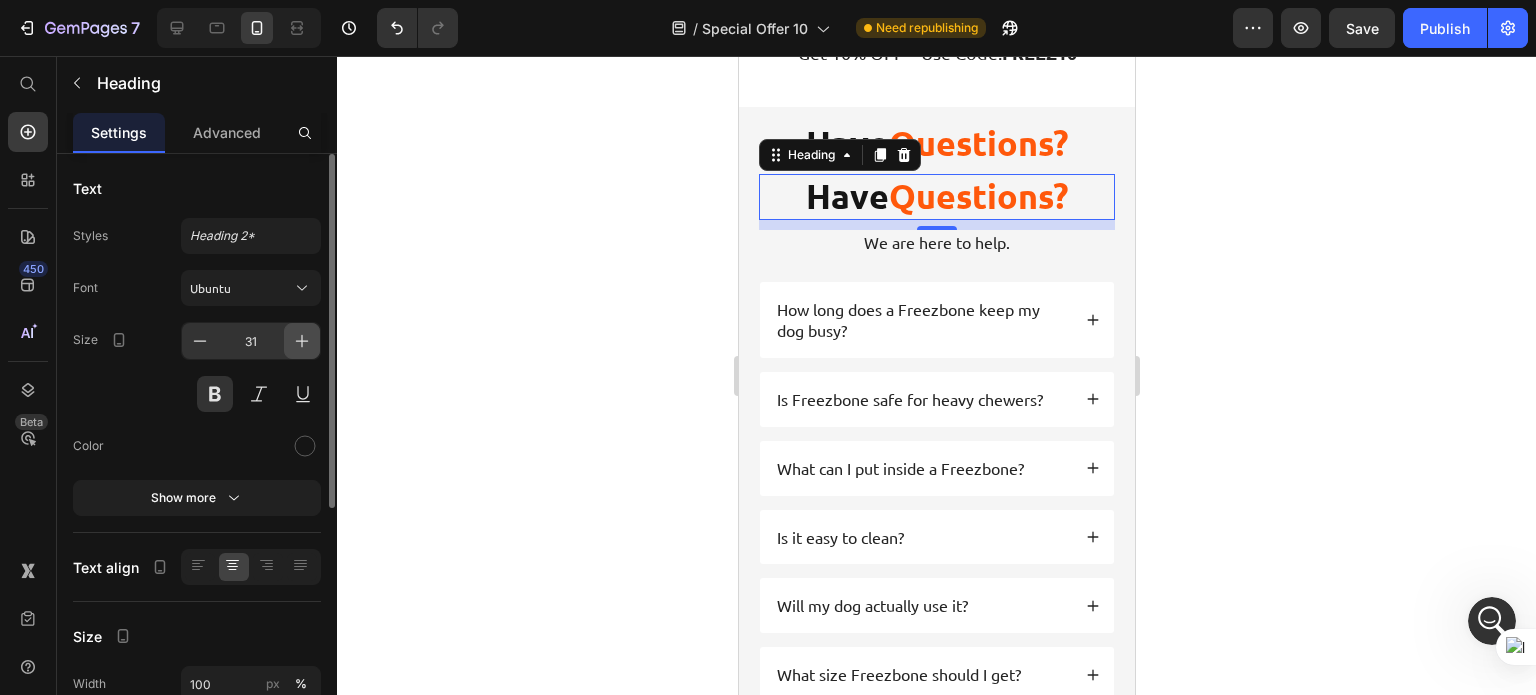 click at bounding box center [302, 341] 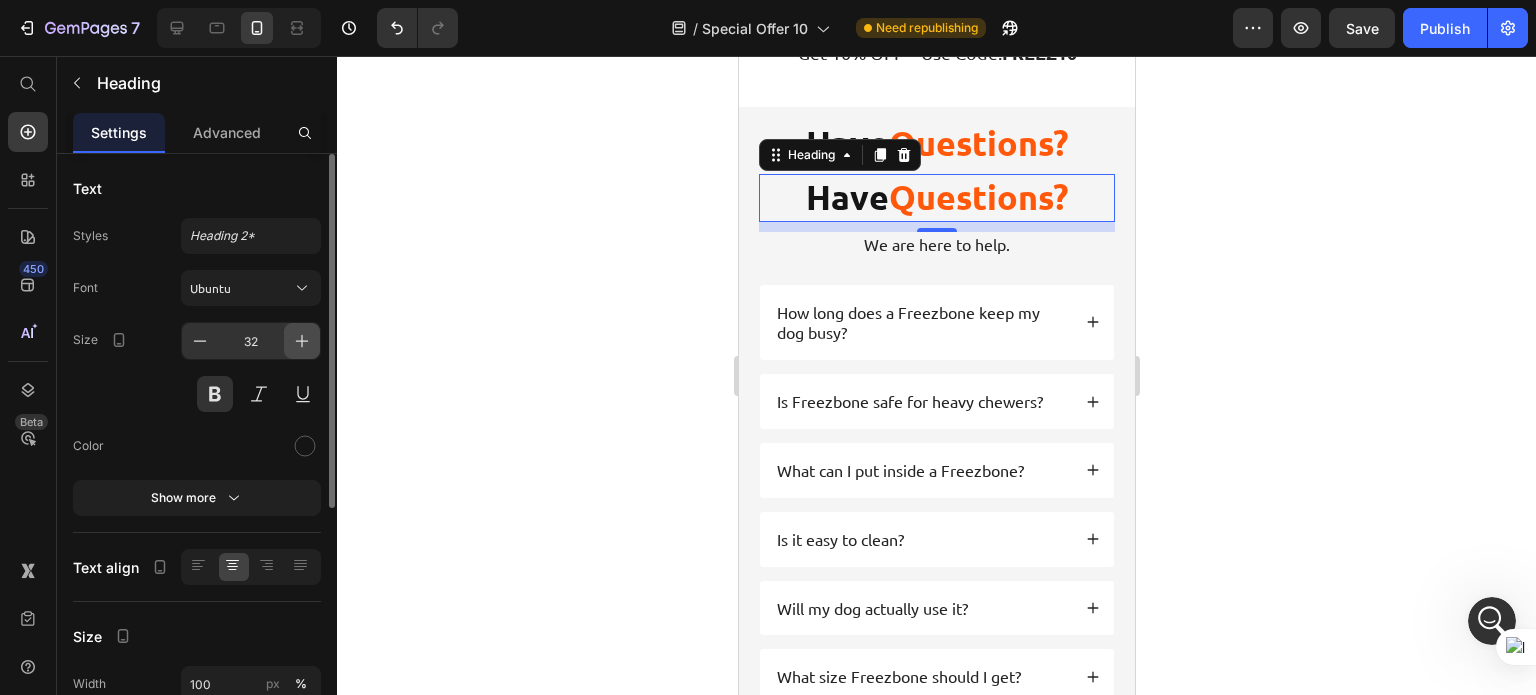 click at bounding box center (302, 341) 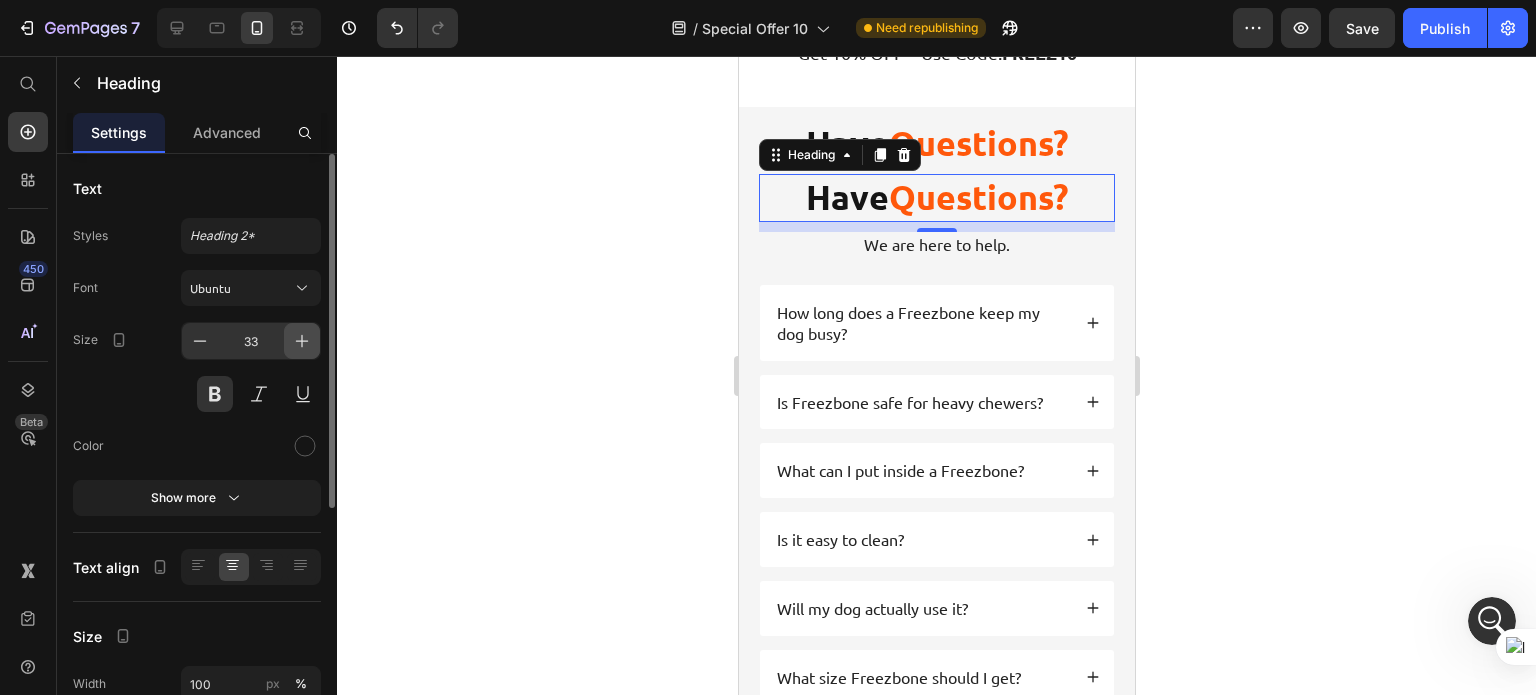 click at bounding box center (302, 341) 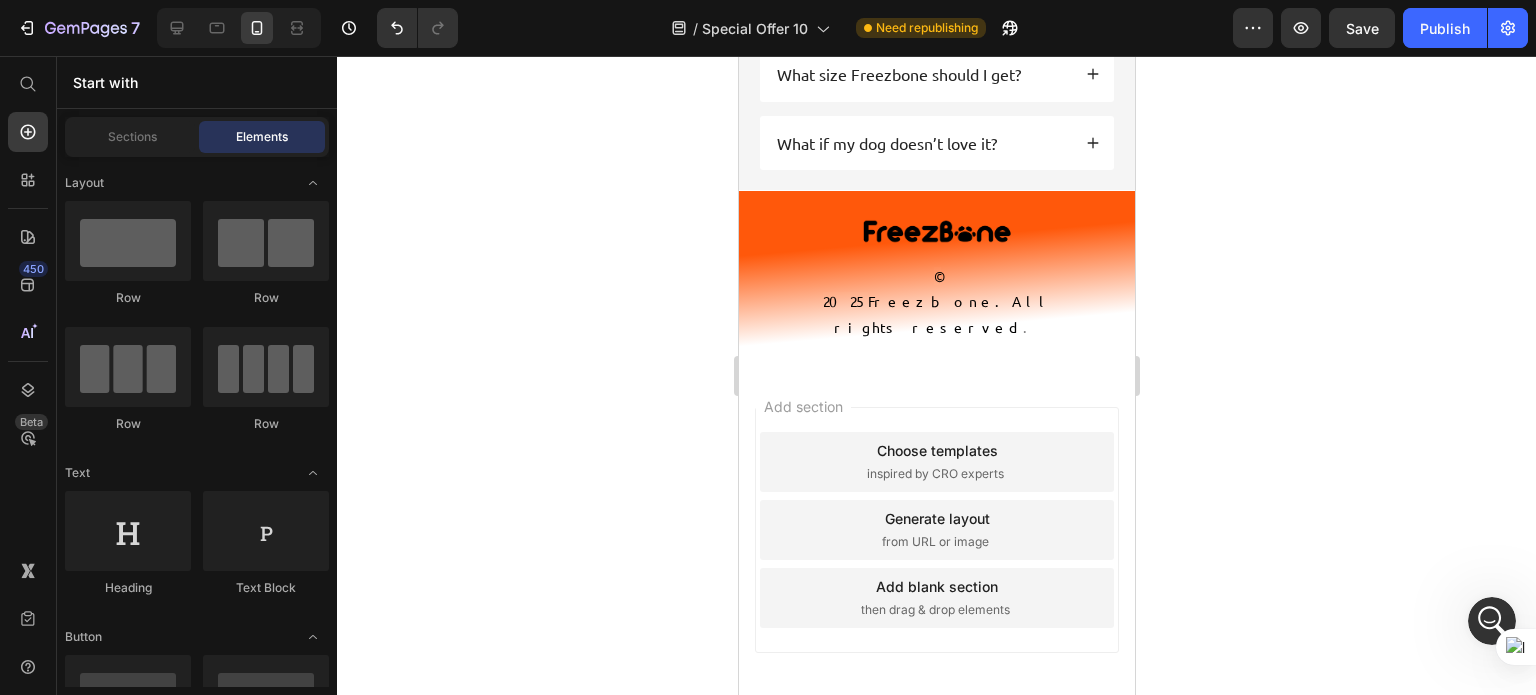 scroll, scrollTop: 8750, scrollLeft: 0, axis: vertical 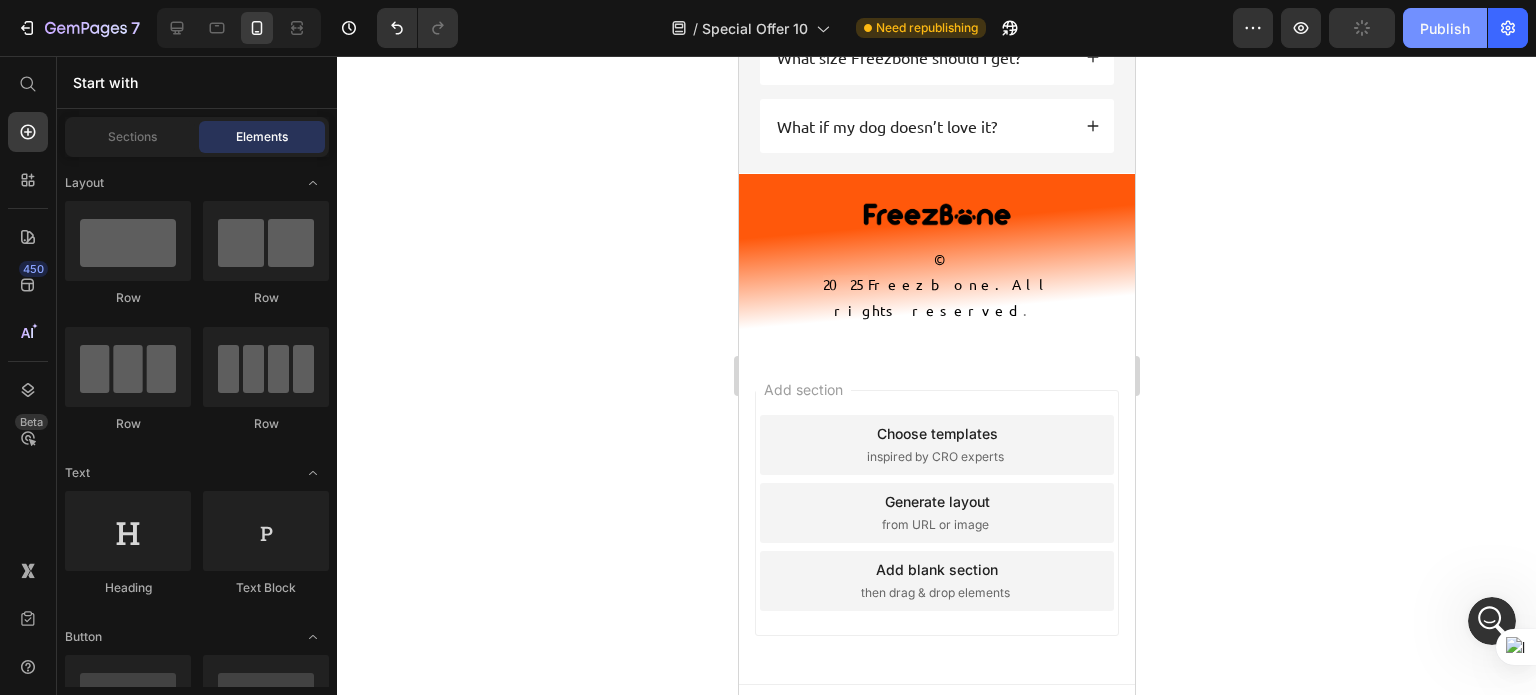 click on "Publish" 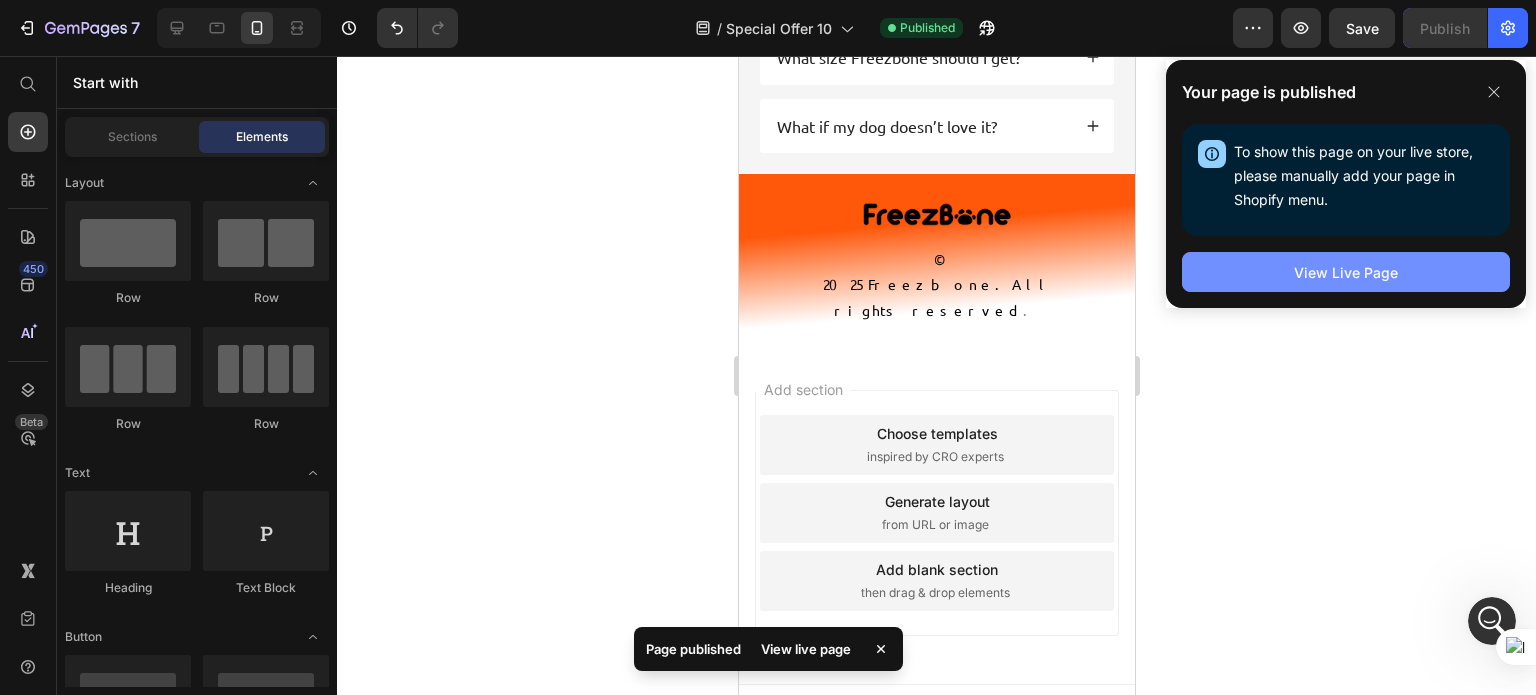 click on "View Live Page" at bounding box center (1346, 272) 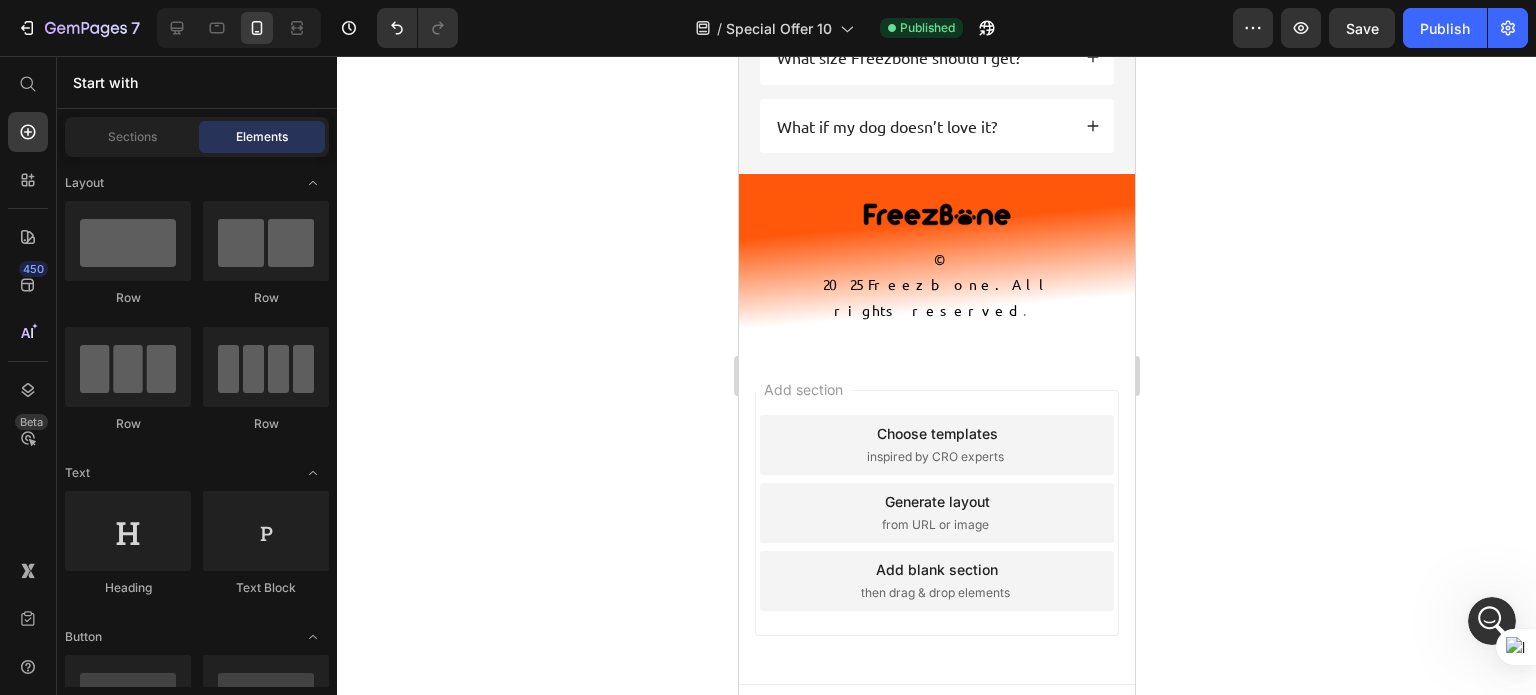 scroll, scrollTop: 7859, scrollLeft: 0, axis: vertical 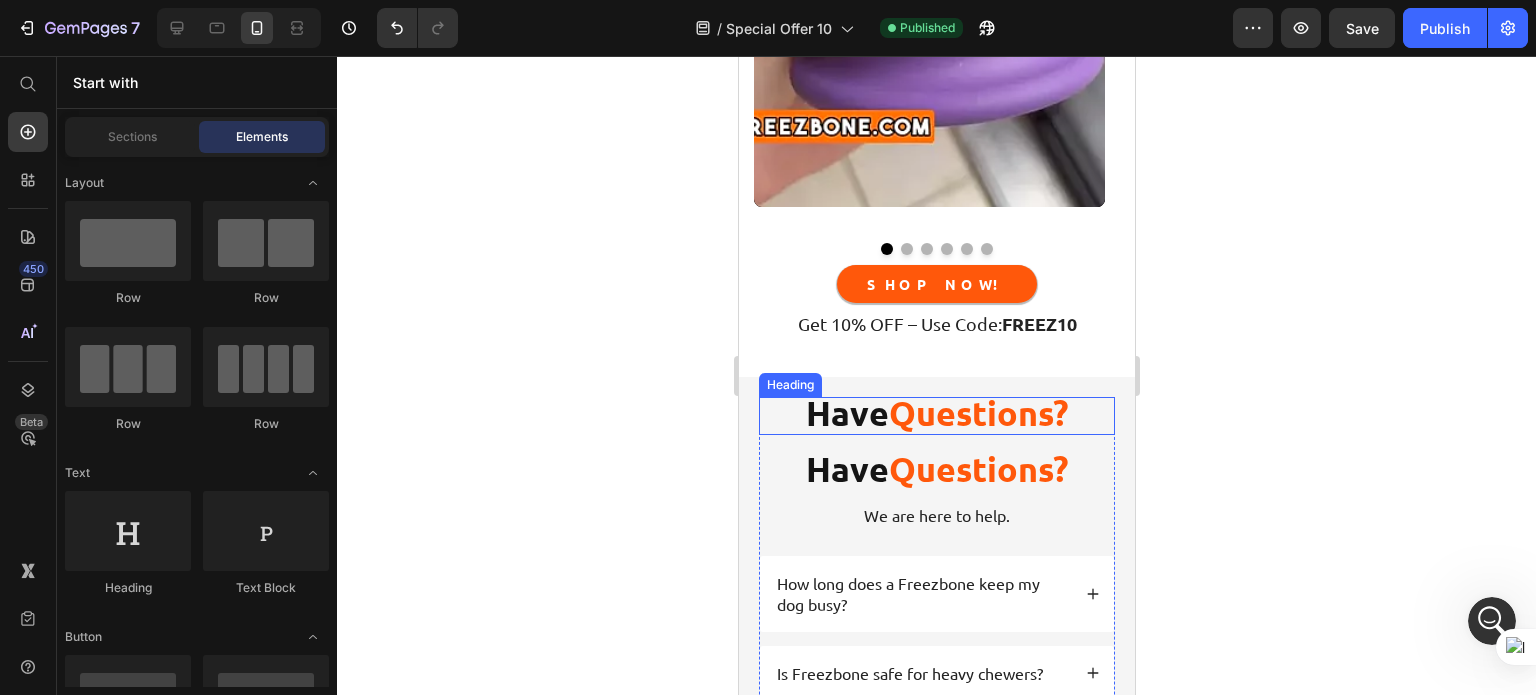 click on "Questions?" at bounding box center [977, 412] 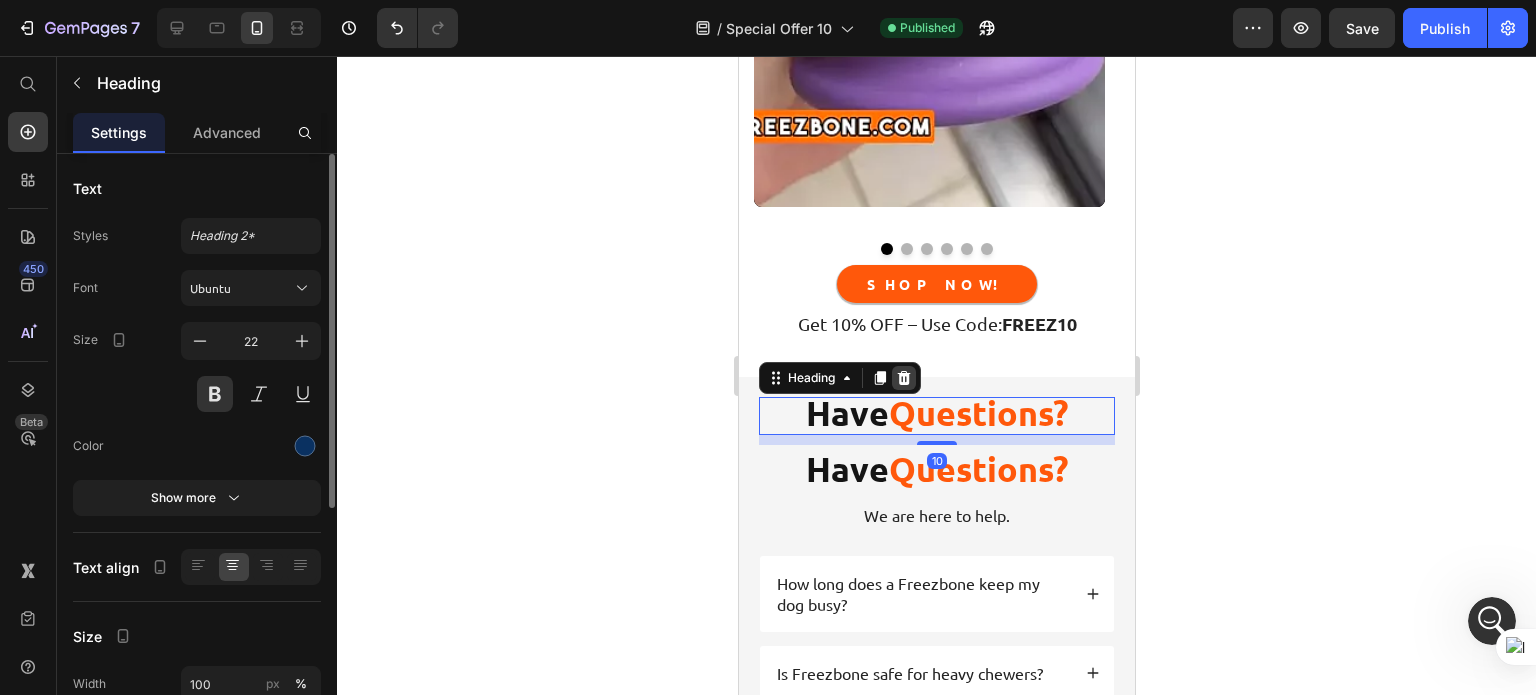 click 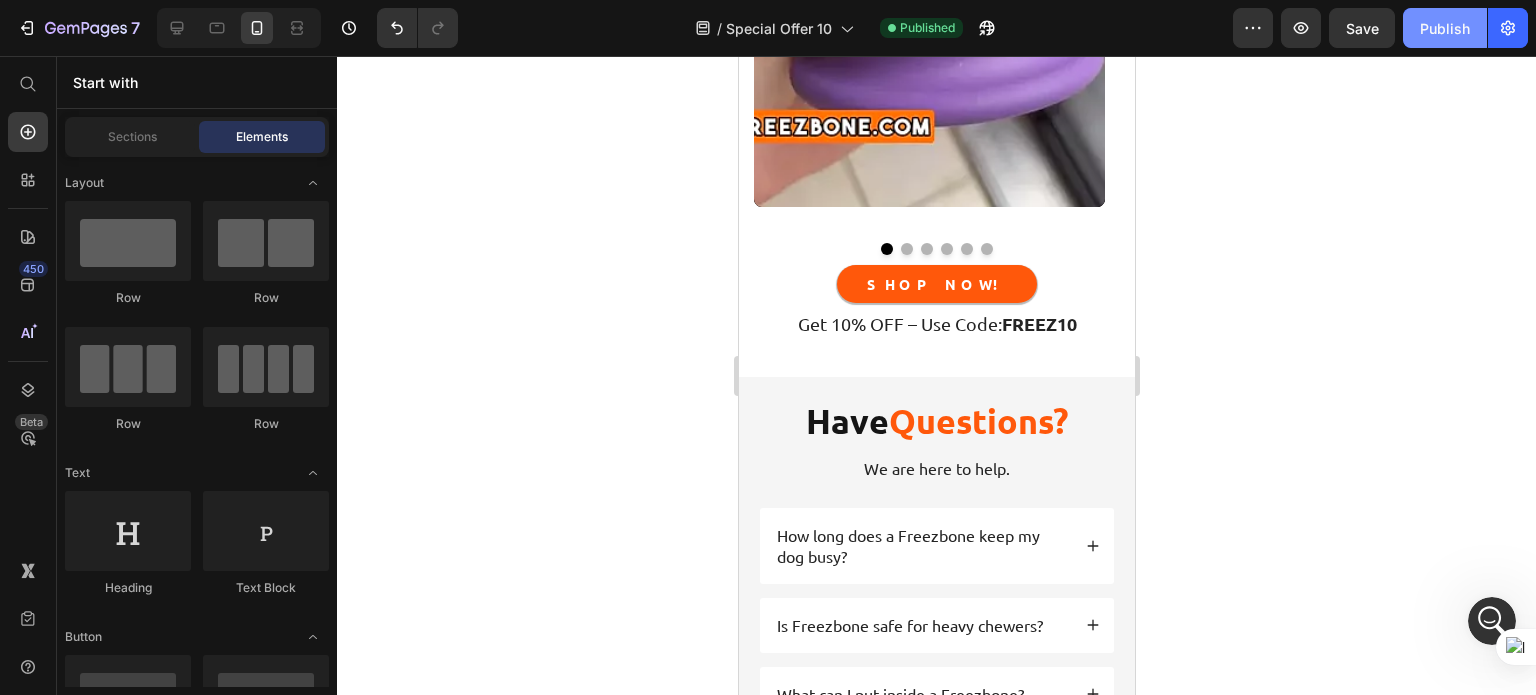click on "Publish" 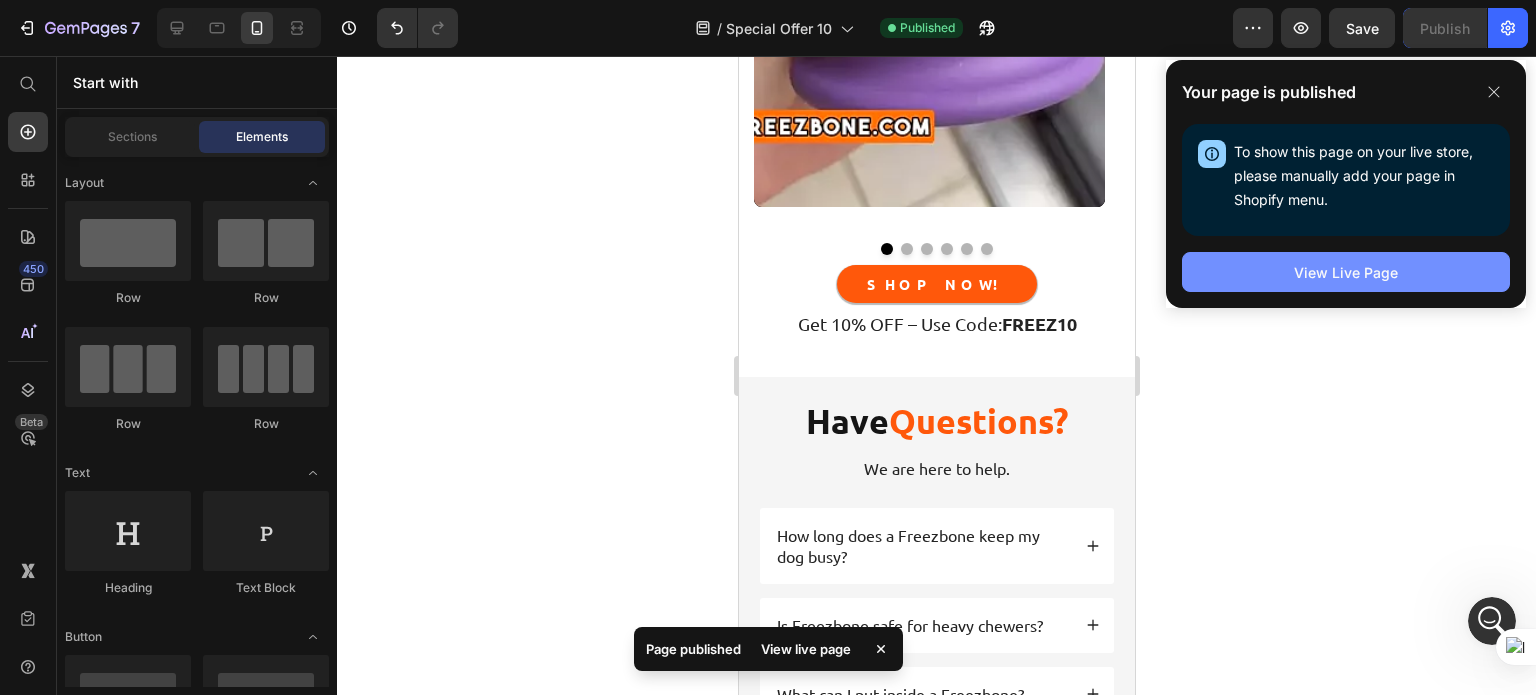 click on "View Live Page" at bounding box center [1346, 272] 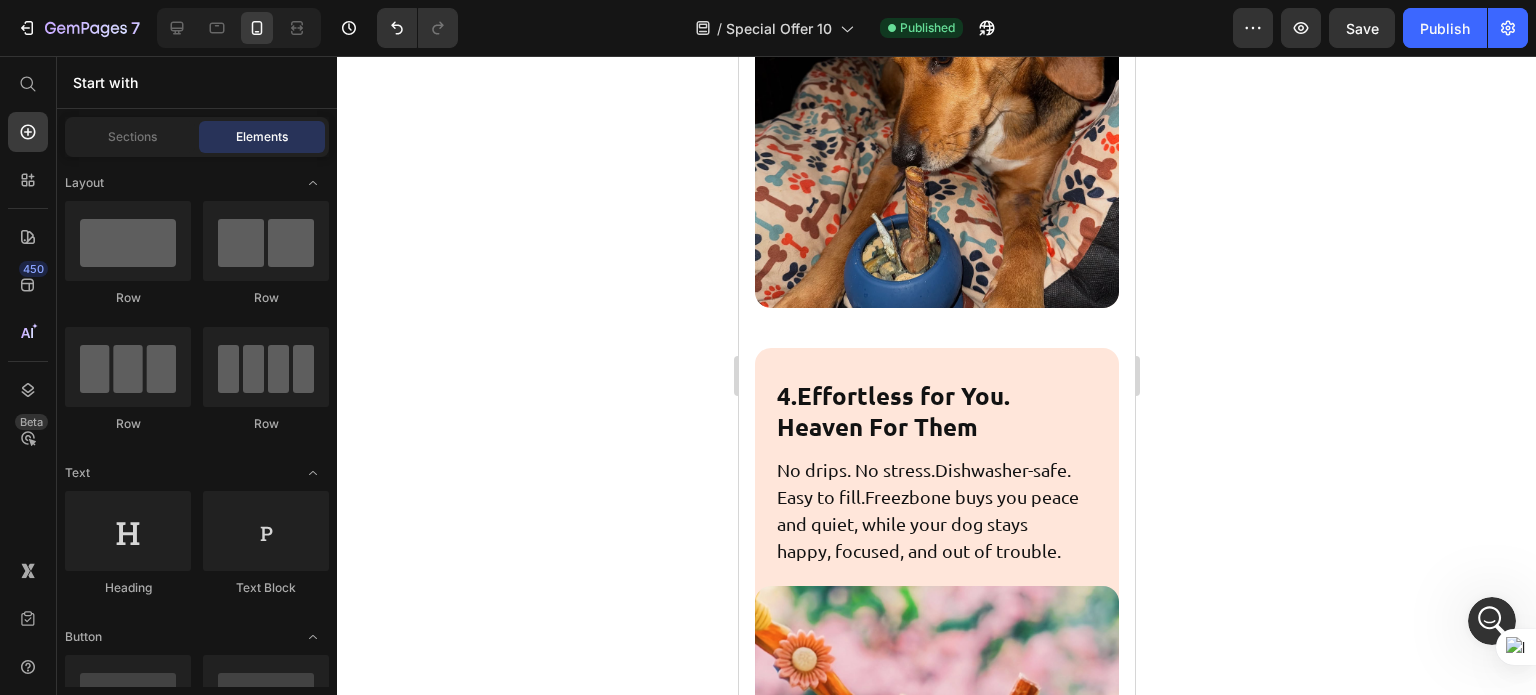 scroll, scrollTop: 5619, scrollLeft: 0, axis: vertical 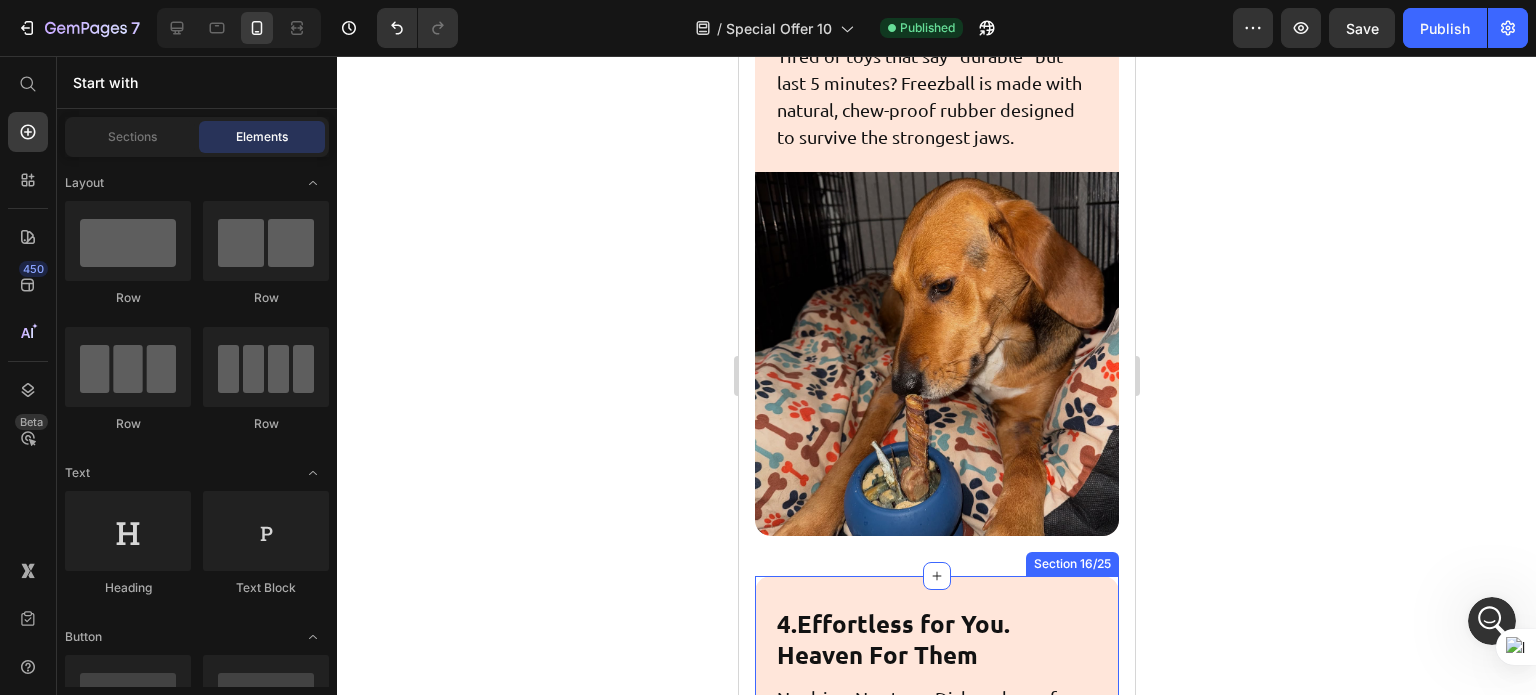 click on "4.  Effortless for You . Heaven For Them Heading No drips. No stress.  Dishwasher-safe. Easy to fill.   Freezbone buys you peace and quiet, while your dog stays happy, focused, and out of trouble. Text block Row Image" at bounding box center (936, 877) 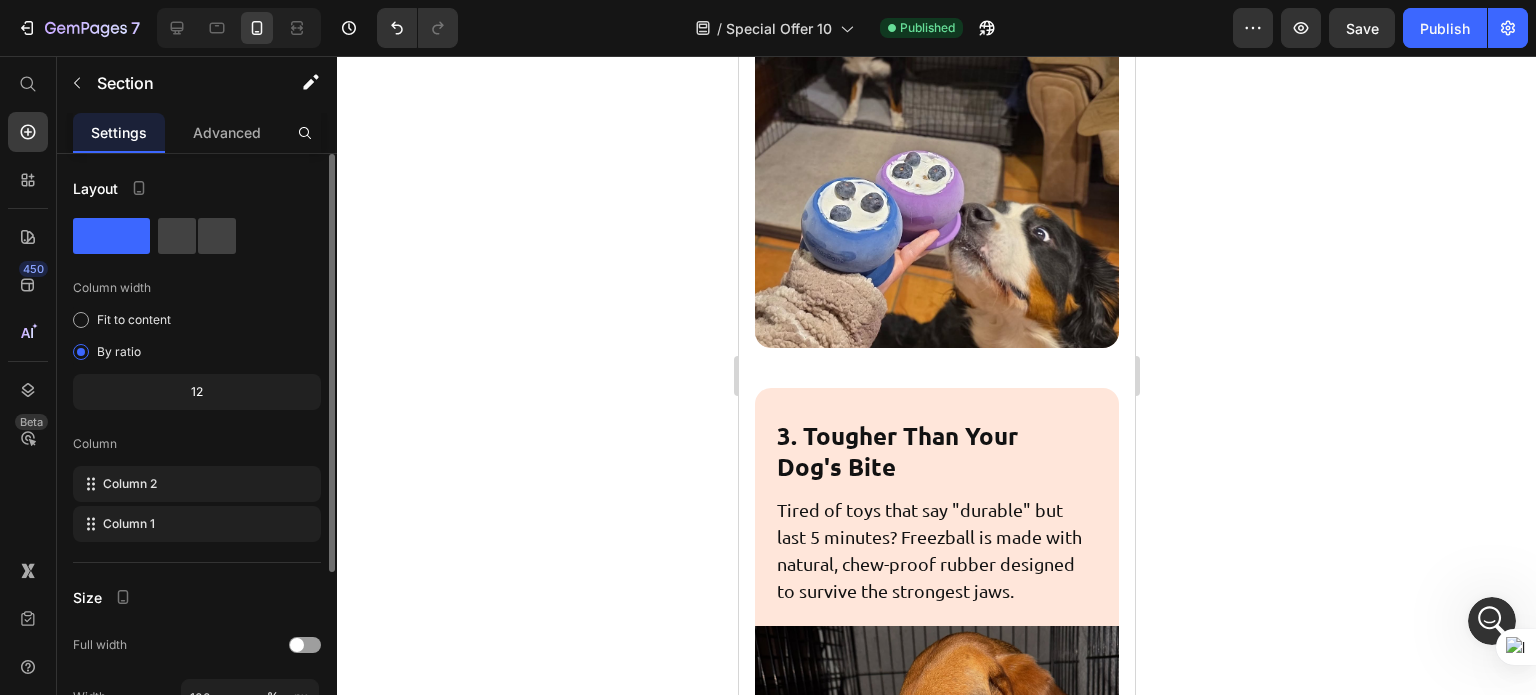 scroll, scrollTop: 5009, scrollLeft: 0, axis: vertical 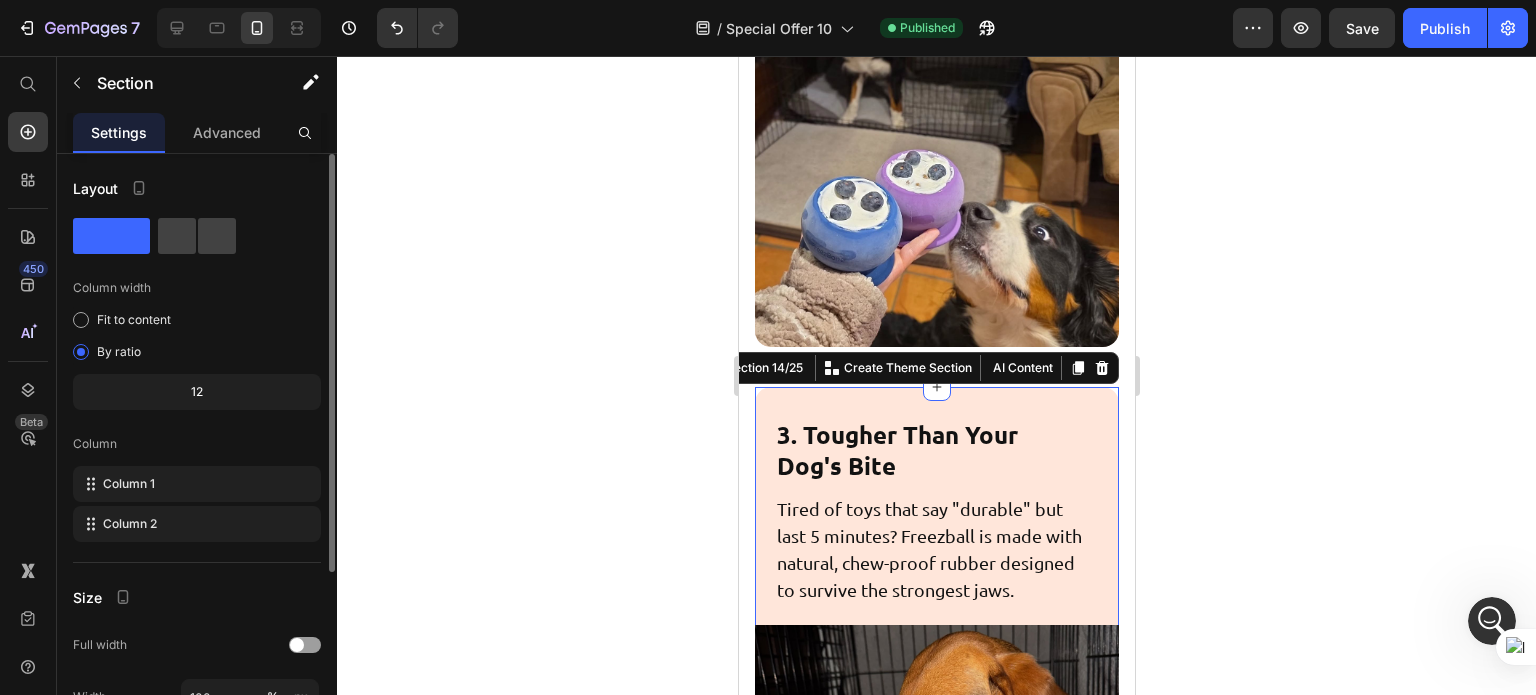 click on "3. Tougher Than Your Dog's Bite Heading Tired of toys that say "durable" but last 5 minutes? Freezball is made with natural, chew-proof rubber designed to survive the strongest jaws. Text block Row" at bounding box center (936, 506) 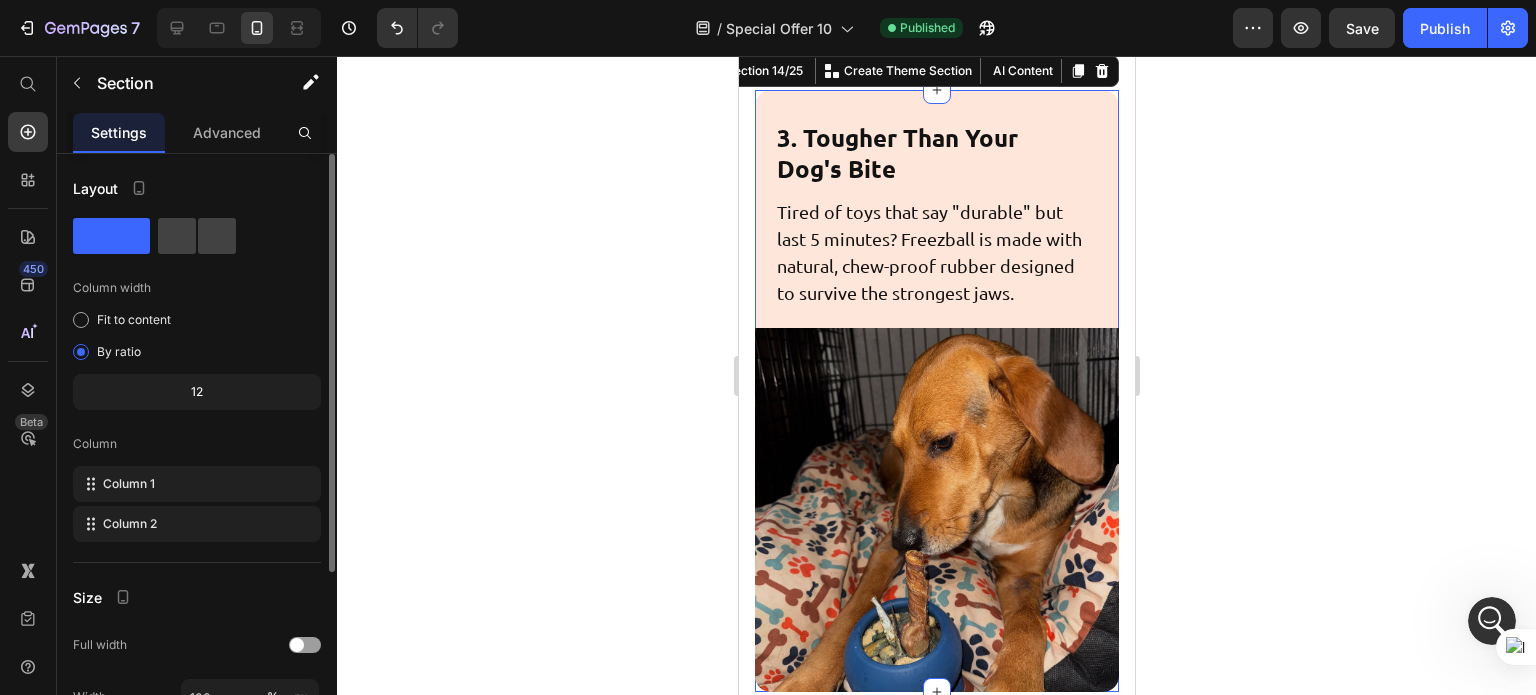 scroll, scrollTop: 3593, scrollLeft: 0, axis: vertical 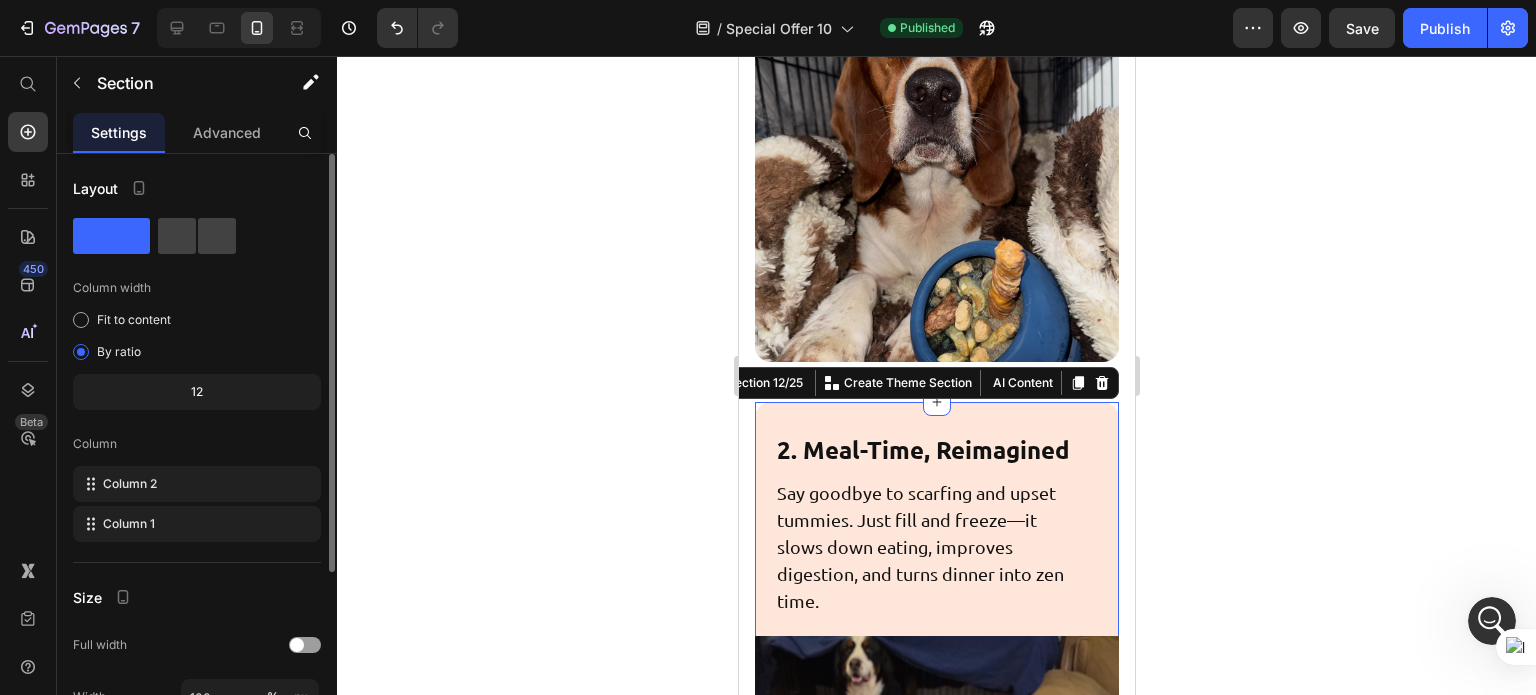 click on "2. Meal-Time, Reimagined Heading Say goodbye to scarfing and upset tummies. Just fill and freeze—it slows down eating, improves digestion, and turns dinner into zen time. Text block Row Image" at bounding box center (936, 701) 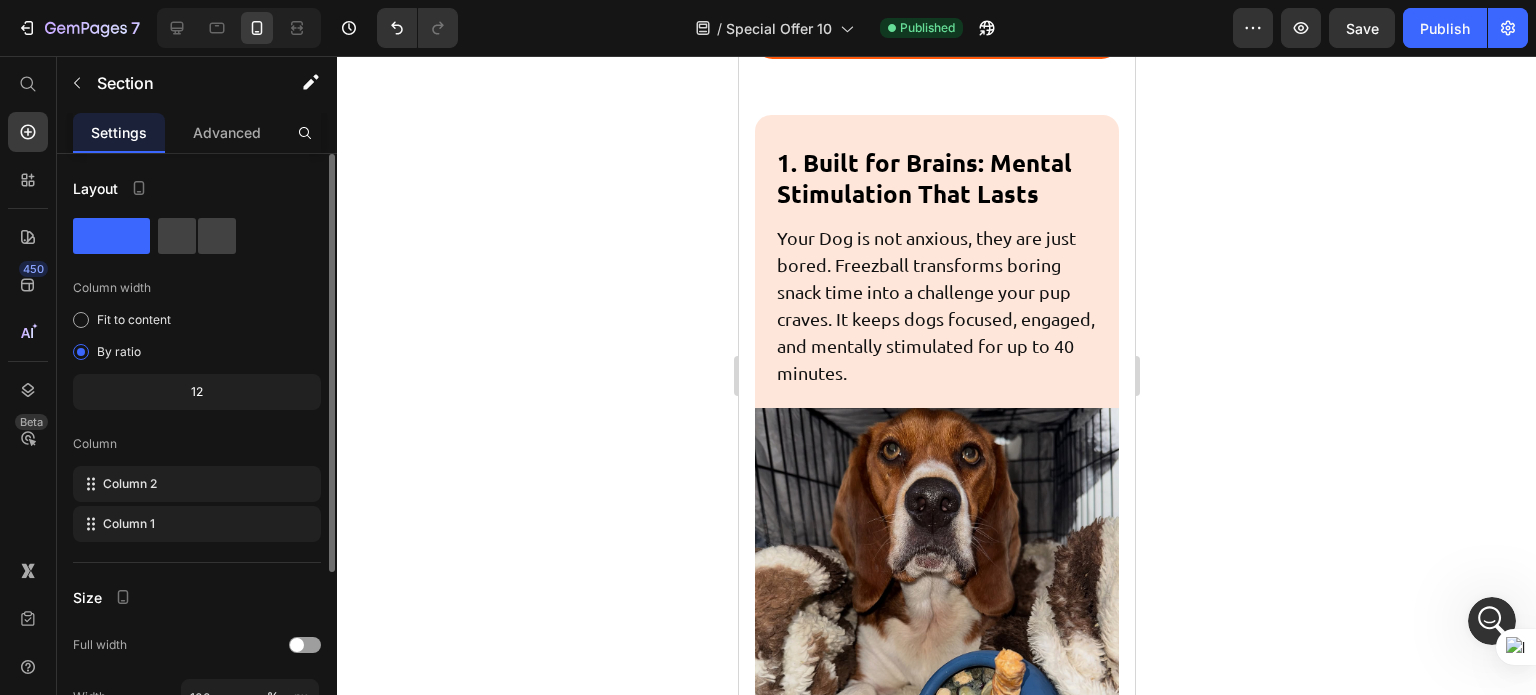 scroll, scrollTop: 3981, scrollLeft: 0, axis: vertical 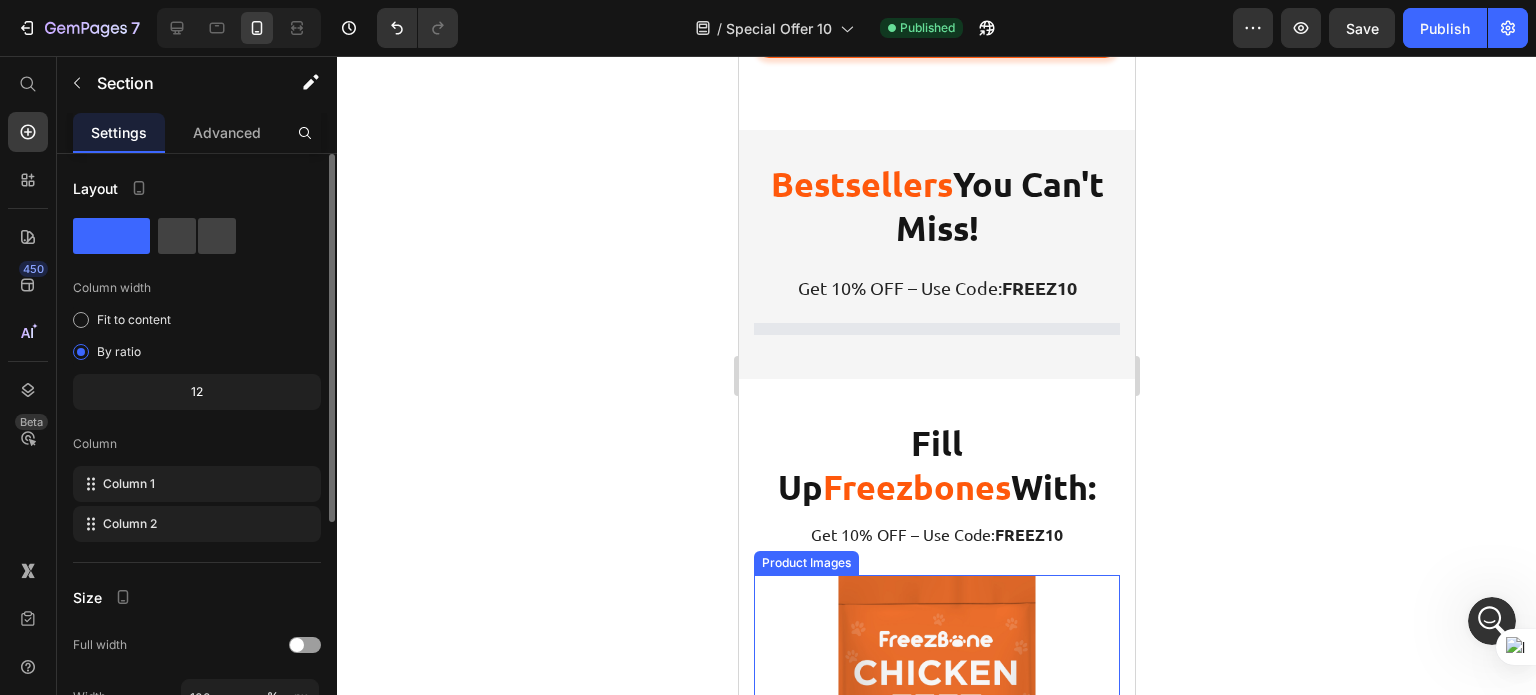 click 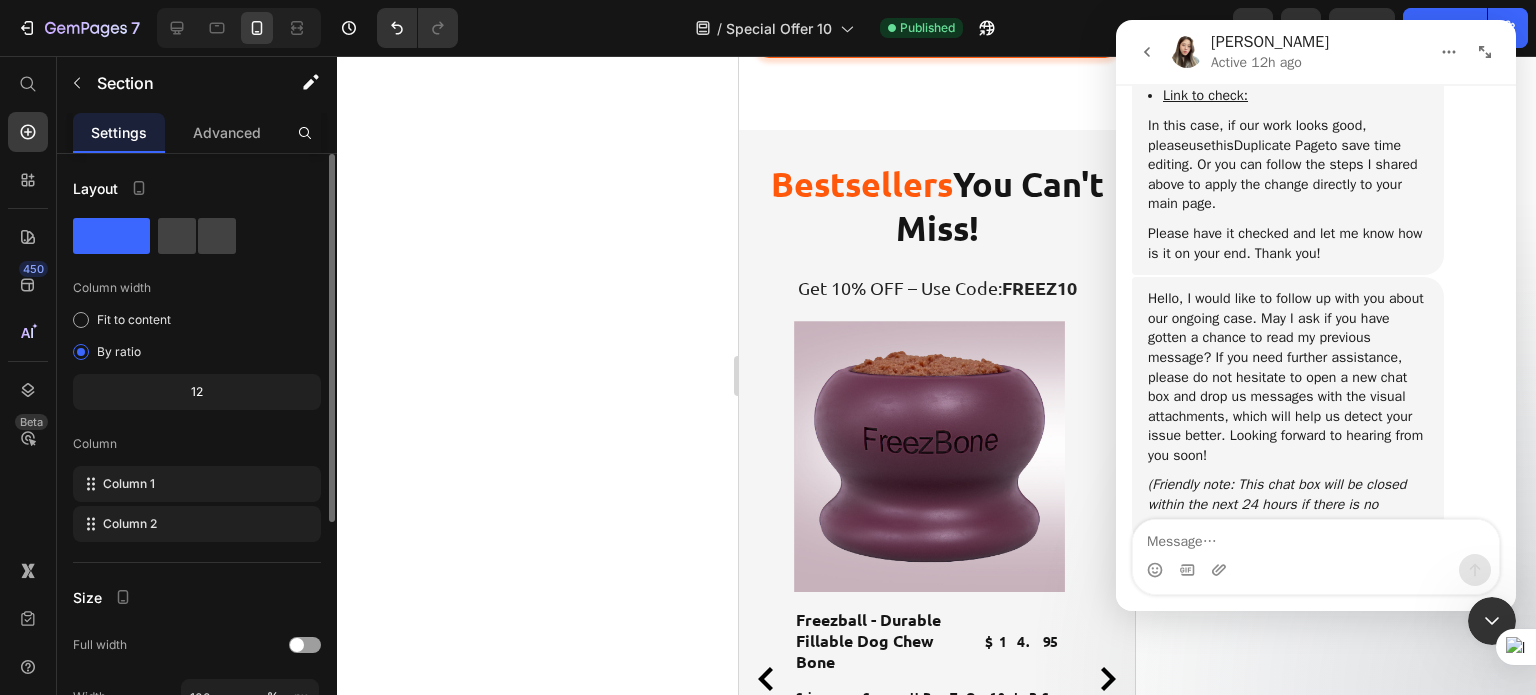 scroll, scrollTop: 2852, scrollLeft: 0, axis: vertical 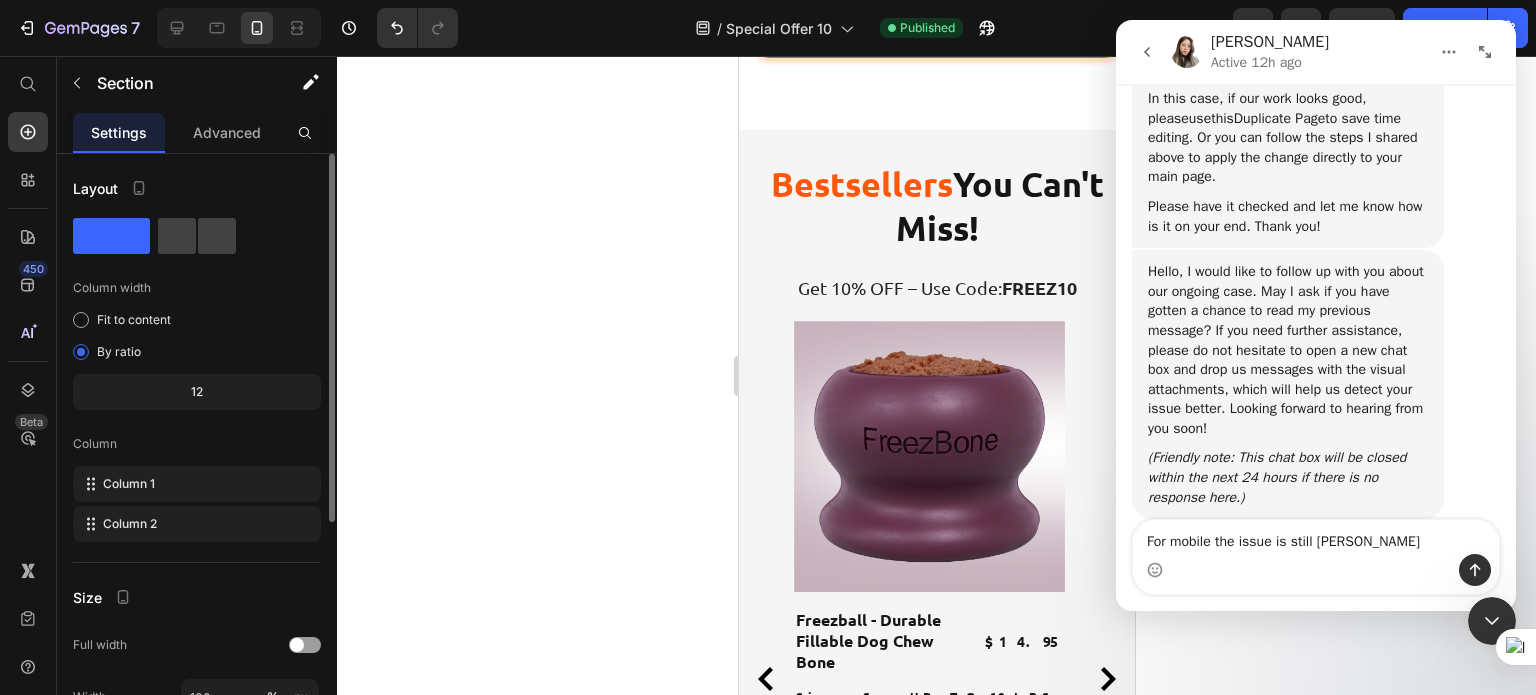 type on "For mobile the issue is still same" 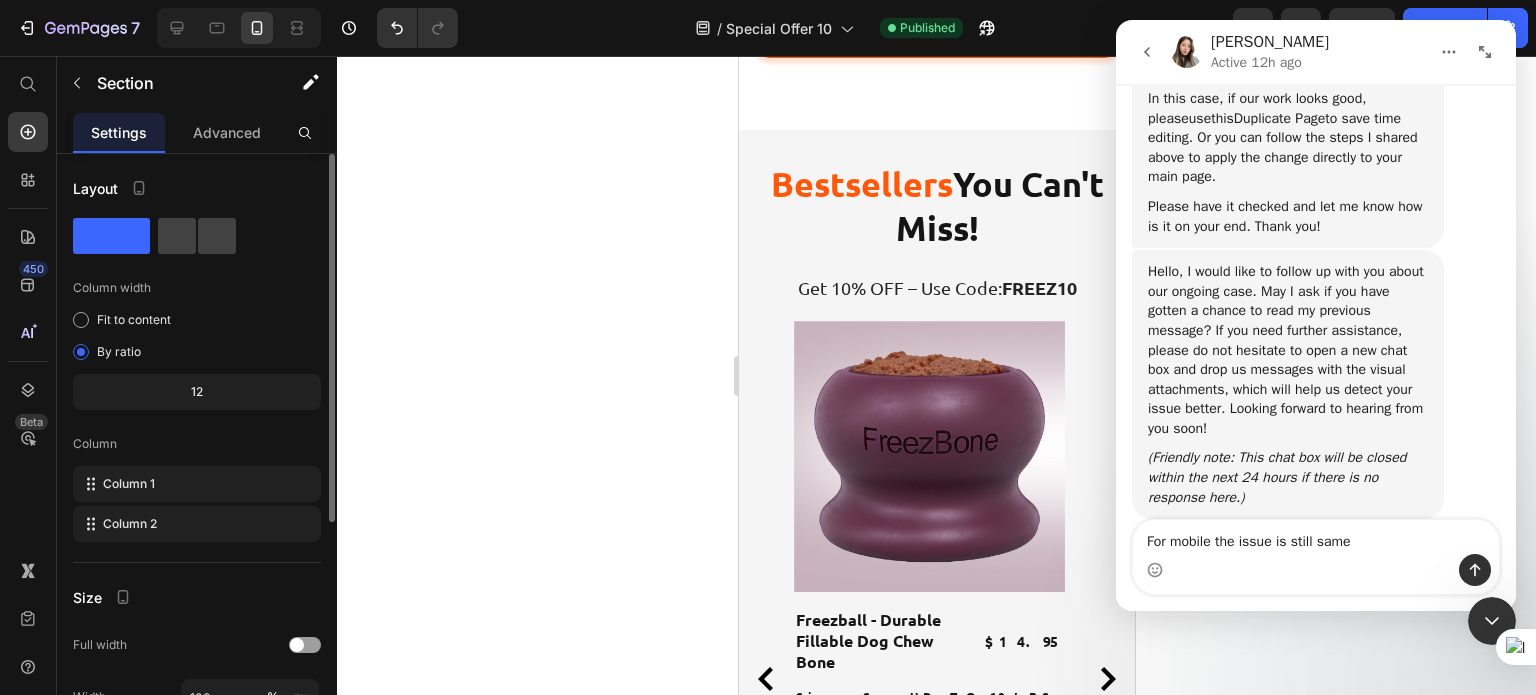 type 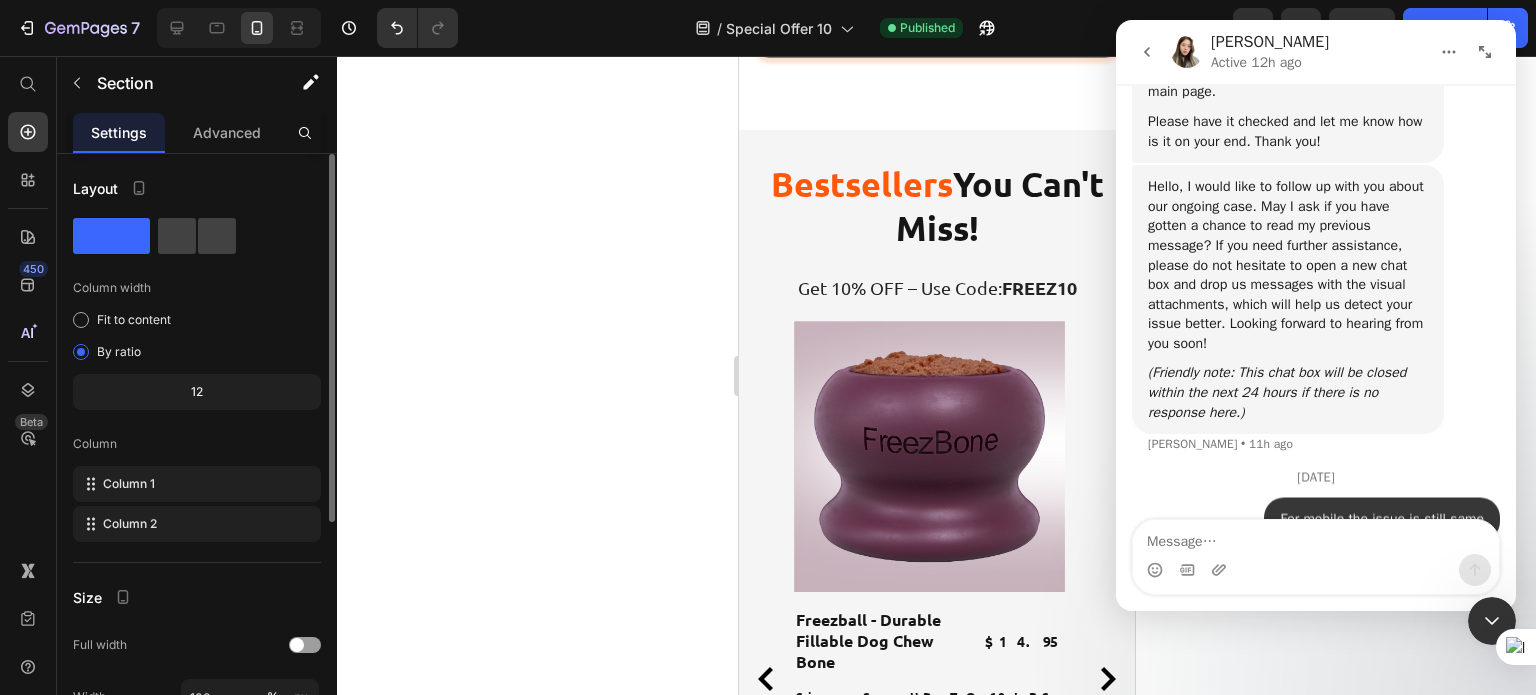 scroll, scrollTop: 2966, scrollLeft: 0, axis: vertical 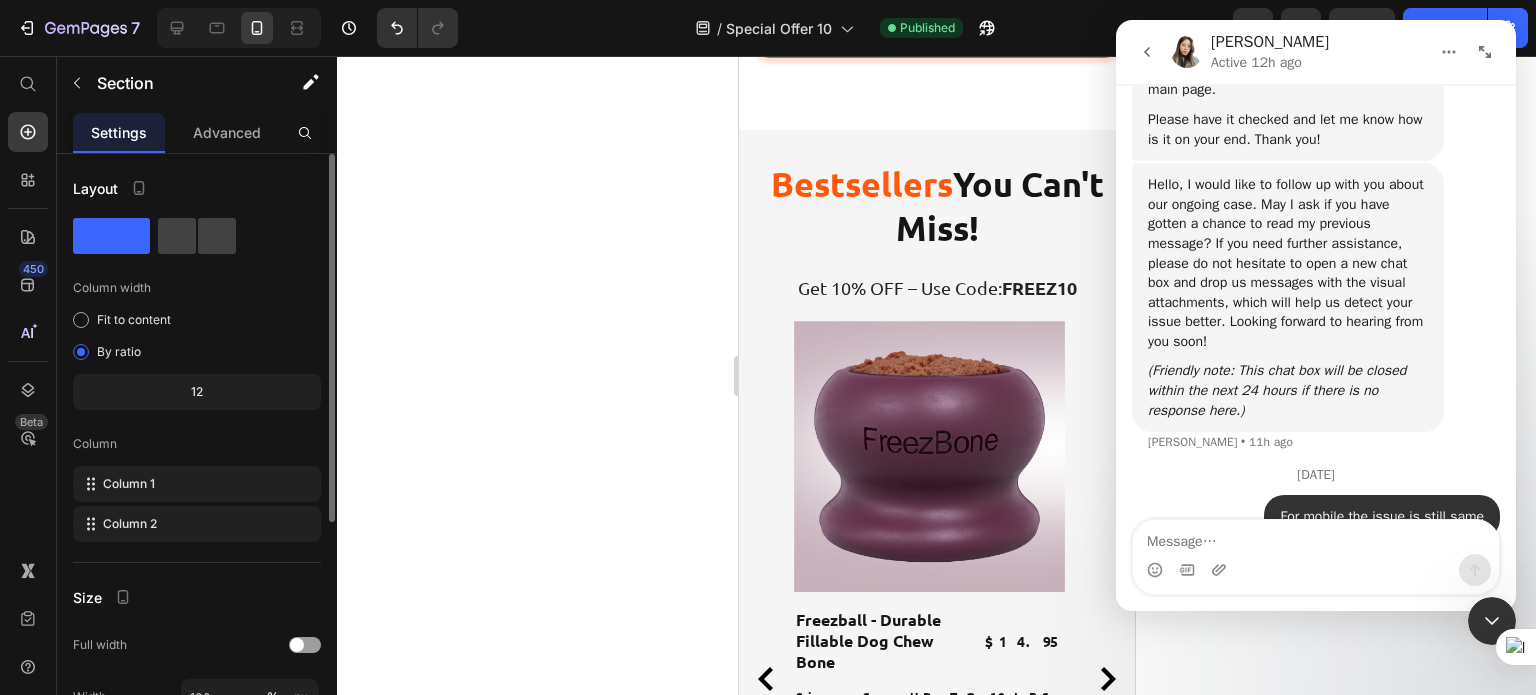 click 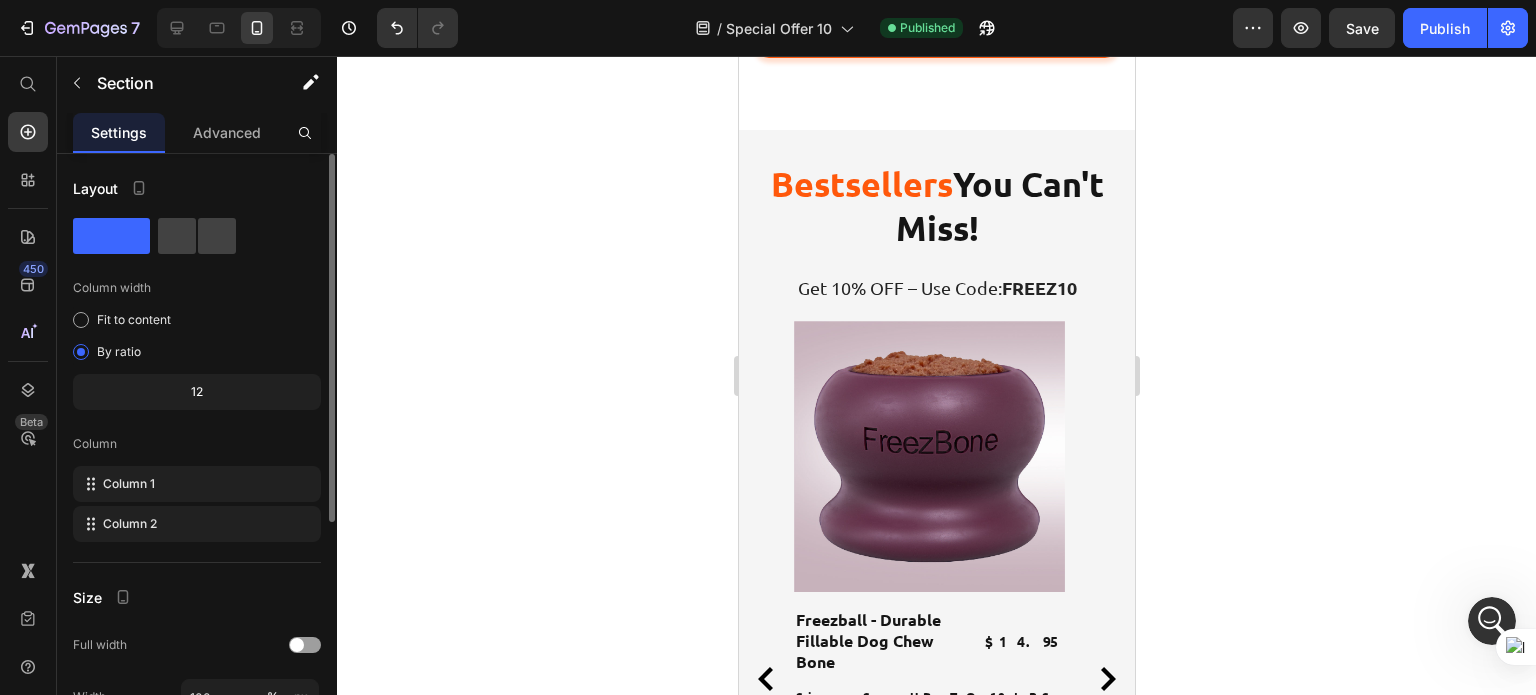 click 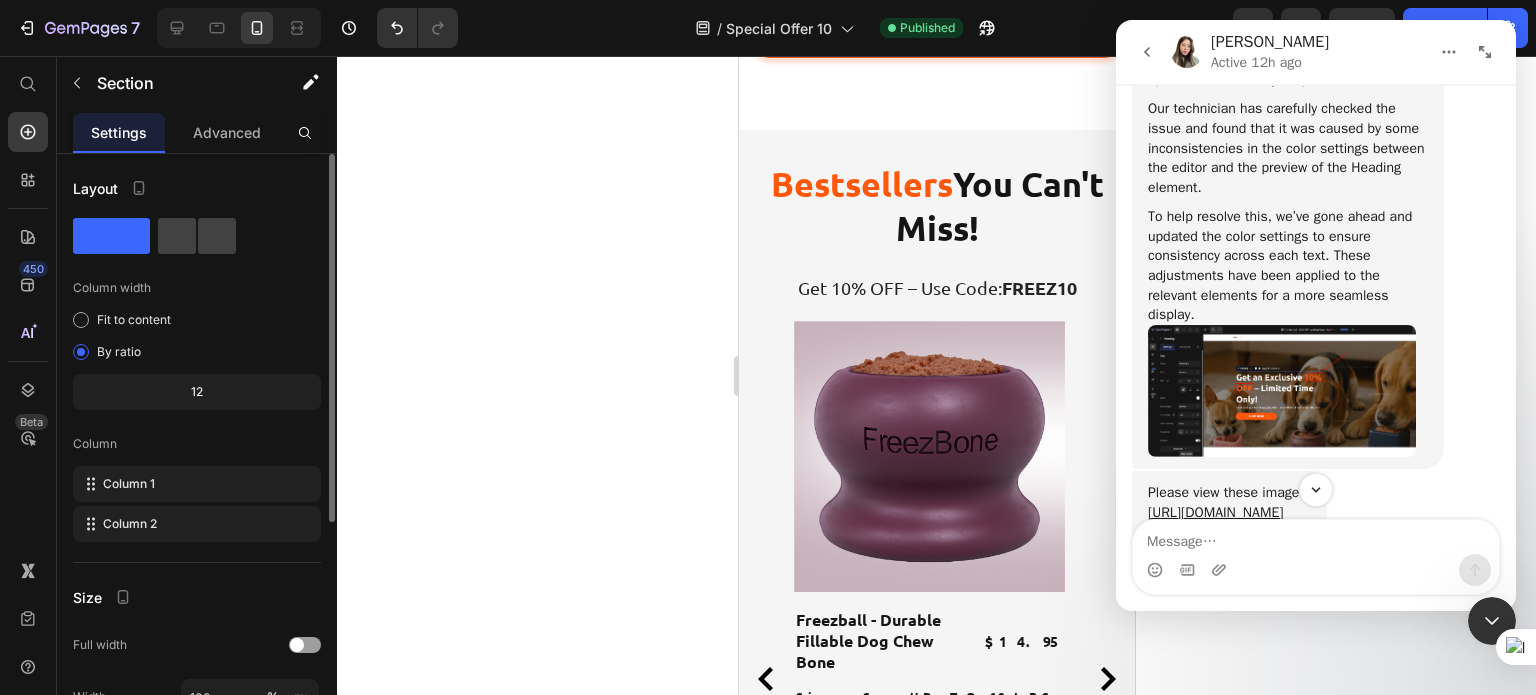 scroll, scrollTop: 2255, scrollLeft: 0, axis: vertical 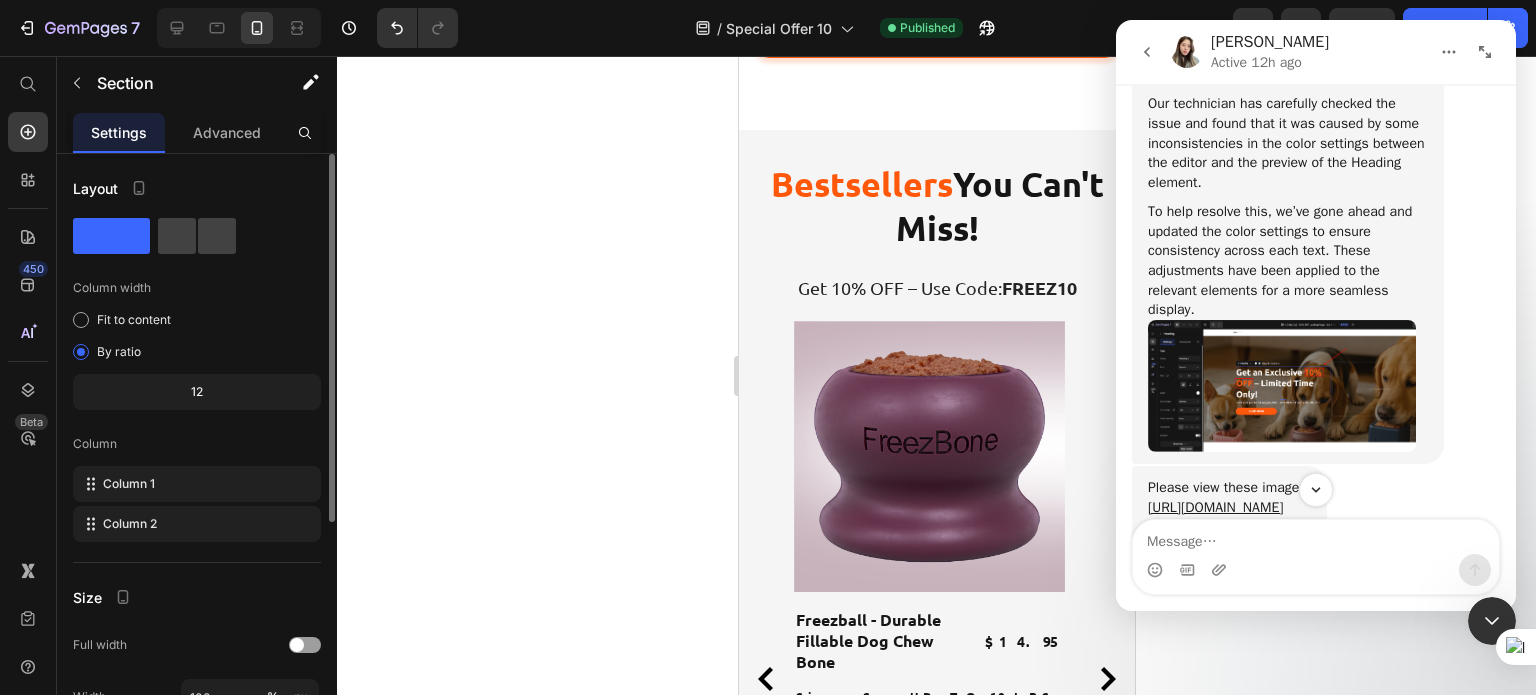 click at bounding box center (1282, 386) 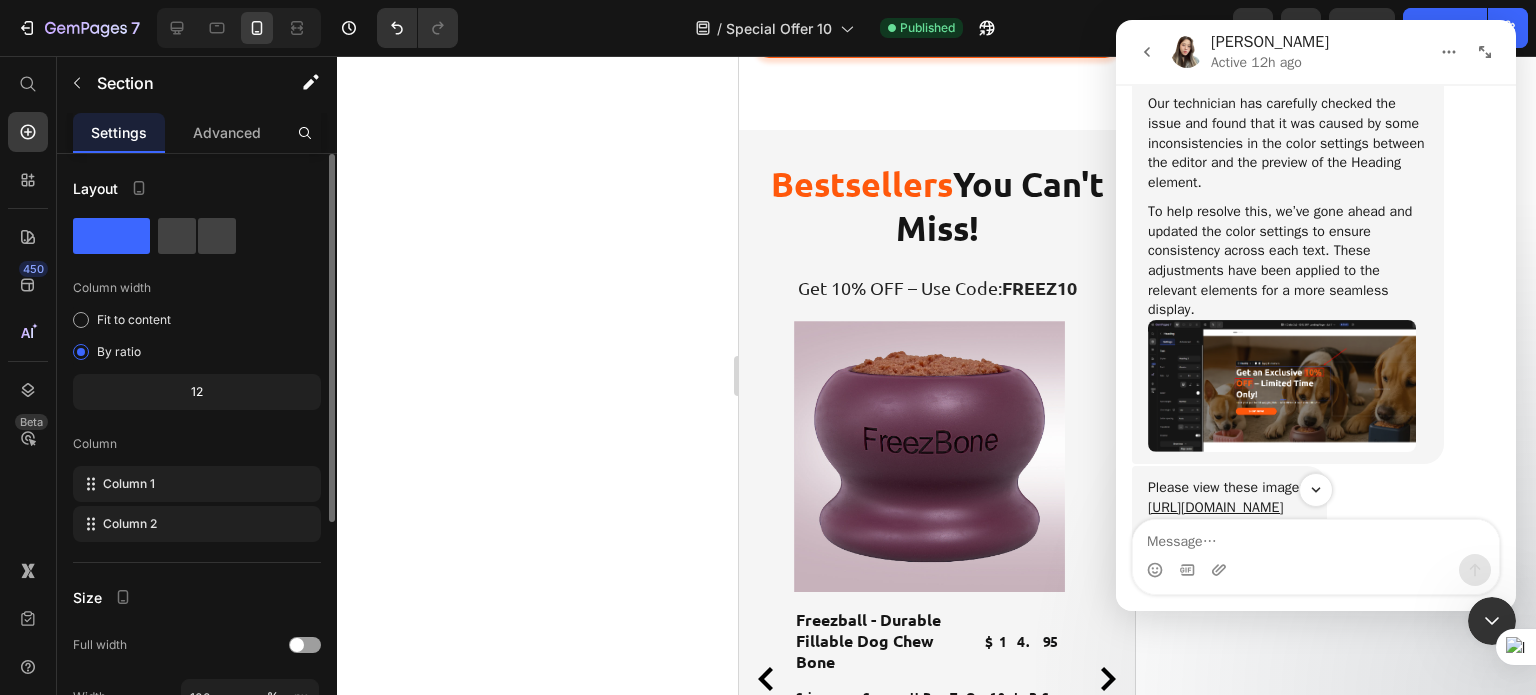 scroll, scrollTop: 0, scrollLeft: 0, axis: both 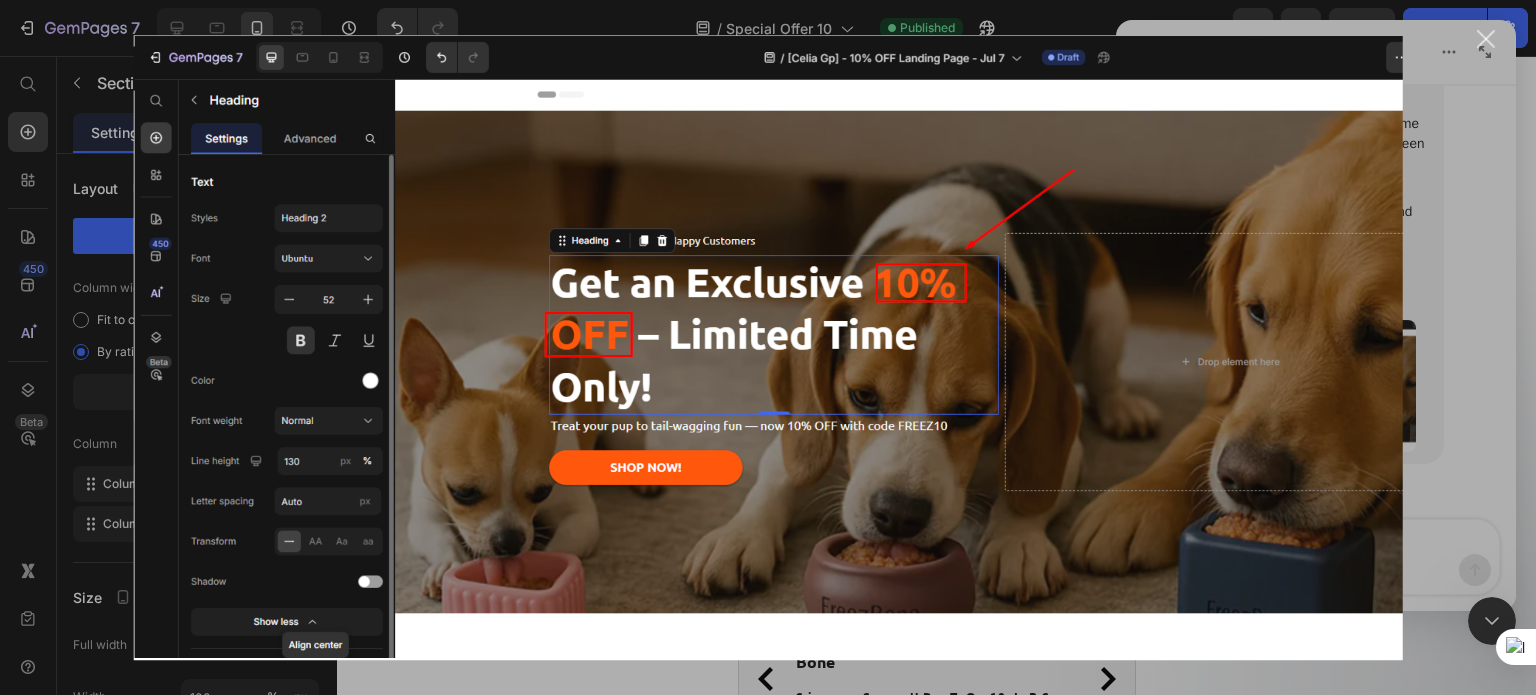 click at bounding box center [1486, 39] 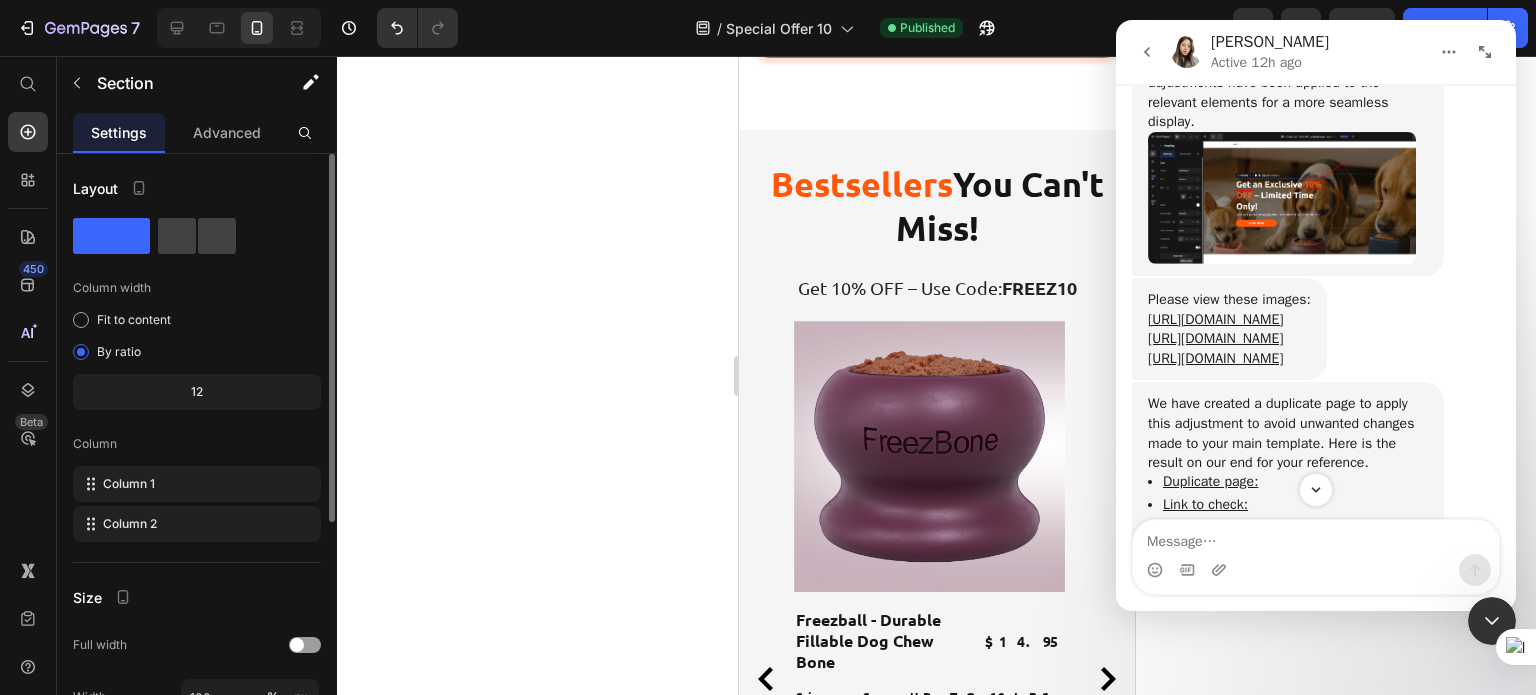 scroll, scrollTop: 2434, scrollLeft: 0, axis: vertical 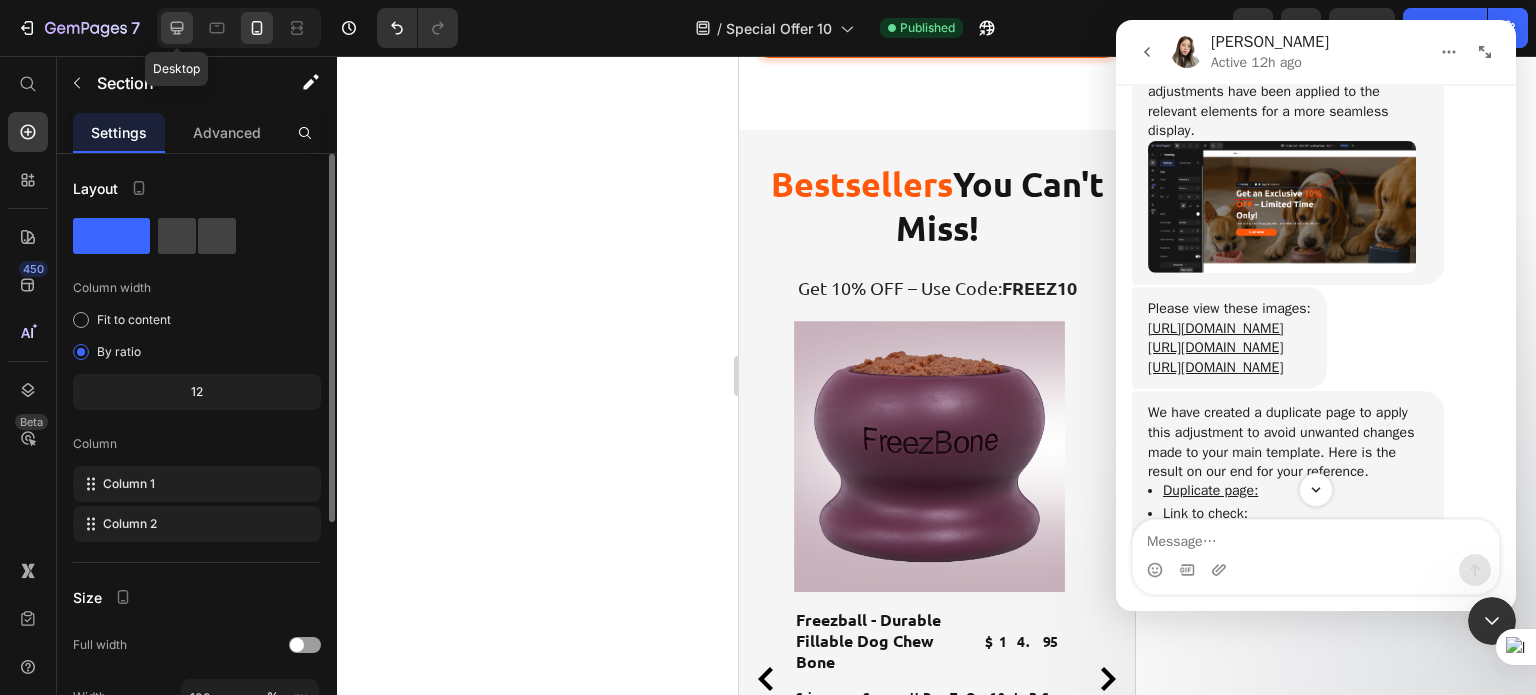 click 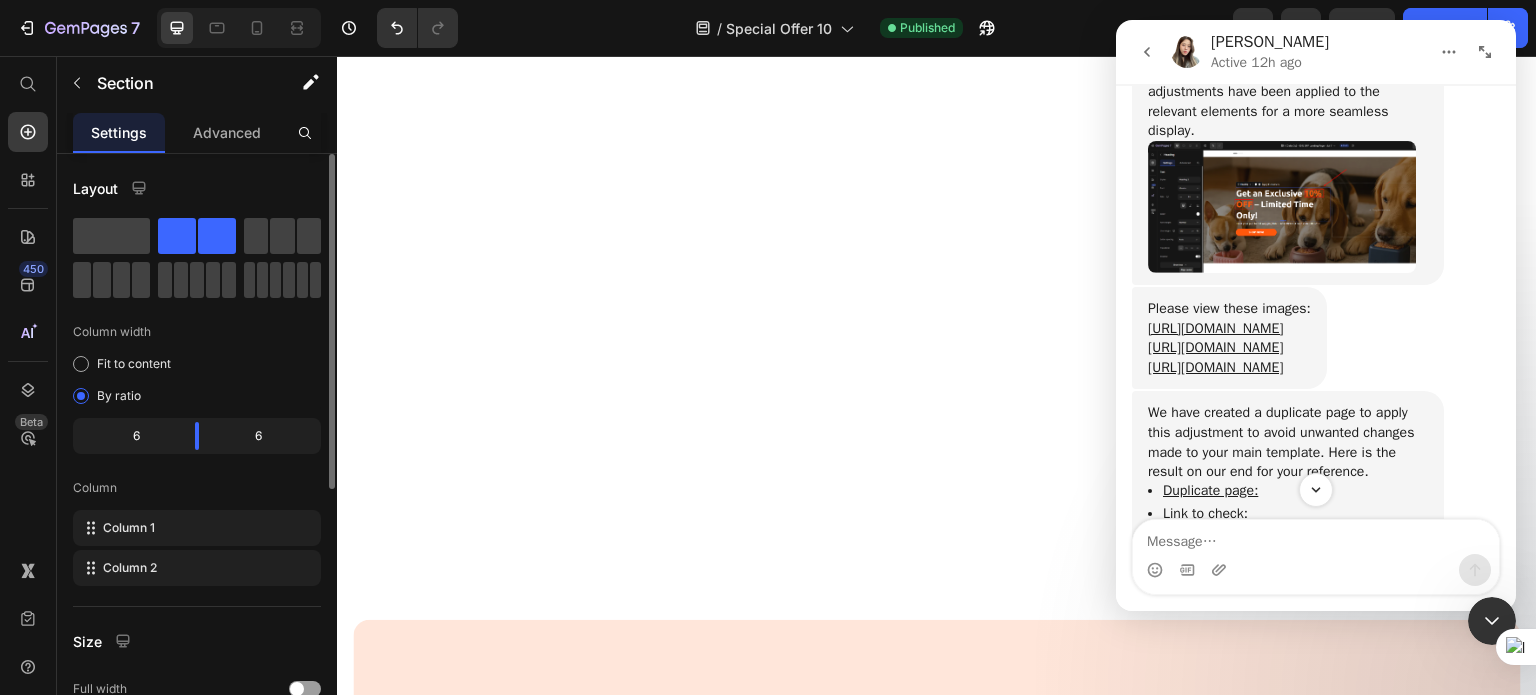 scroll, scrollTop: 473, scrollLeft: 0, axis: vertical 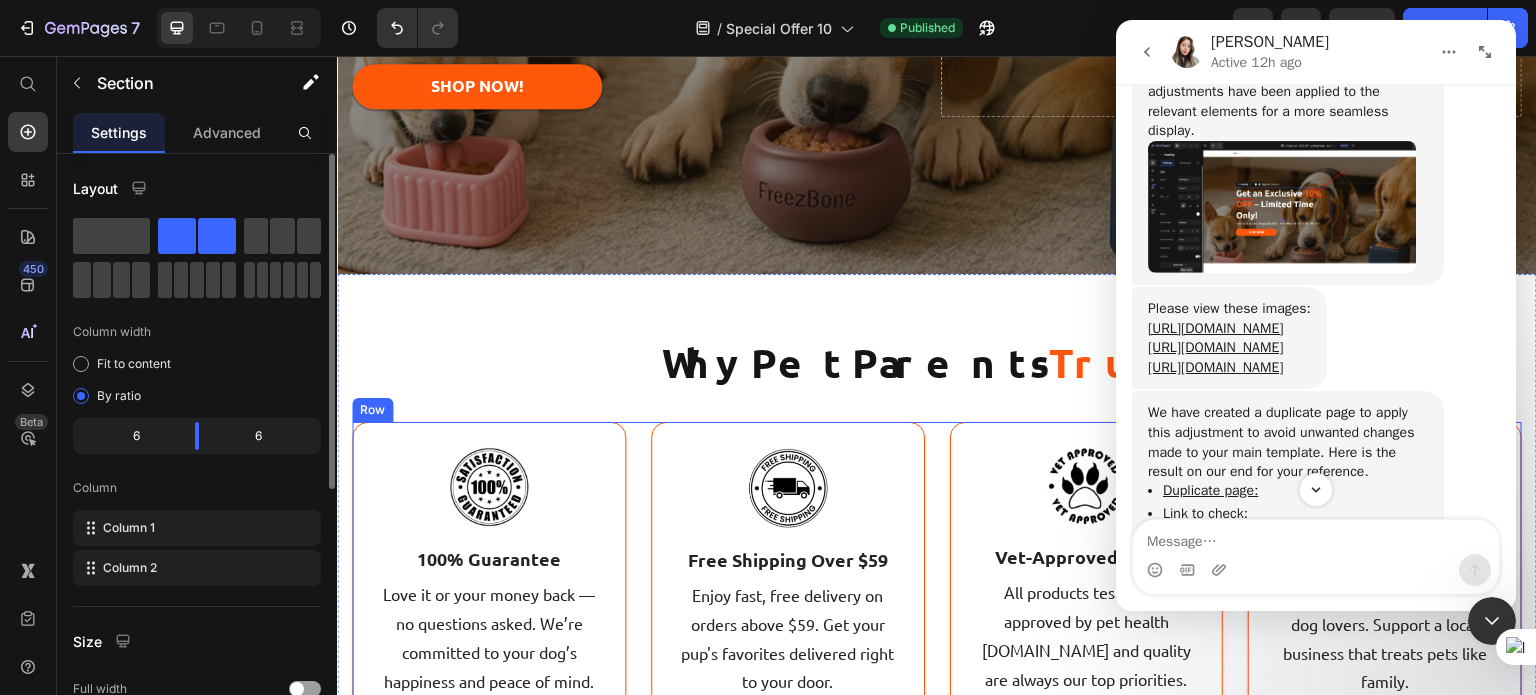 radio on "true" 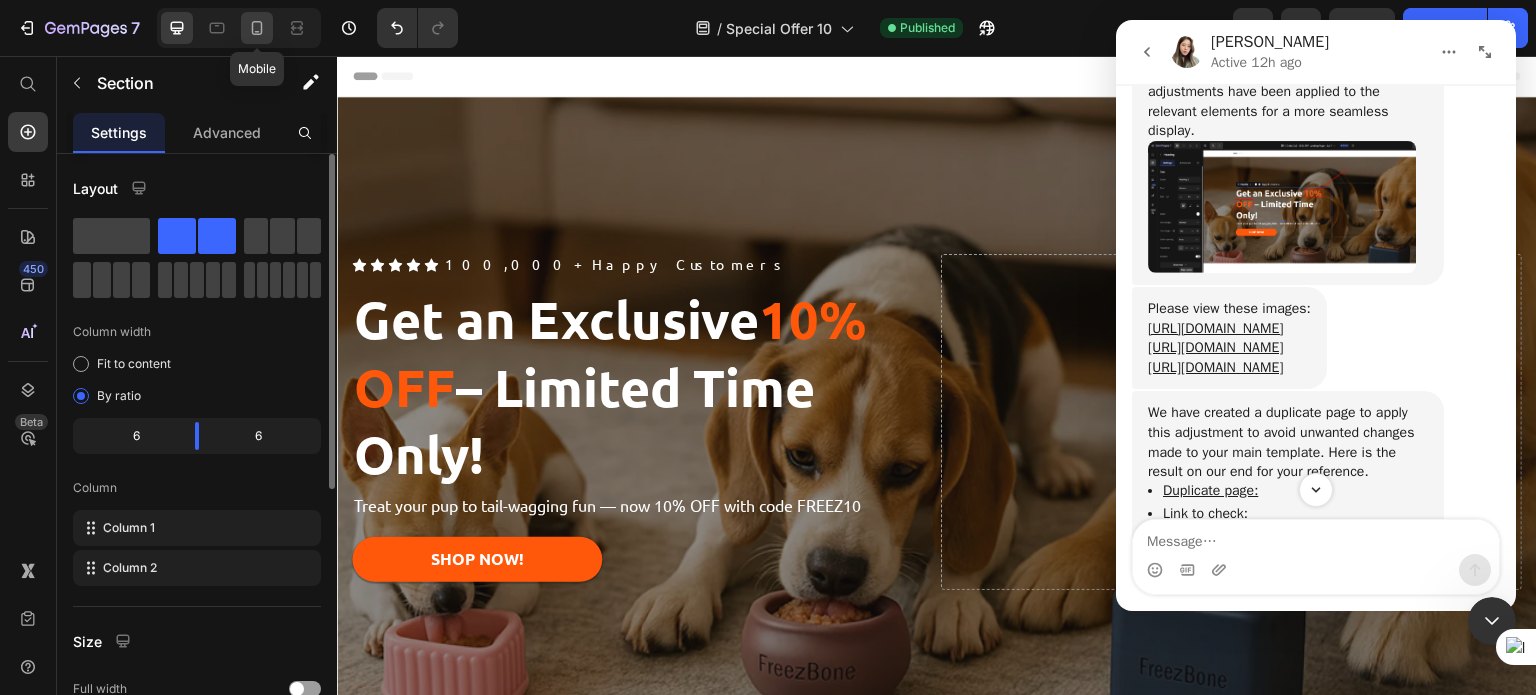 click 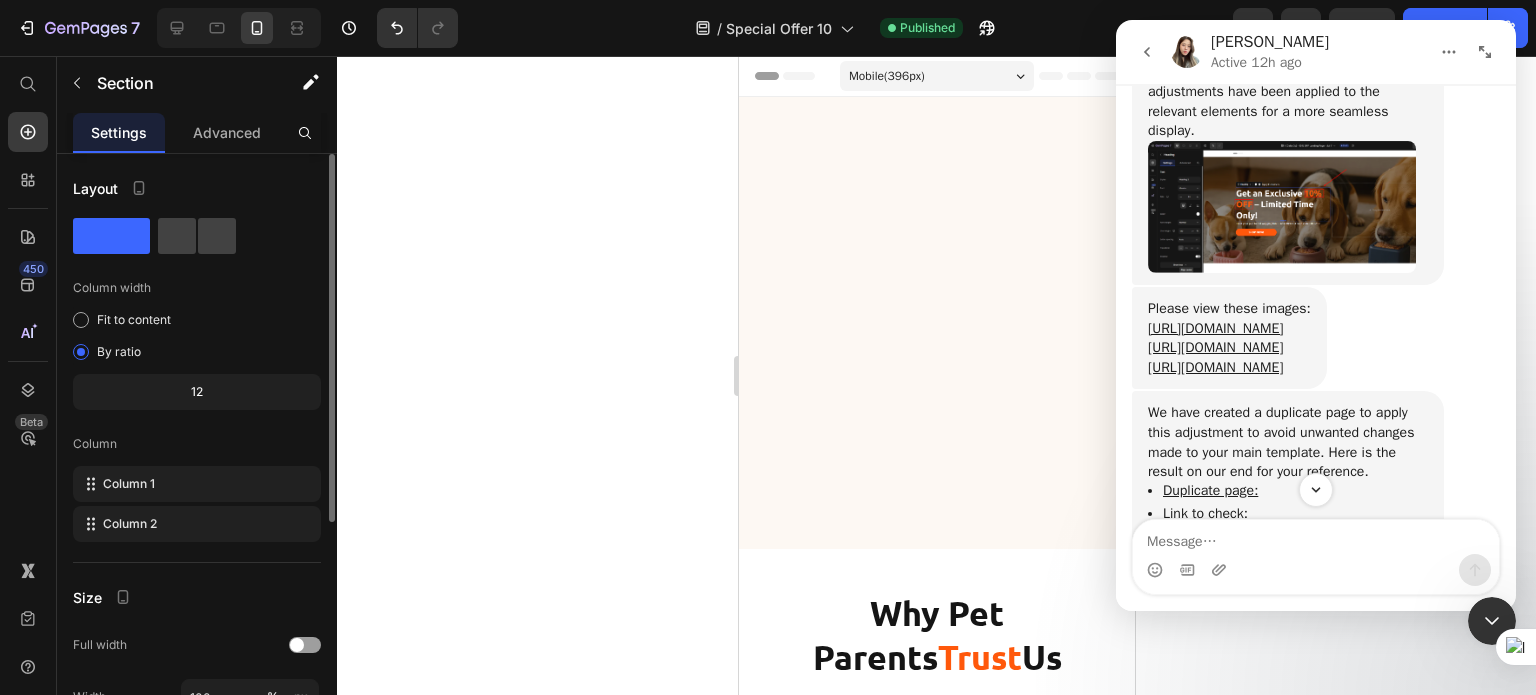 scroll, scrollTop: 3758, scrollLeft: 0, axis: vertical 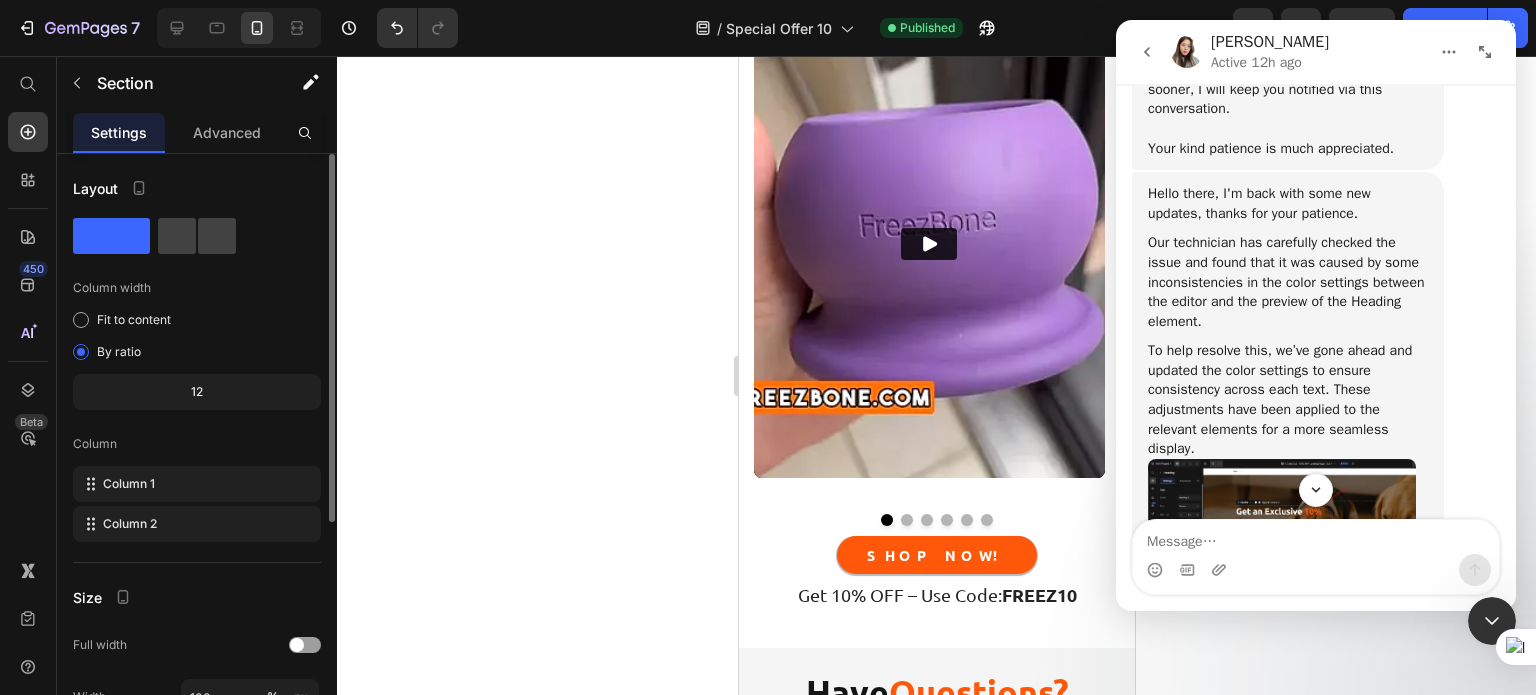 click at bounding box center [1492, 621] 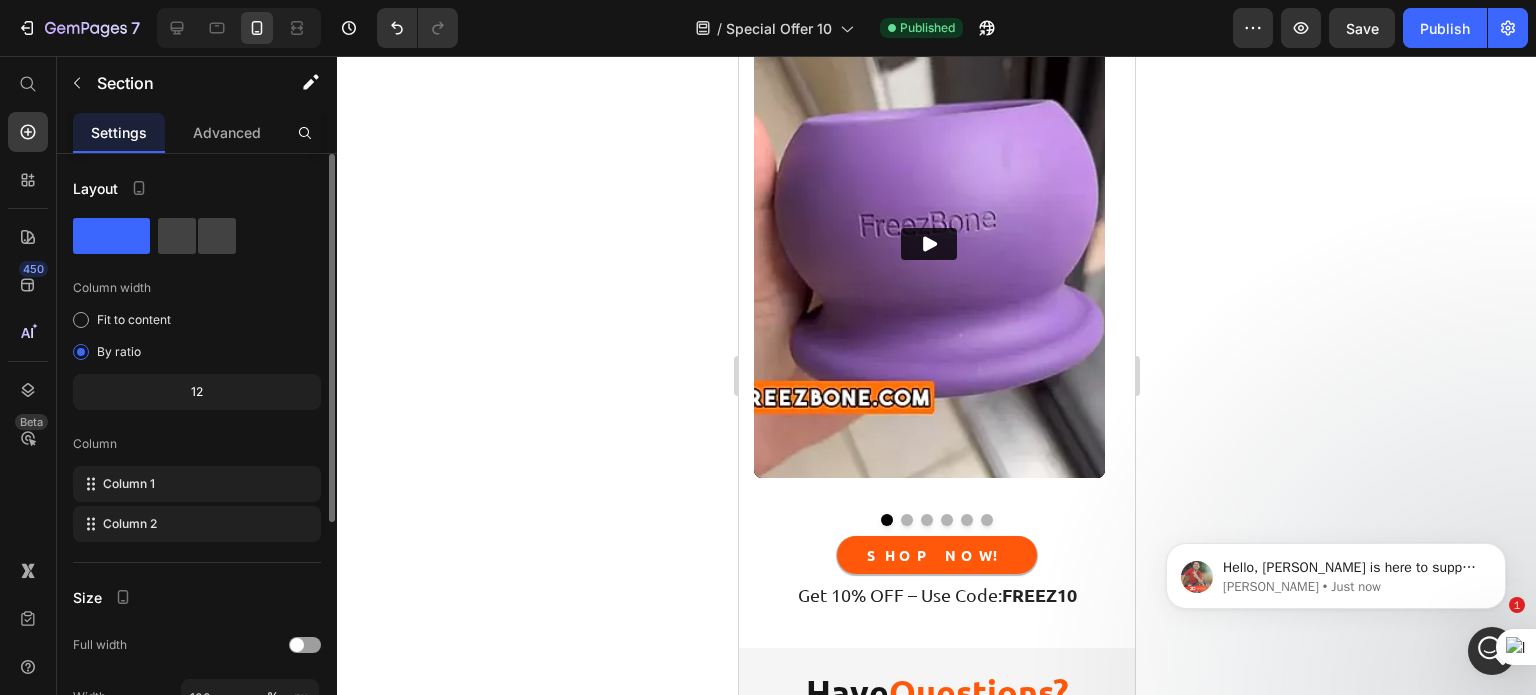 scroll, scrollTop: 0, scrollLeft: 0, axis: both 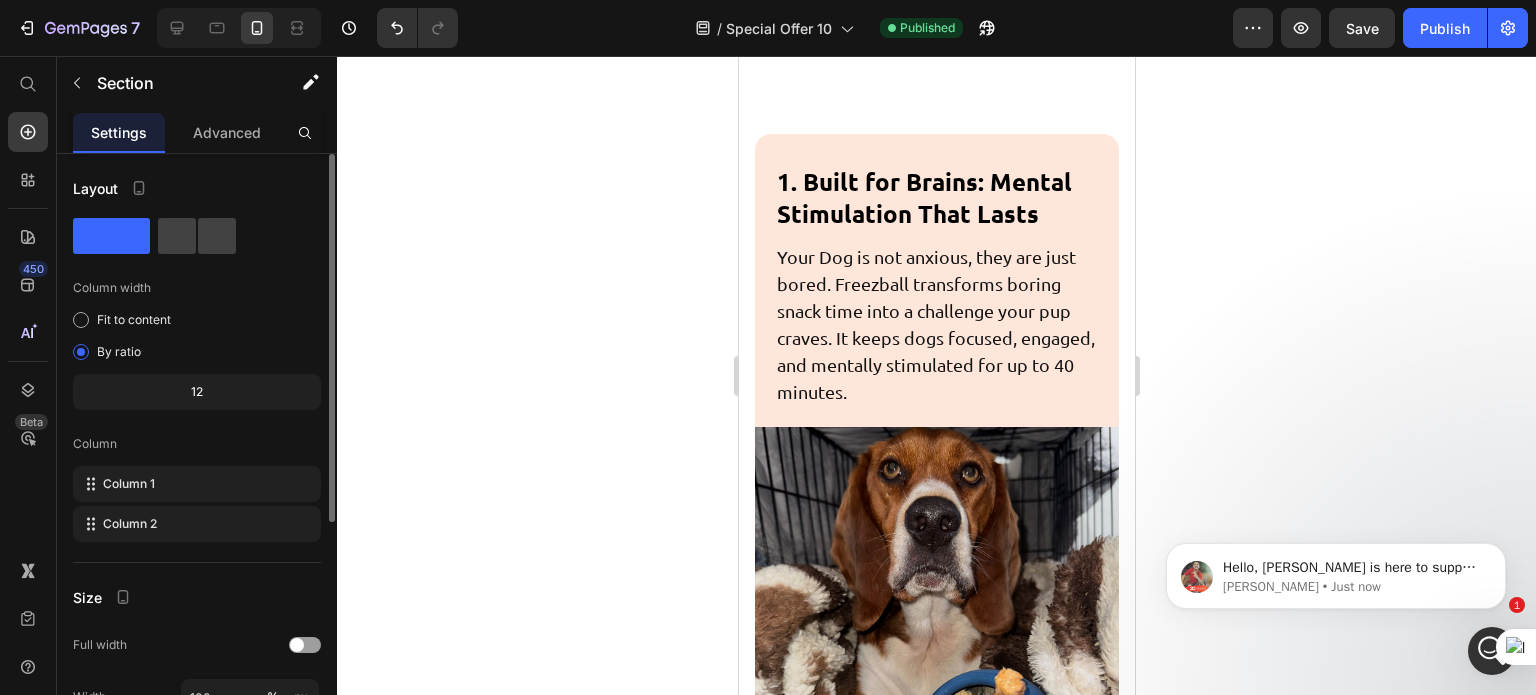 click 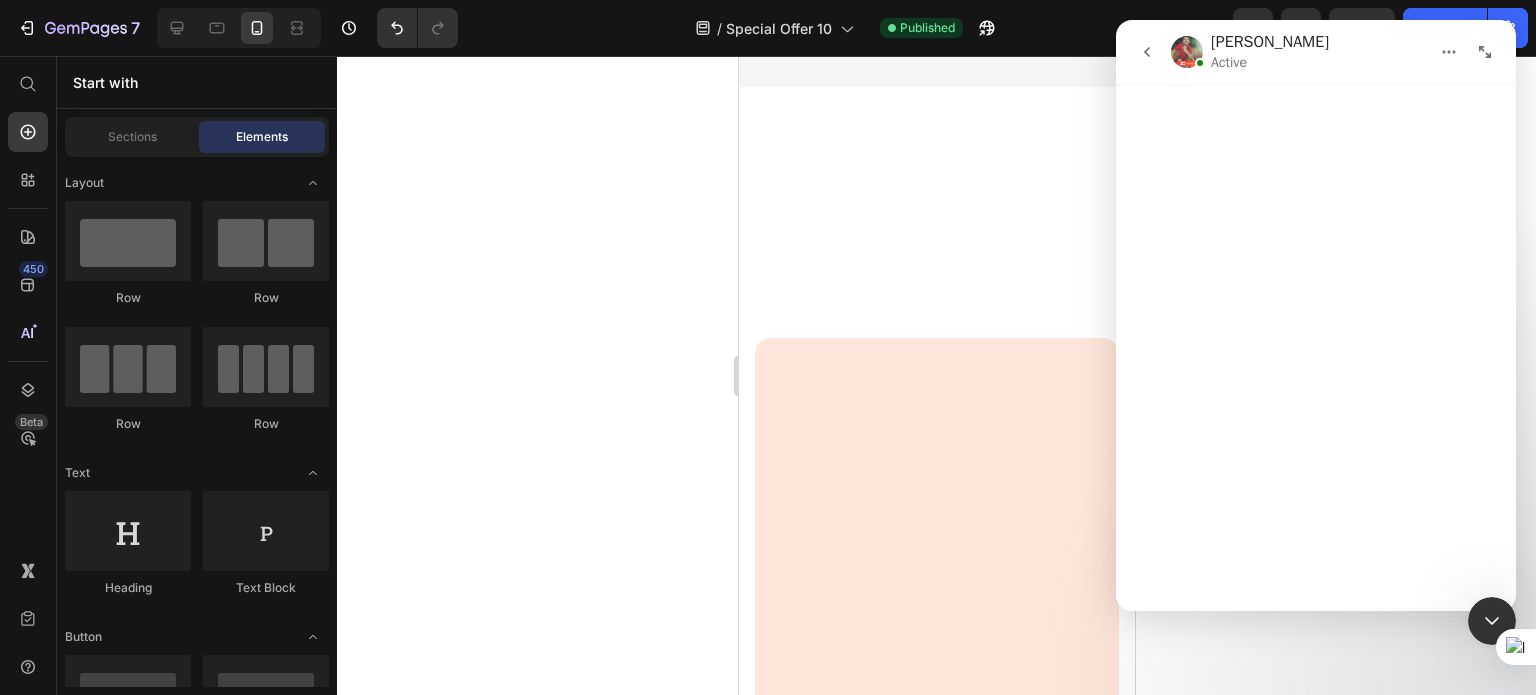 scroll, scrollTop: 656, scrollLeft: 0, axis: vertical 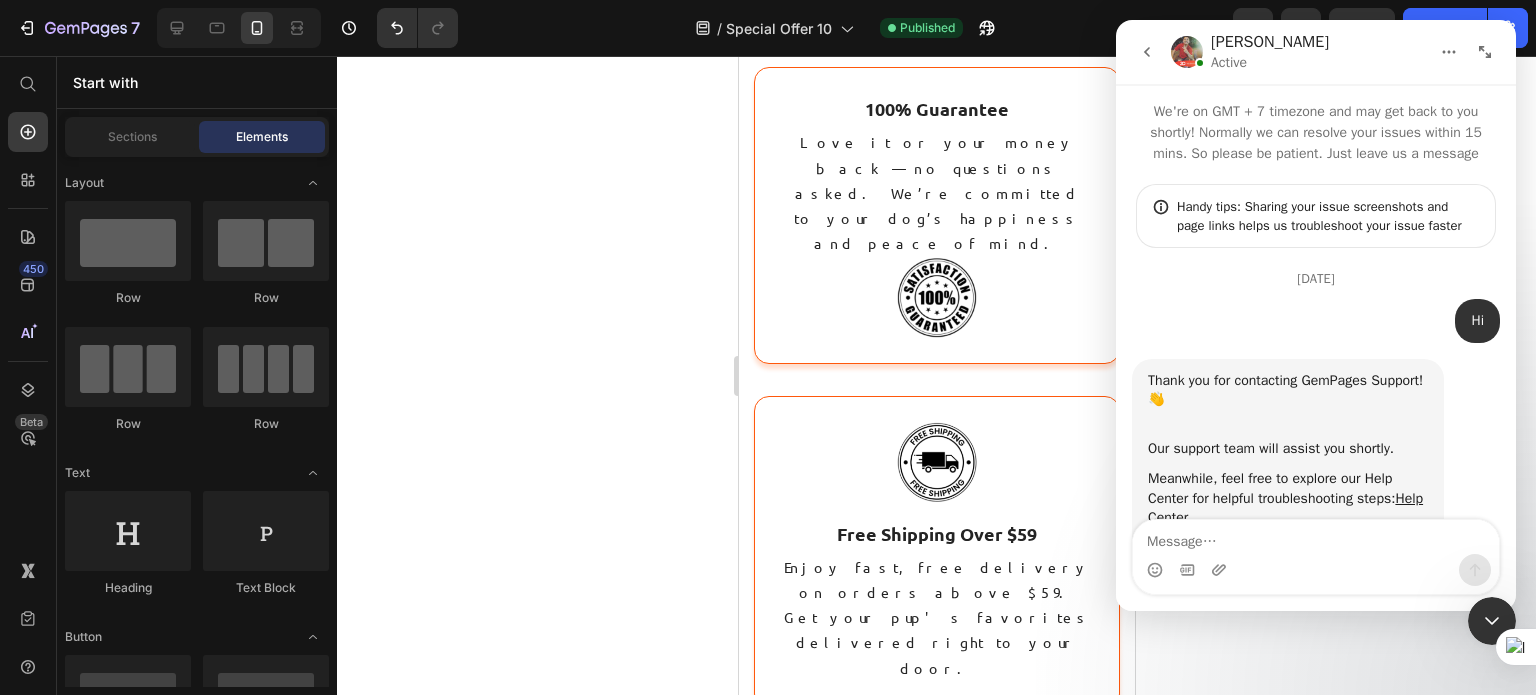 drag, startPoint x: 1131, startPoint y: 43, endPoint x: 1332, endPoint y: 422, distance: 429.00116 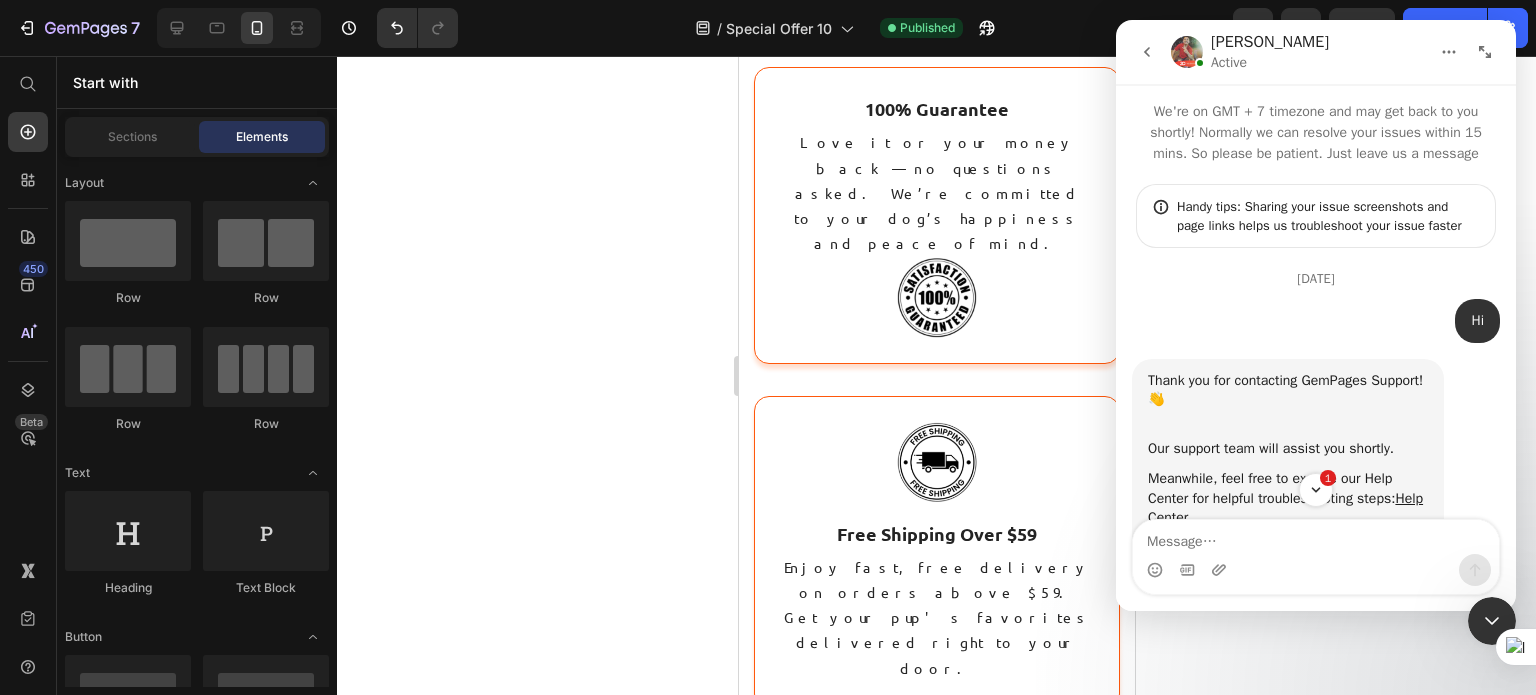 scroll, scrollTop: 3128, scrollLeft: 0, axis: vertical 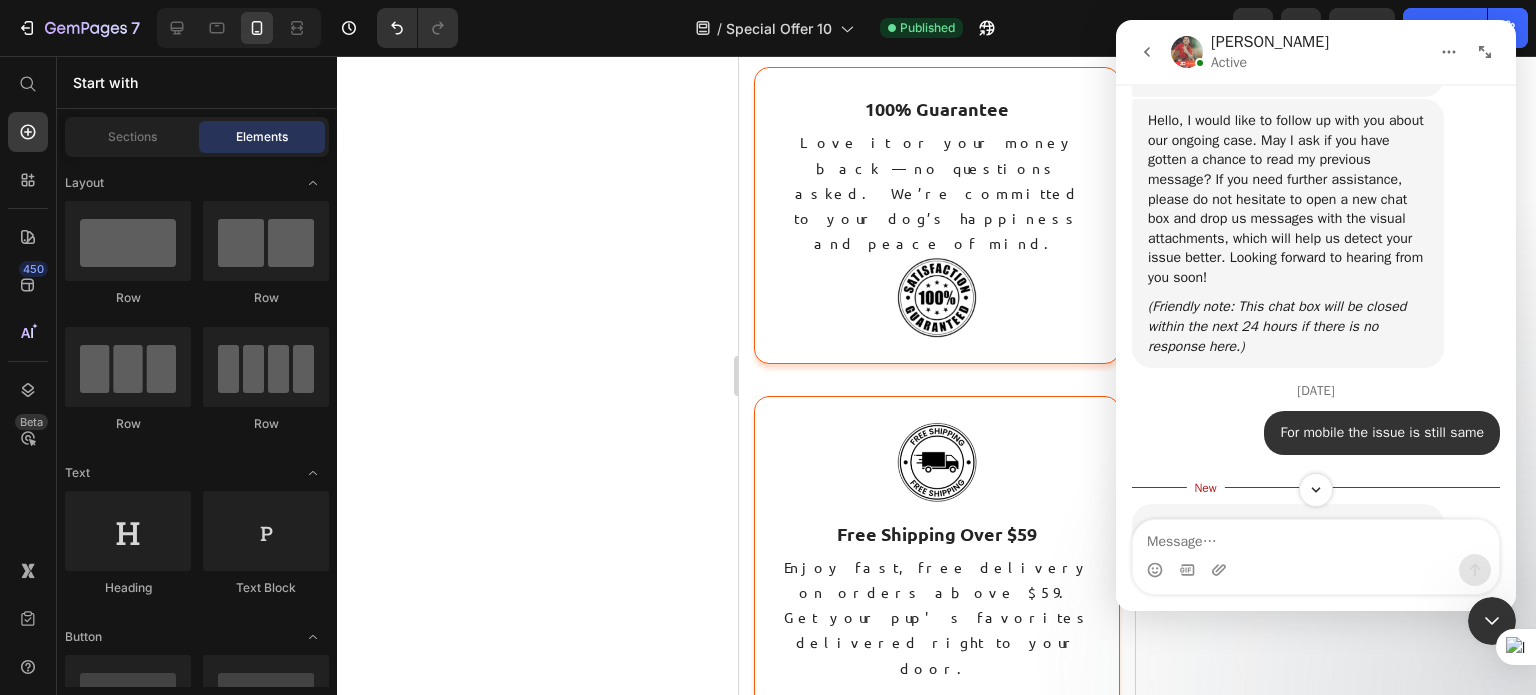 click 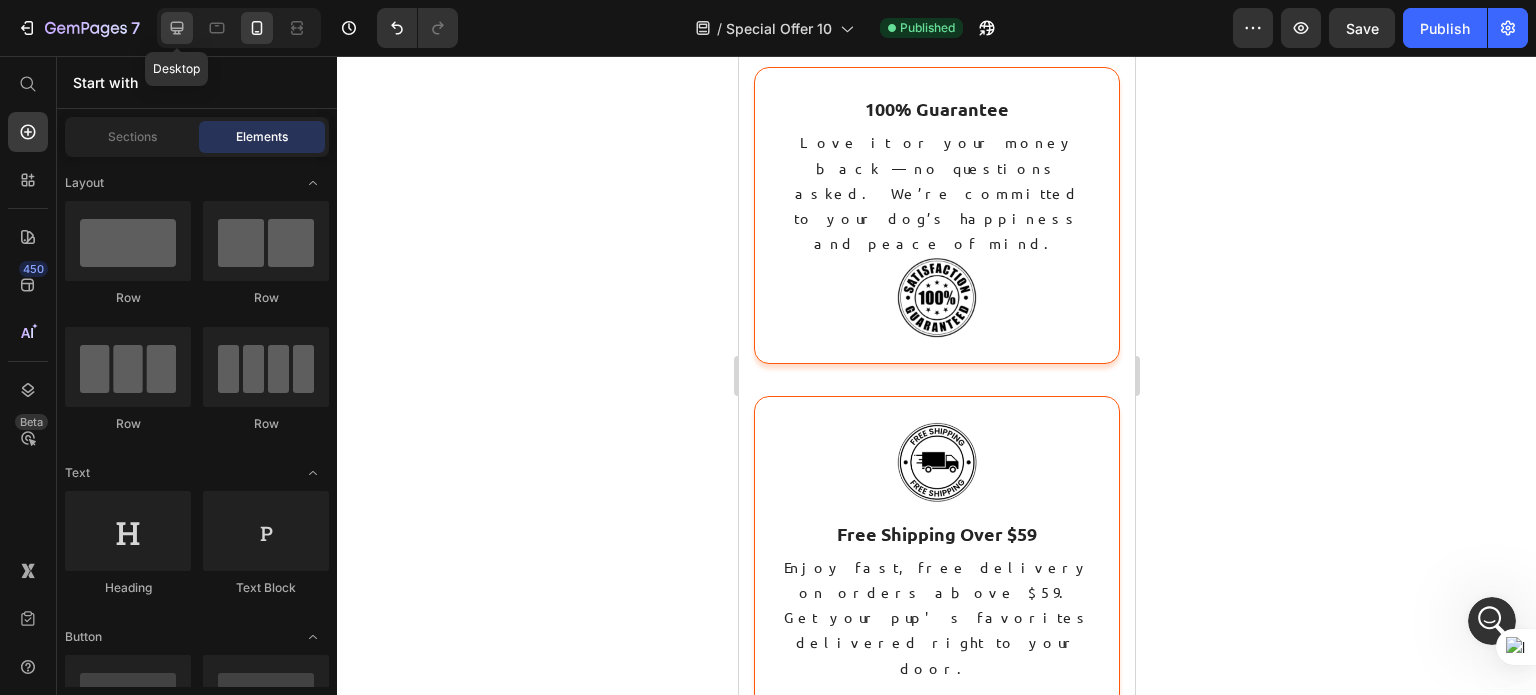 click 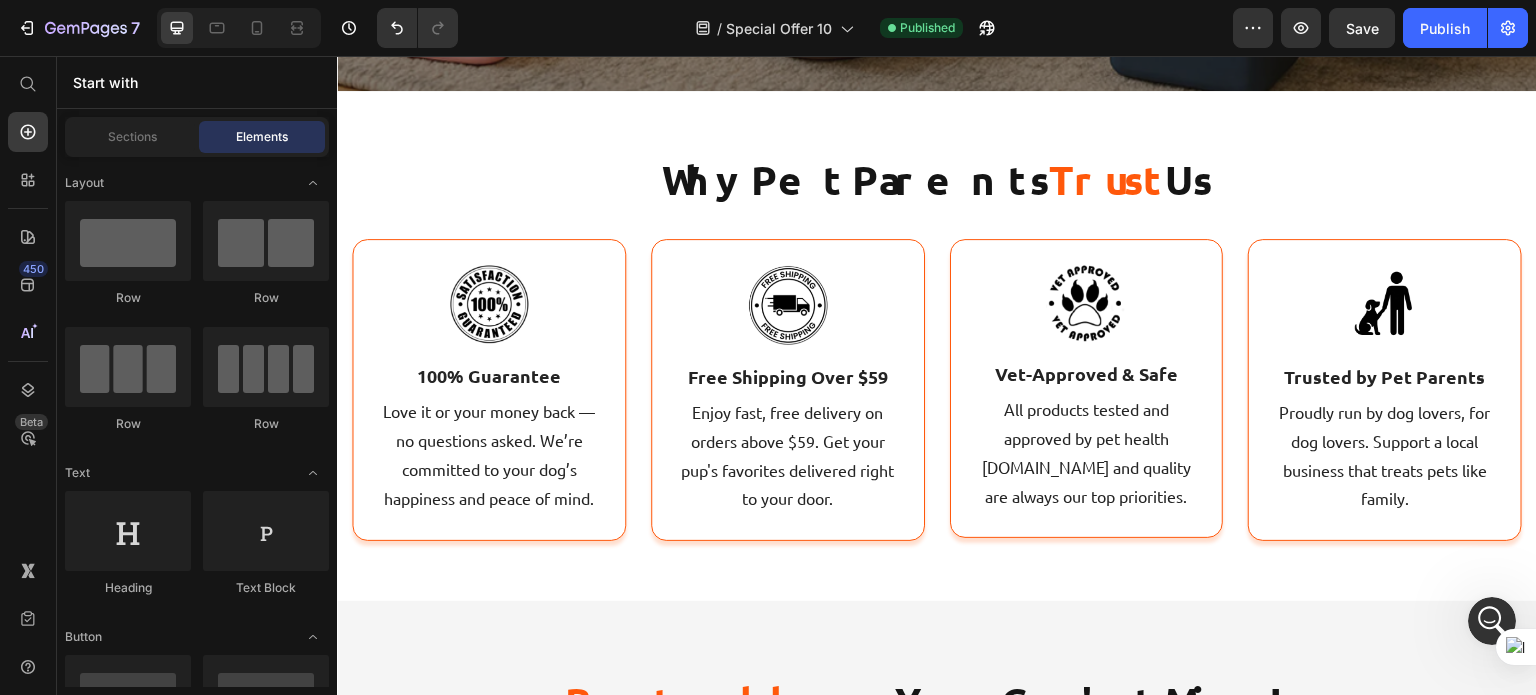 scroll, scrollTop: 697, scrollLeft: 0, axis: vertical 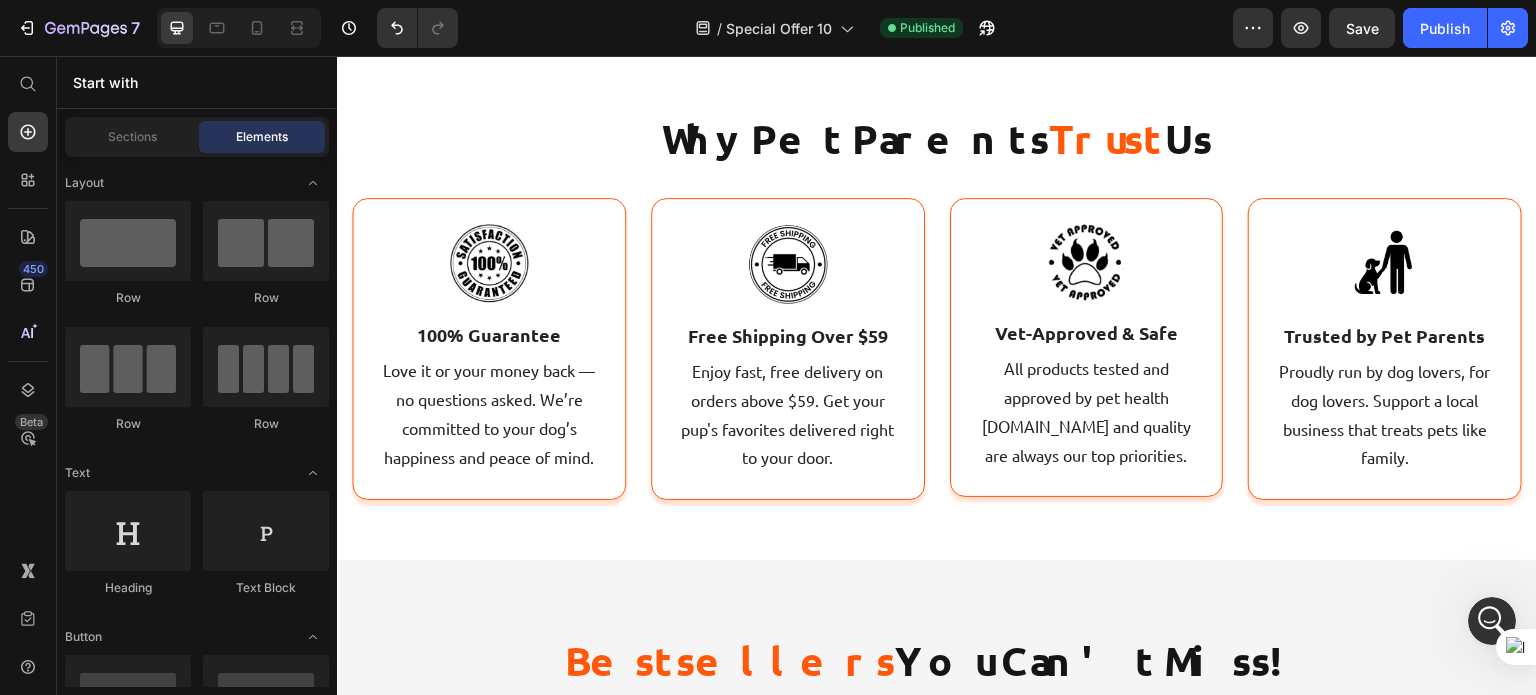 radio on "true" 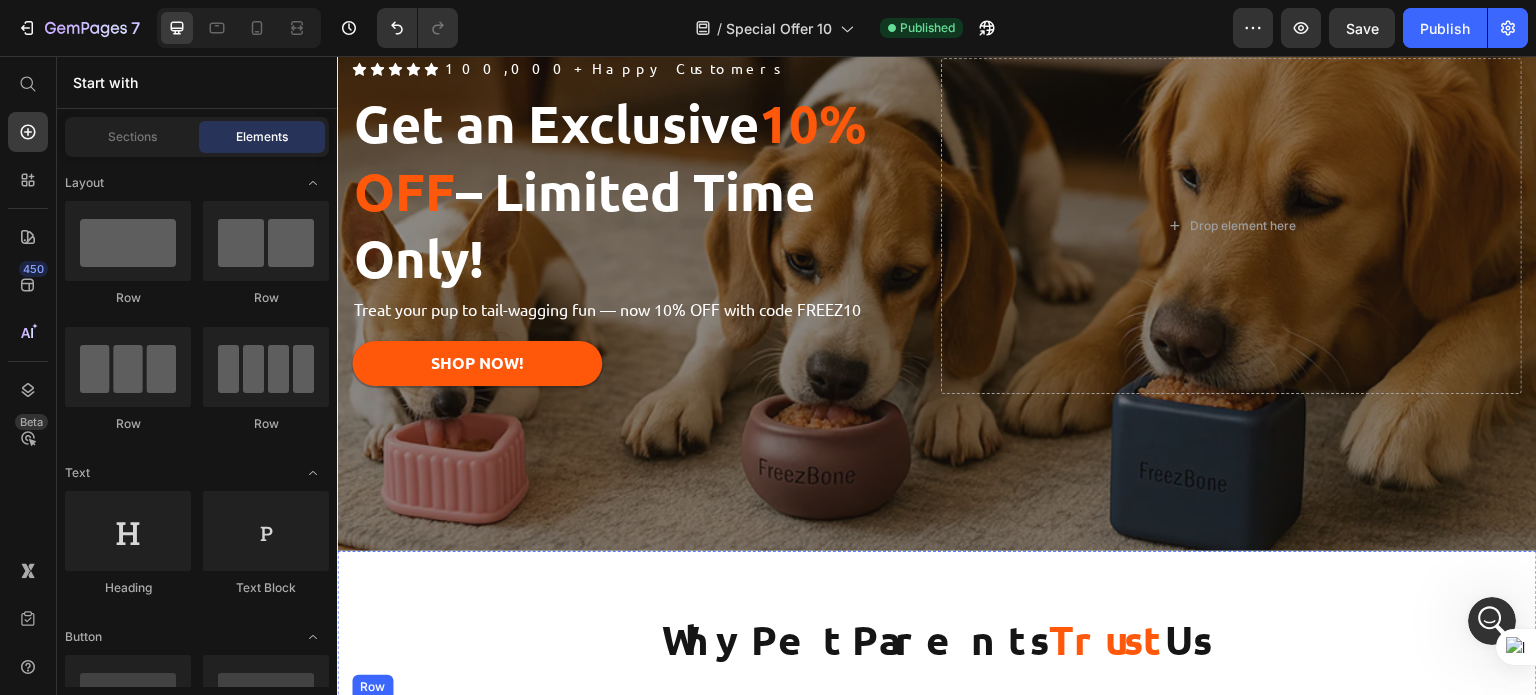 scroll, scrollTop: 0, scrollLeft: 0, axis: both 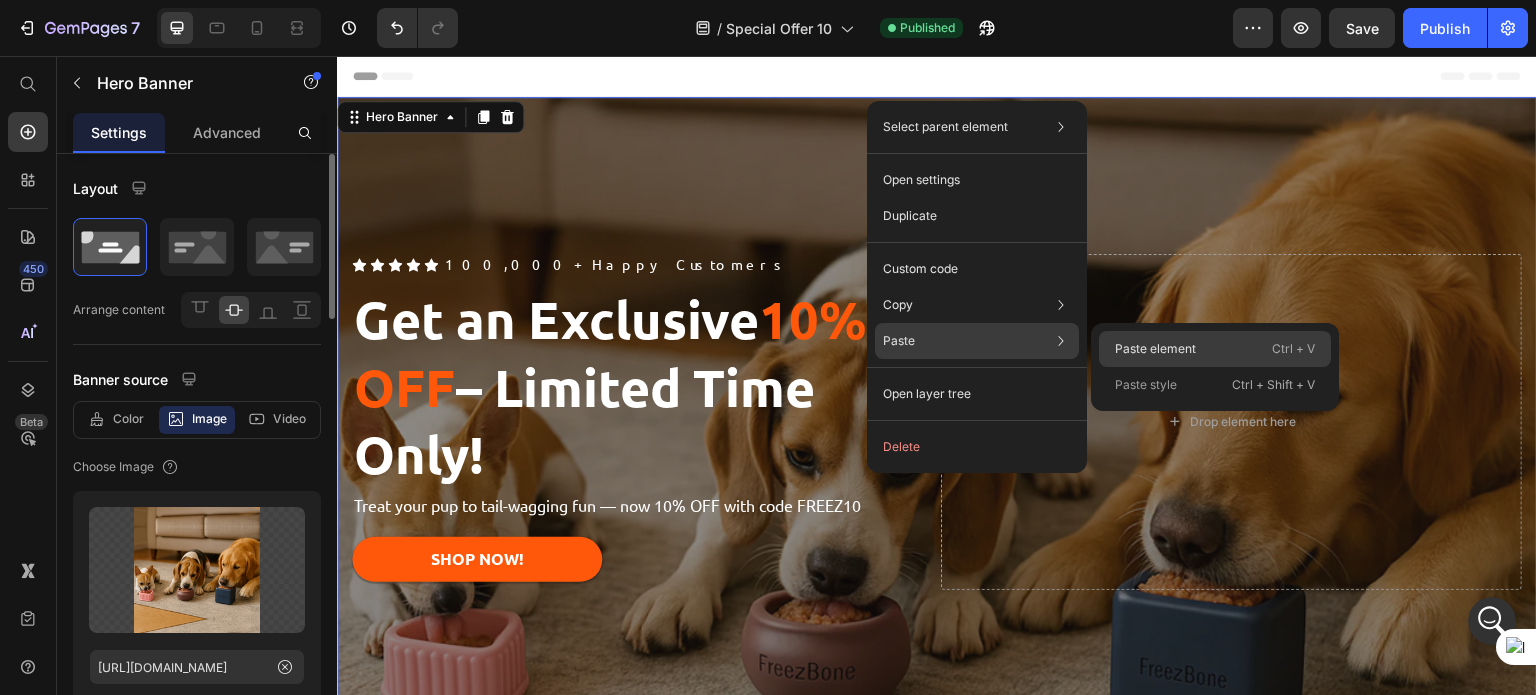 click on "Paste element  Ctrl + V" 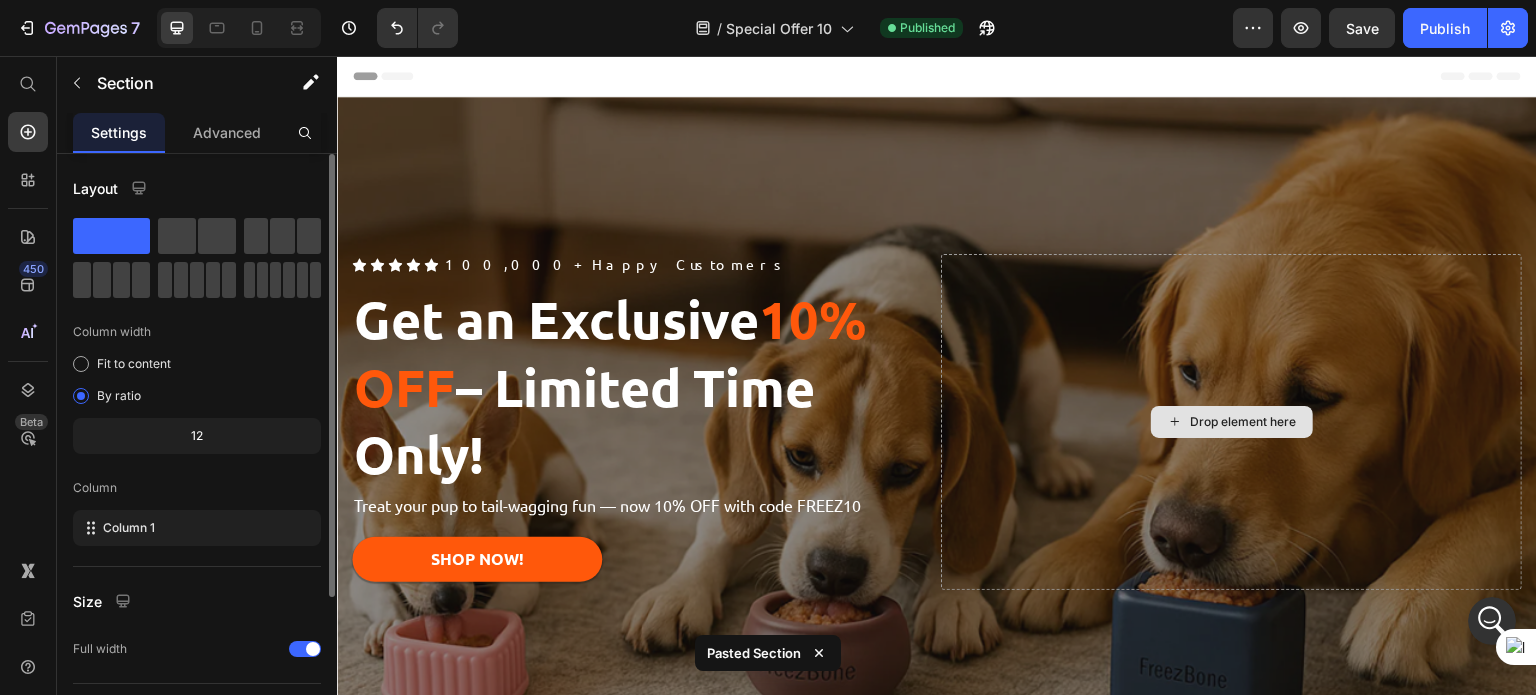 scroll, scrollTop: 620, scrollLeft: 0, axis: vertical 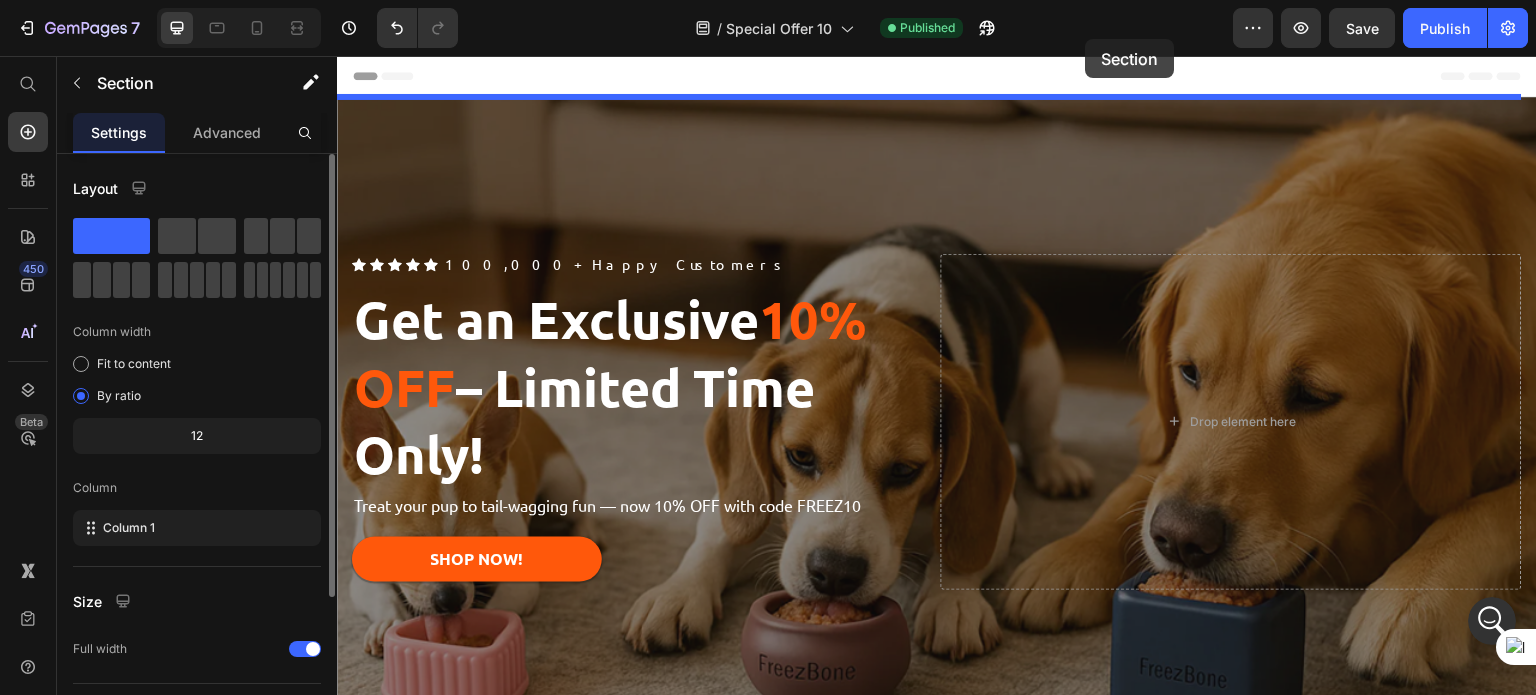 drag, startPoint x: 1103, startPoint y: 108, endPoint x: 1086, endPoint y: 39, distance: 71.063354 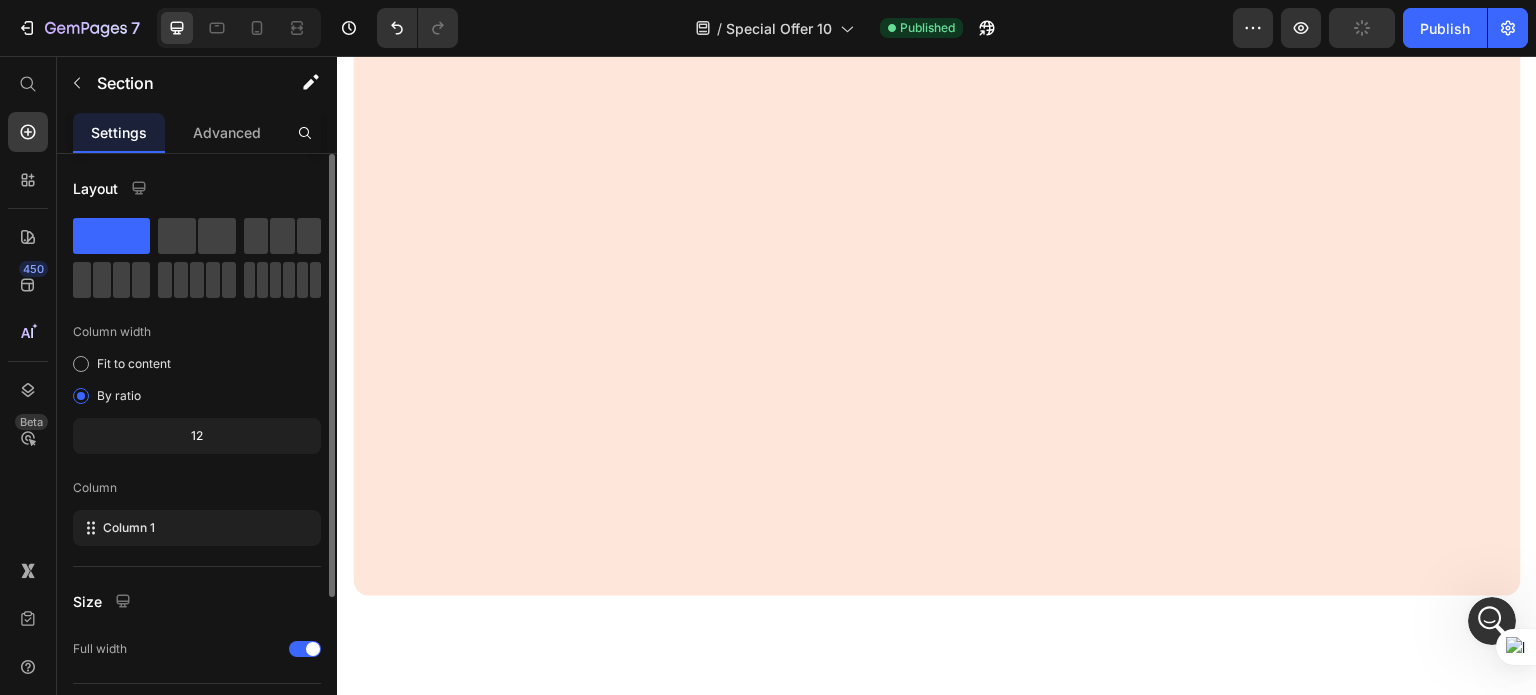 scroll, scrollTop: 6742, scrollLeft: 0, axis: vertical 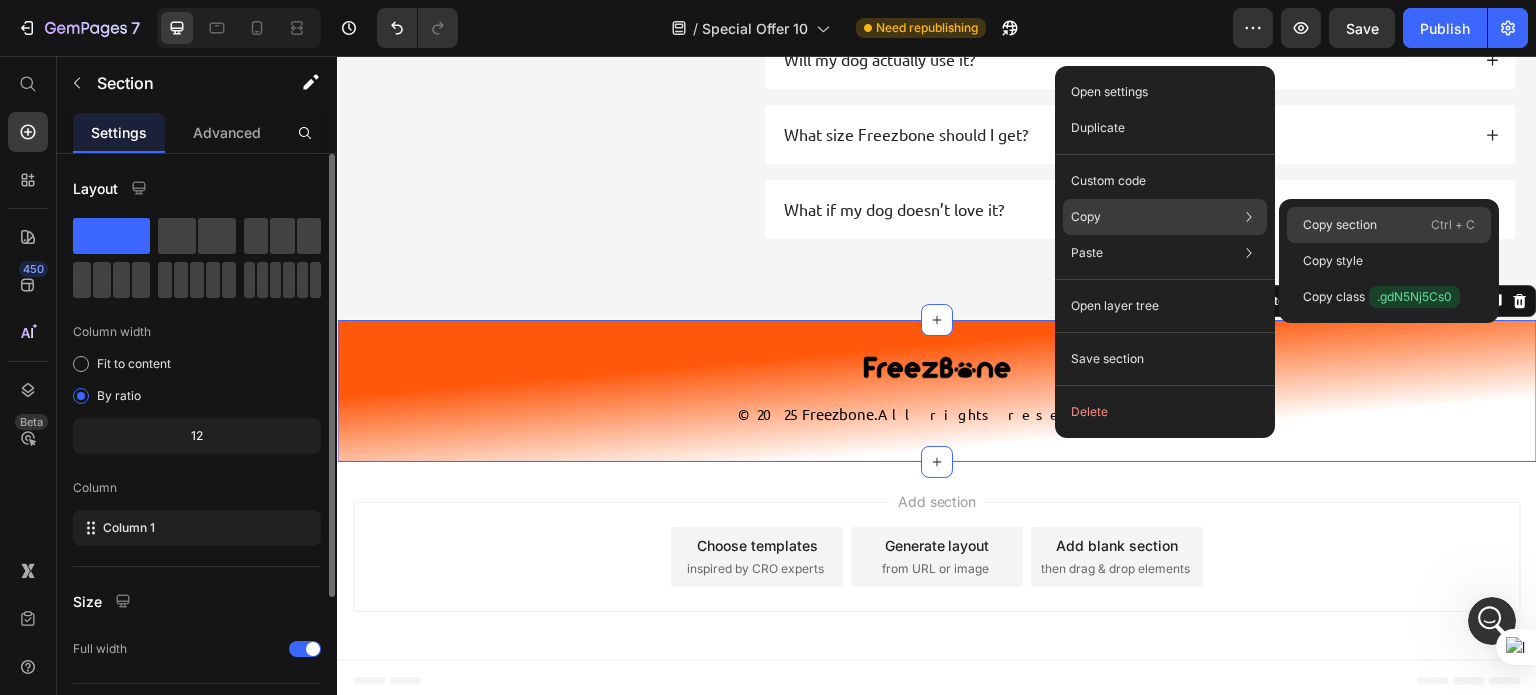 click on "Copy section" at bounding box center [1340, 225] 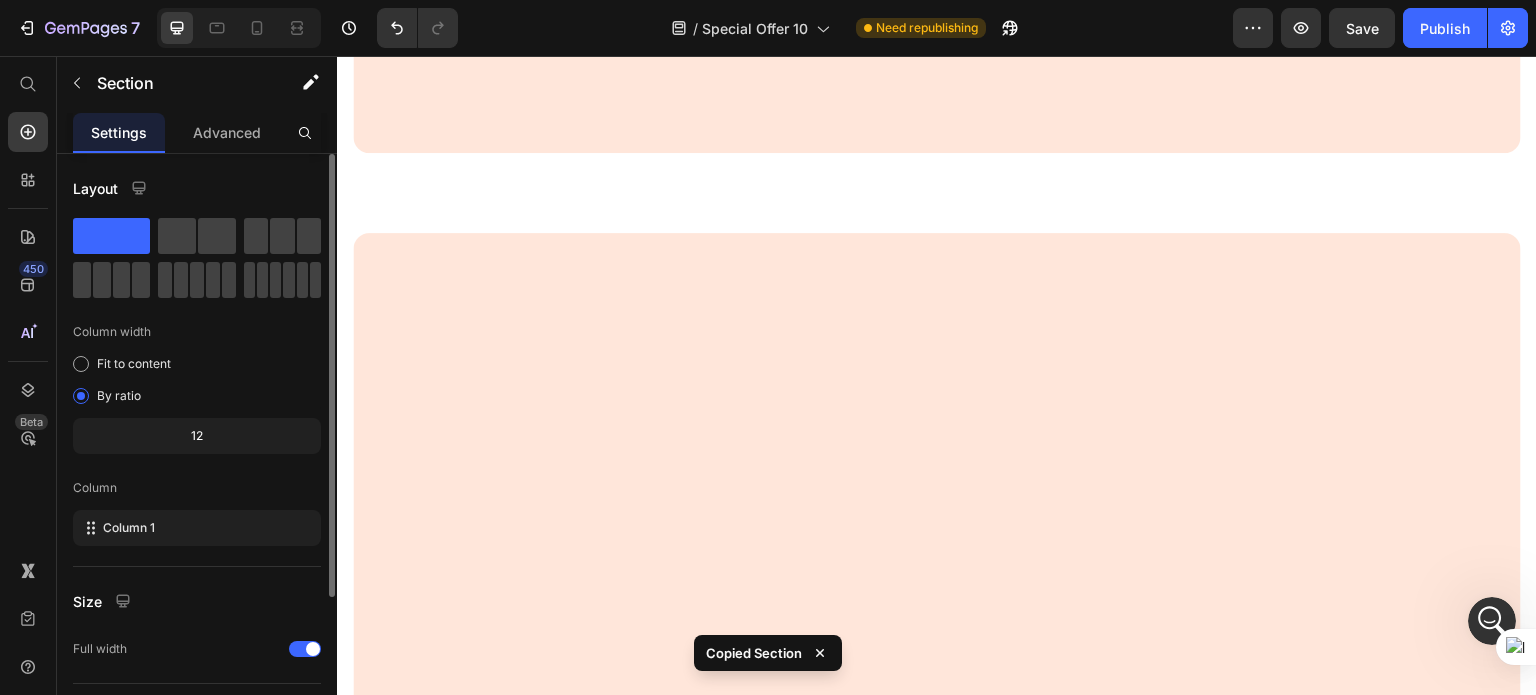 scroll, scrollTop: 11, scrollLeft: 0, axis: vertical 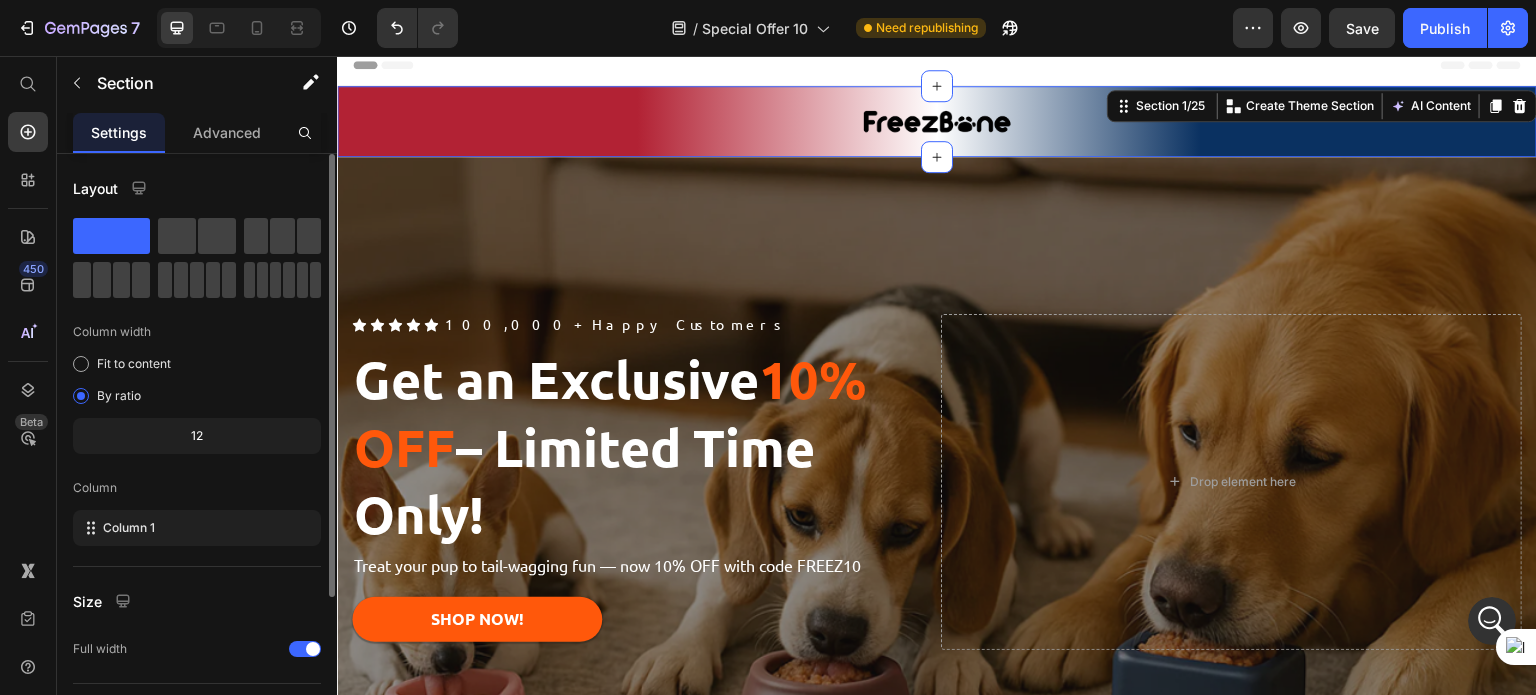 click on "Image Section 1/25   Create Theme Section AI Content Write with GemAI What would you like to describe here? Tone and Voice Persuasive Product Crunchy Feet Bundle Show more Generate" at bounding box center [937, 121] 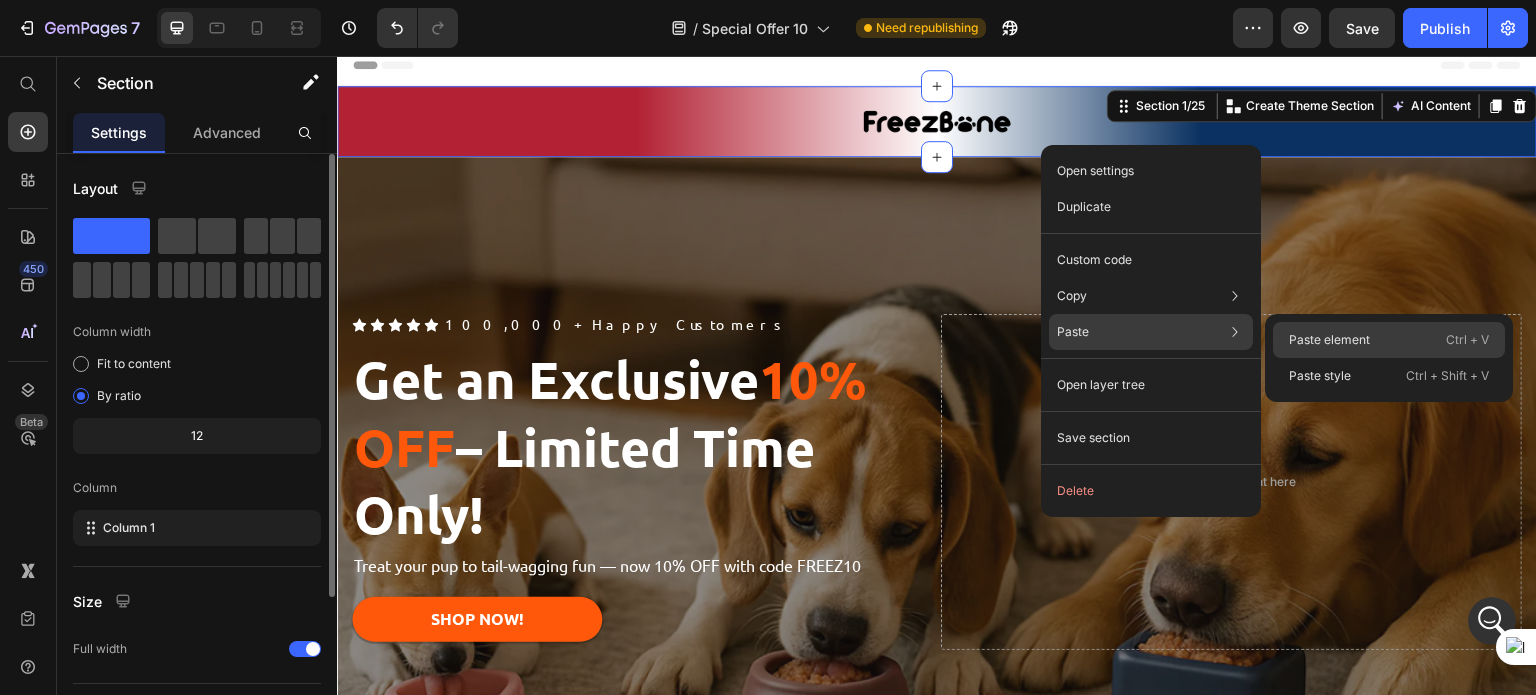click on "Paste element  Ctrl + V" 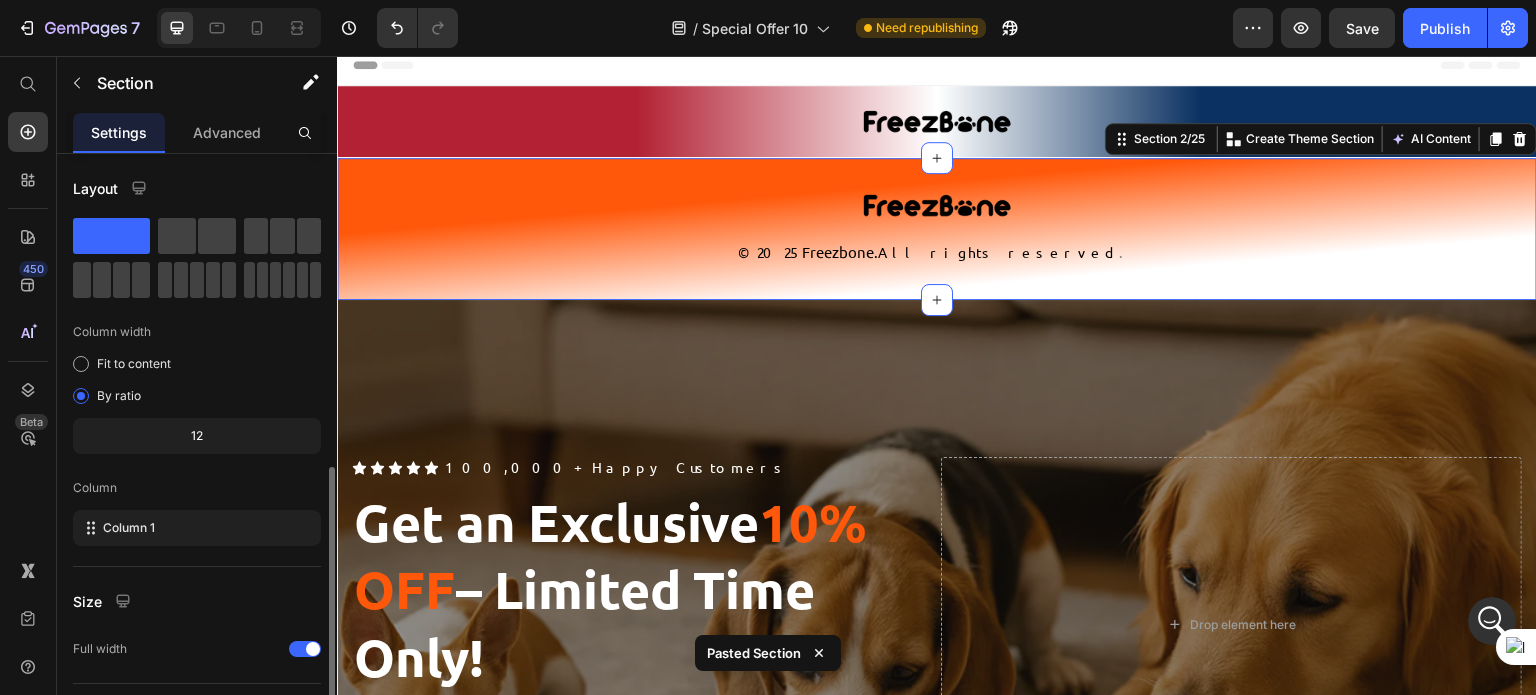 scroll, scrollTop: 208, scrollLeft: 0, axis: vertical 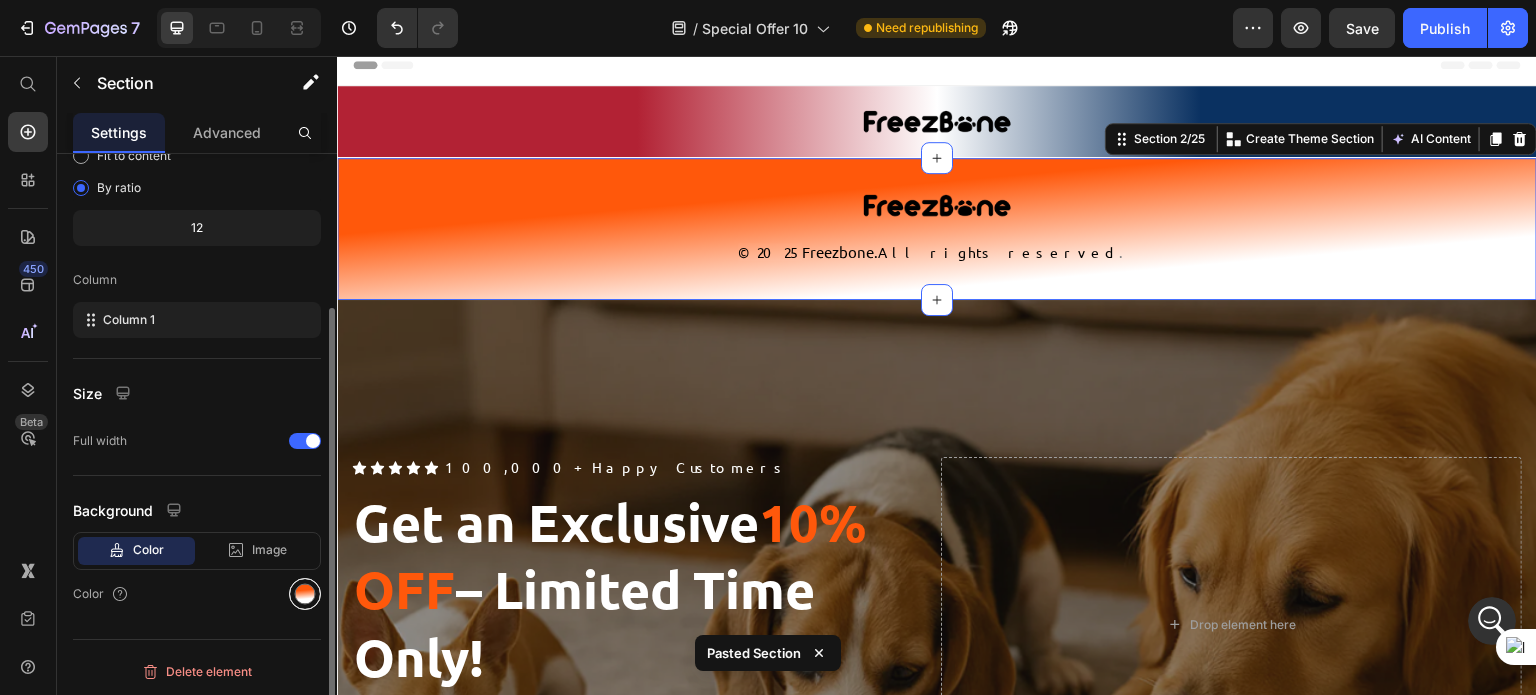 click at bounding box center [305, 594] 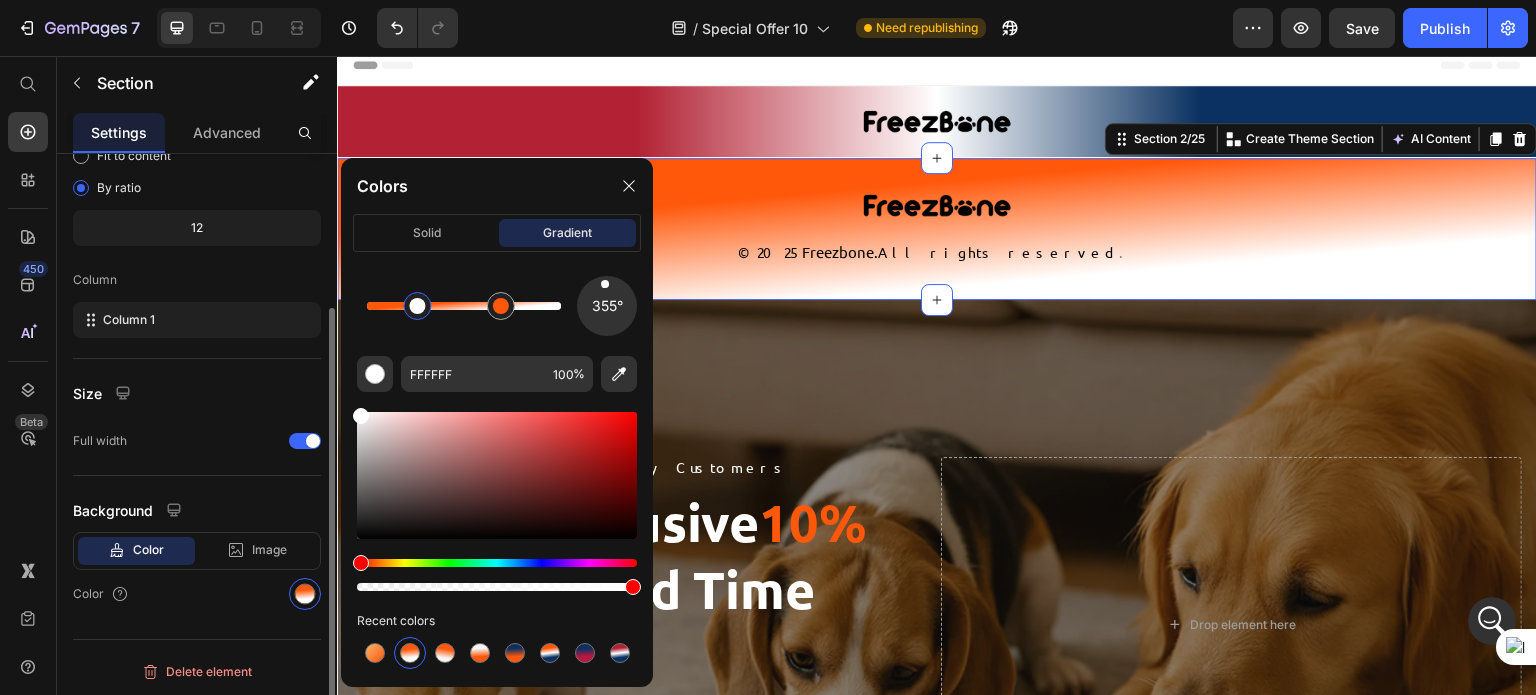 click on "Color" at bounding box center [197, 594] 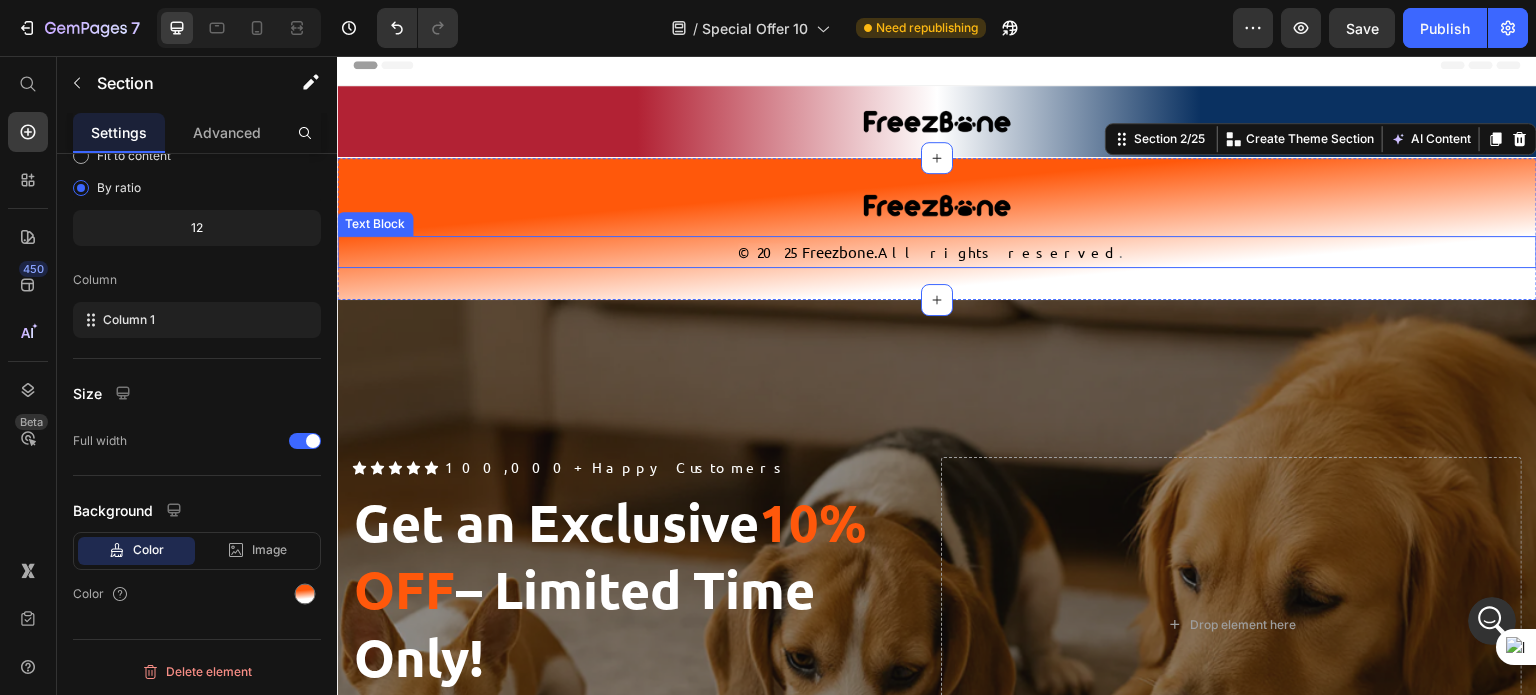 click on "© 2025  Freezbone .  All rights reserved ." at bounding box center [937, 252] 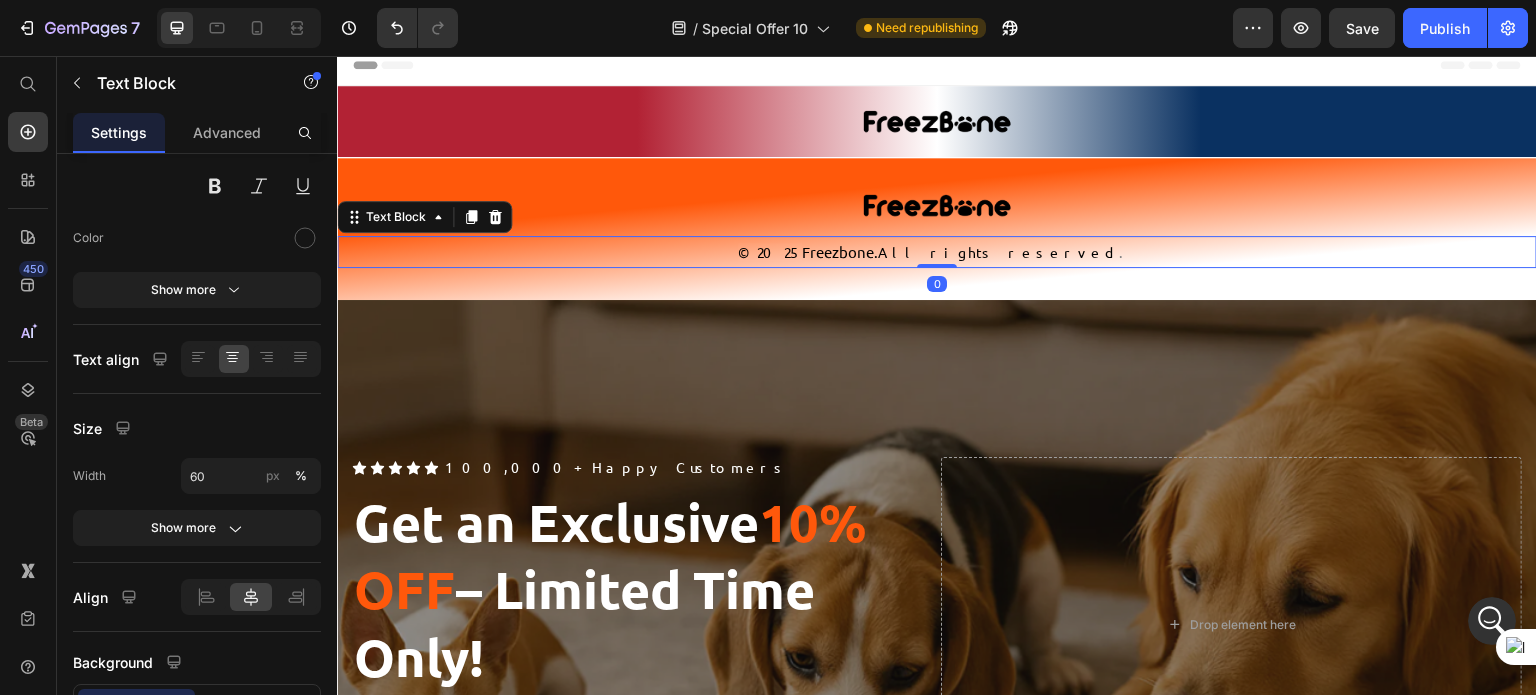 scroll, scrollTop: 0, scrollLeft: 0, axis: both 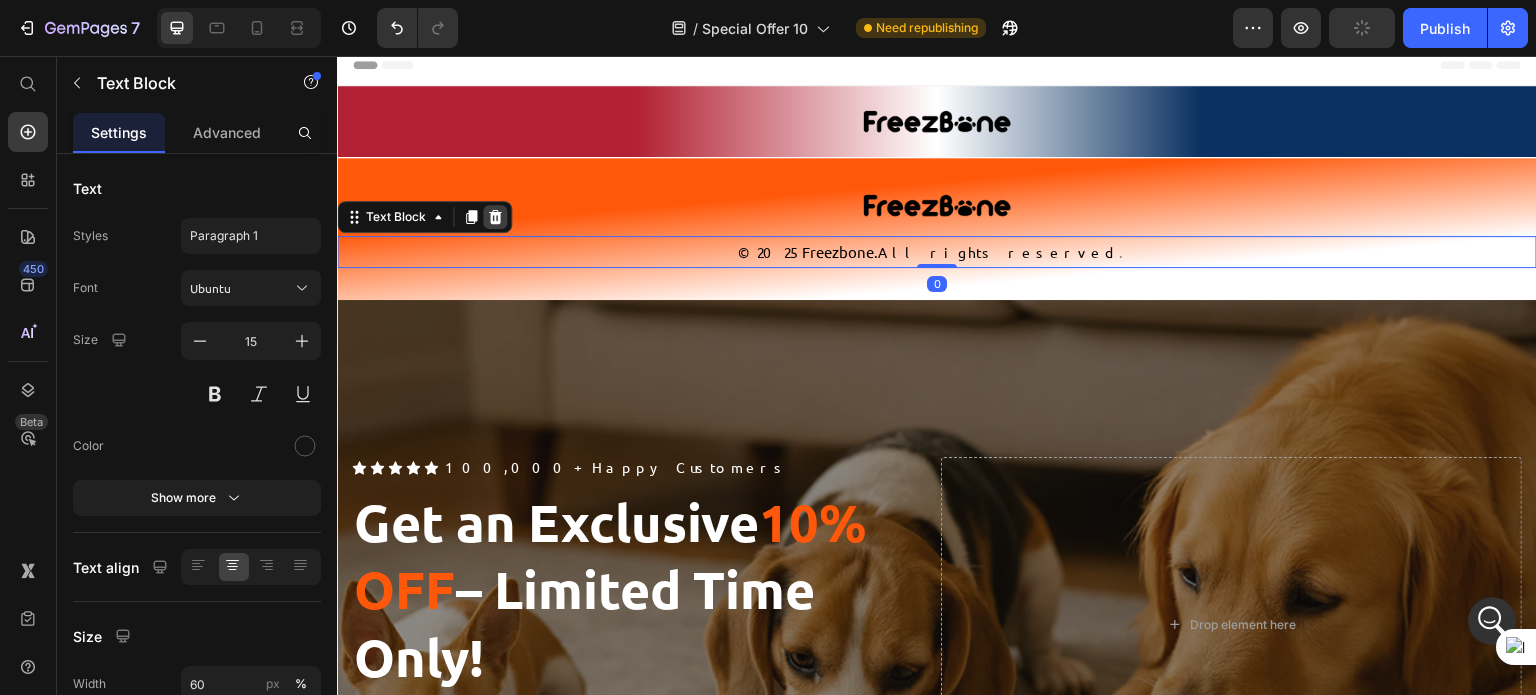 click 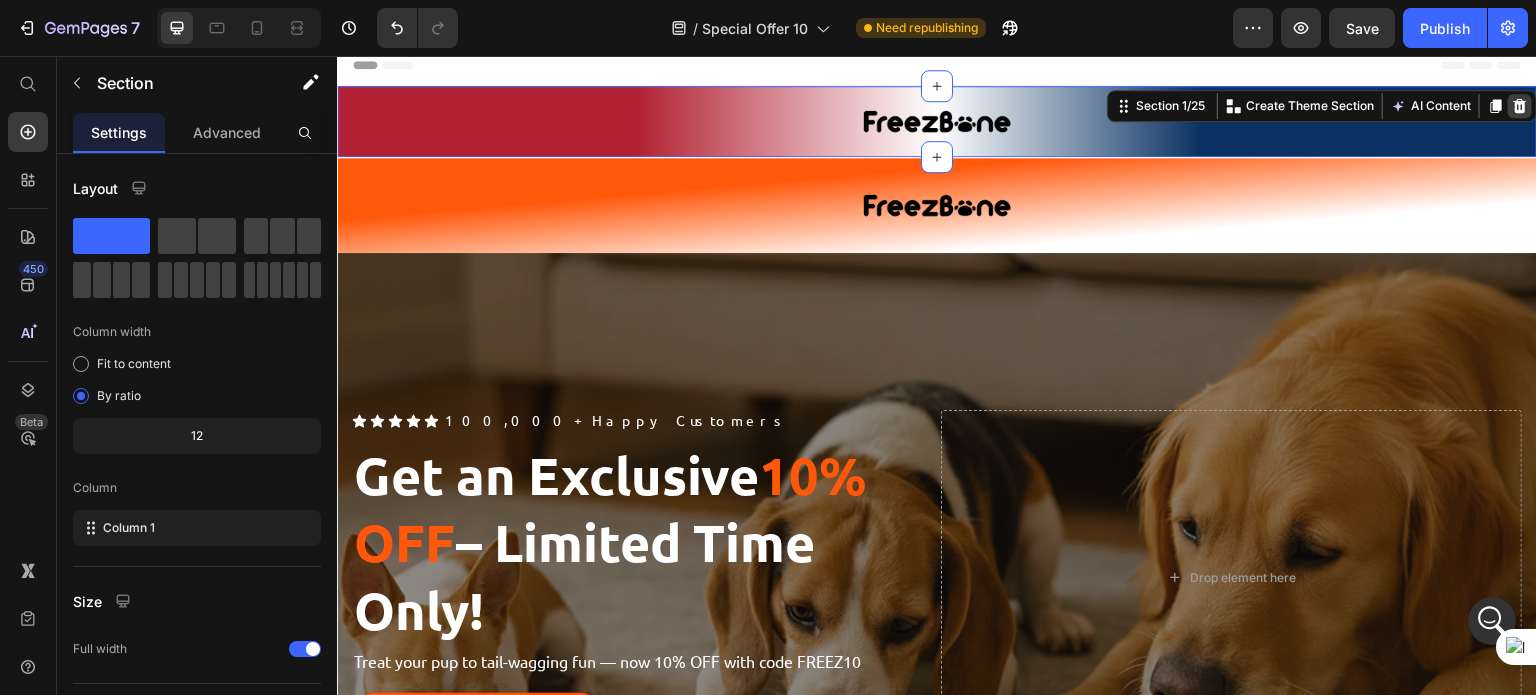 click 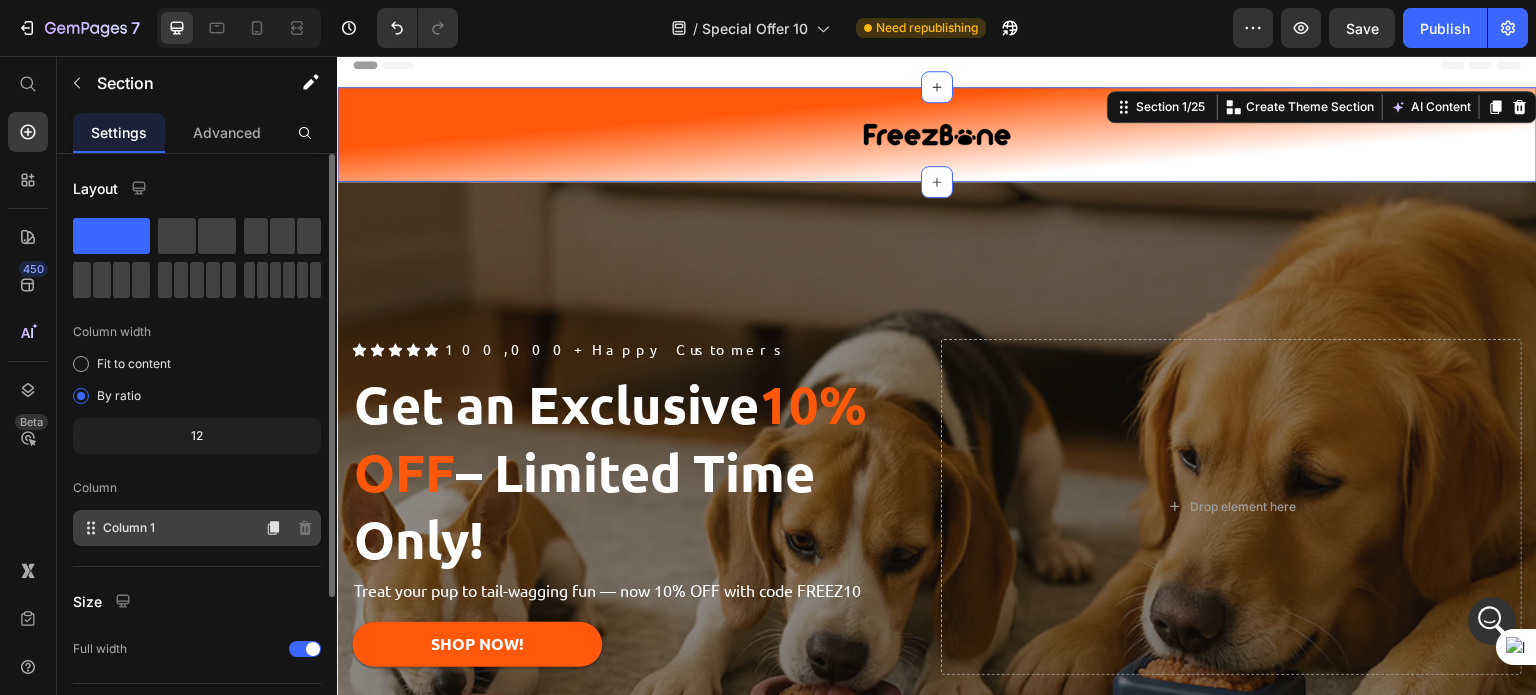 scroll, scrollTop: 208, scrollLeft: 0, axis: vertical 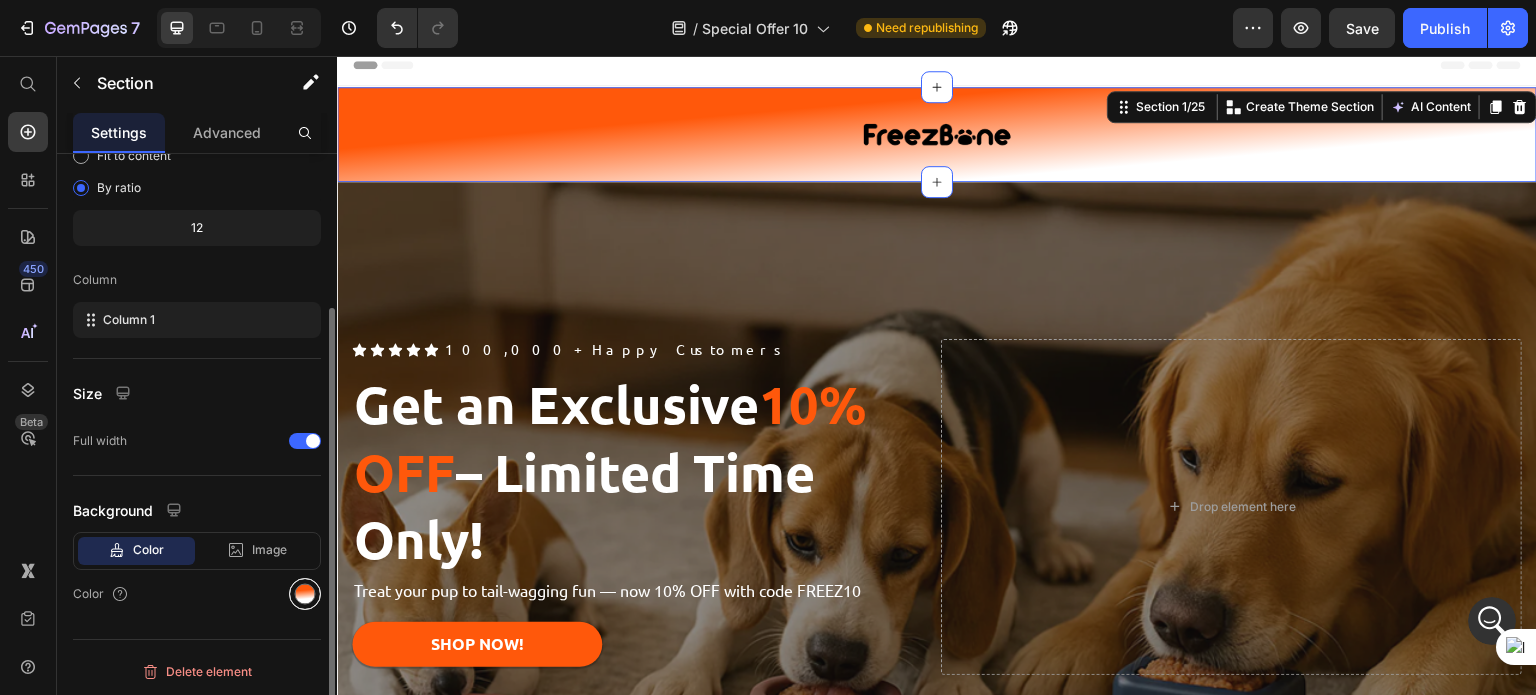 click at bounding box center (305, 594) 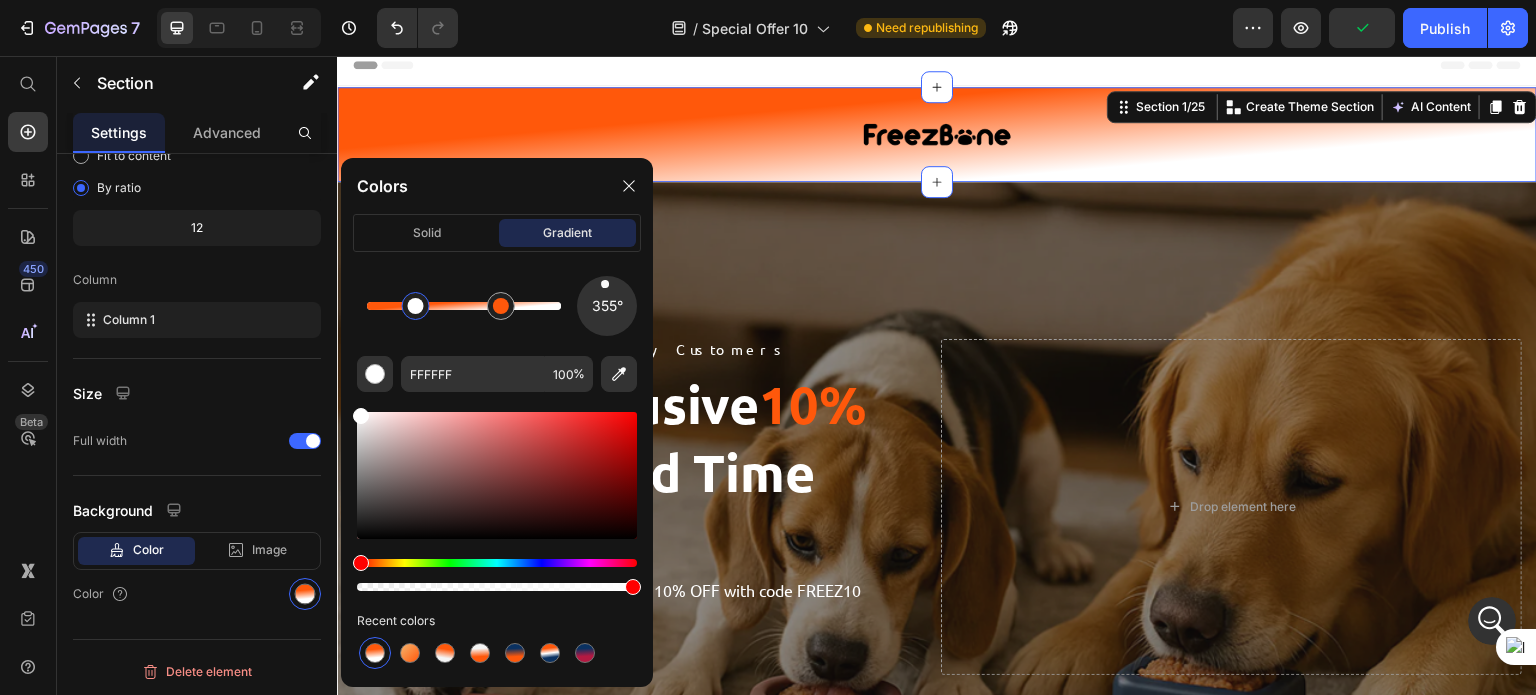 click at bounding box center (416, 306) 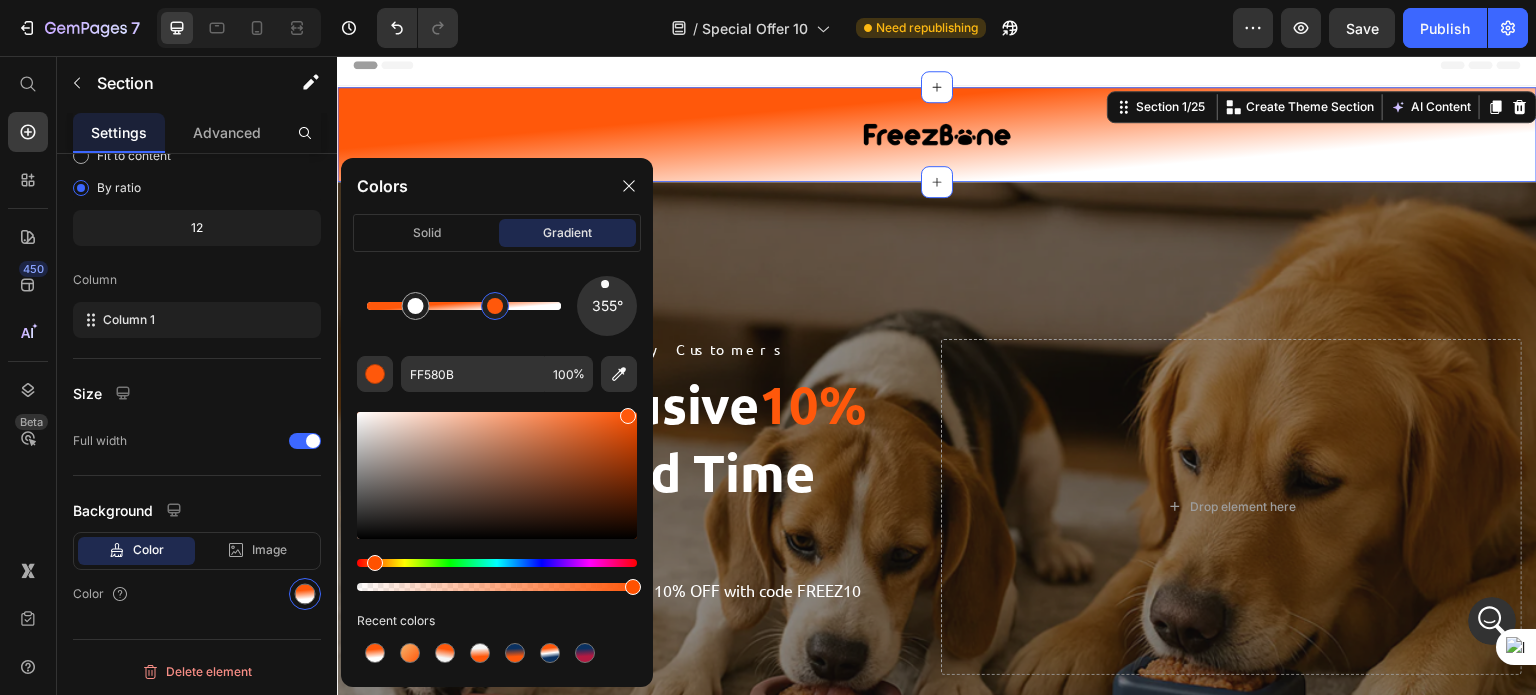 click at bounding box center (495, 306) 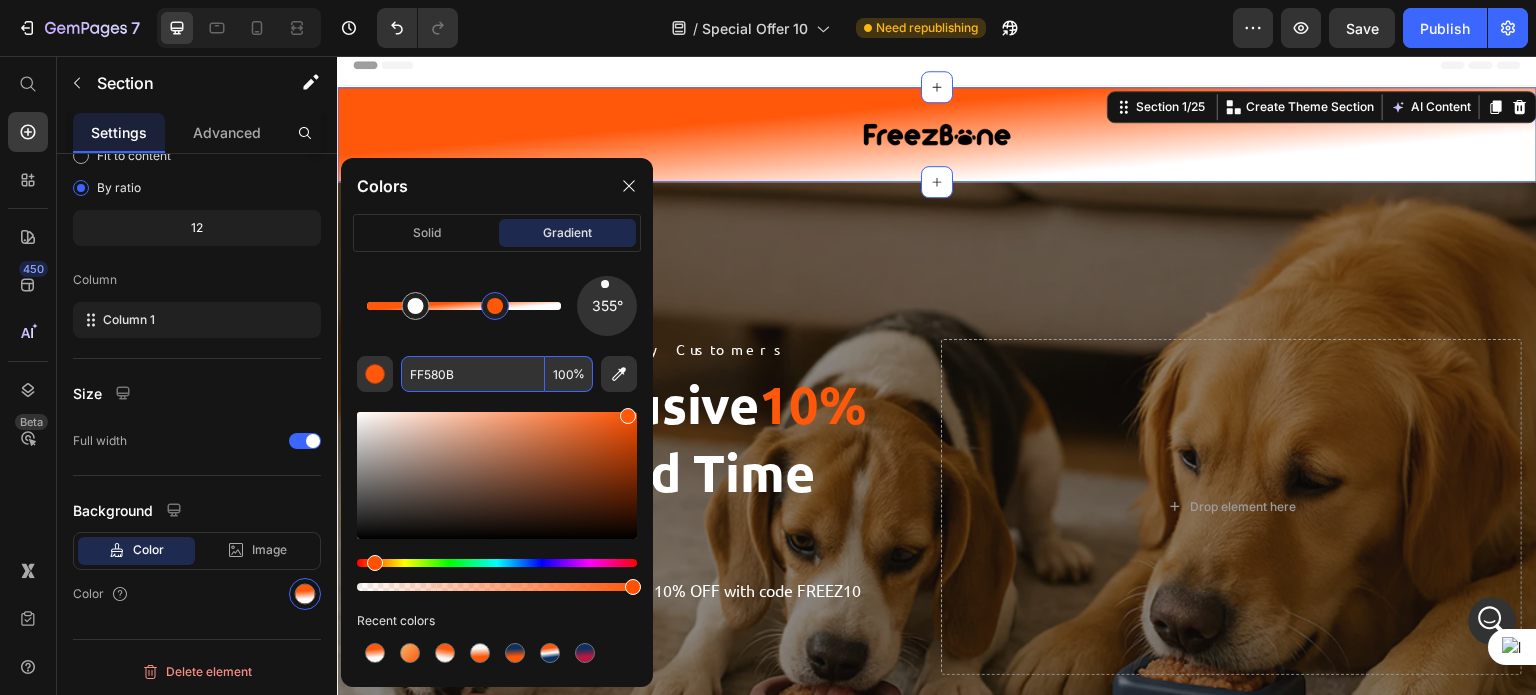 click on "FF580B" at bounding box center [473, 374] 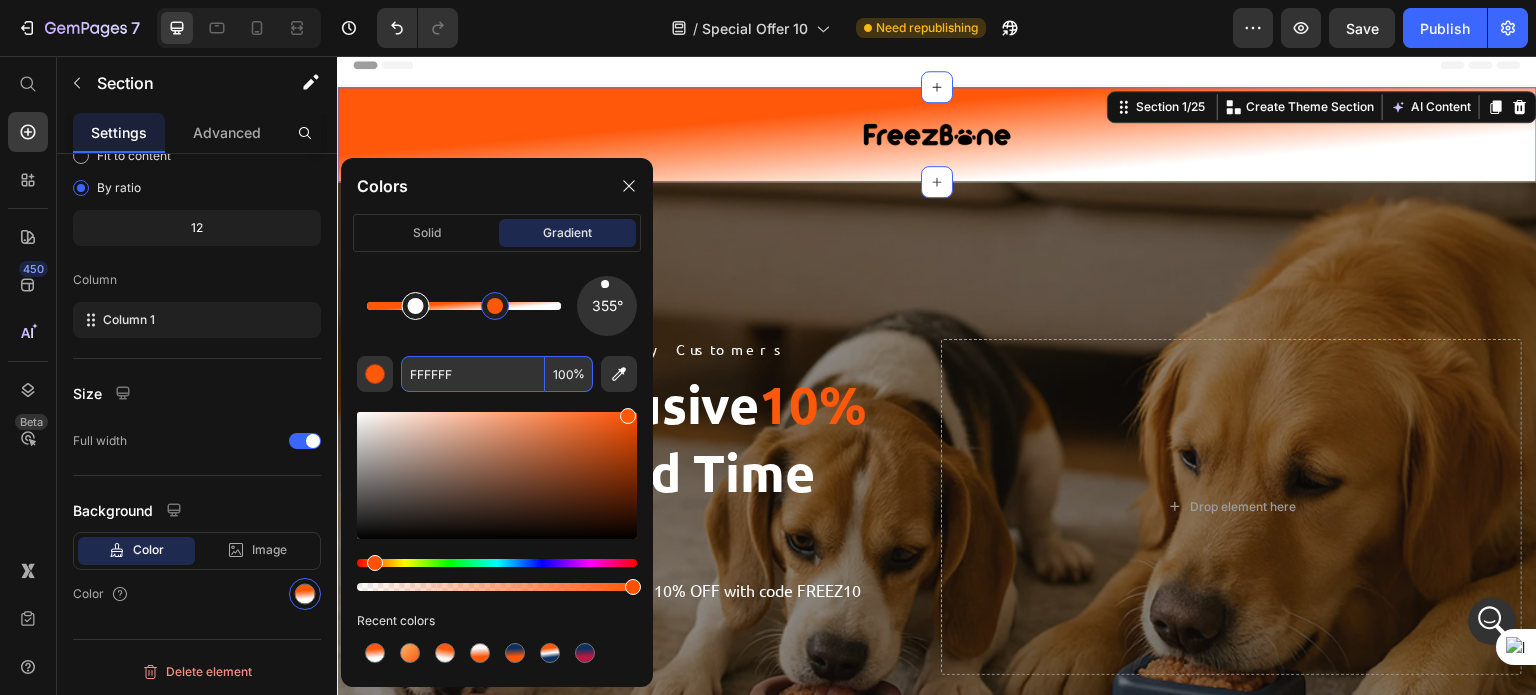 click at bounding box center (416, 306) 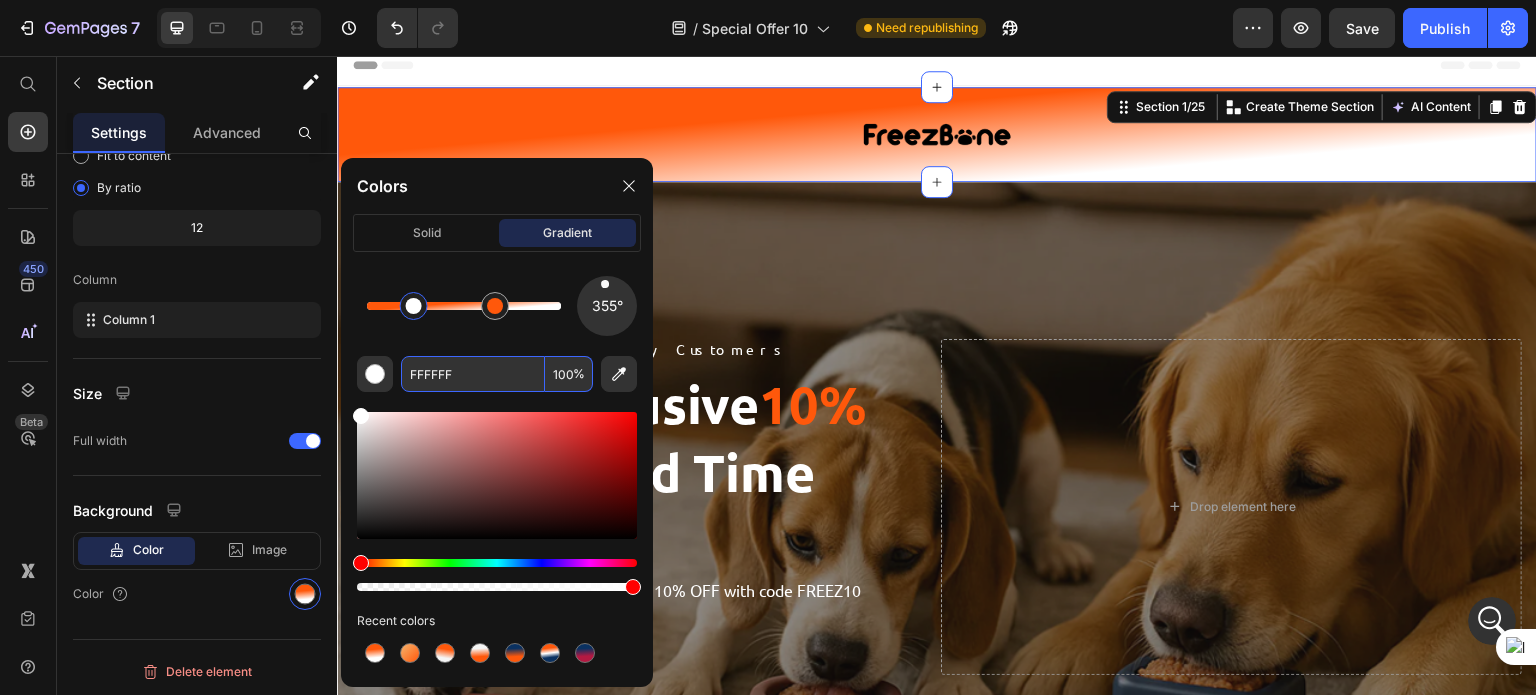 click on "FFFFFF" at bounding box center (473, 374) 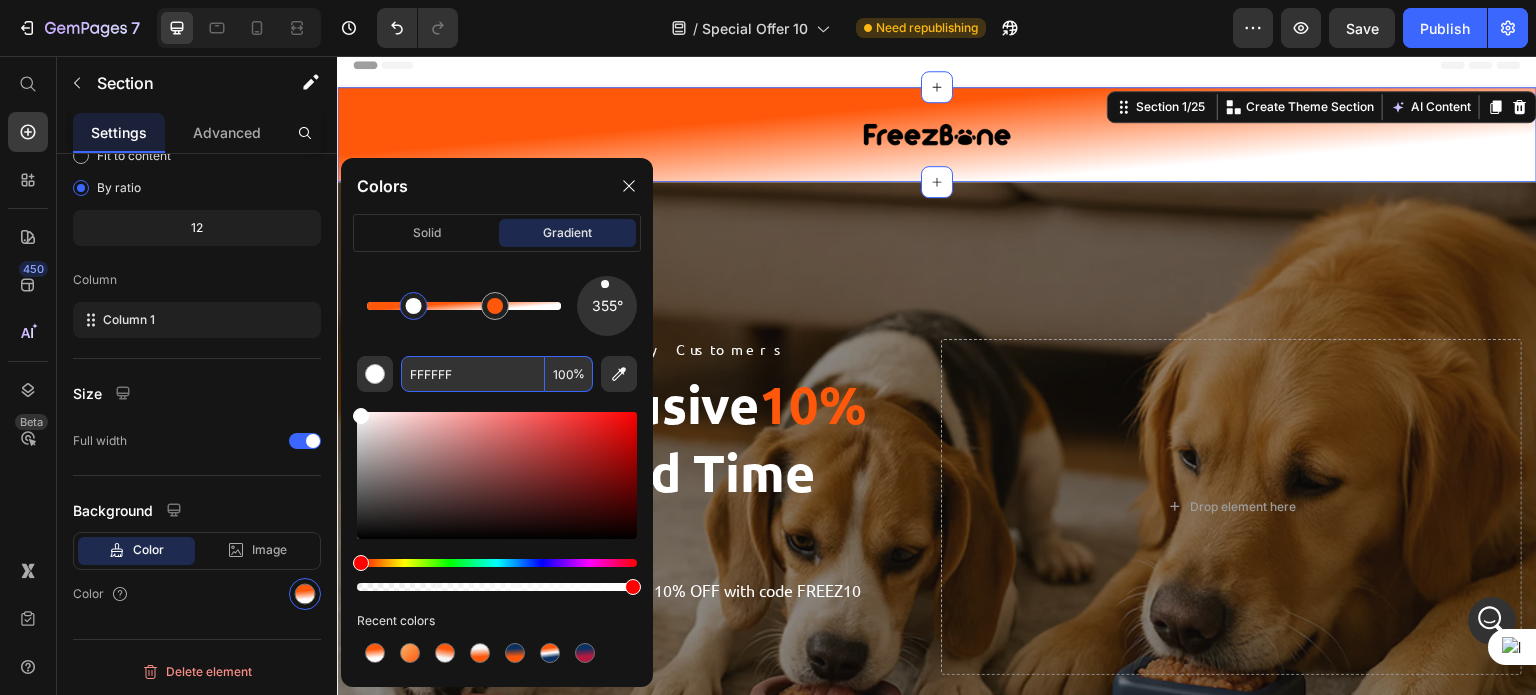 click on "FFFFFF" at bounding box center [473, 374] 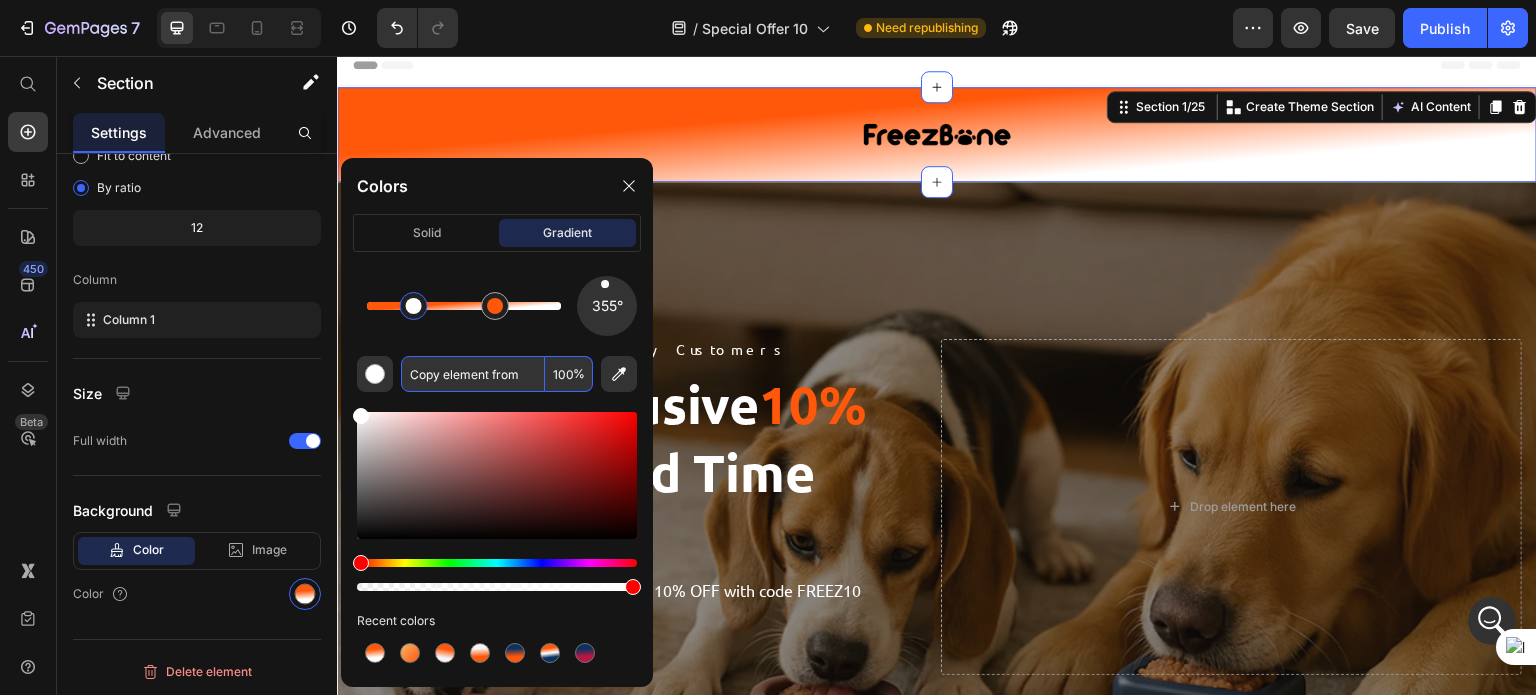 scroll, scrollTop: 0, scrollLeft: 0, axis: both 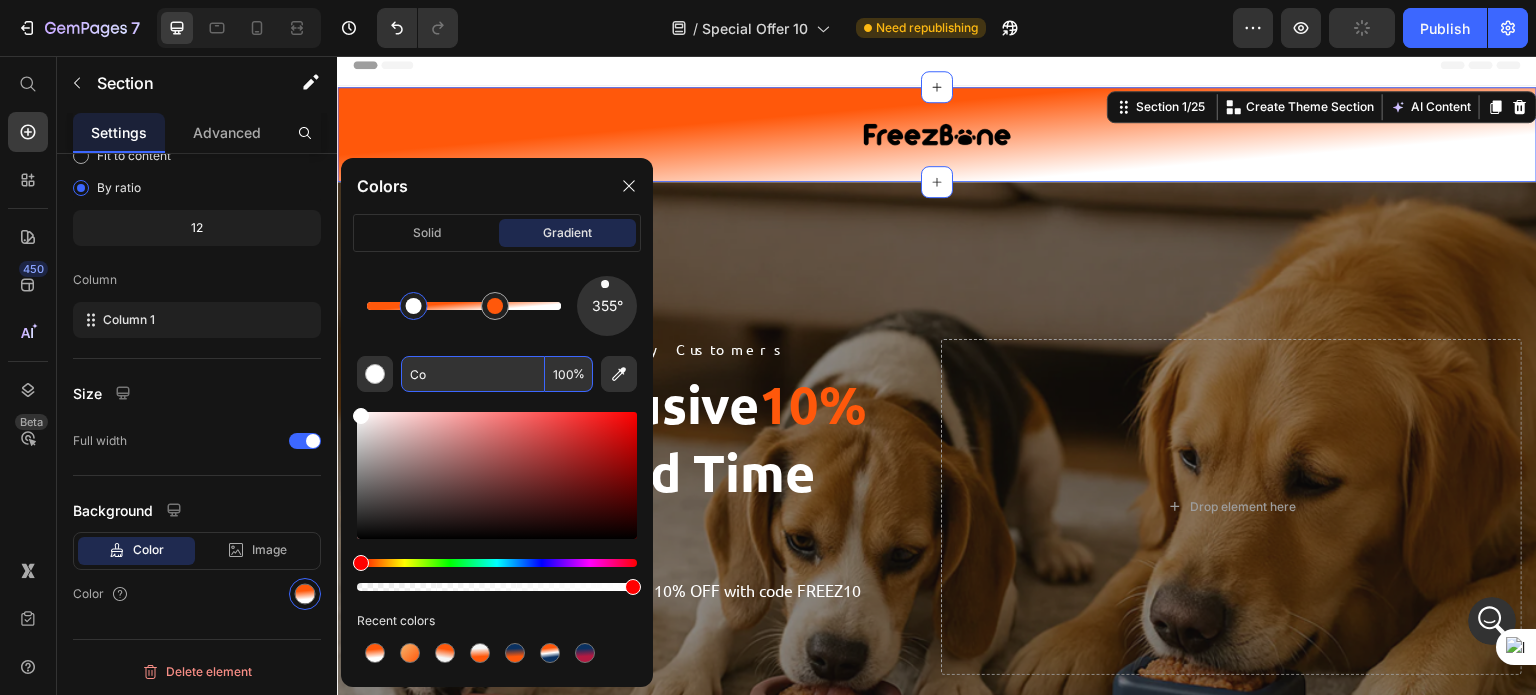 type on "C" 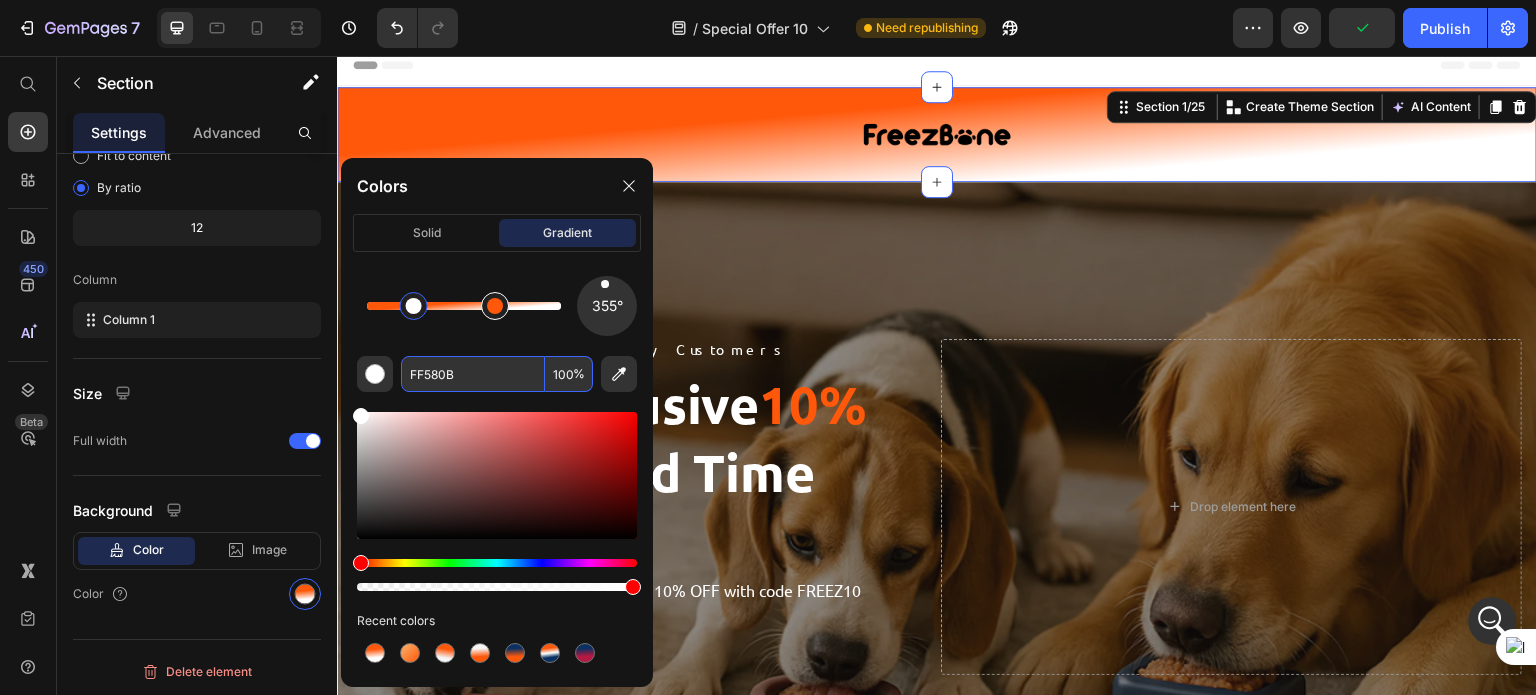 click at bounding box center [495, 306] 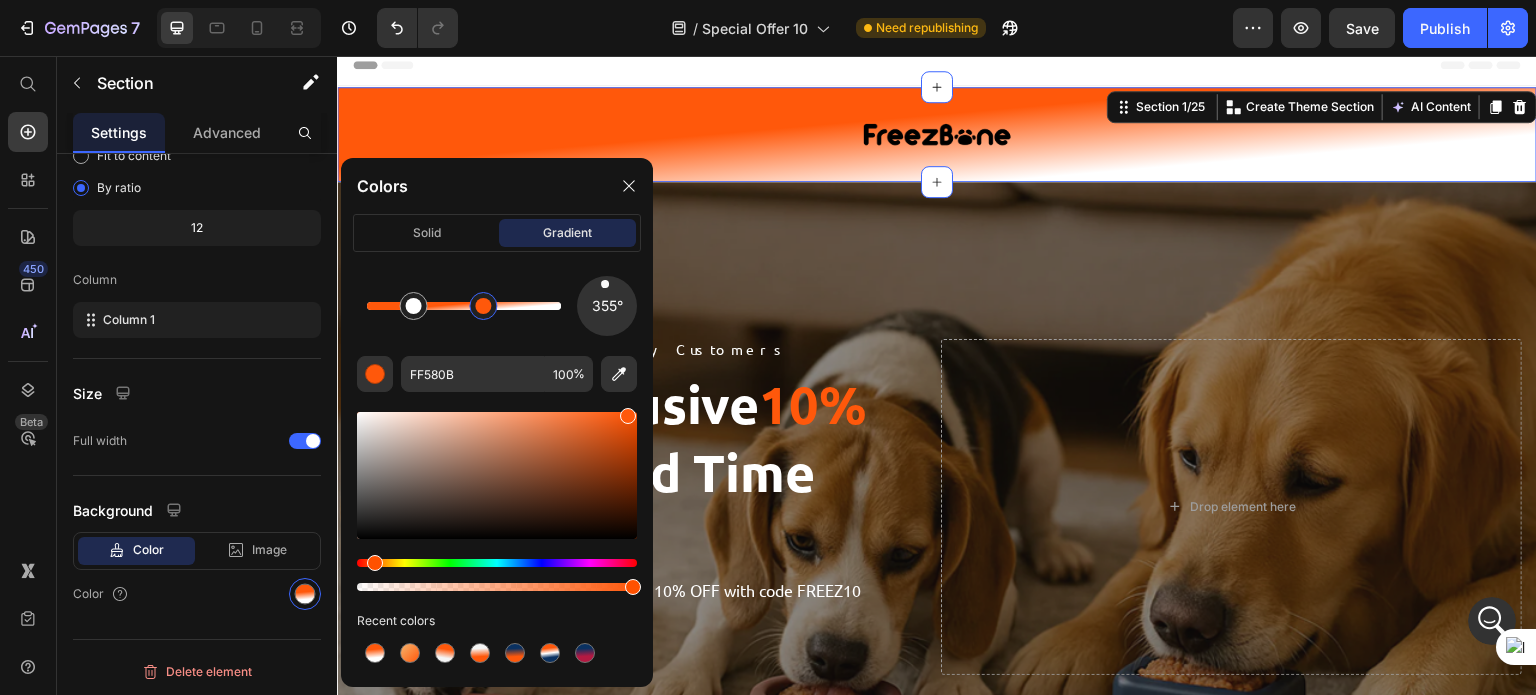 click on "355° FF580B 100 % Recent colors" 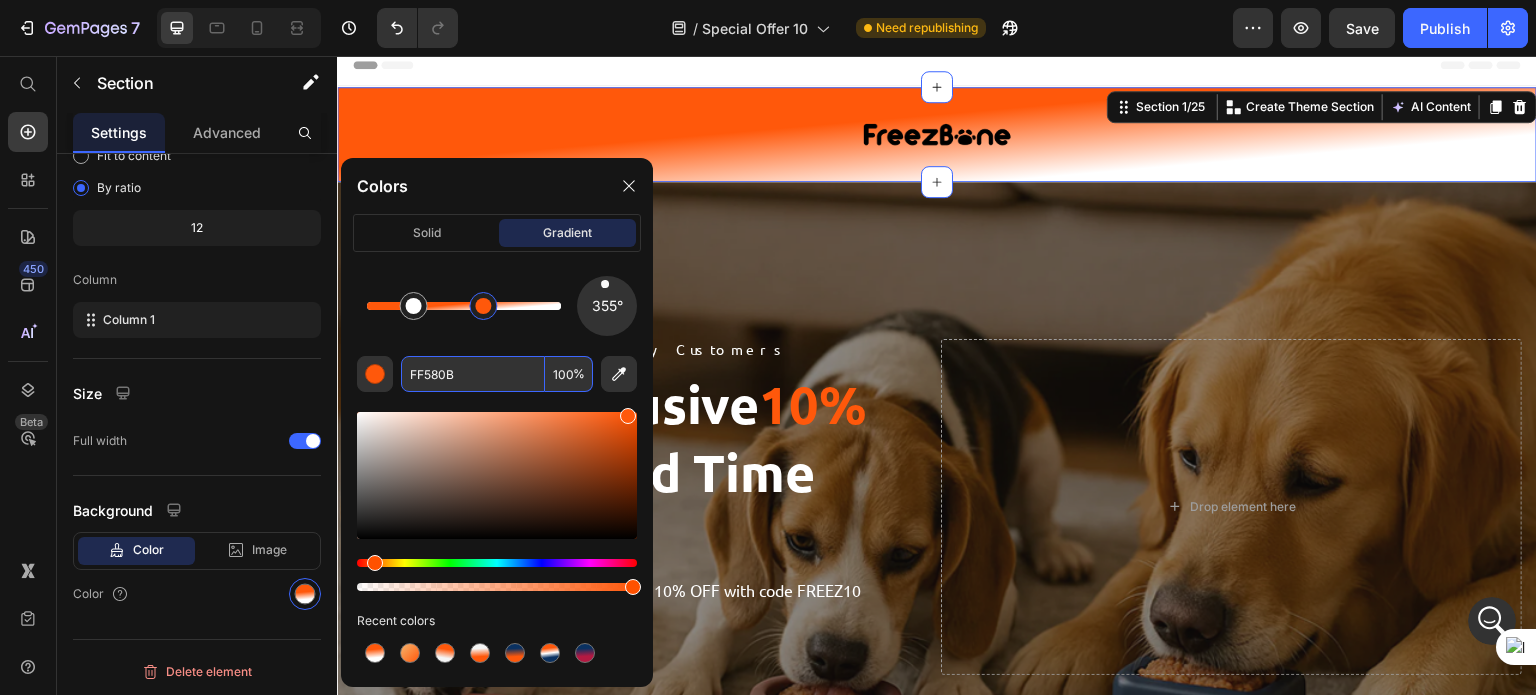 click on "FF580B" at bounding box center [473, 374] 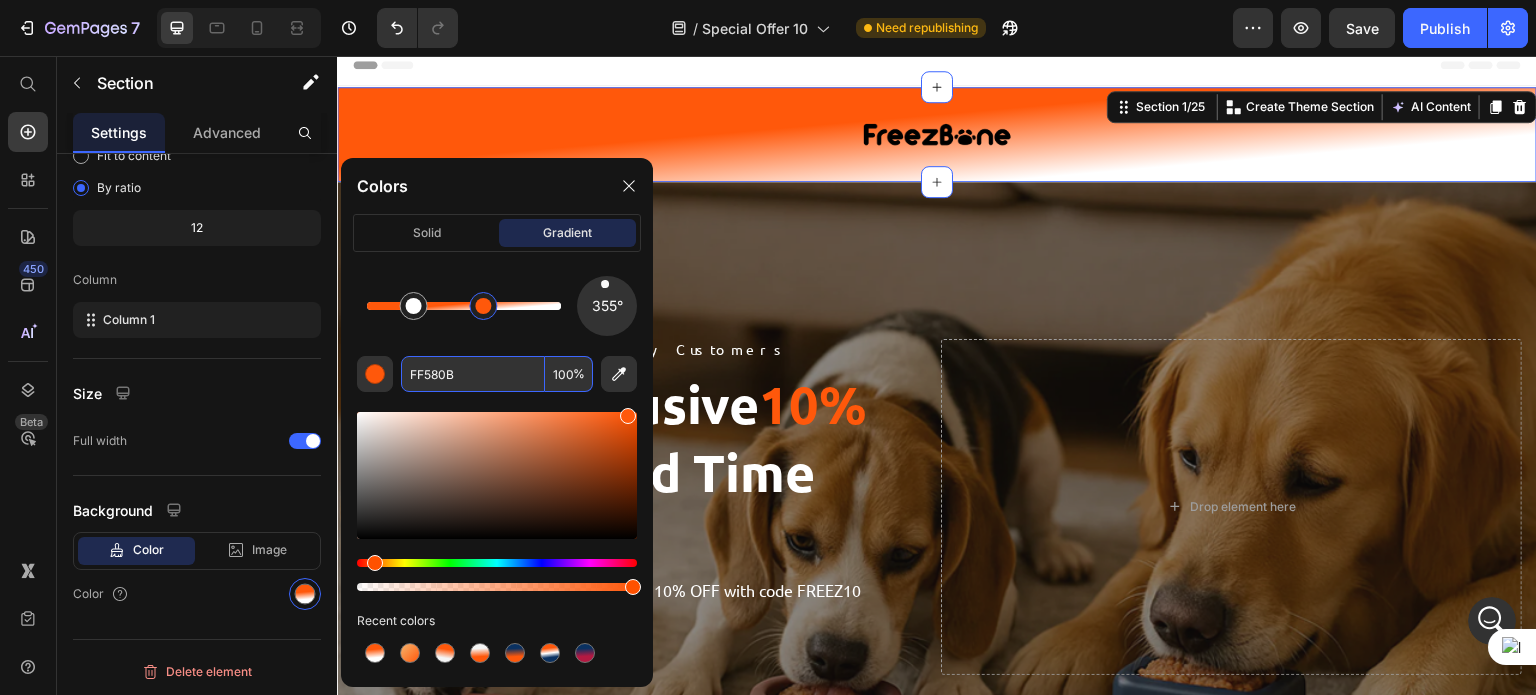 click on "FF580B" at bounding box center [473, 374] 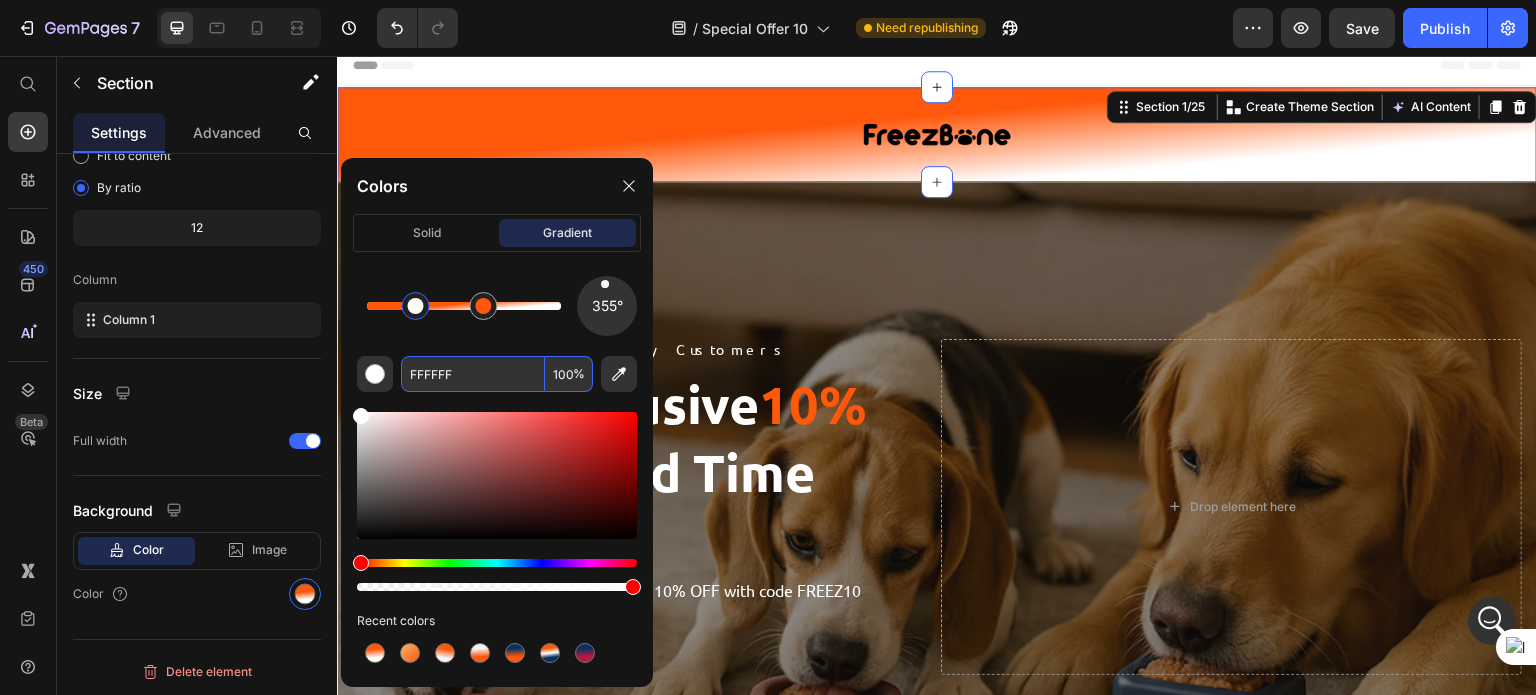 click at bounding box center [416, 306] 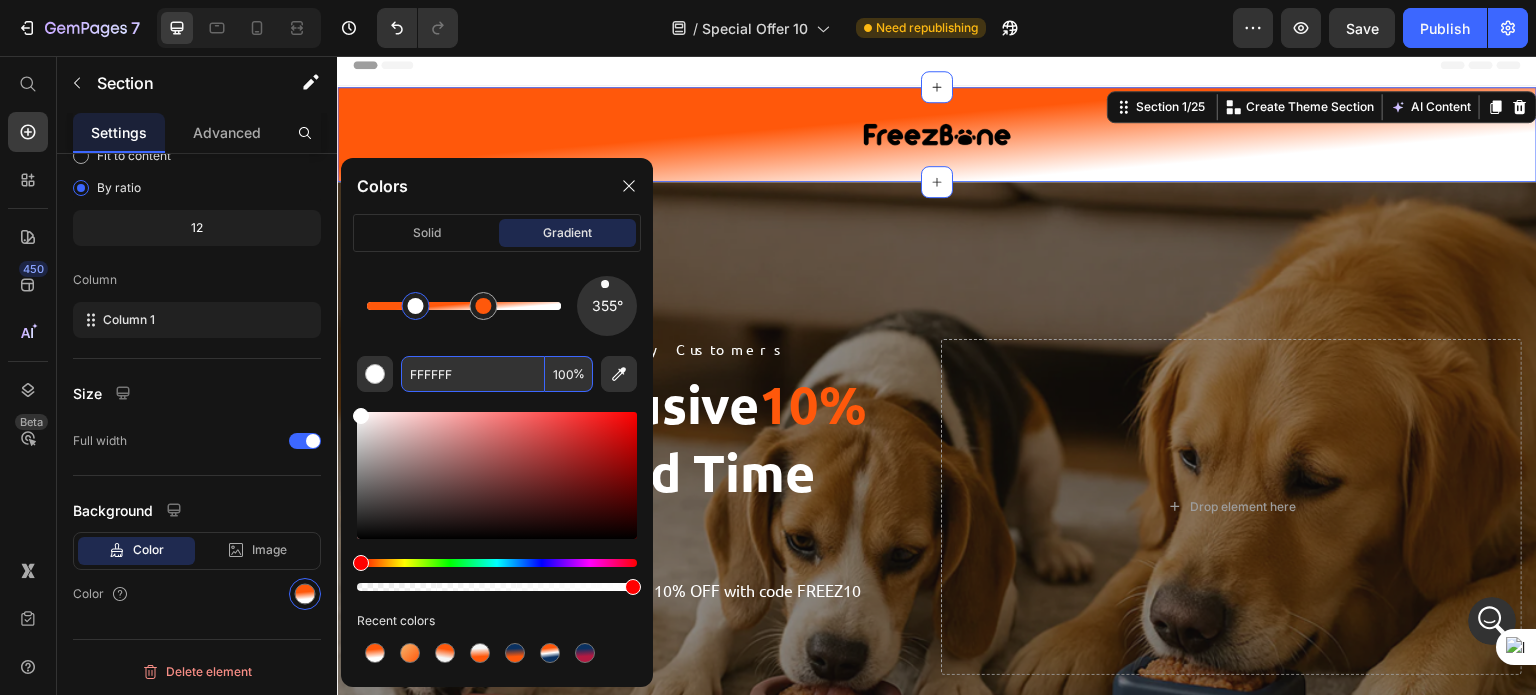 click on "FFFFFF" at bounding box center [473, 374] 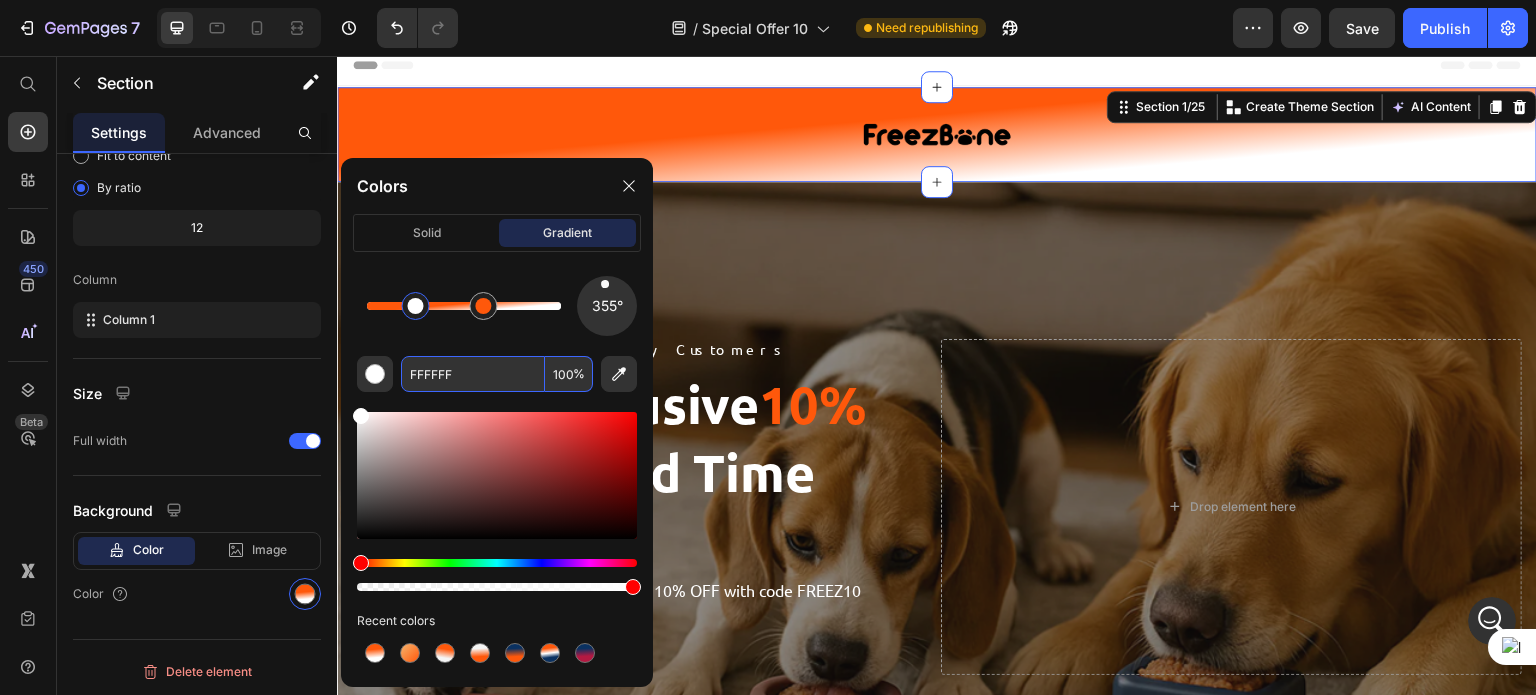 click on "FFFFFF" at bounding box center (473, 374) 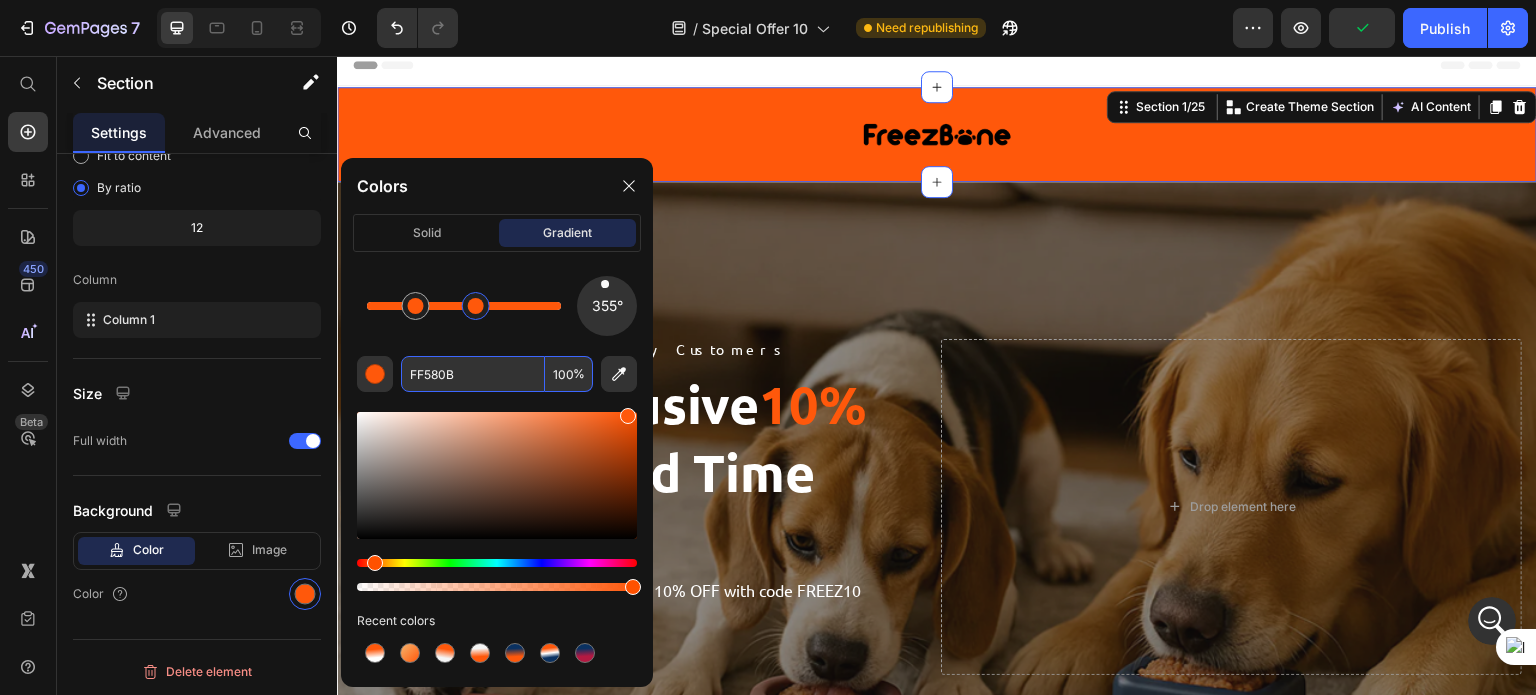 click at bounding box center [476, 306] 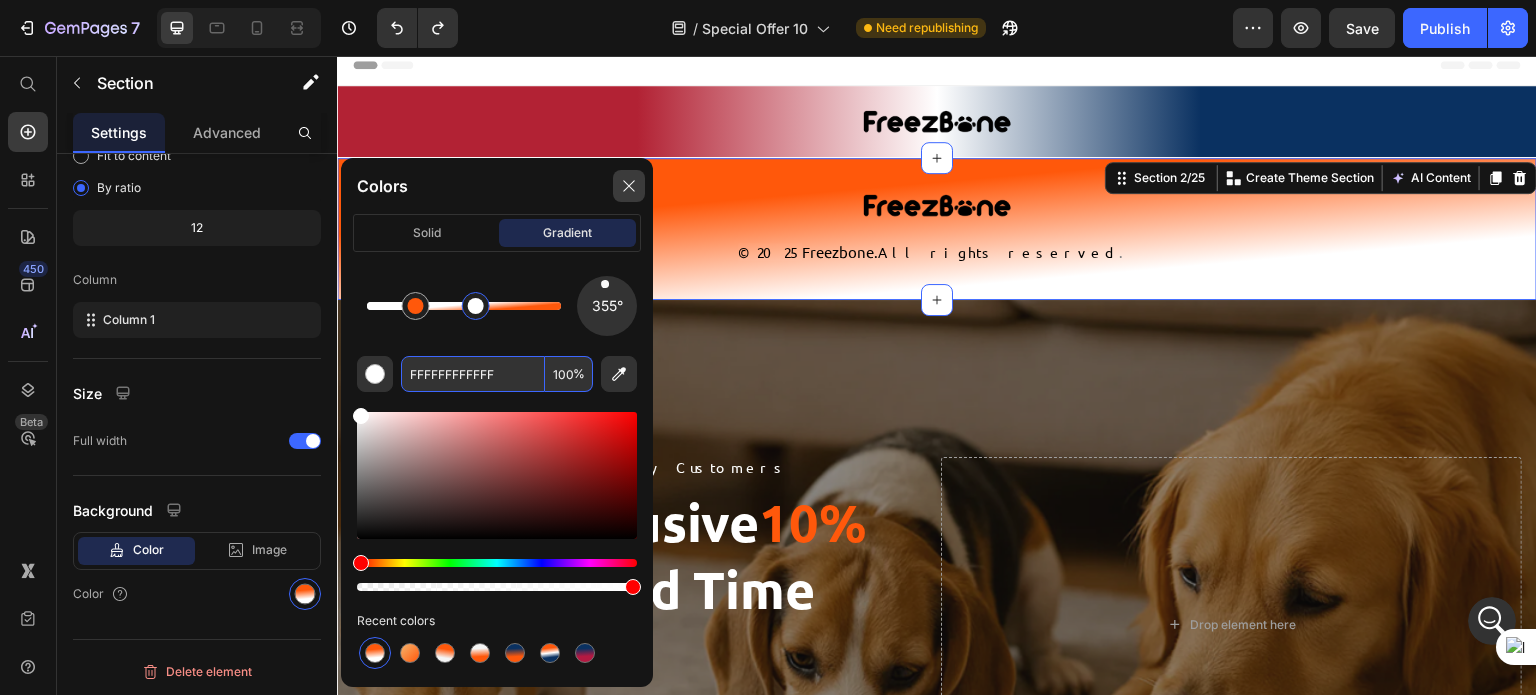type on "FFFFFF" 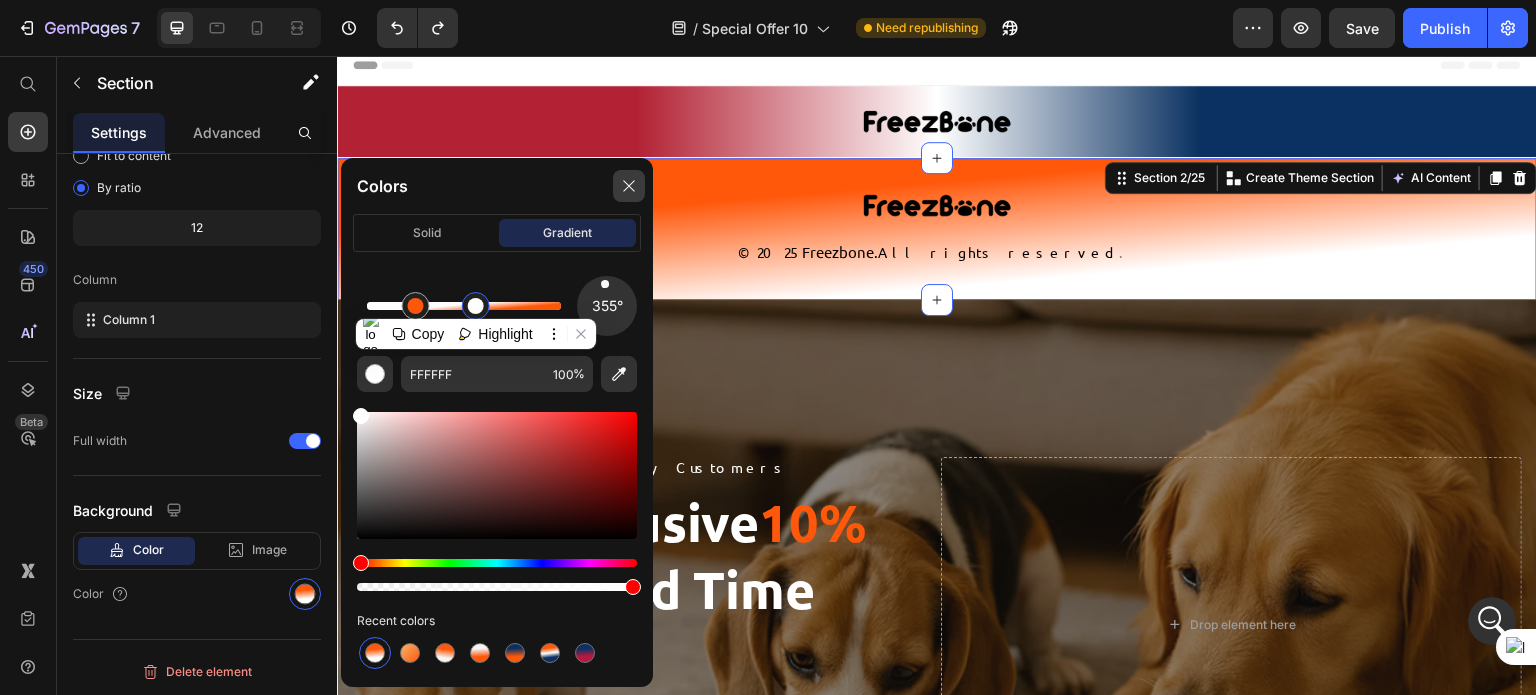 click at bounding box center (629, 186) 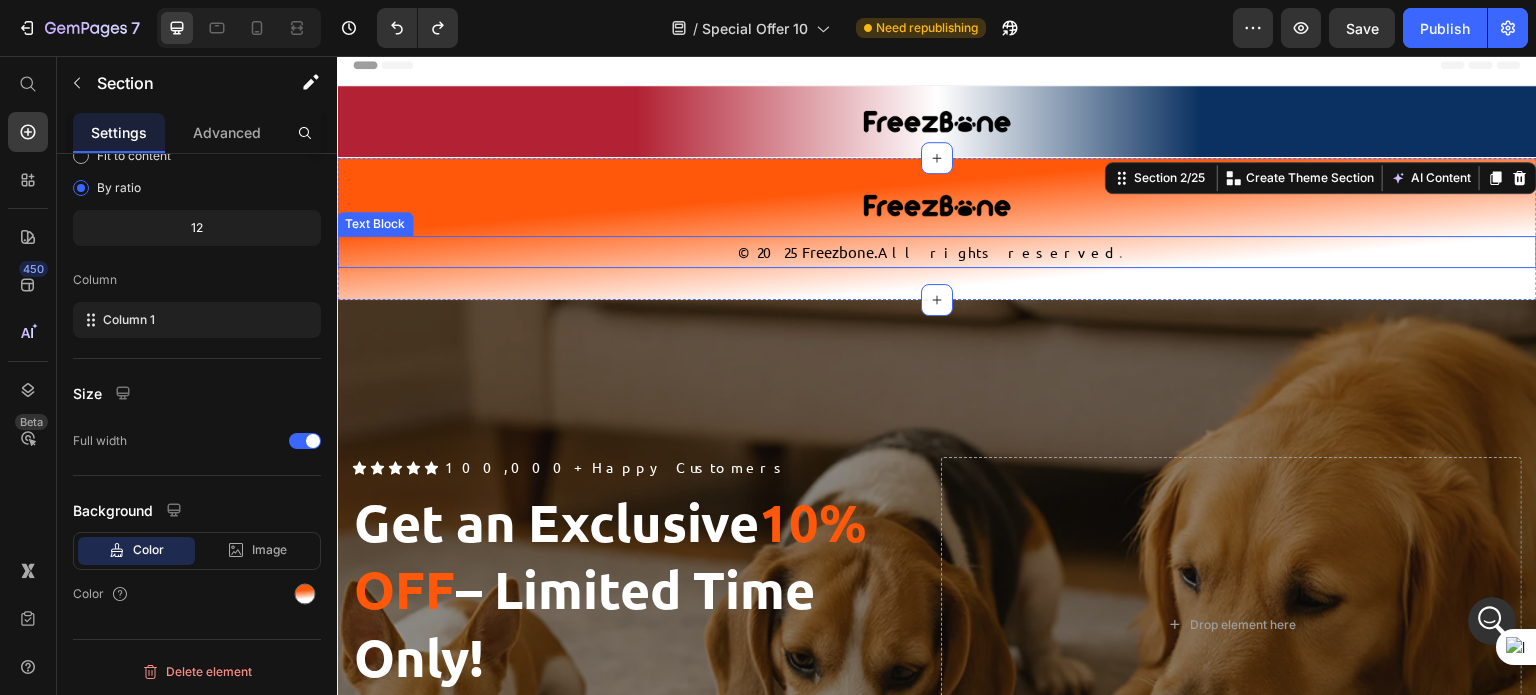 click on "© 2025  Freezbone .  All rights reserved ." at bounding box center [937, 252] 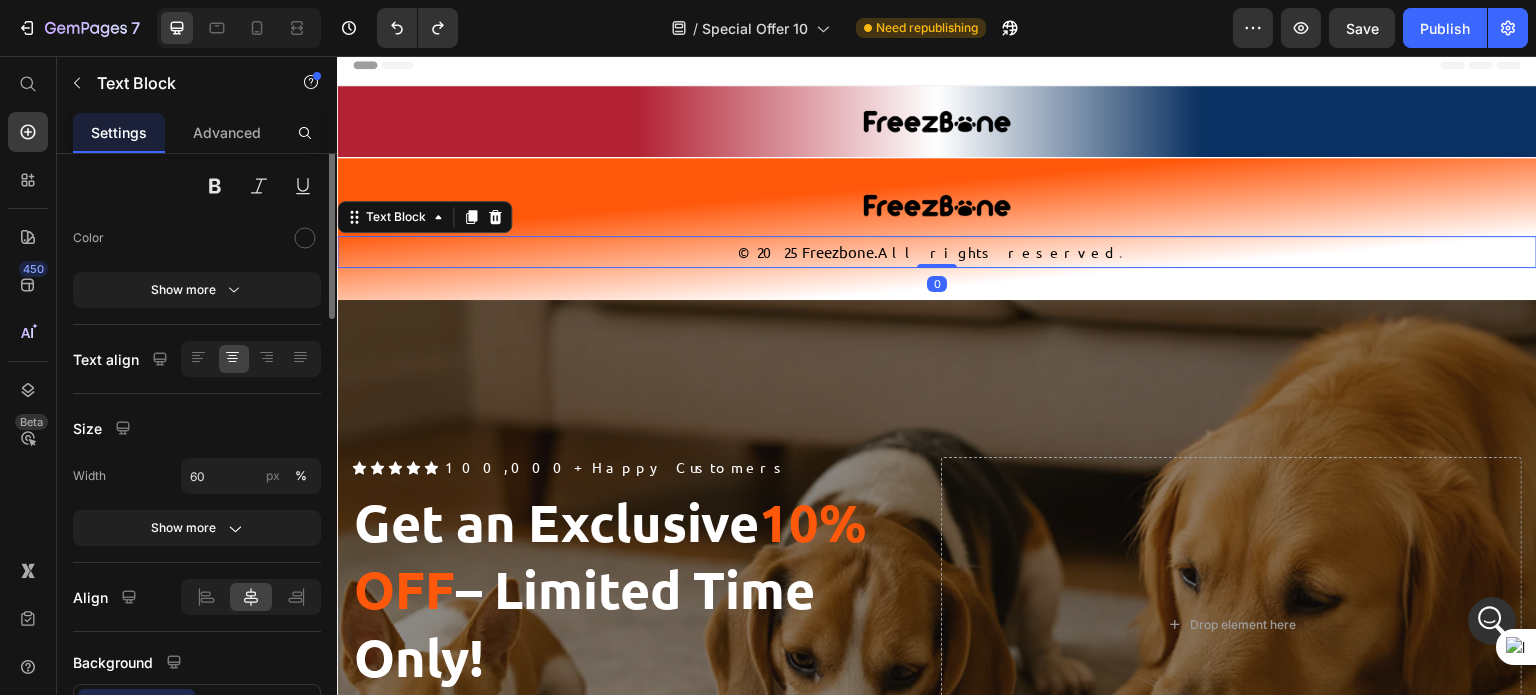 scroll, scrollTop: 0, scrollLeft: 0, axis: both 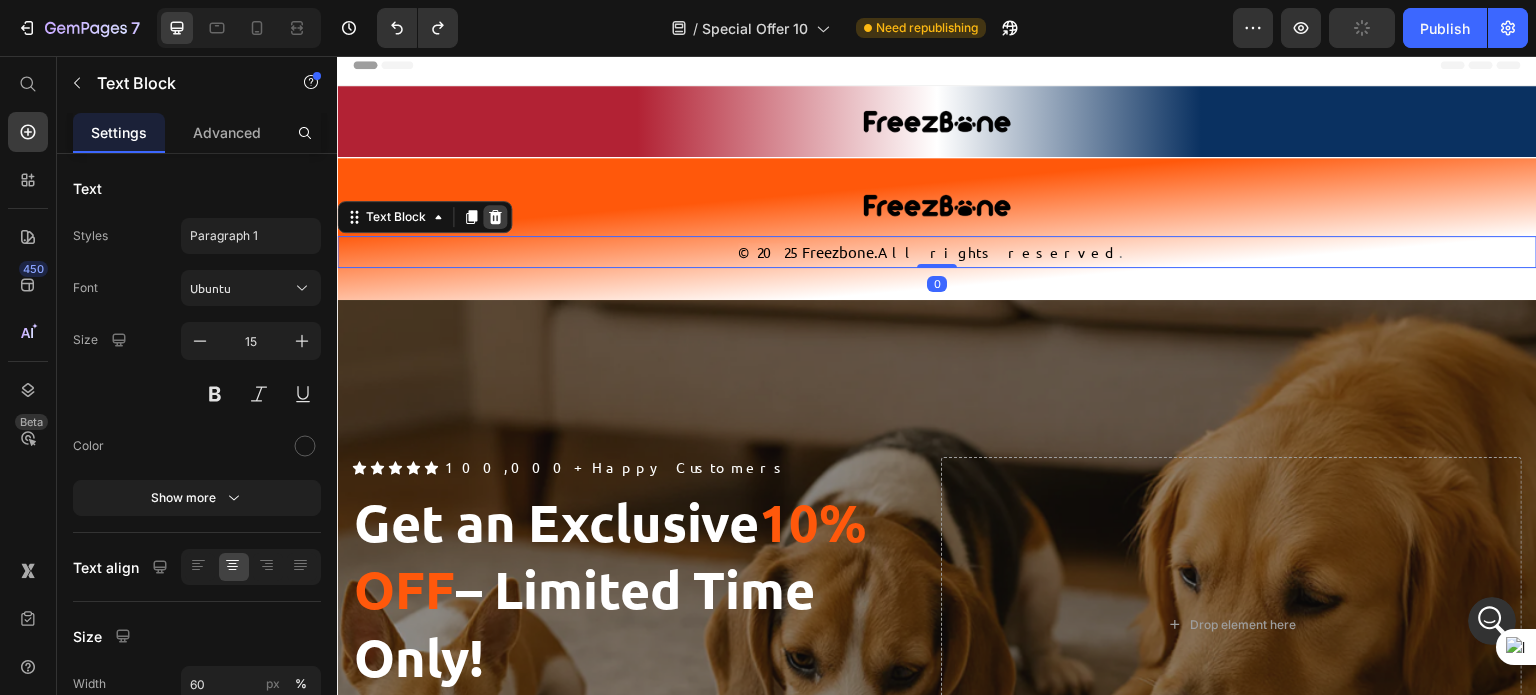 click 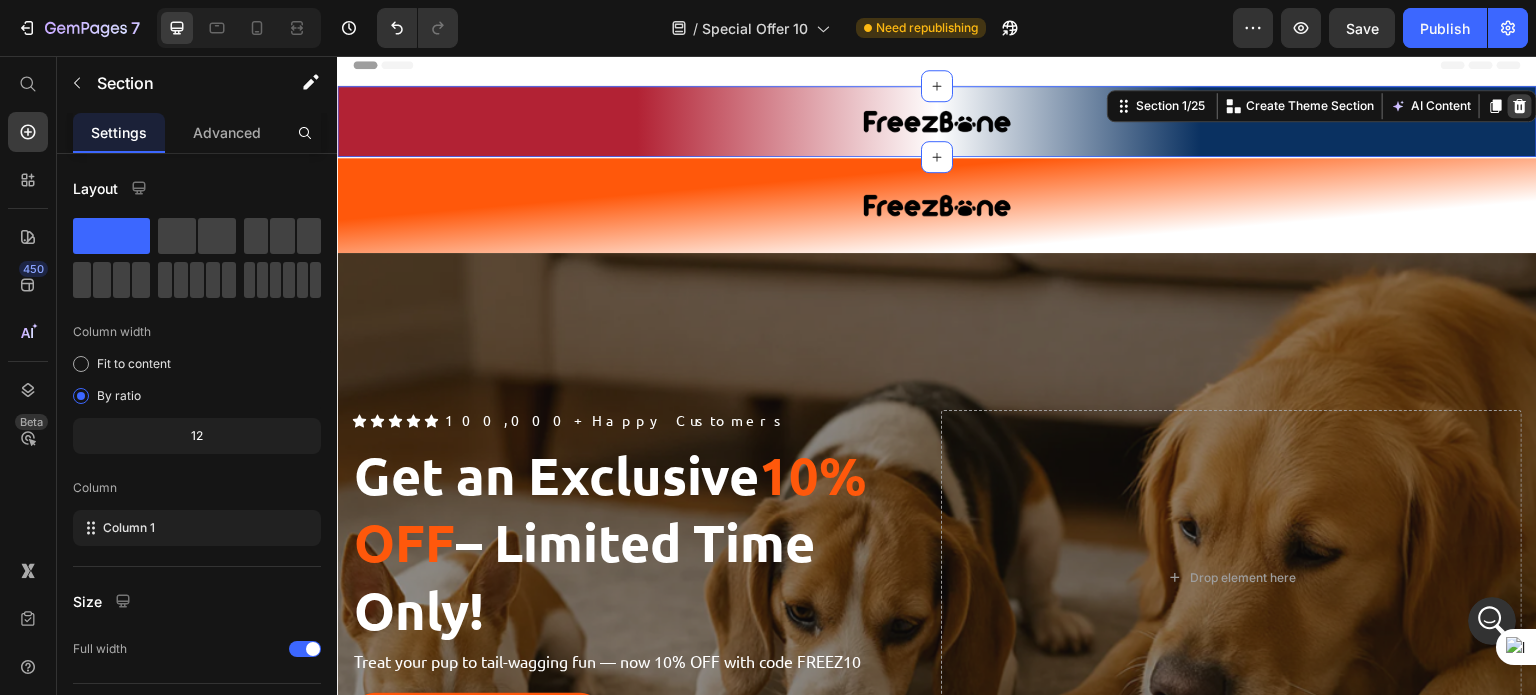 click 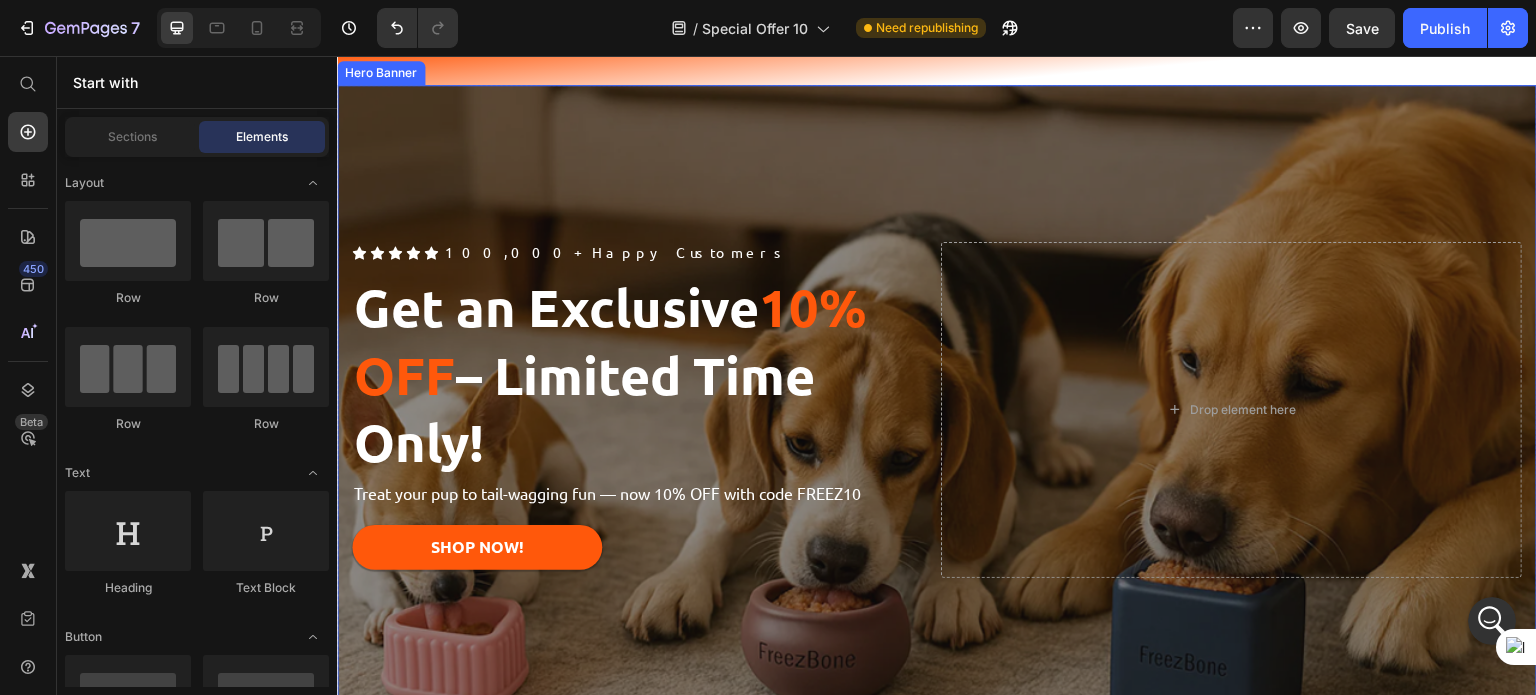 scroll, scrollTop: 0, scrollLeft: 0, axis: both 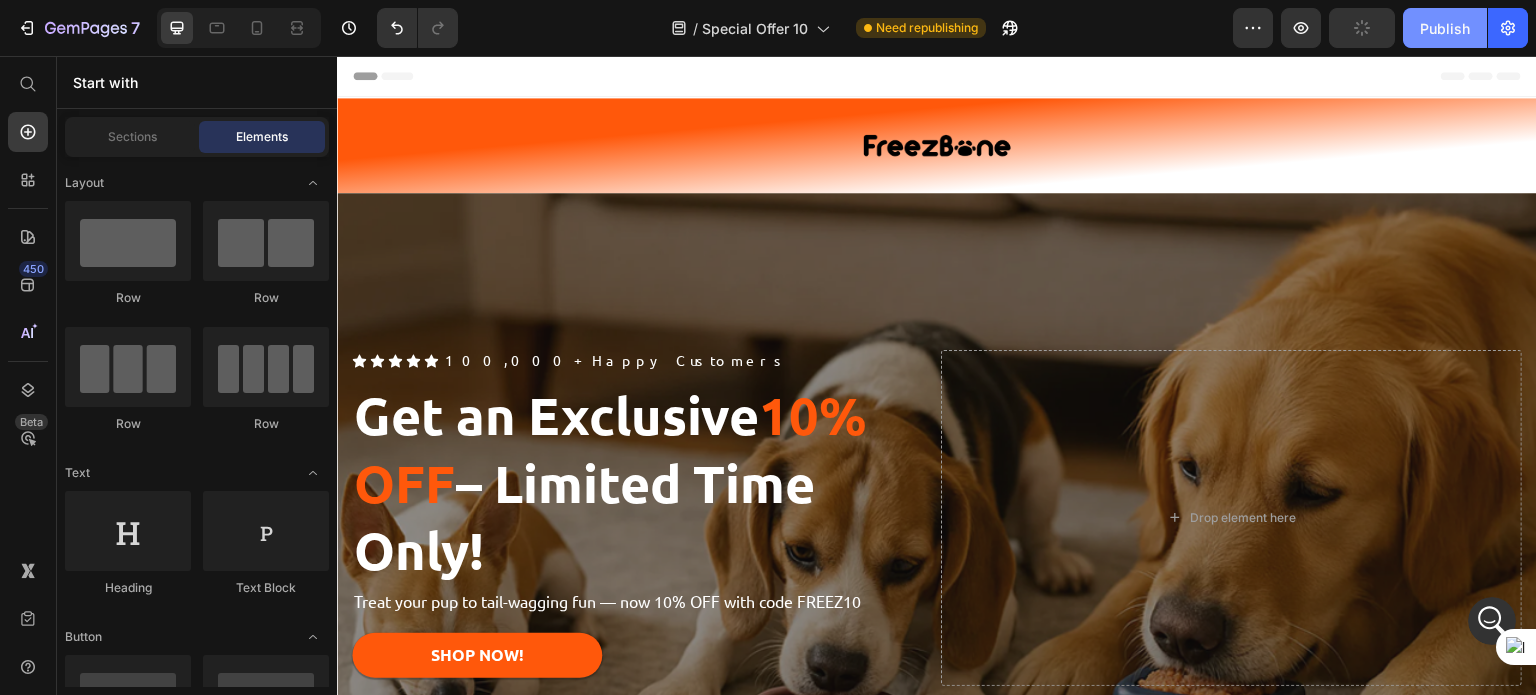 click on "Publish" 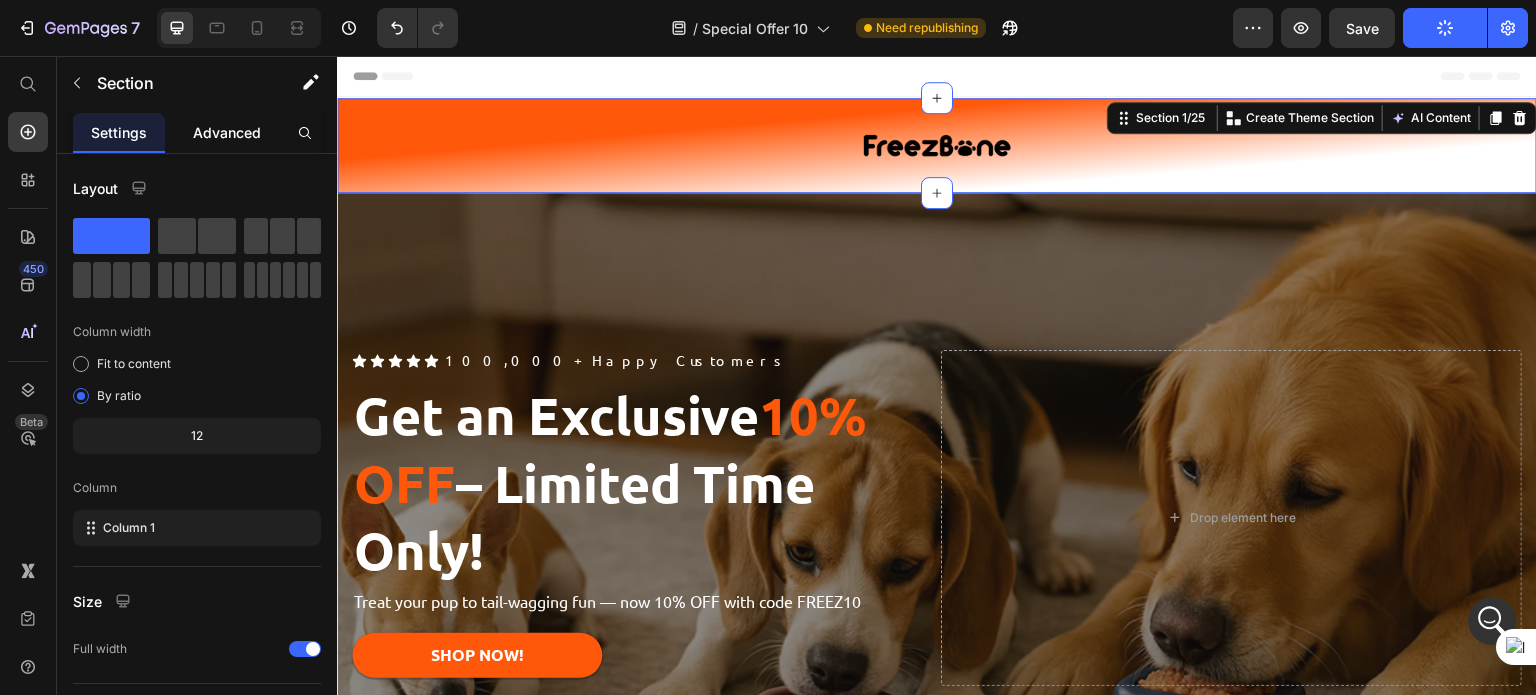 click on "Advanced" 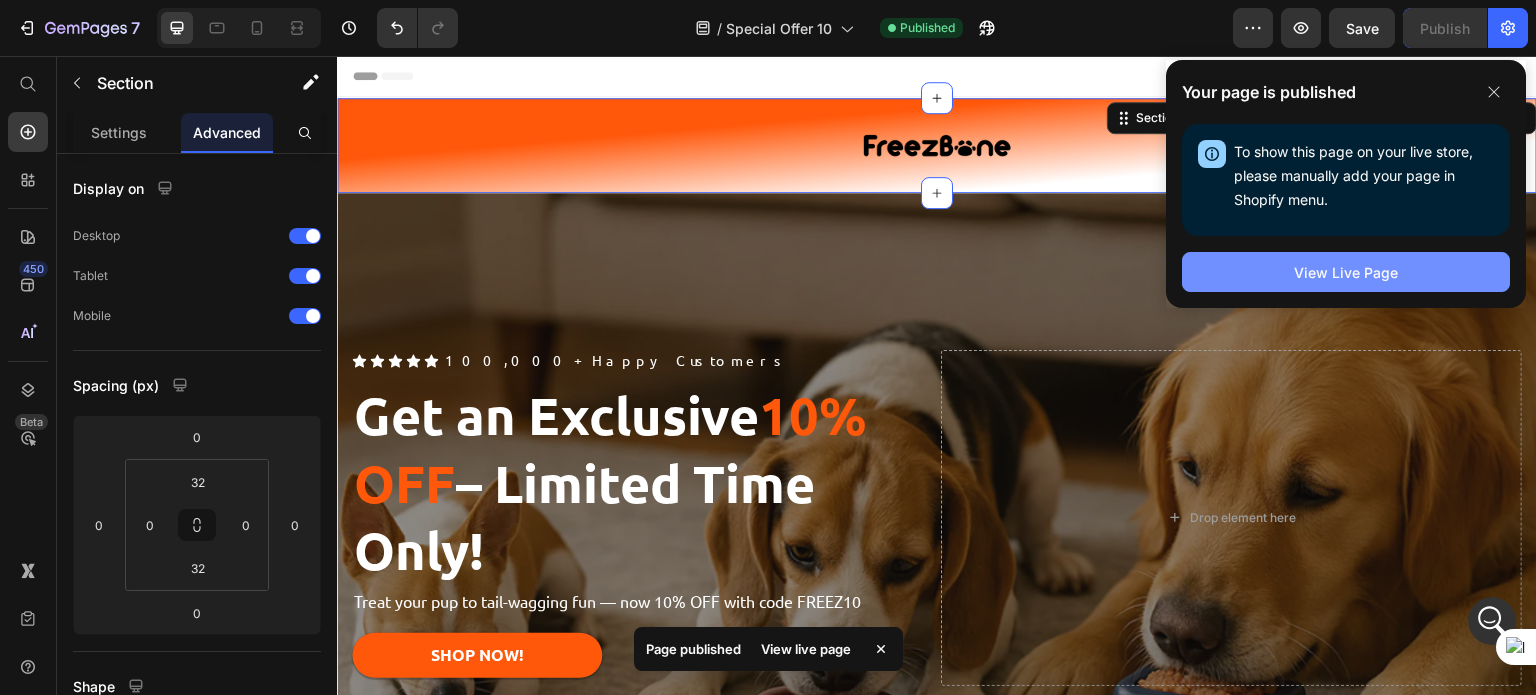 click on "View Live Page" at bounding box center (1346, 272) 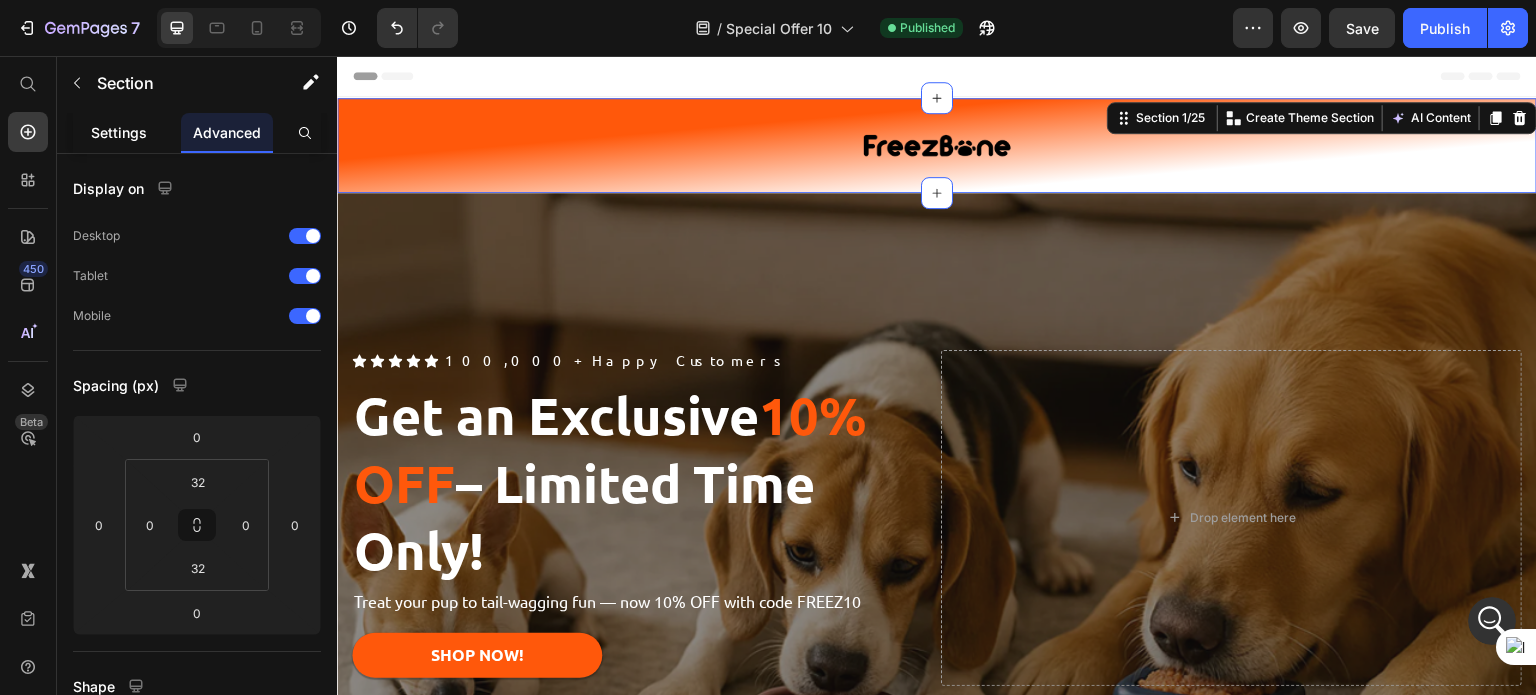 click on "Settings" 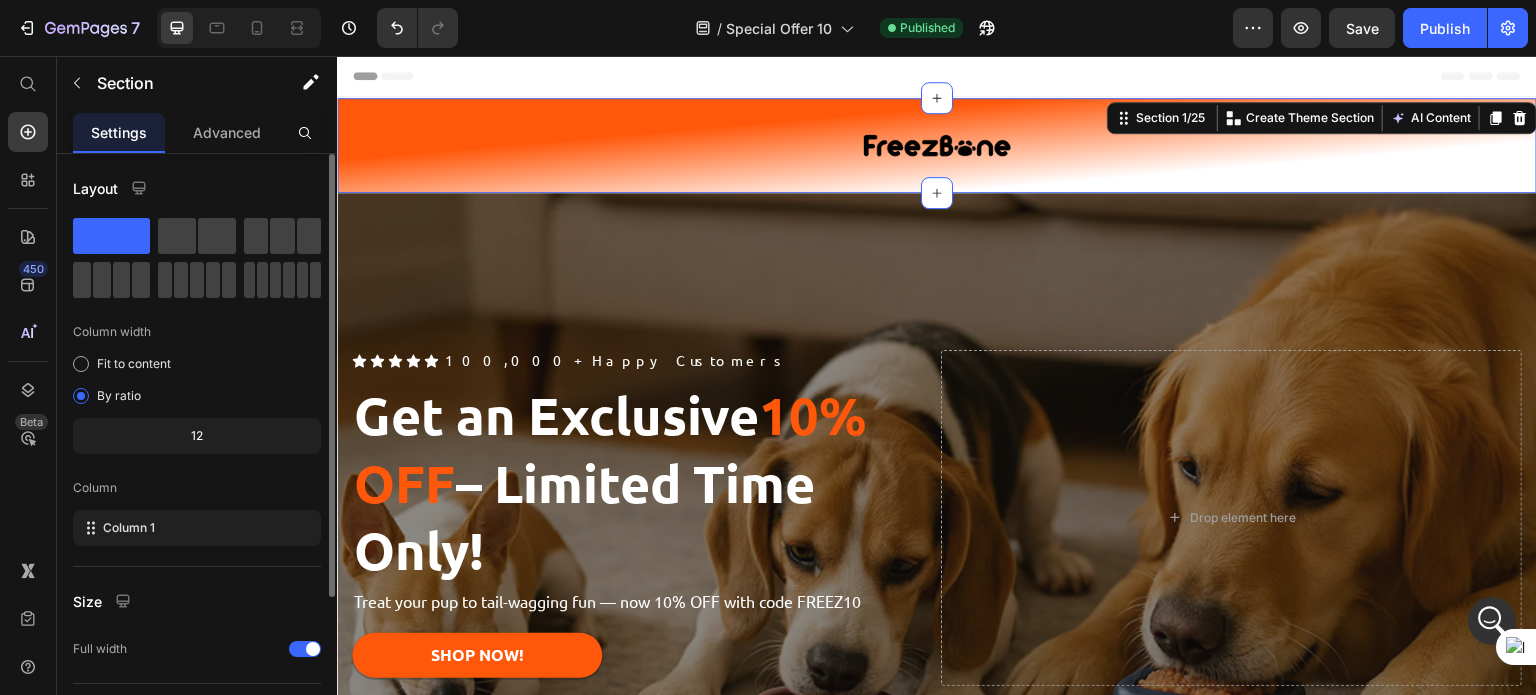 scroll, scrollTop: 208, scrollLeft: 0, axis: vertical 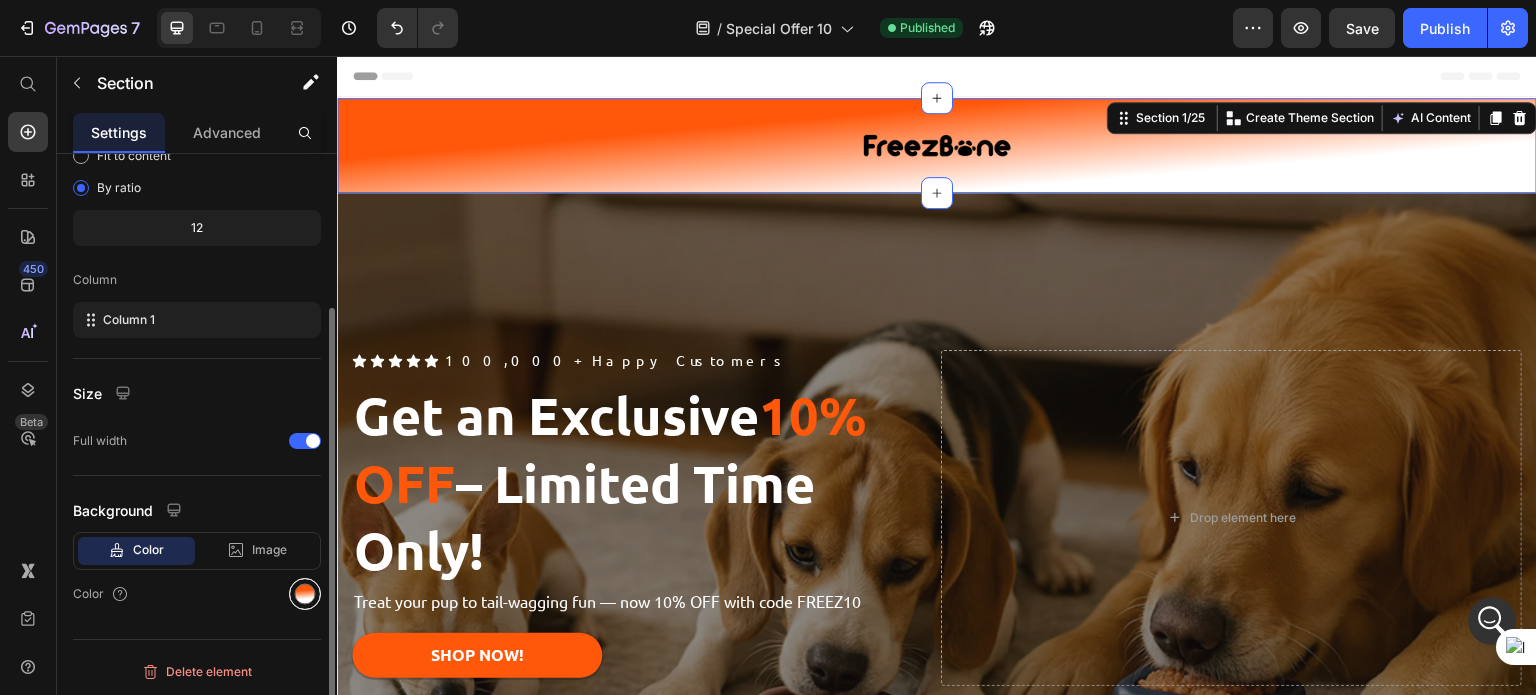 click at bounding box center [305, 594] 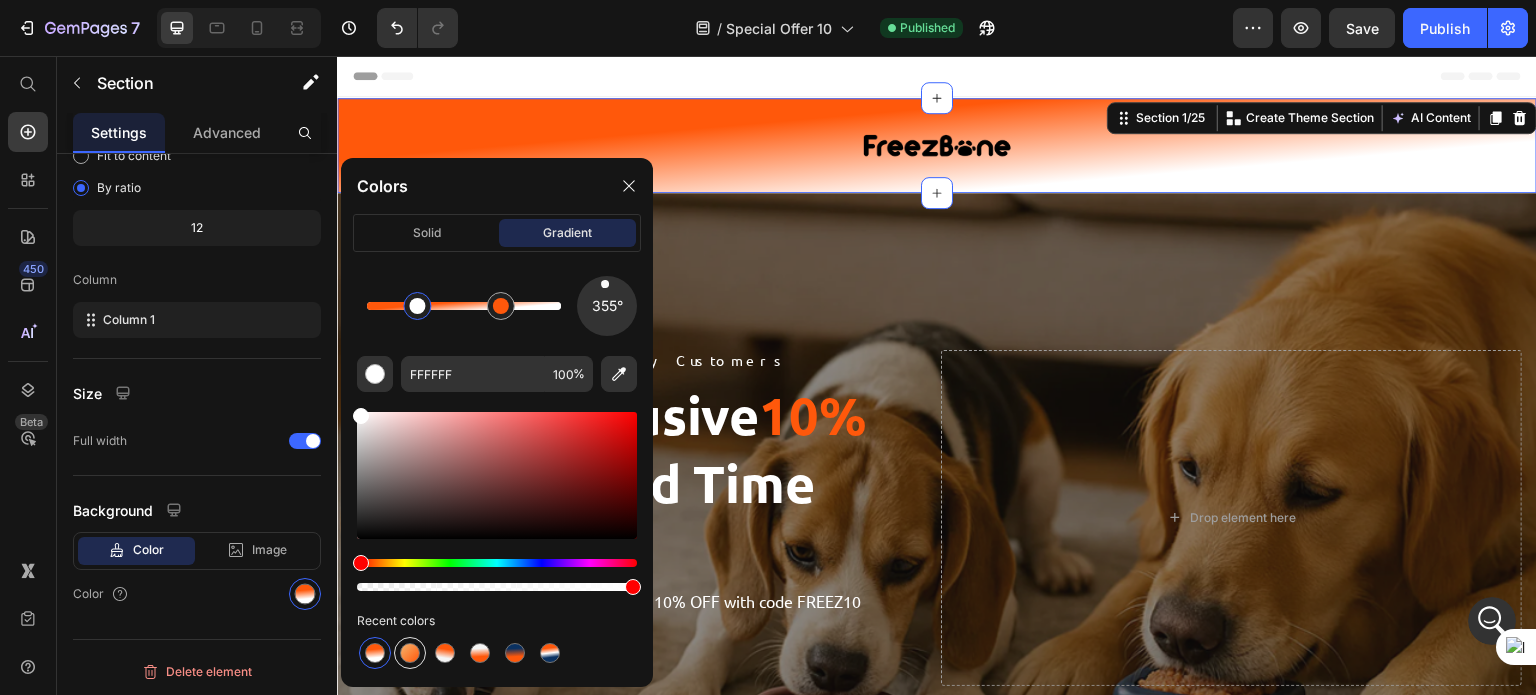 click at bounding box center [410, 653] 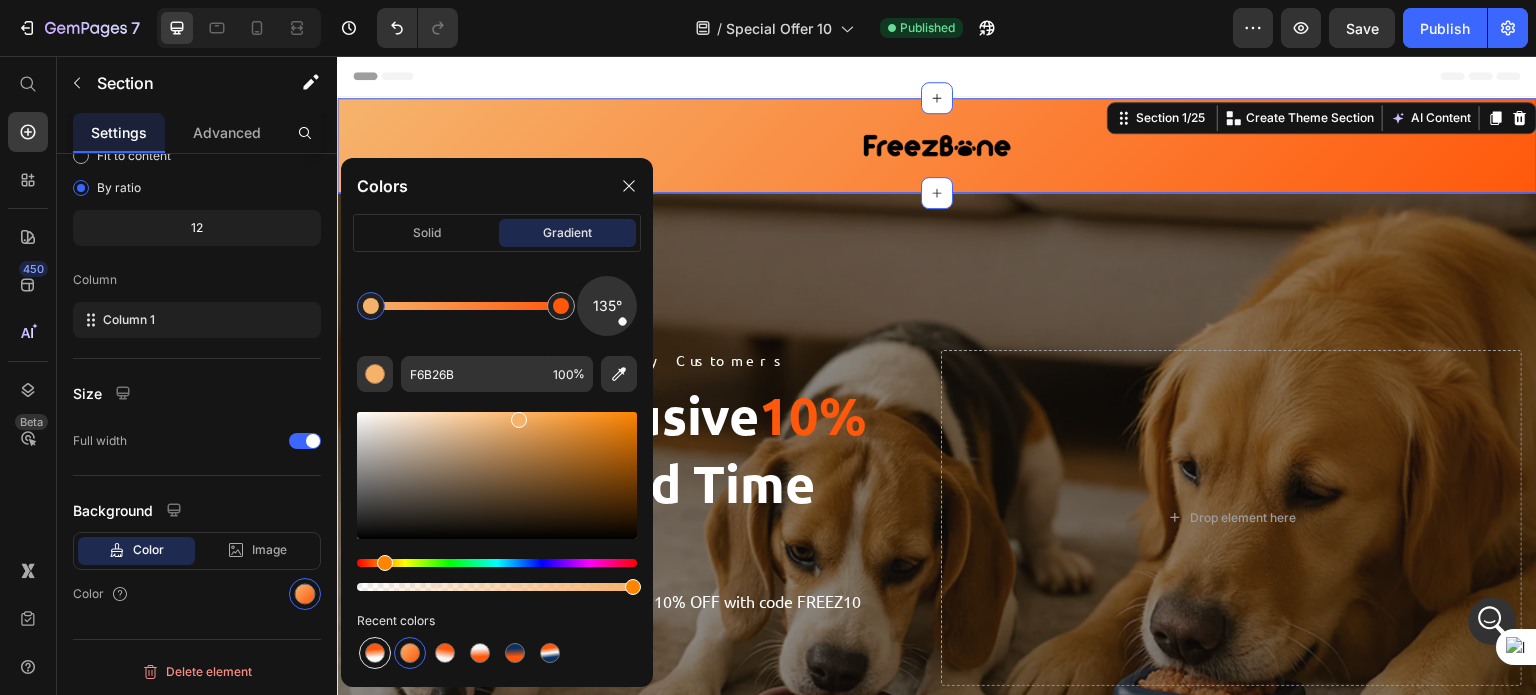 click at bounding box center (375, 653) 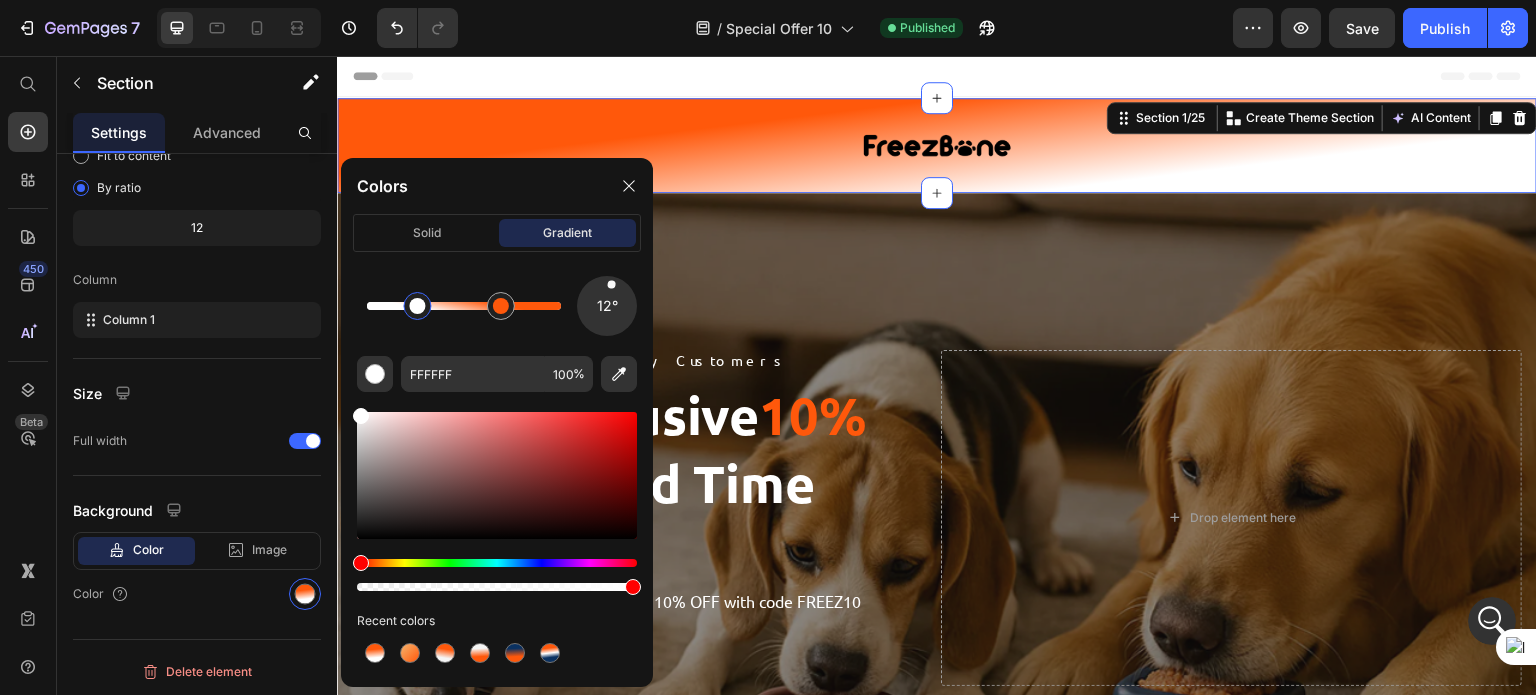 click at bounding box center (611, 284) 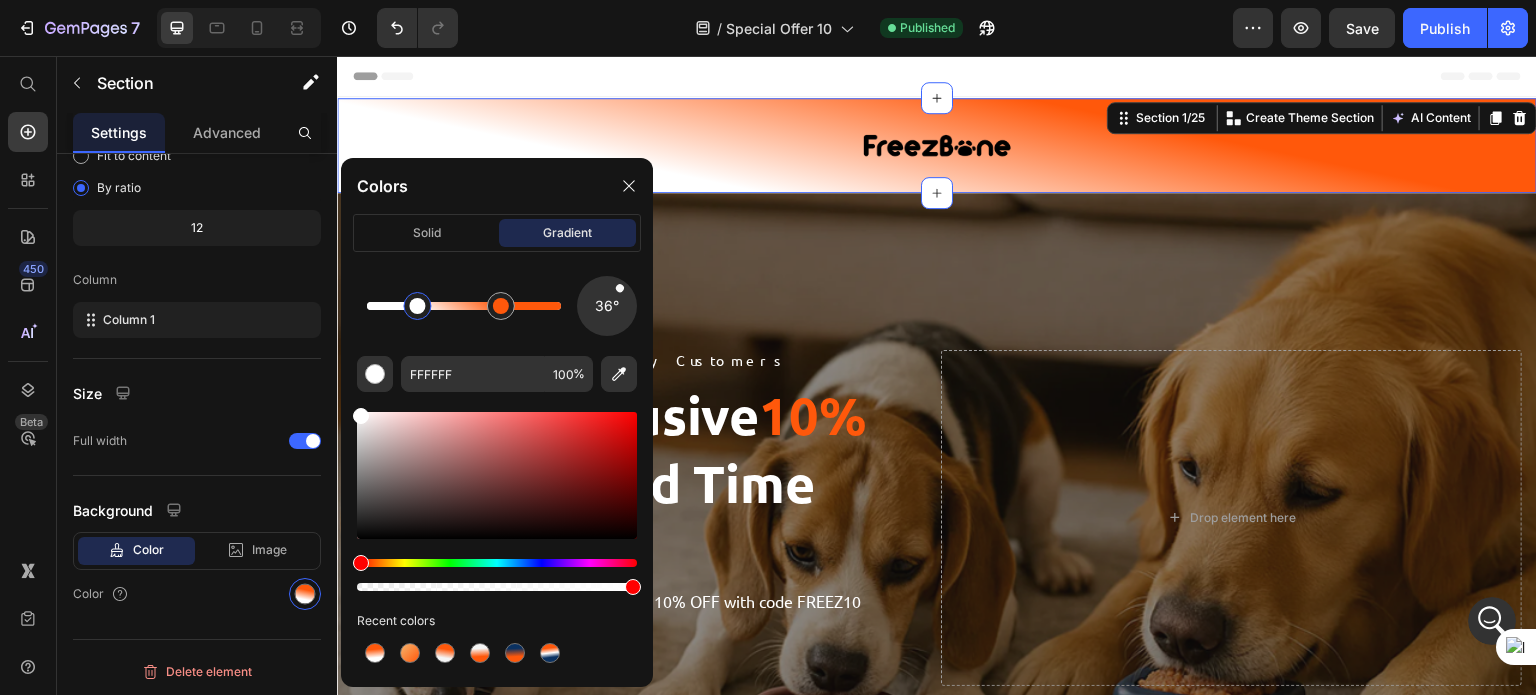 click at bounding box center (619, 288) 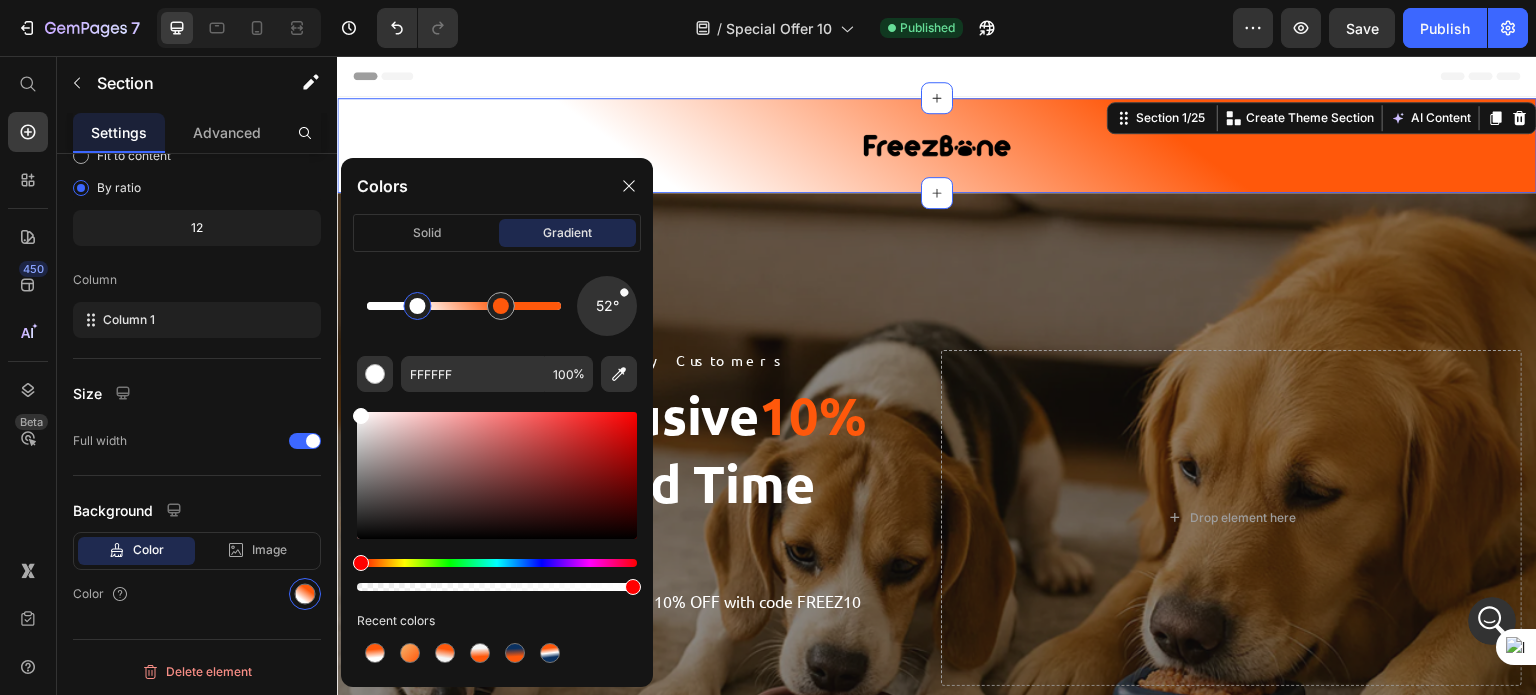 click at bounding box center (624, 292) 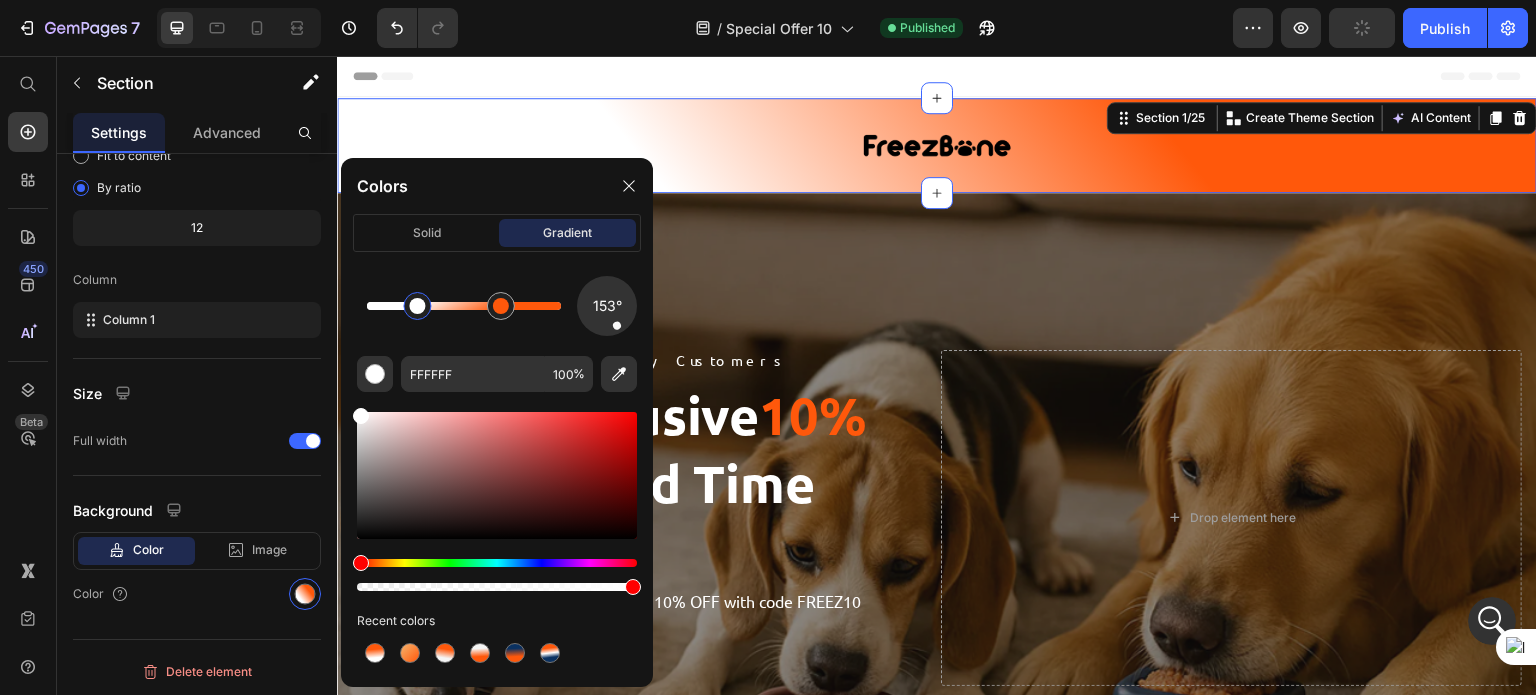 drag, startPoint x: 621, startPoint y: 295, endPoint x: 621, endPoint y: 335, distance: 40 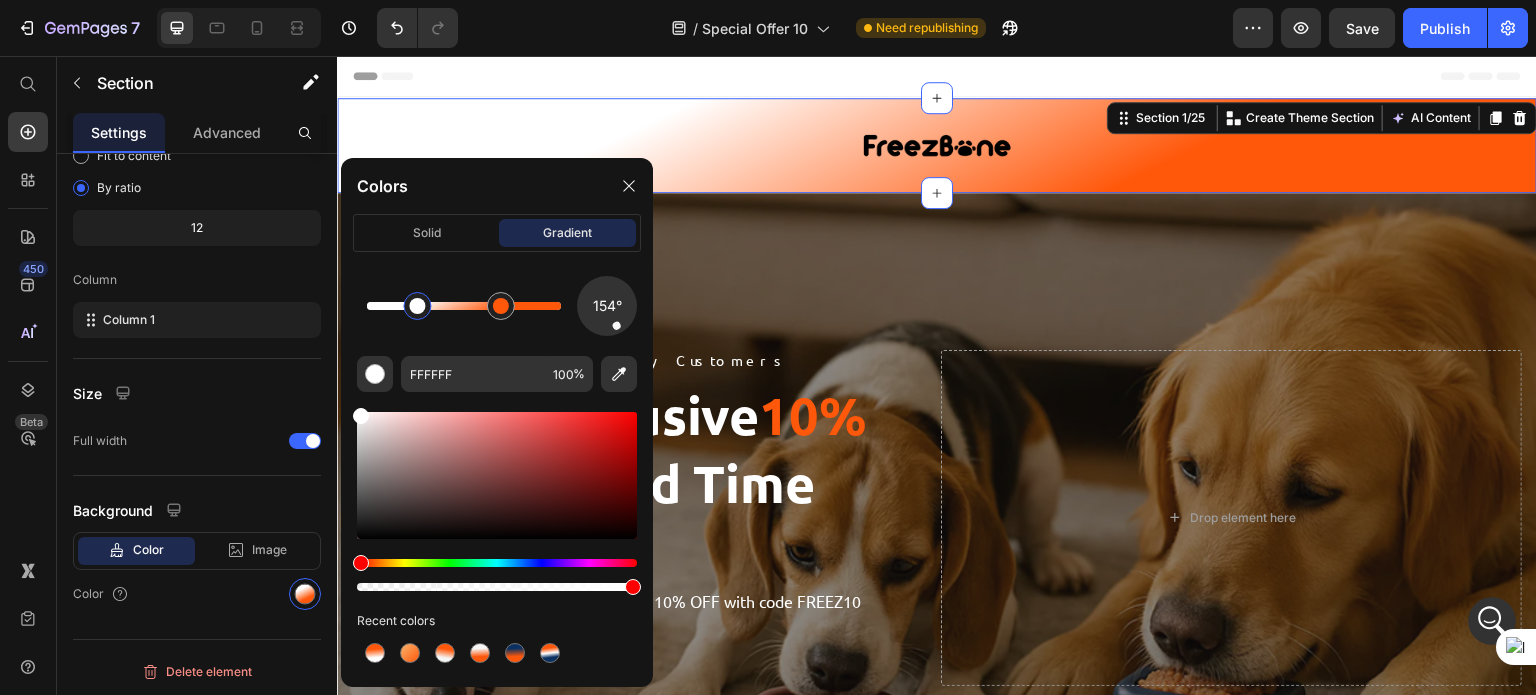 drag, startPoint x: 621, startPoint y: 335, endPoint x: 580, endPoint y: 331, distance: 41.19466 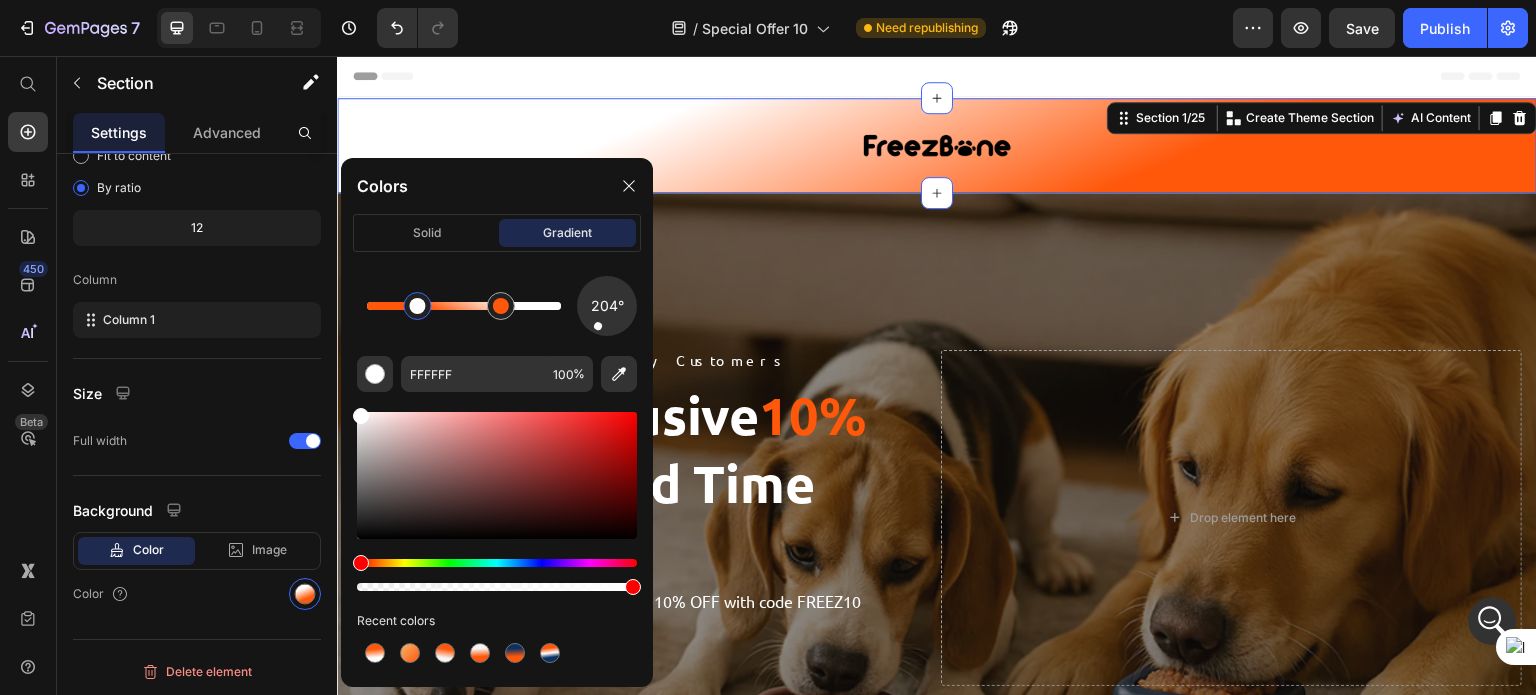 drag, startPoint x: 618, startPoint y: 332, endPoint x: 596, endPoint y: 331, distance: 22.022715 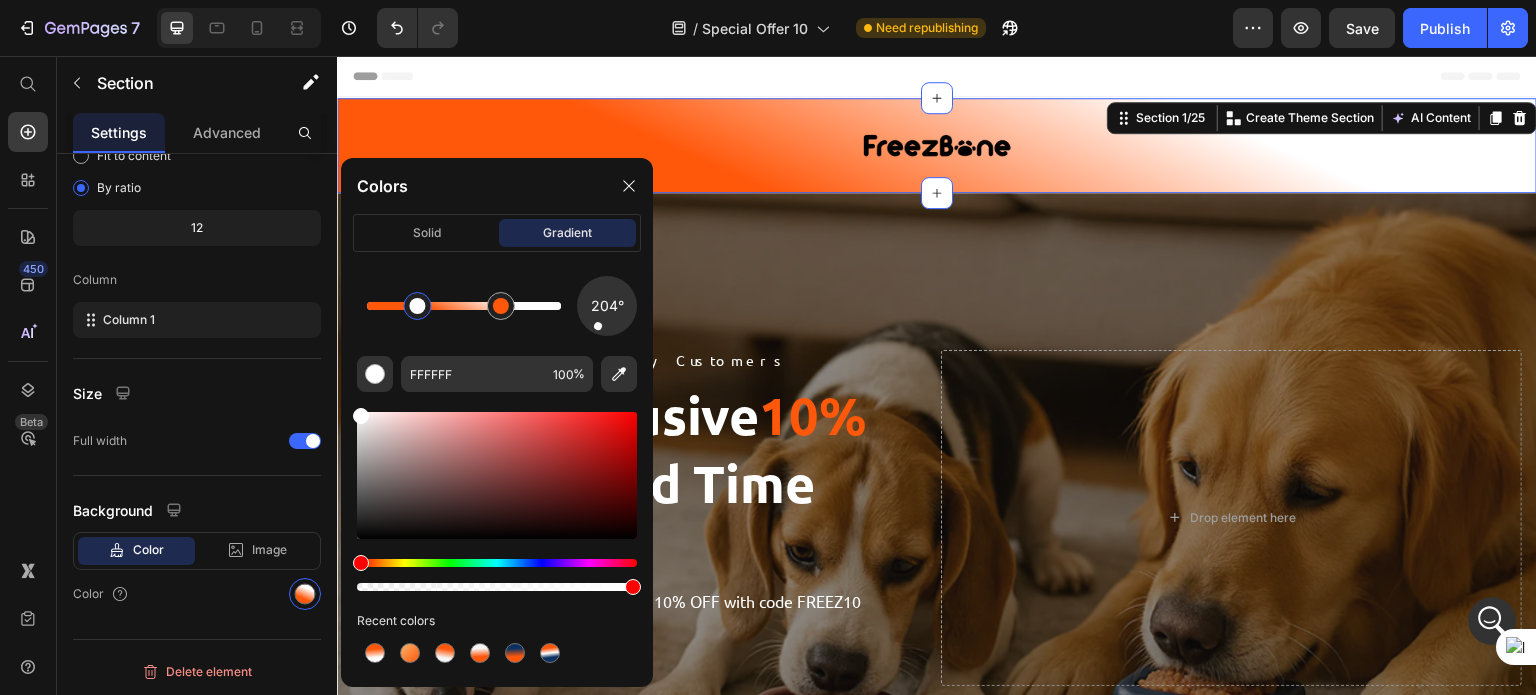 click at bounding box center [606, 306] 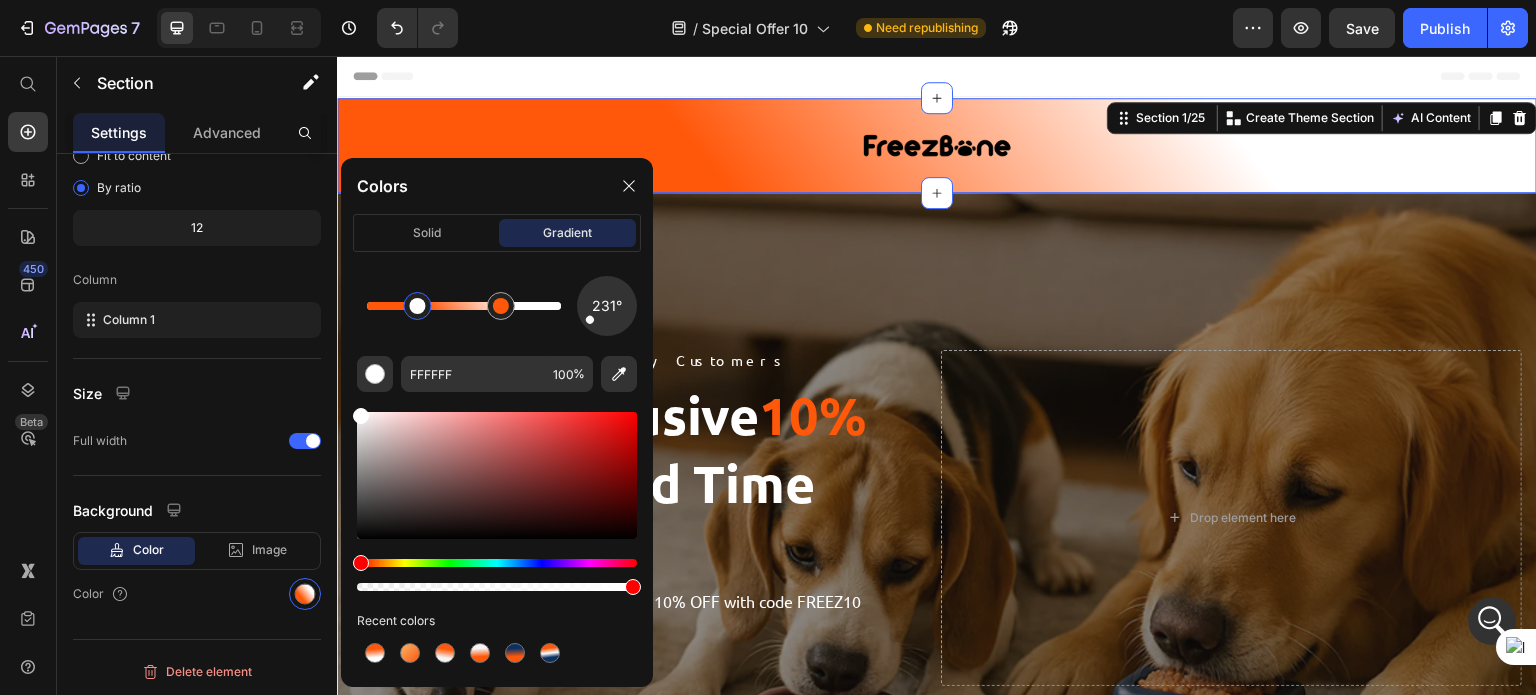 drag, startPoint x: 596, startPoint y: 331, endPoint x: 592, endPoint y: 318, distance: 13.601471 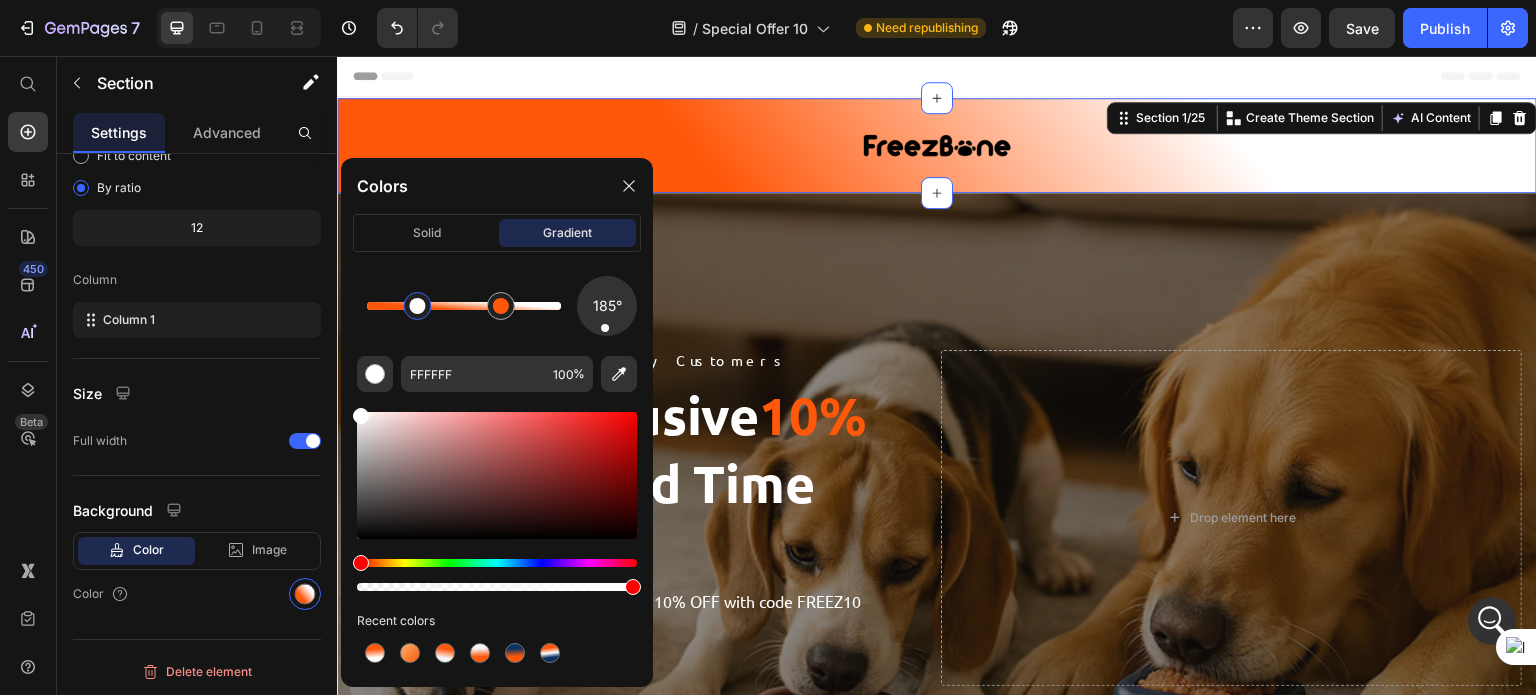 drag, startPoint x: 592, startPoint y: 318, endPoint x: 608, endPoint y: 330, distance: 20 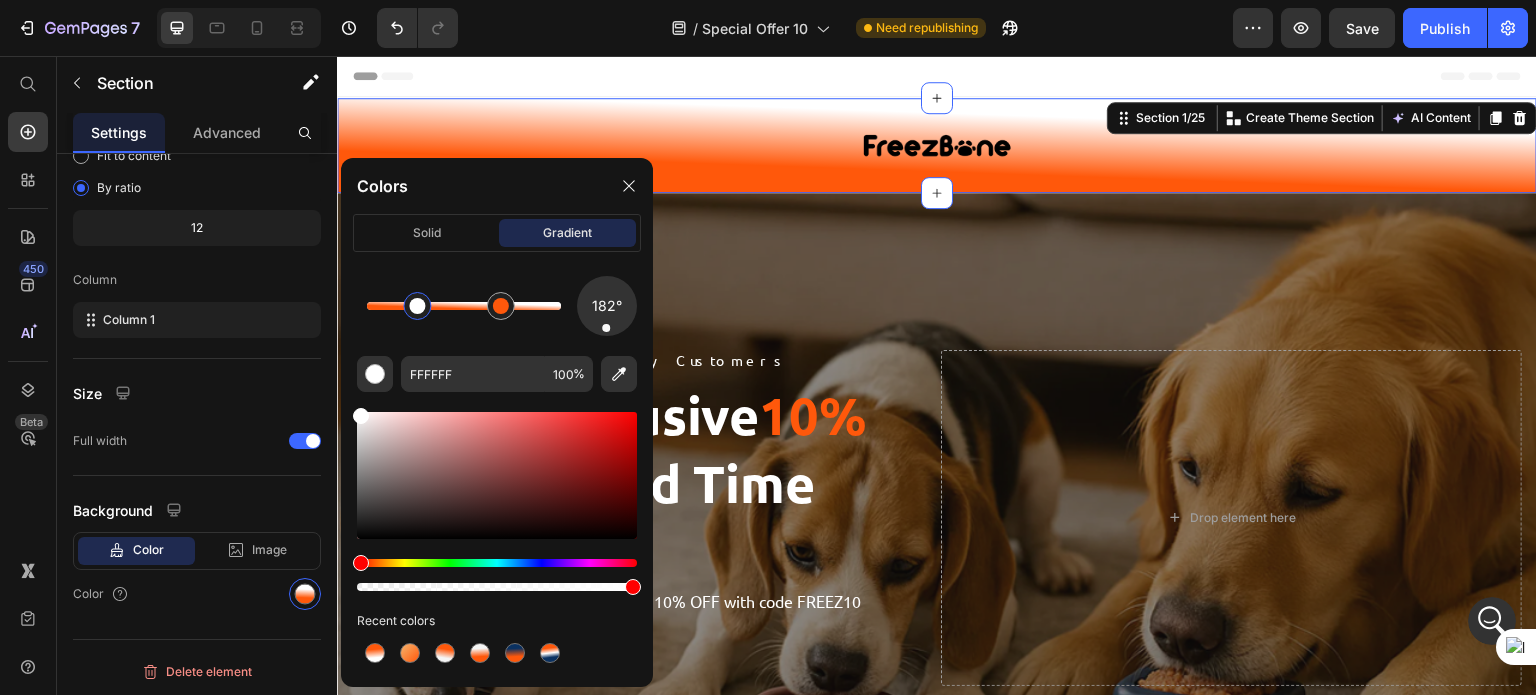 drag, startPoint x: 608, startPoint y: 330, endPoint x: 605, endPoint y: 352, distance: 22.203604 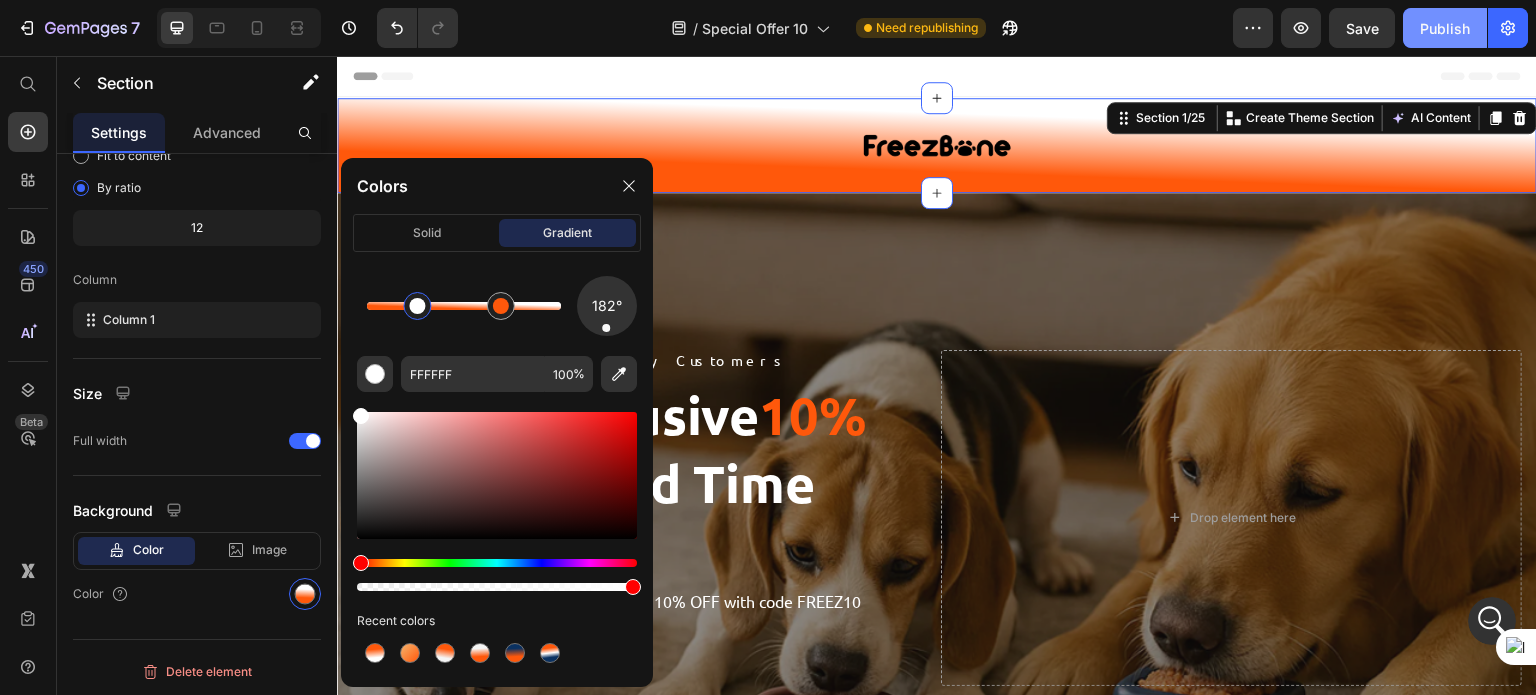 click on "Publish" at bounding box center (1445, 28) 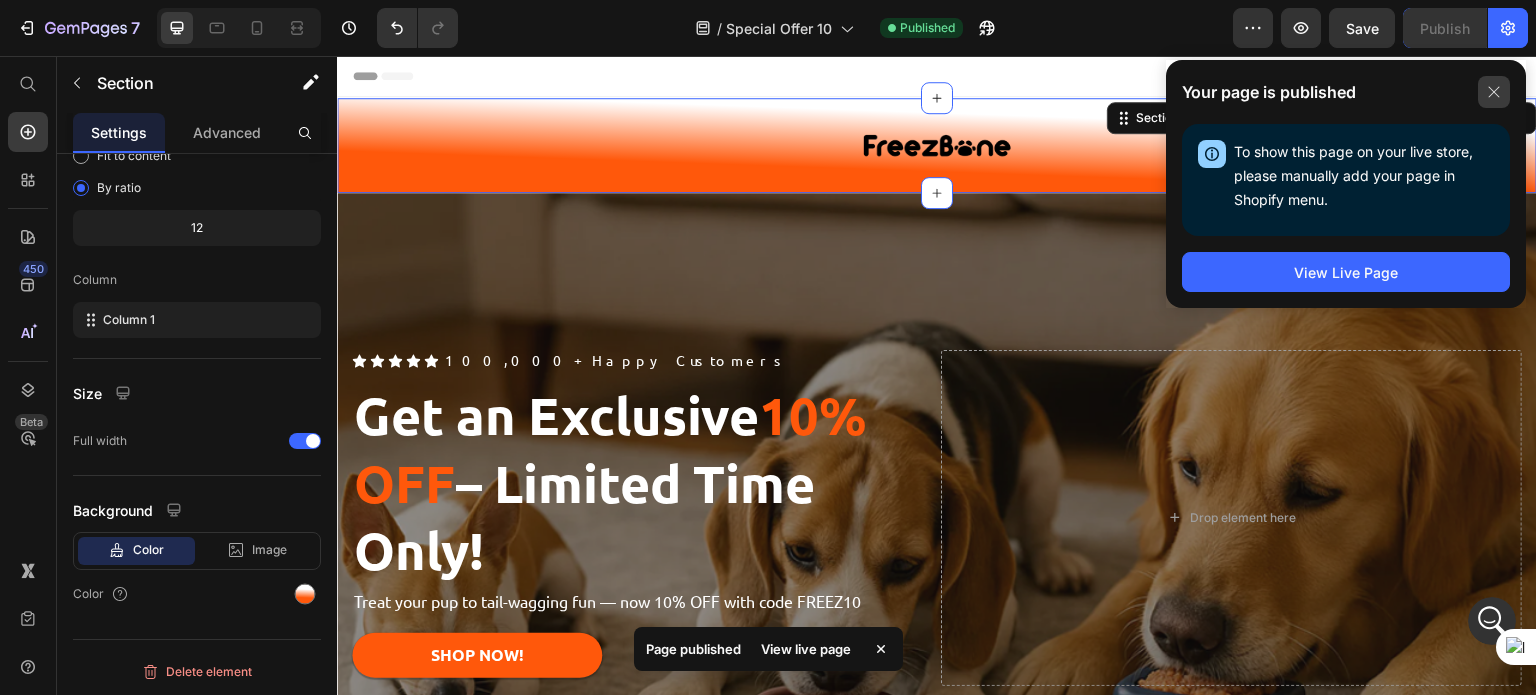 click 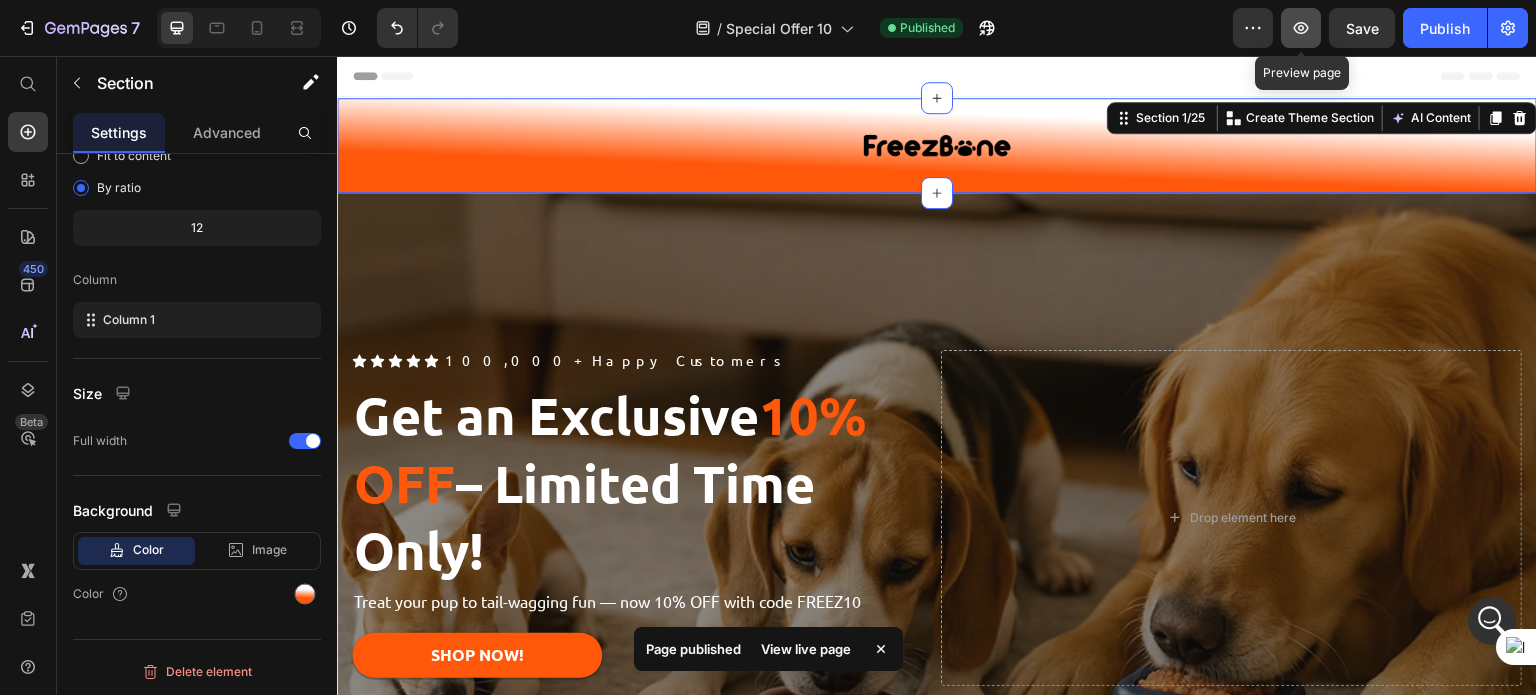 click 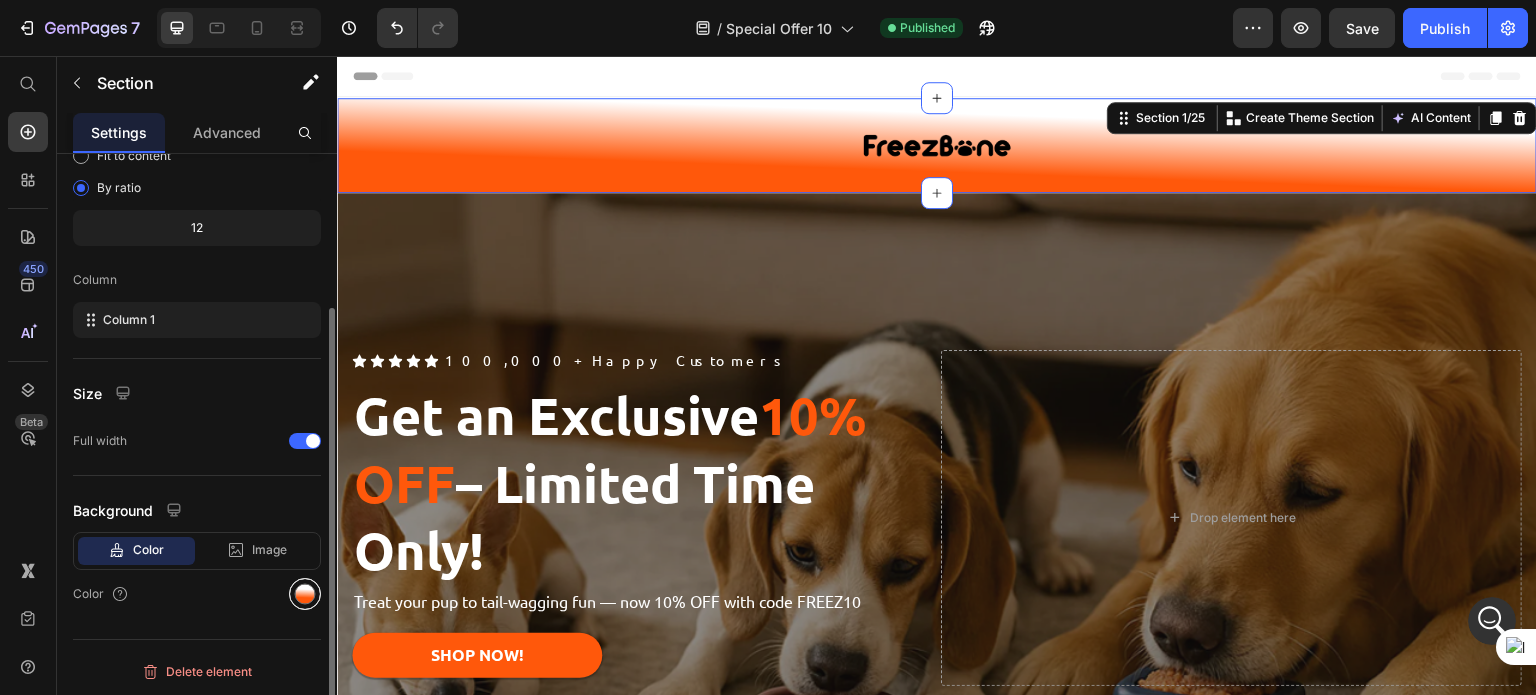 click at bounding box center [305, 594] 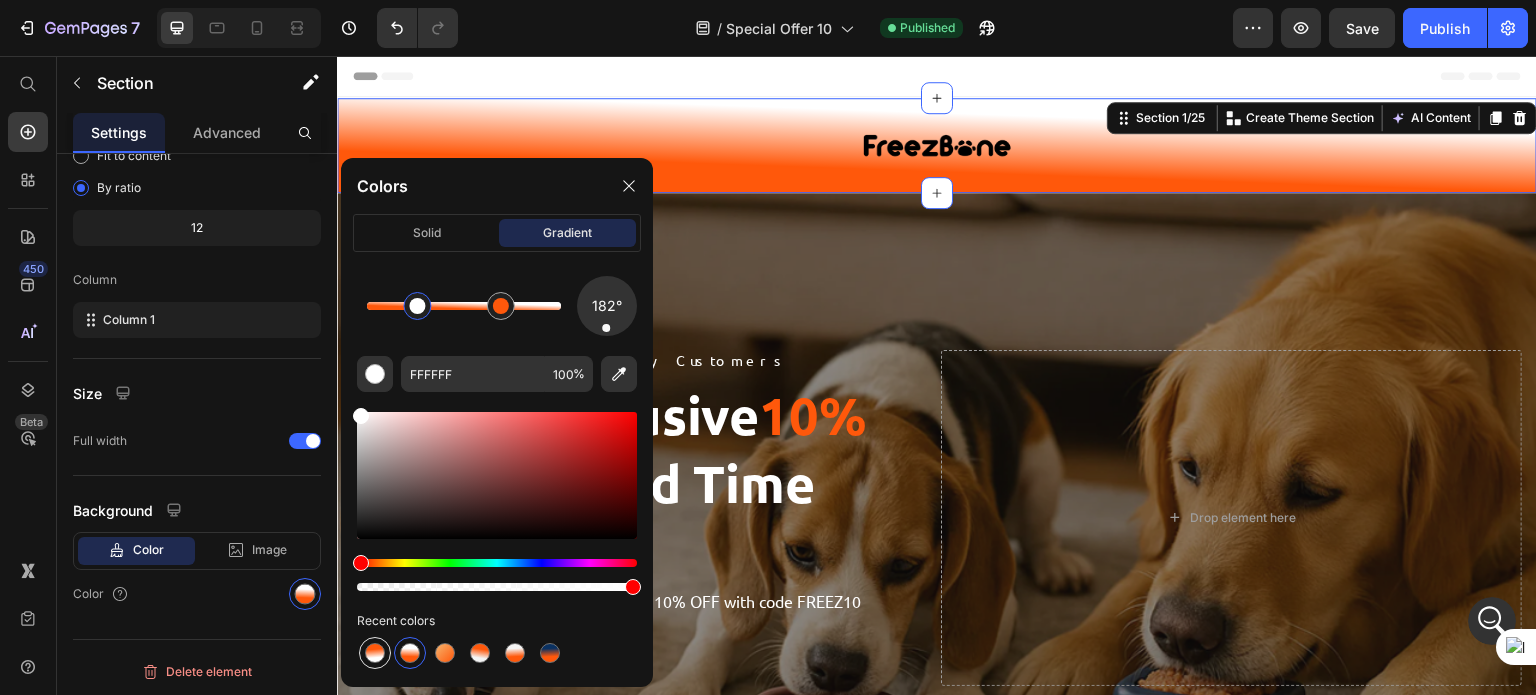 click at bounding box center (375, 653) 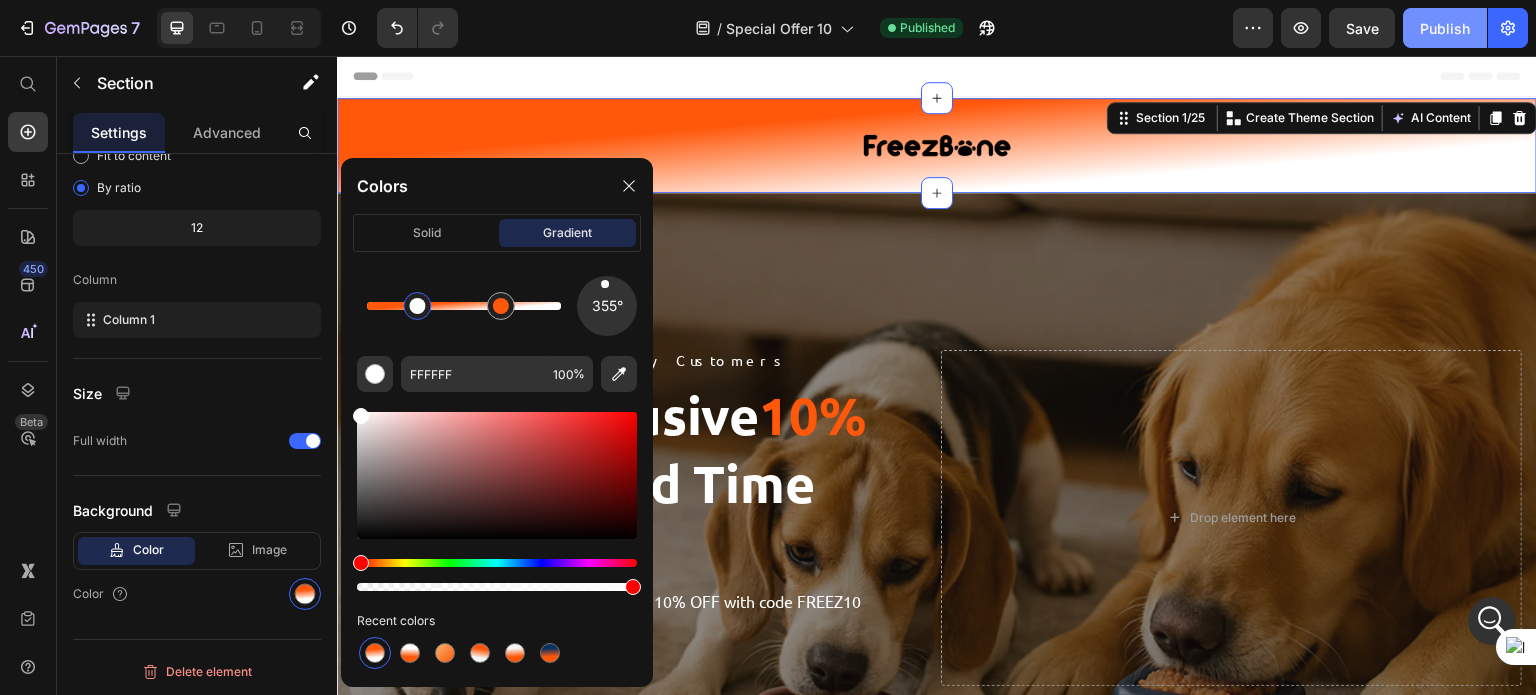 click on "Publish" at bounding box center [1445, 28] 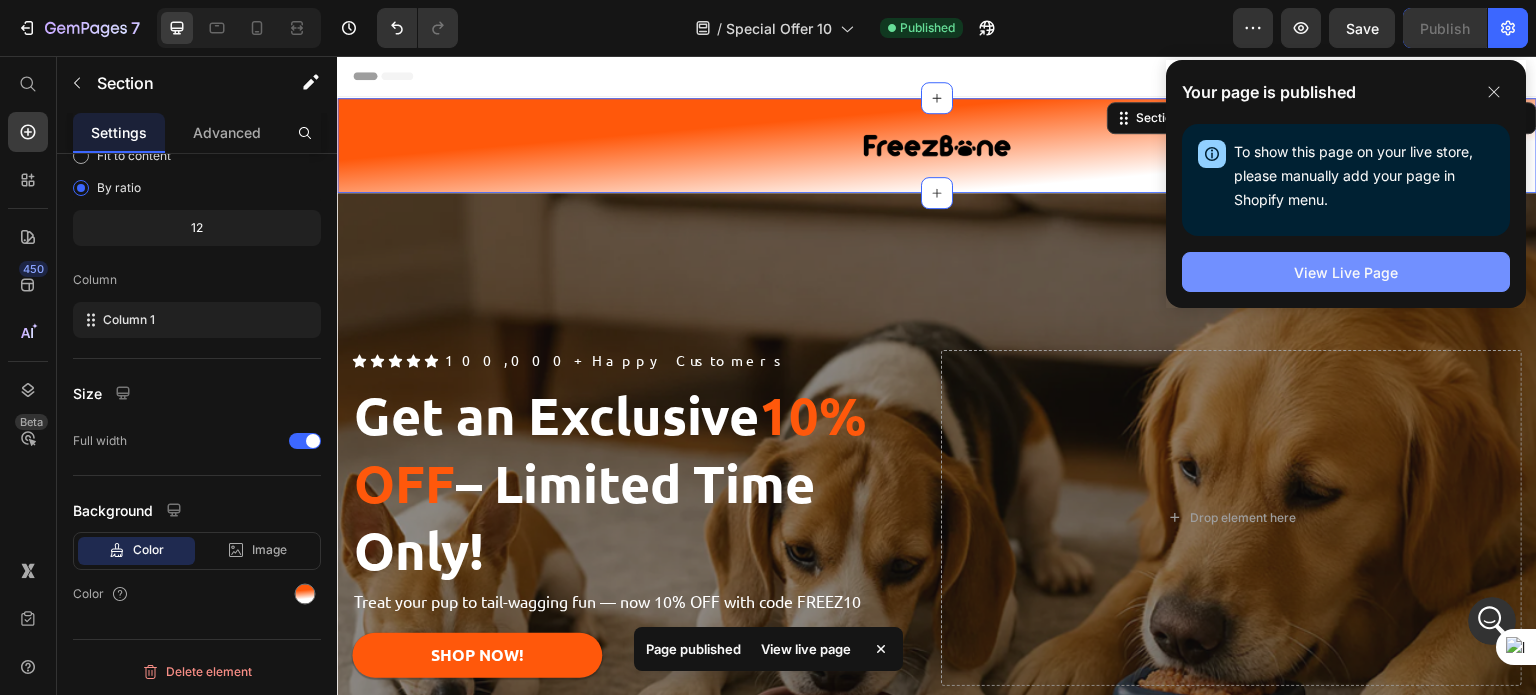 click on "View Live Page" at bounding box center [1346, 272] 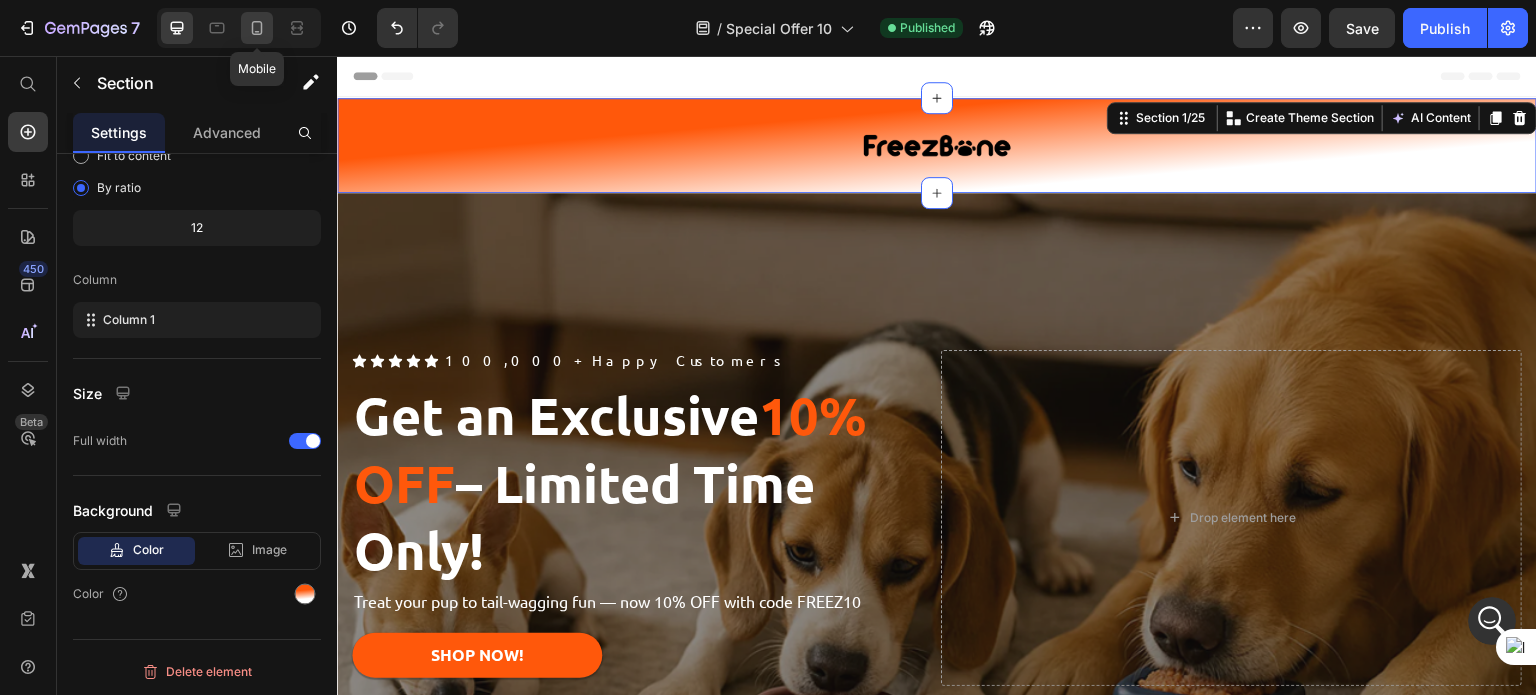 click 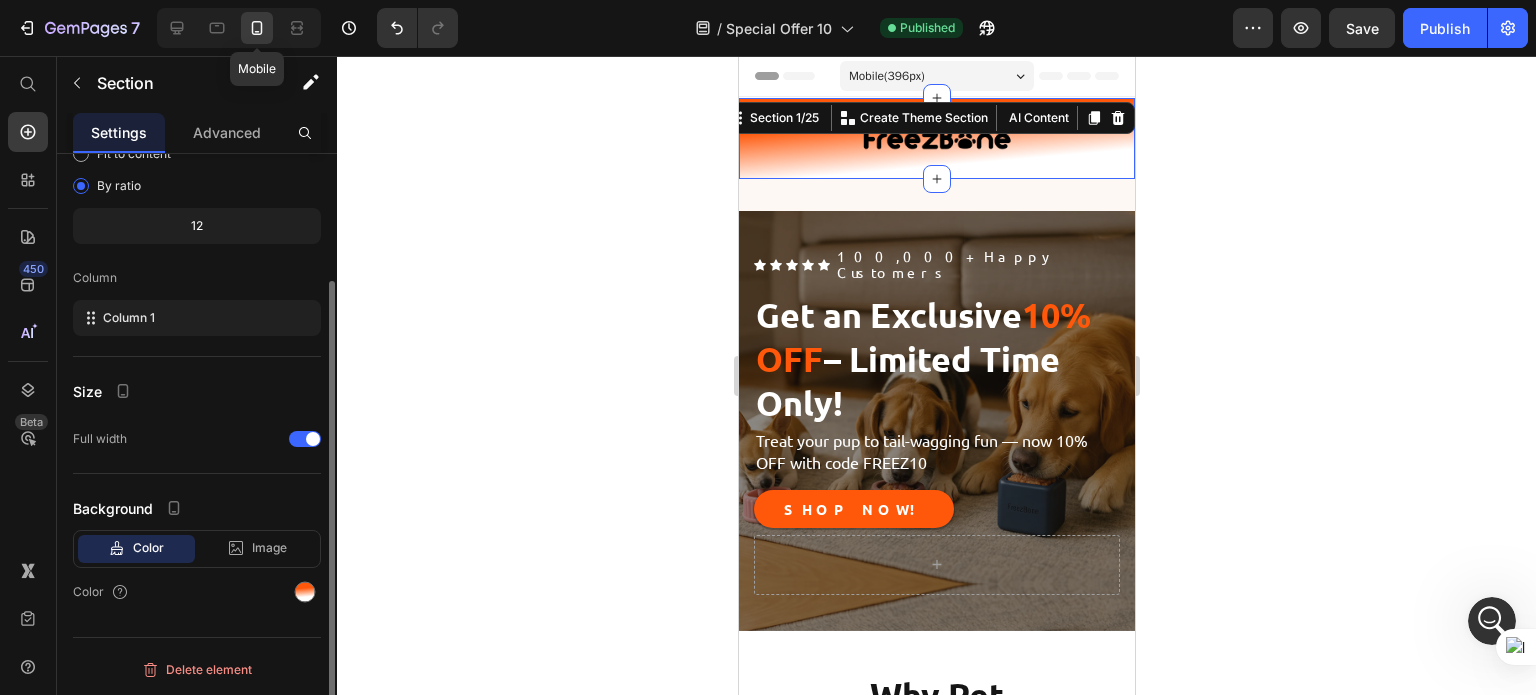 scroll, scrollTop: 164, scrollLeft: 0, axis: vertical 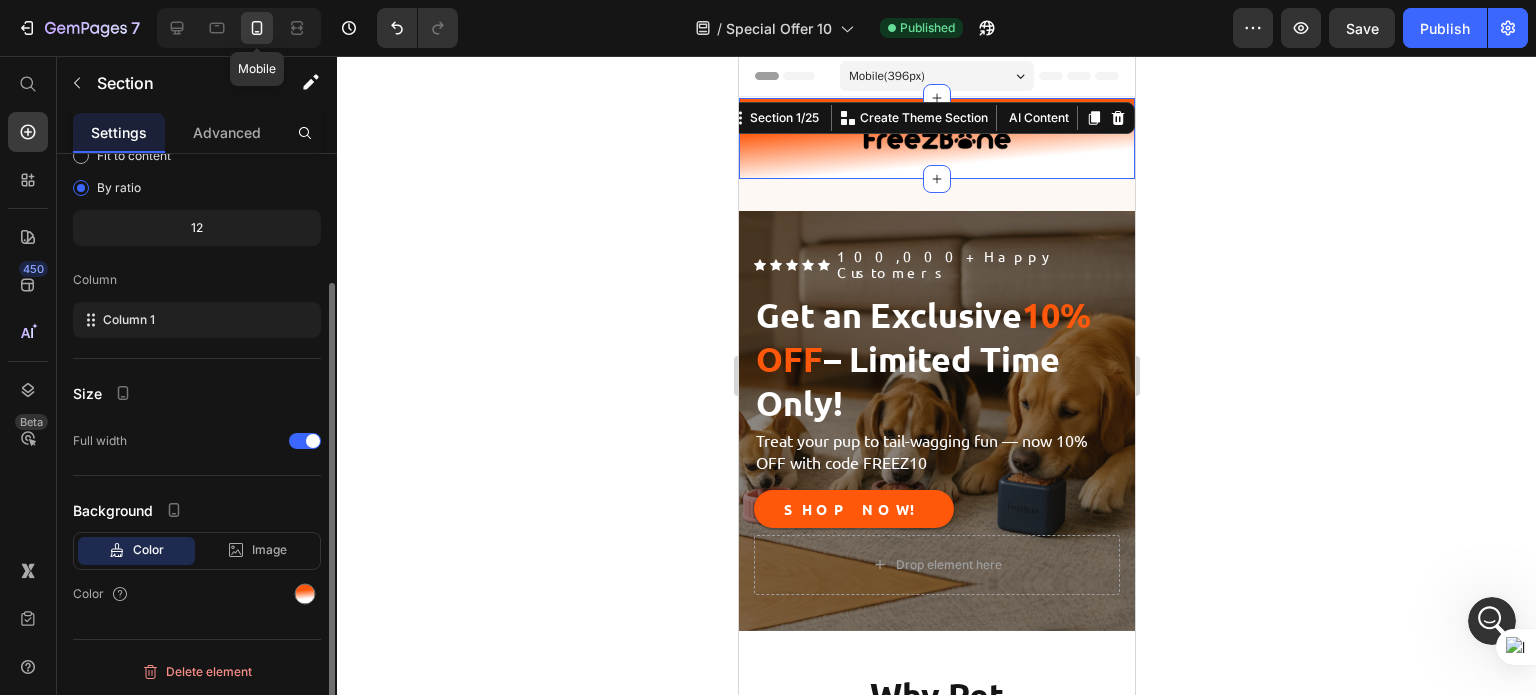 click on "Icon Icon Icon Icon Icon Icon List 100,000+ Happy Customers Text Block Row Get an Exclusive  10% OFF  – Limited Time Only! Heading Treat your pup to tail-wagging fun — now 10% OFF with code FREEZ10 Text Block SHOP NOW! Button
Row Hero Banner Icon Icon Icon Icon Icon Icon List 100,000+ Happy Customers Text Block Row Get an Exclusive  10% OFF  – Limited Time Only! Heading Treat your pup to tail-wagging fun — now 10% OFF with code FREEZ10 Text Block SHOP NOW! Button
Row Hero Banner Icon Icon Icon Icon Icon Icon List 100,000+ Happy Customers Text Block Row Get an Exclusive  10% OFF  – Limited Time Only! Heading Treat your pup to tail-wagging fun — now 10% OFF with code FREEZ10 Text Block SHOP NOW! Button
Drop element here Row Hero Banner Section 2/25" at bounding box center (936, 405) 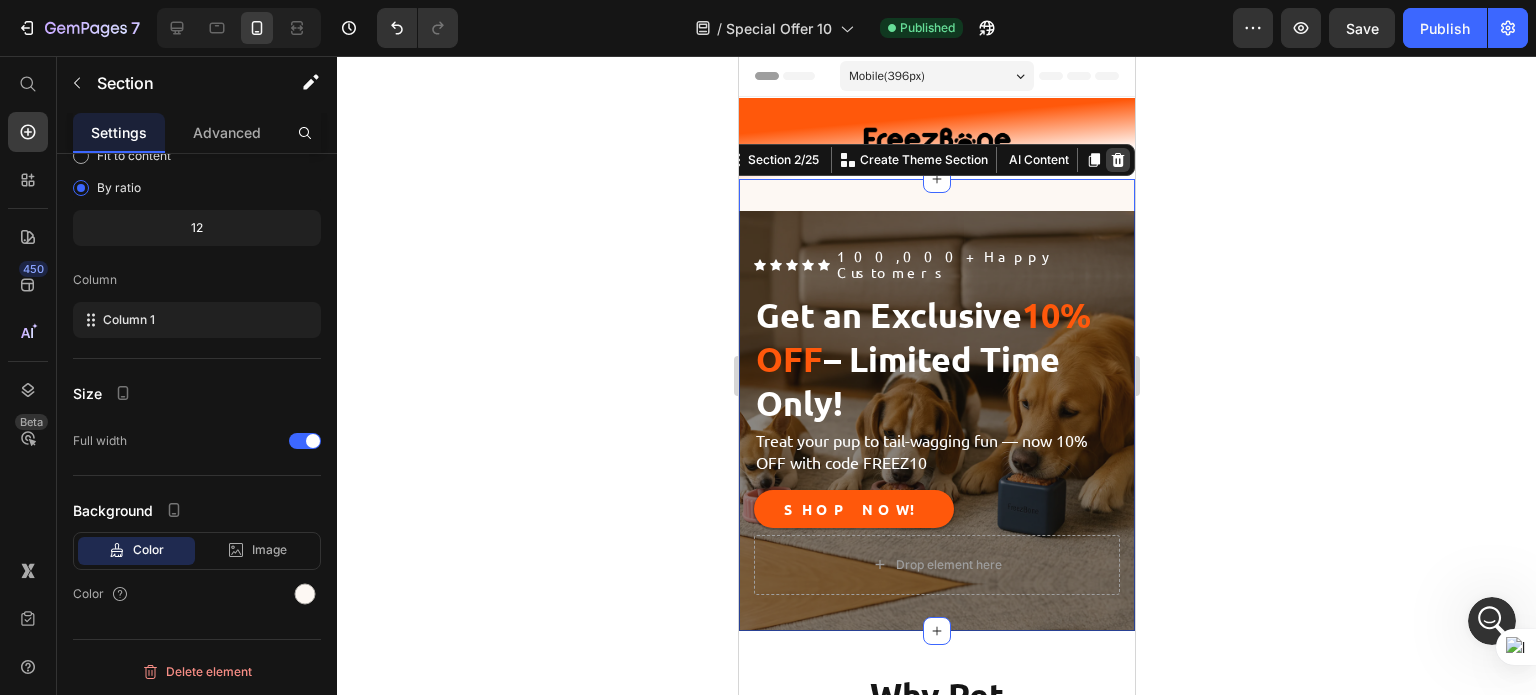 click 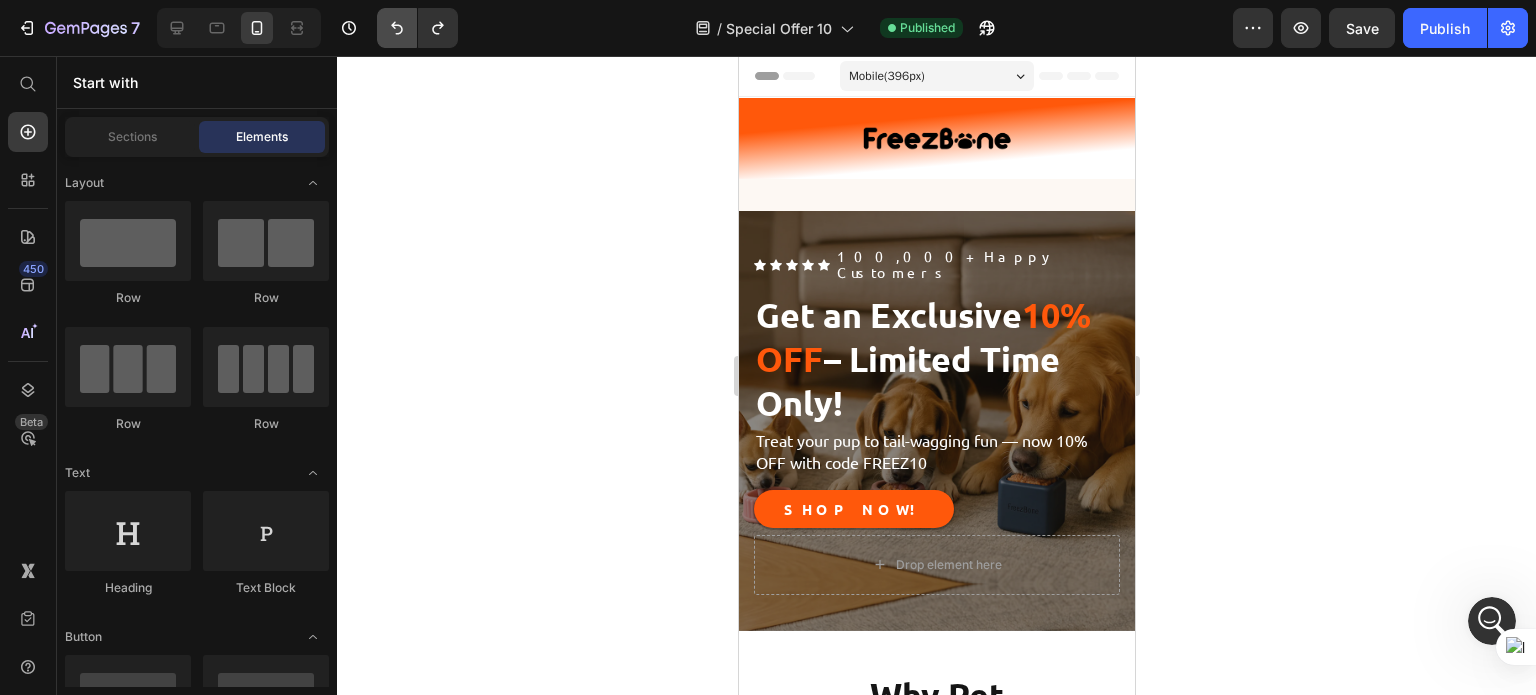 click 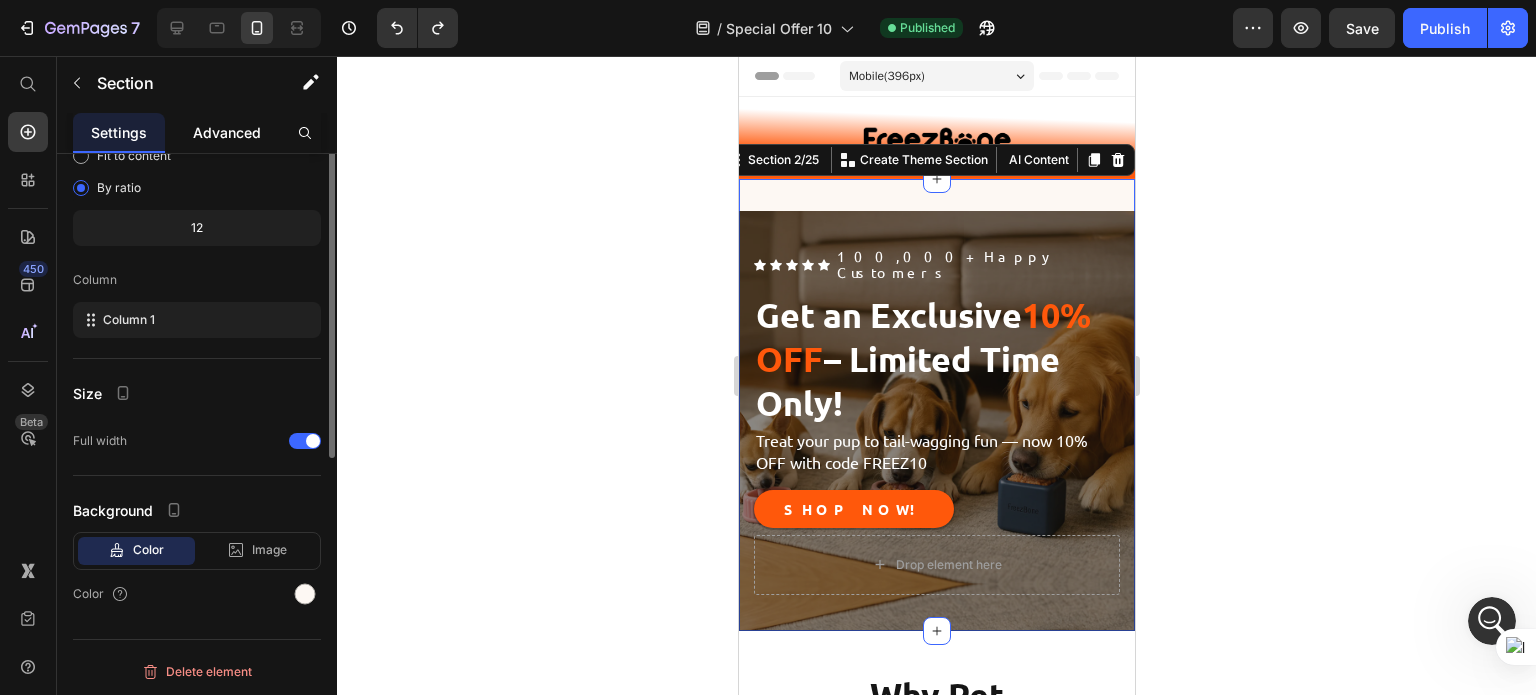 scroll, scrollTop: 0, scrollLeft: 0, axis: both 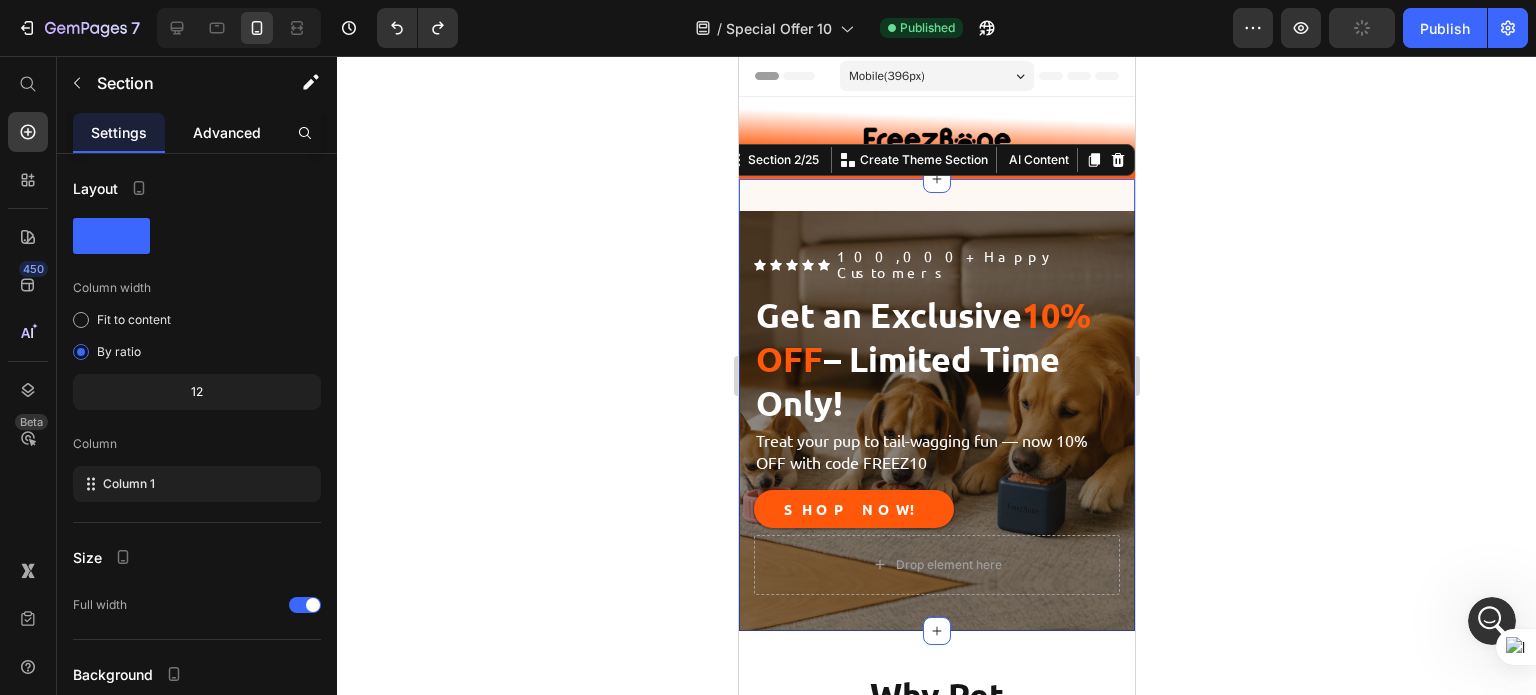 click on "Advanced" 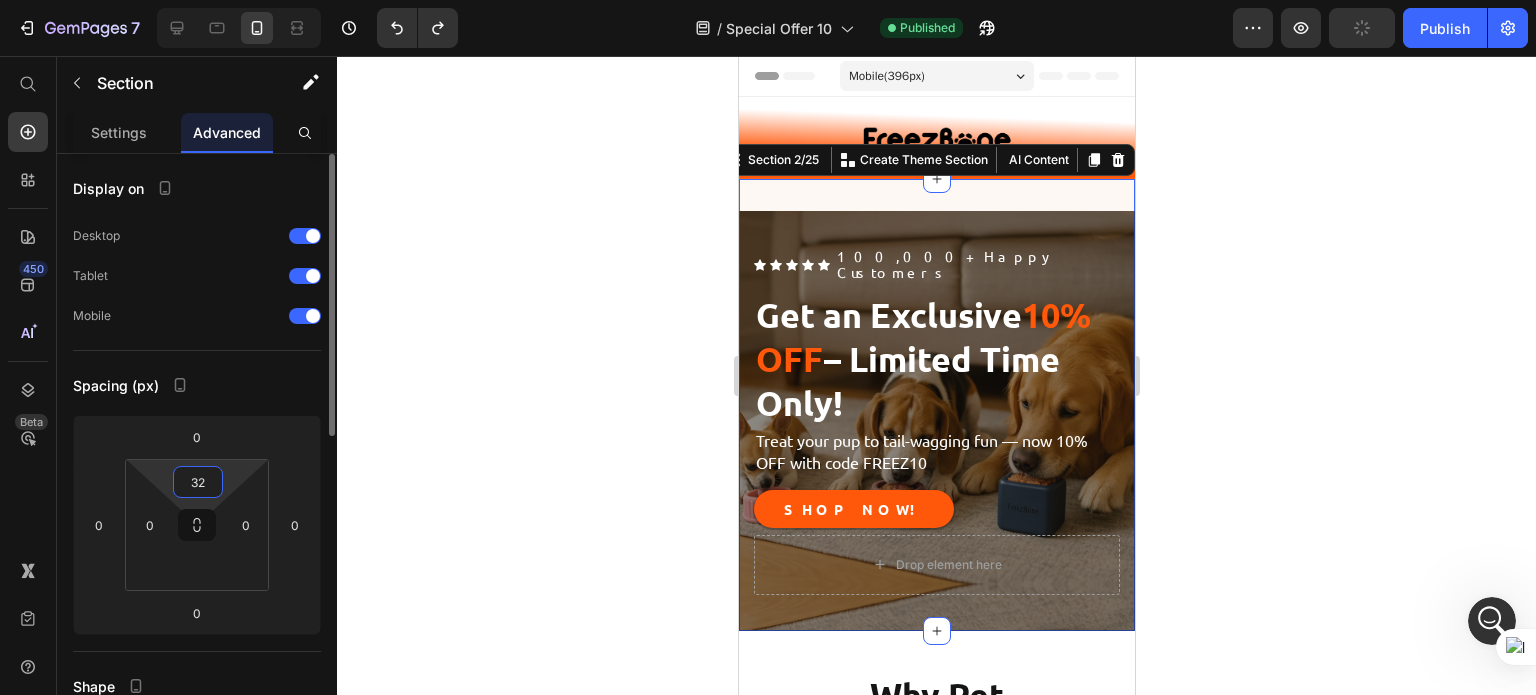 click on "32" at bounding box center (198, 482) 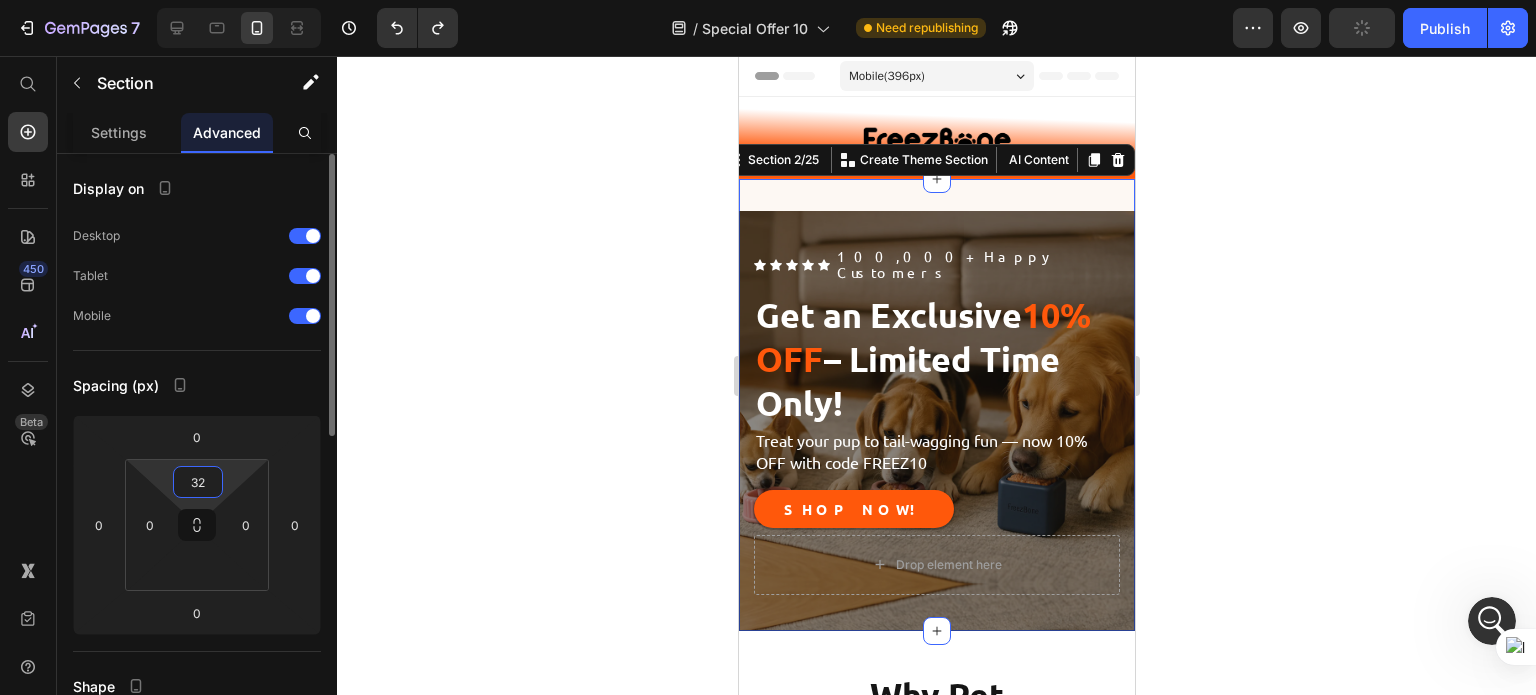 click on "32" at bounding box center (198, 482) 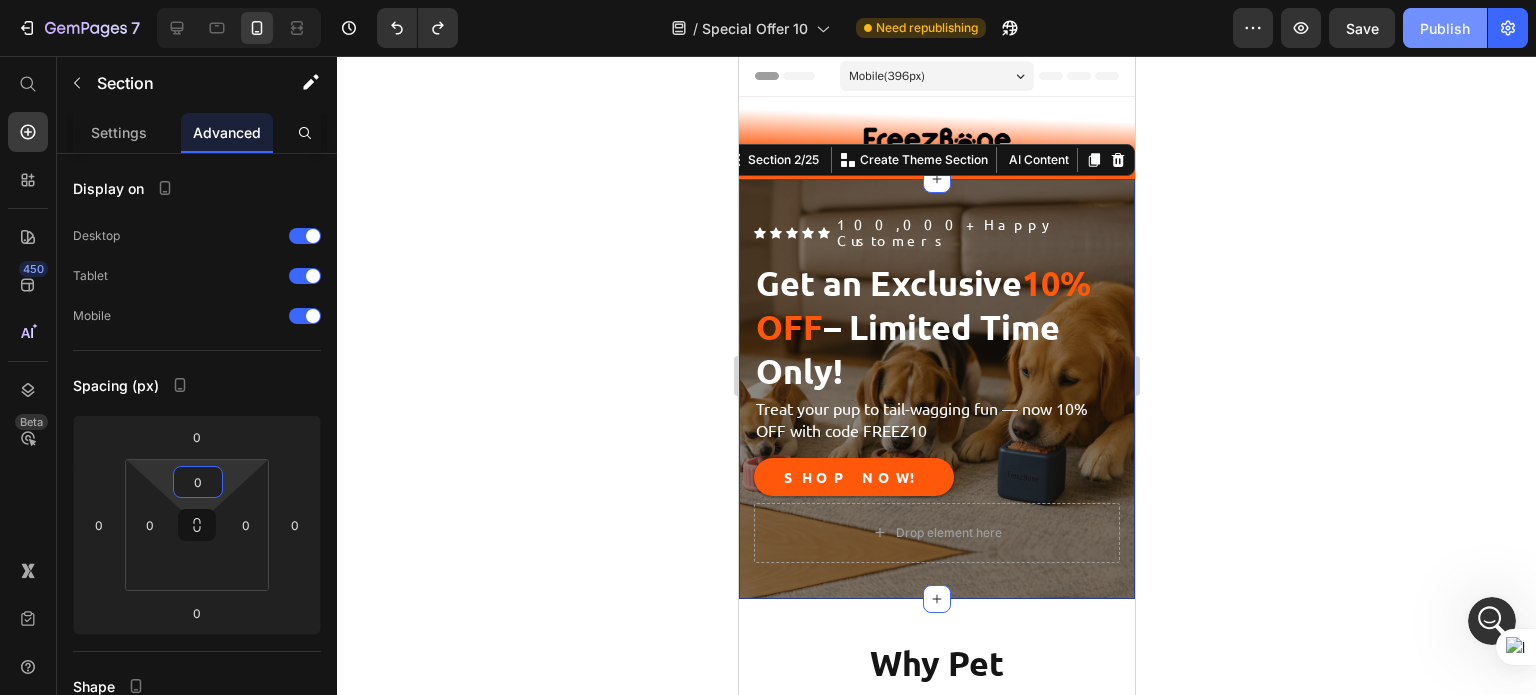 type on "0" 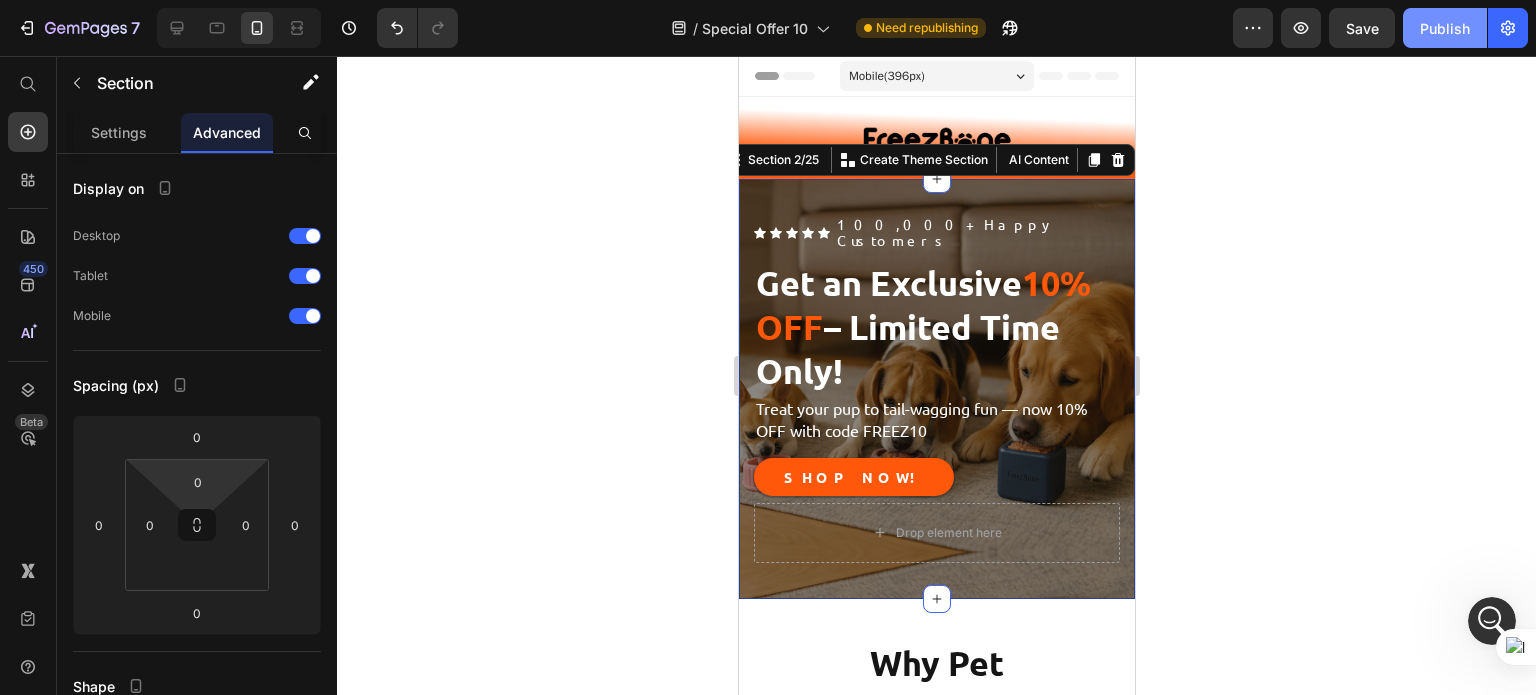 click on "Publish" at bounding box center [1445, 28] 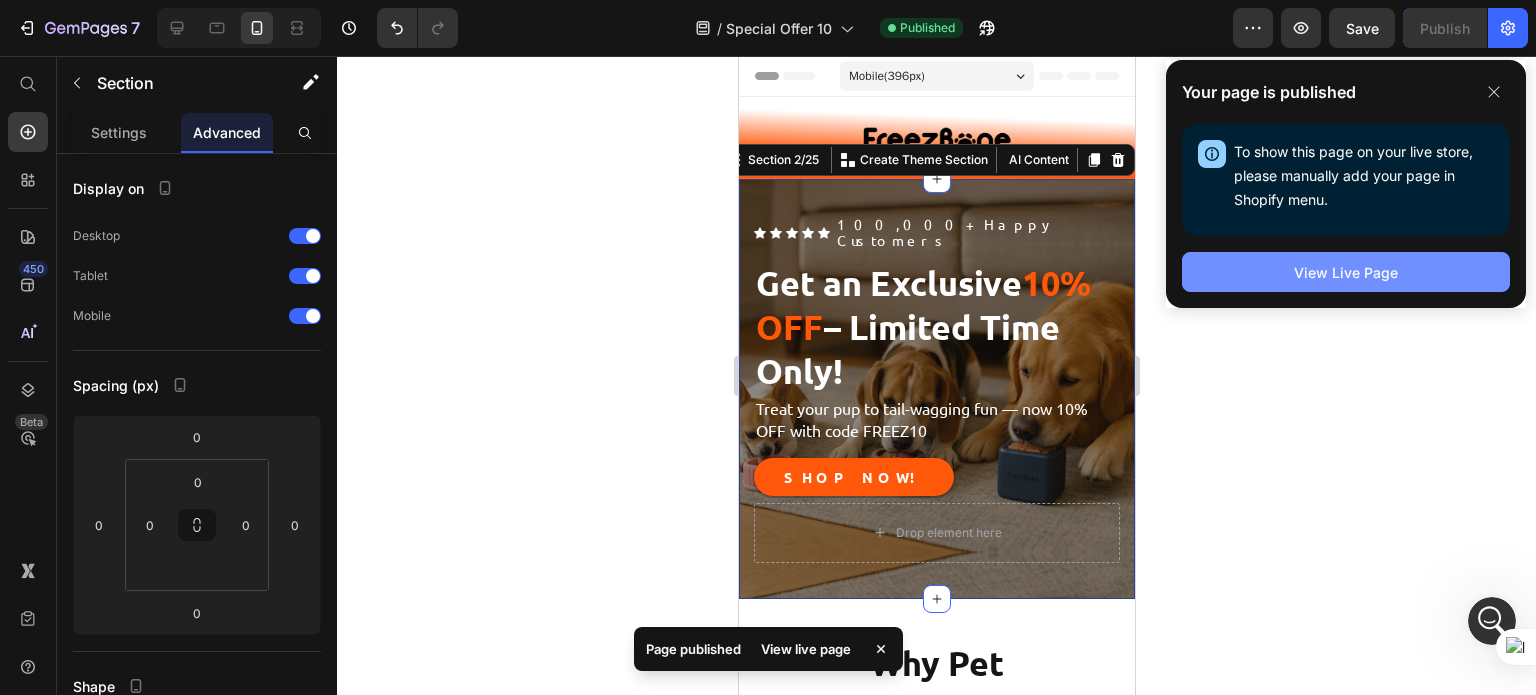 click on "View Live Page" at bounding box center (1346, 272) 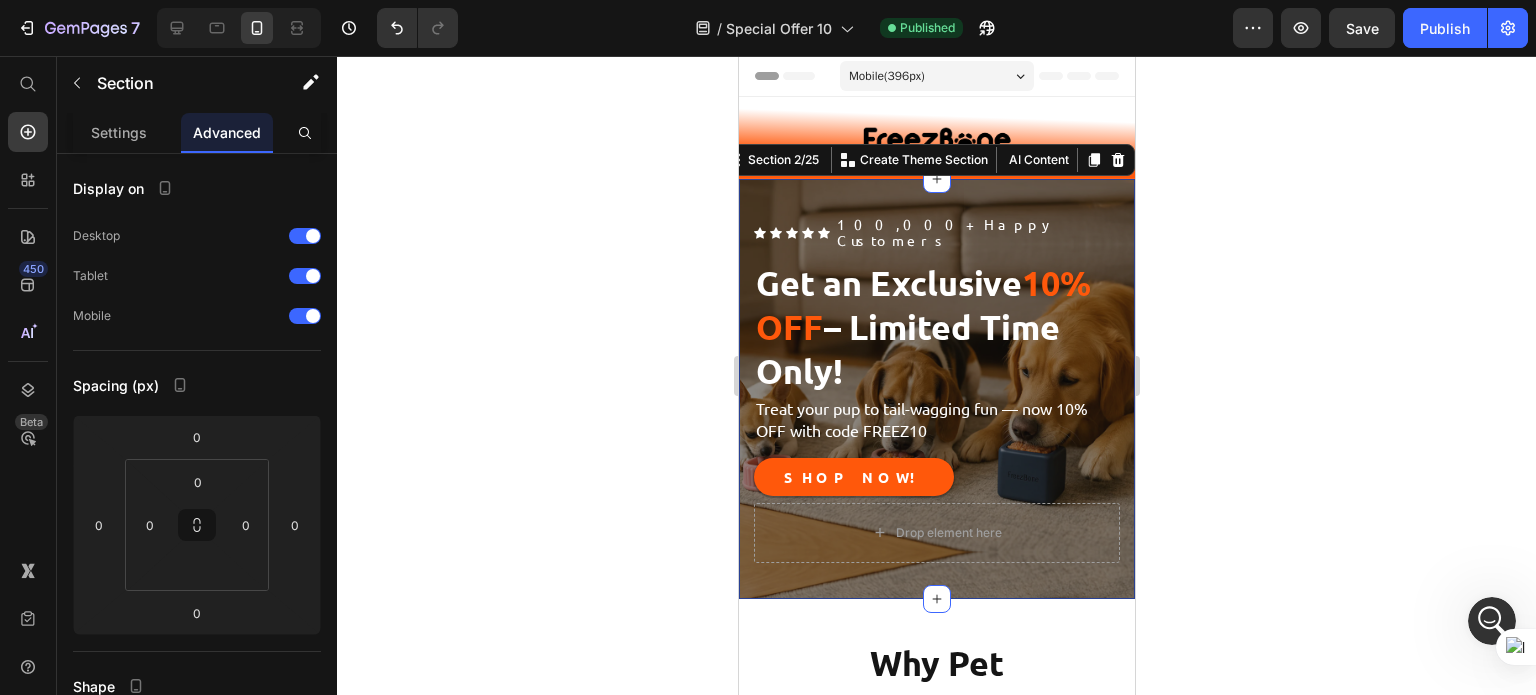 click 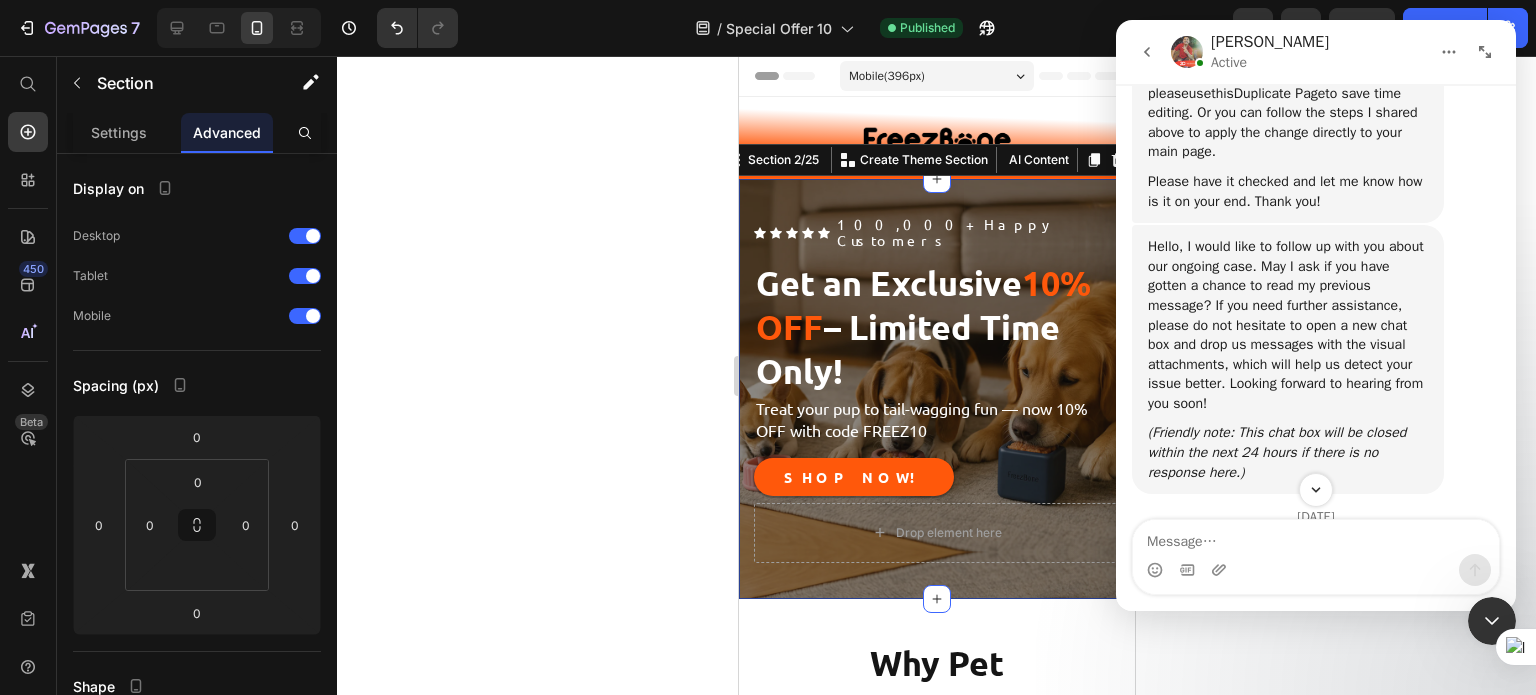 scroll, scrollTop: 3095, scrollLeft: 0, axis: vertical 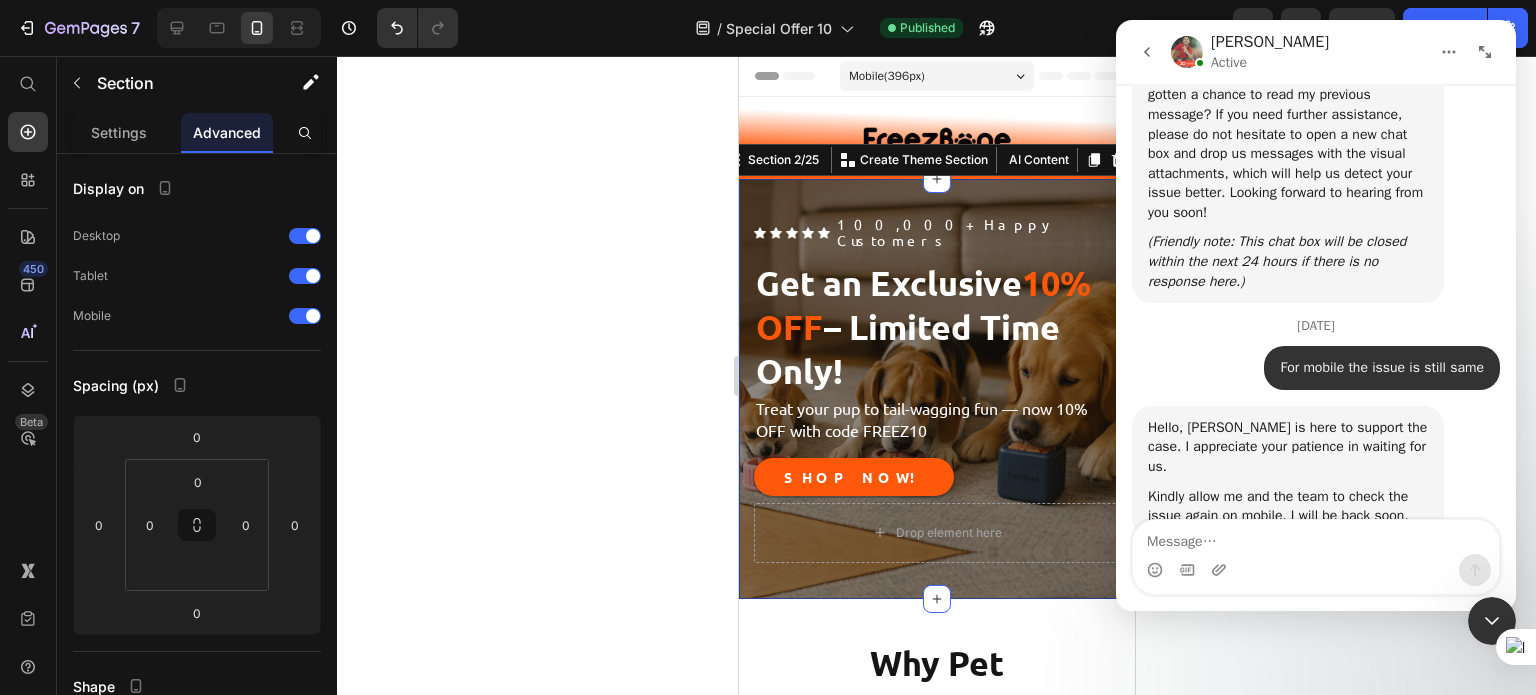click at bounding box center (1492, 621) 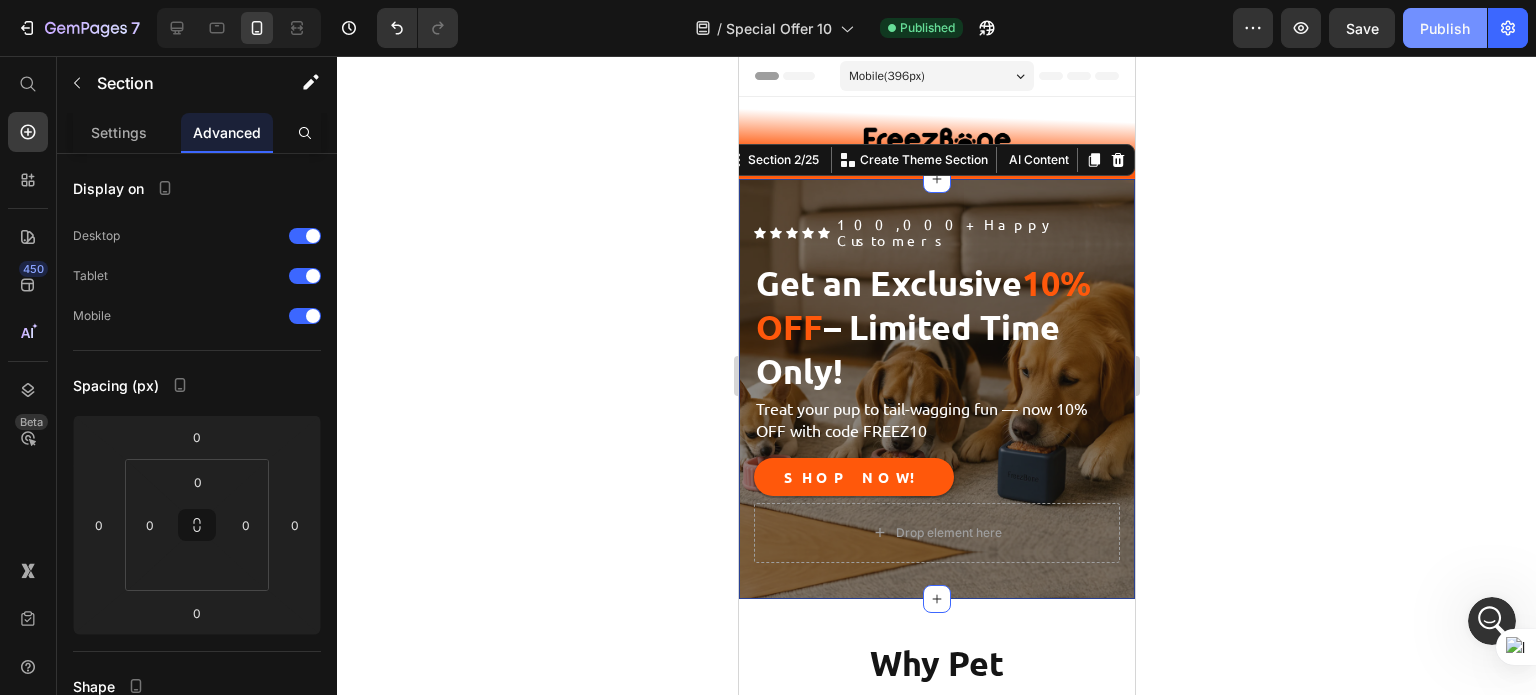 click on "Publish" 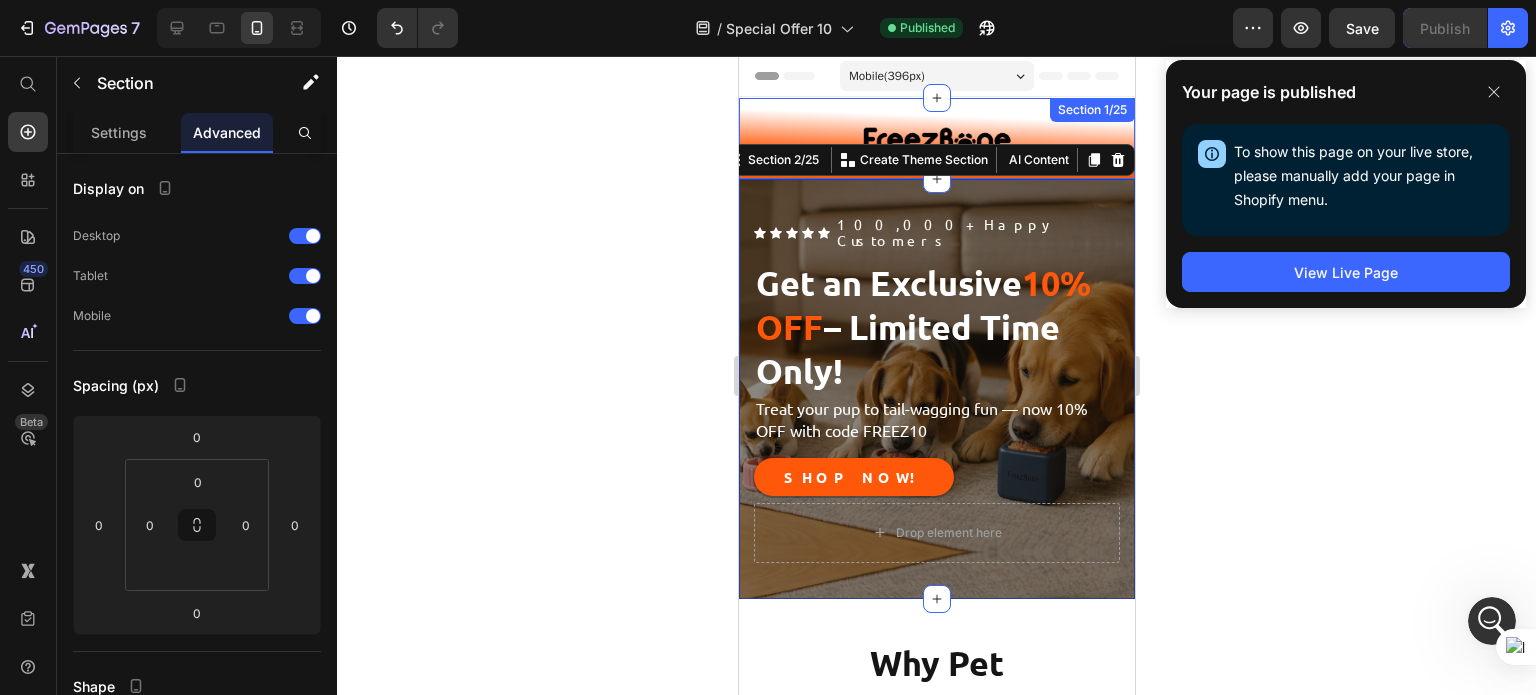 click on "Image Section 1/25" at bounding box center [936, 138] 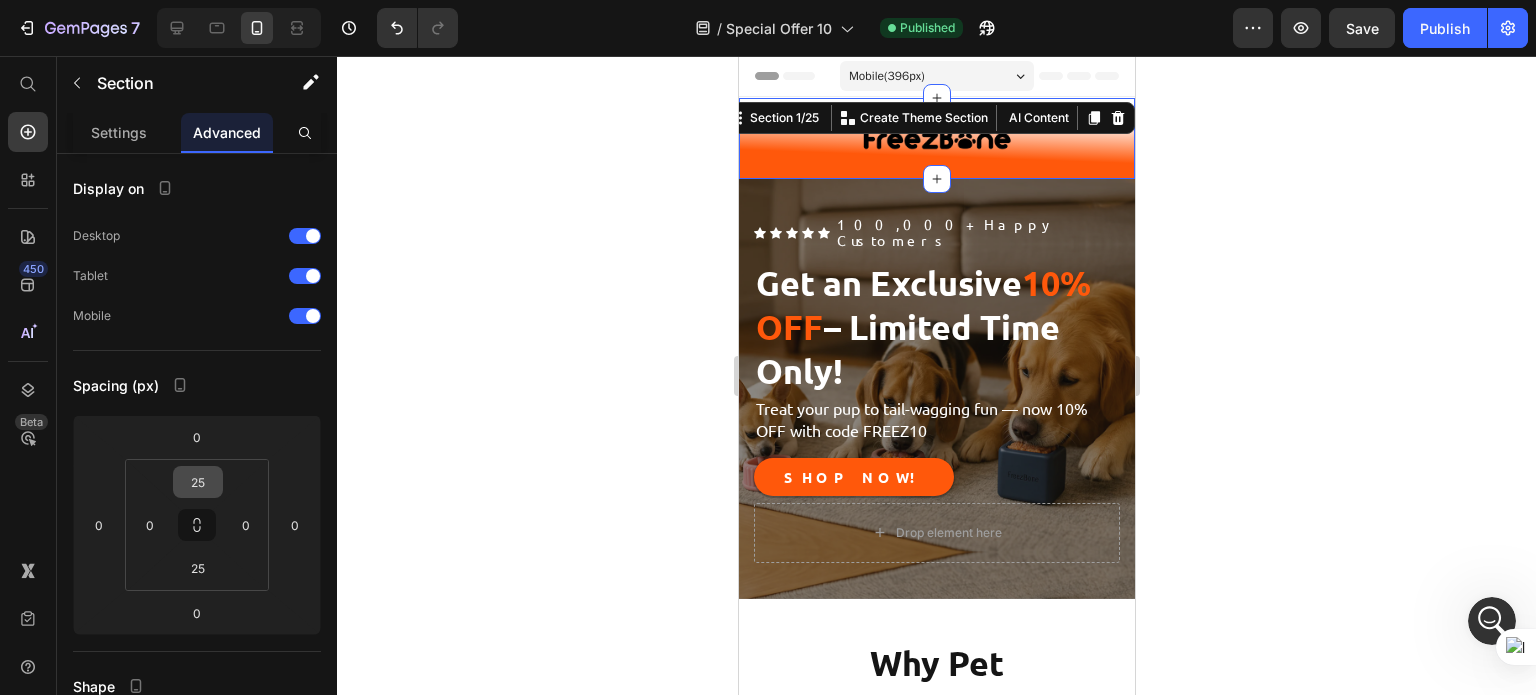 scroll, scrollTop: 712, scrollLeft: 0, axis: vertical 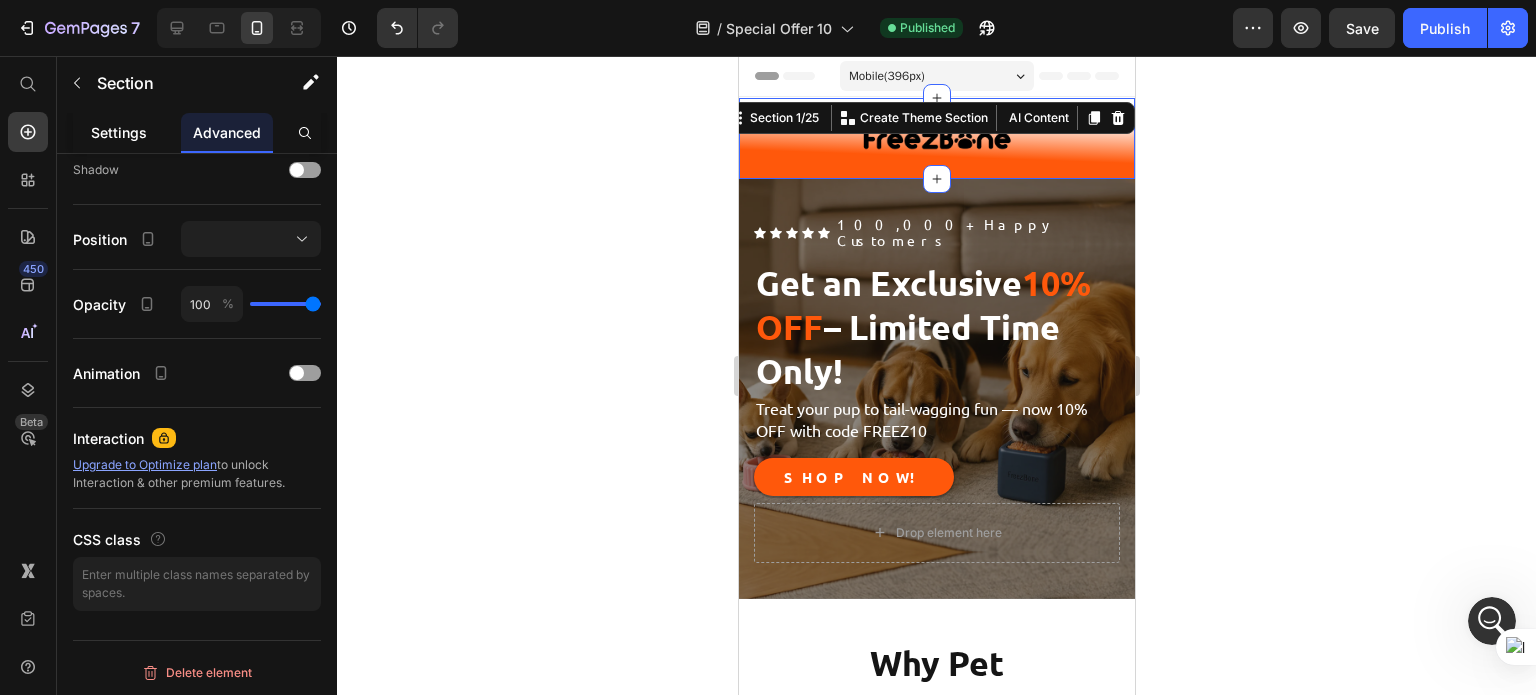 click on "Settings" at bounding box center (119, 132) 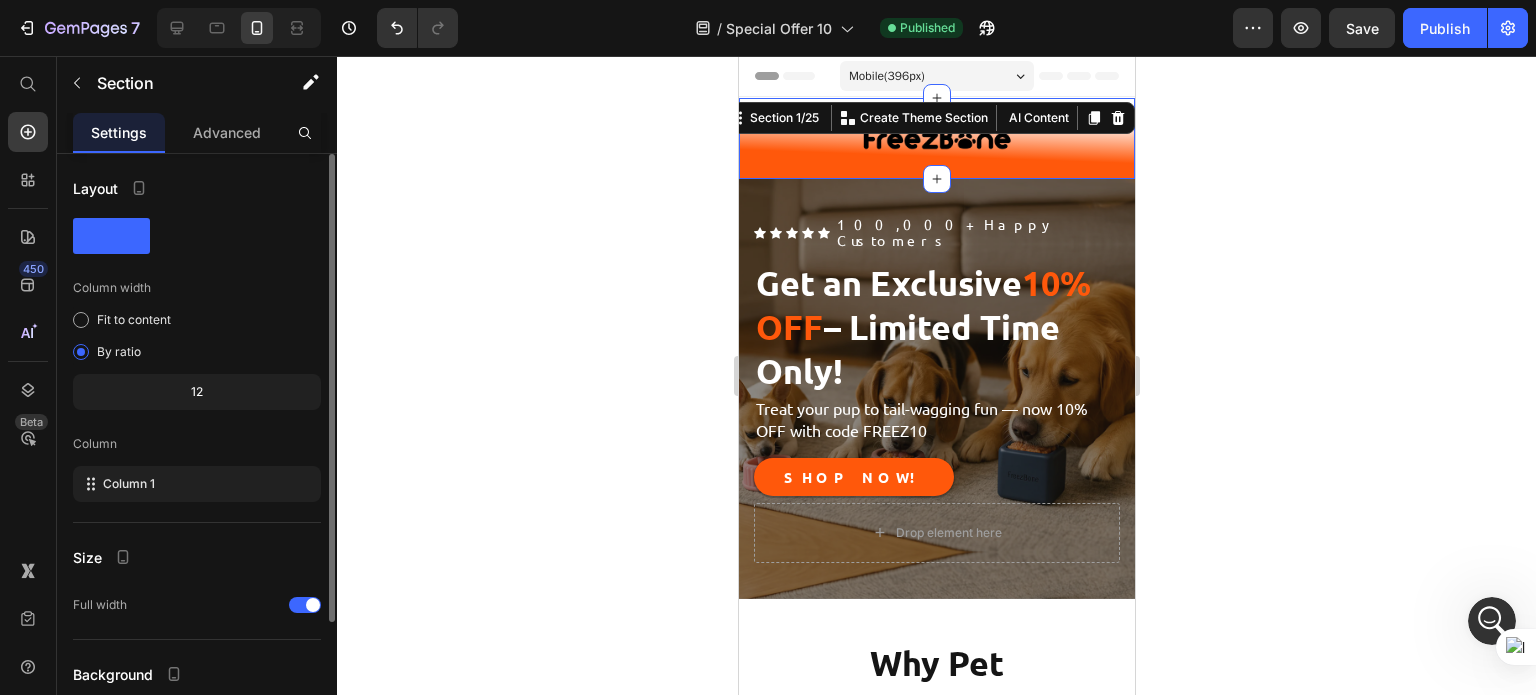 scroll, scrollTop: 164, scrollLeft: 0, axis: vertical 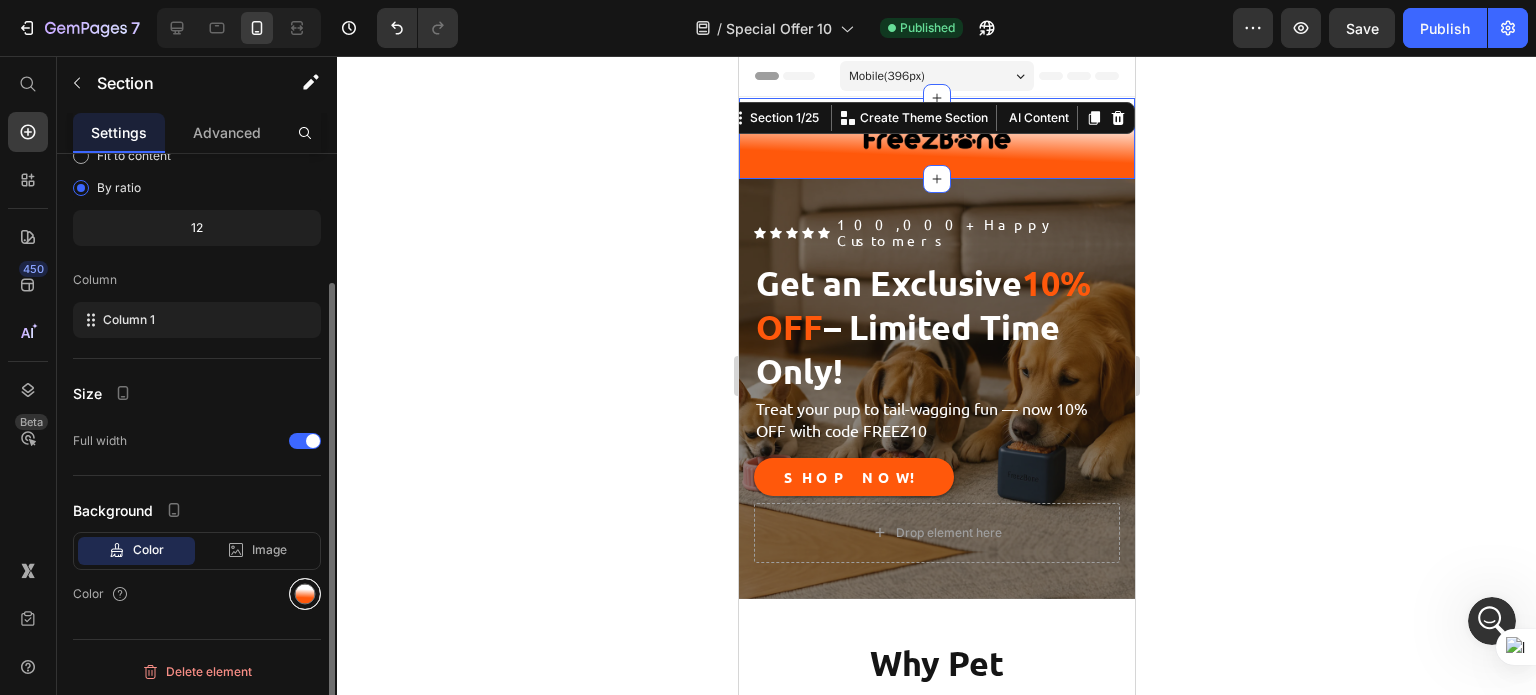 click at bounding box center (305, 594) 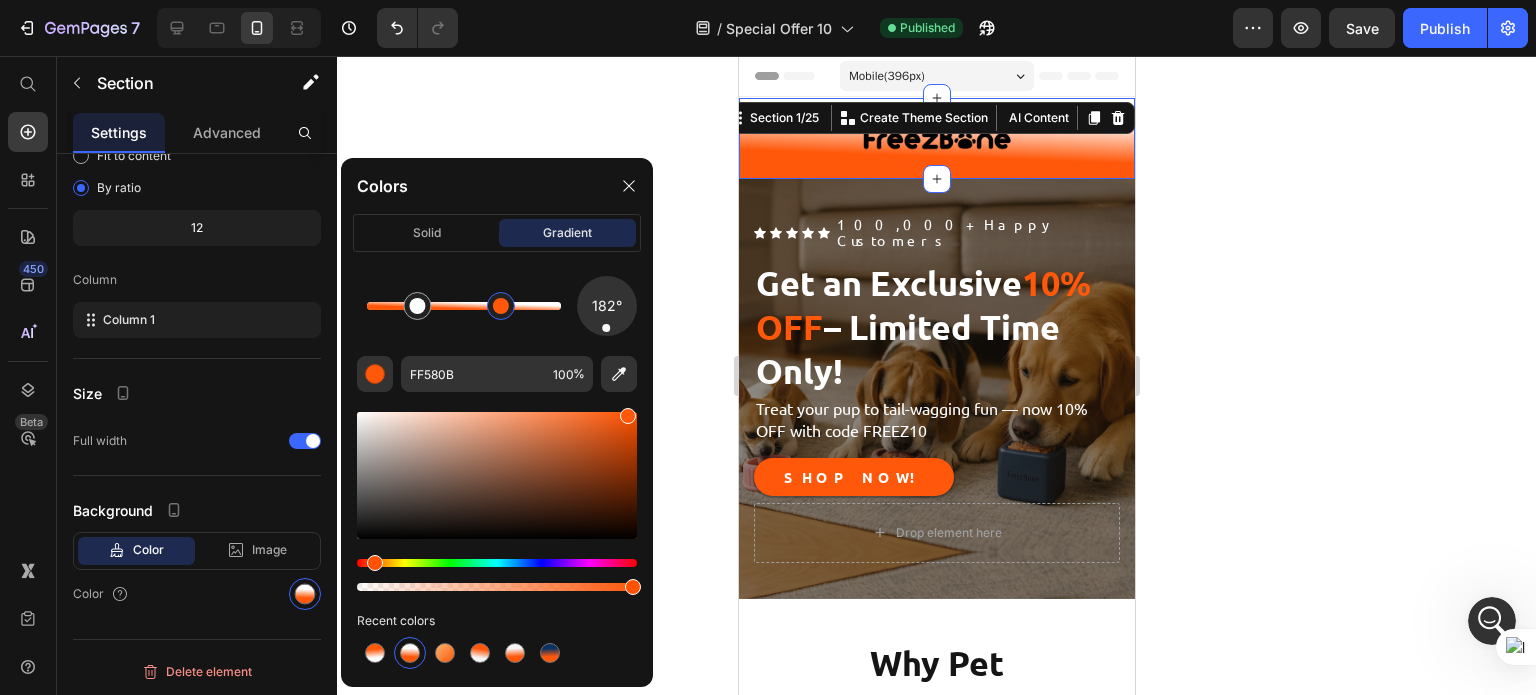 click at bounding box center [501, 306] 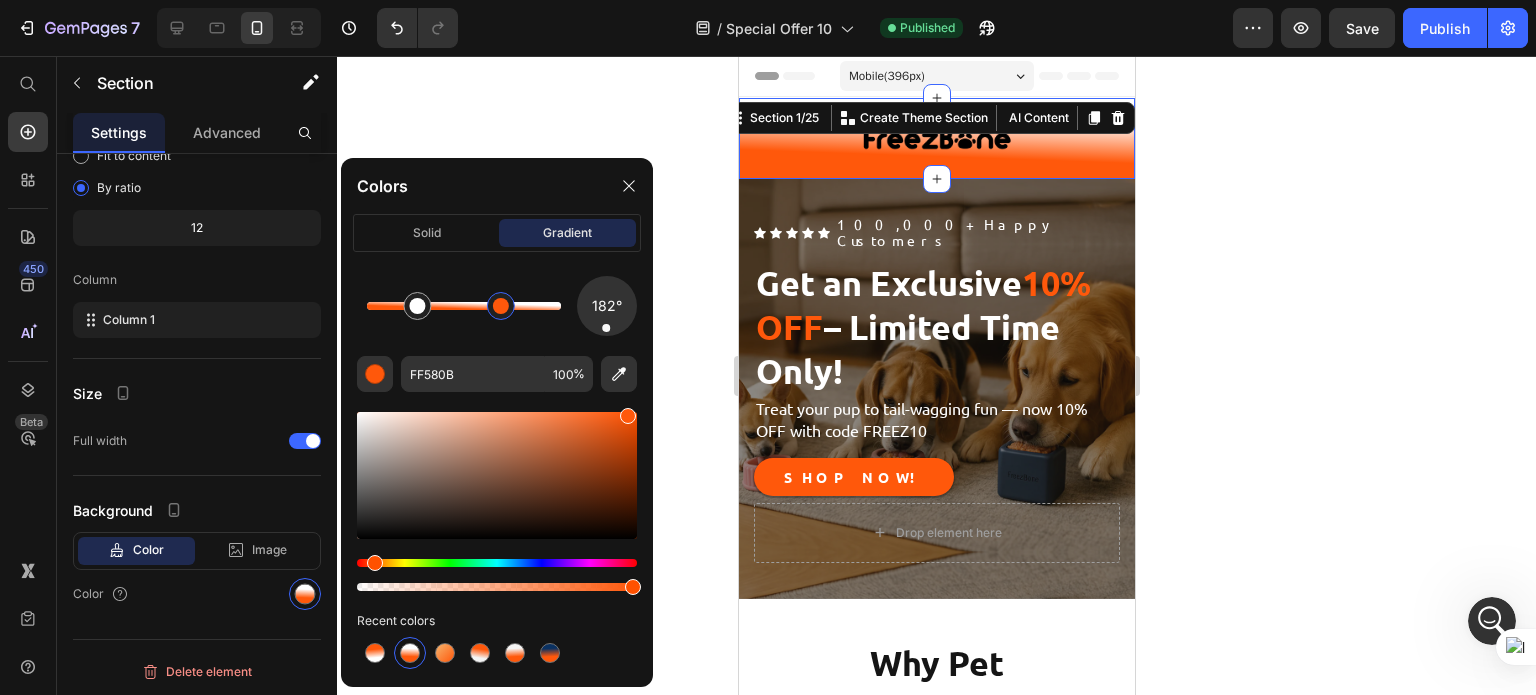 click on "182° FF580B 100 % Recent colors" 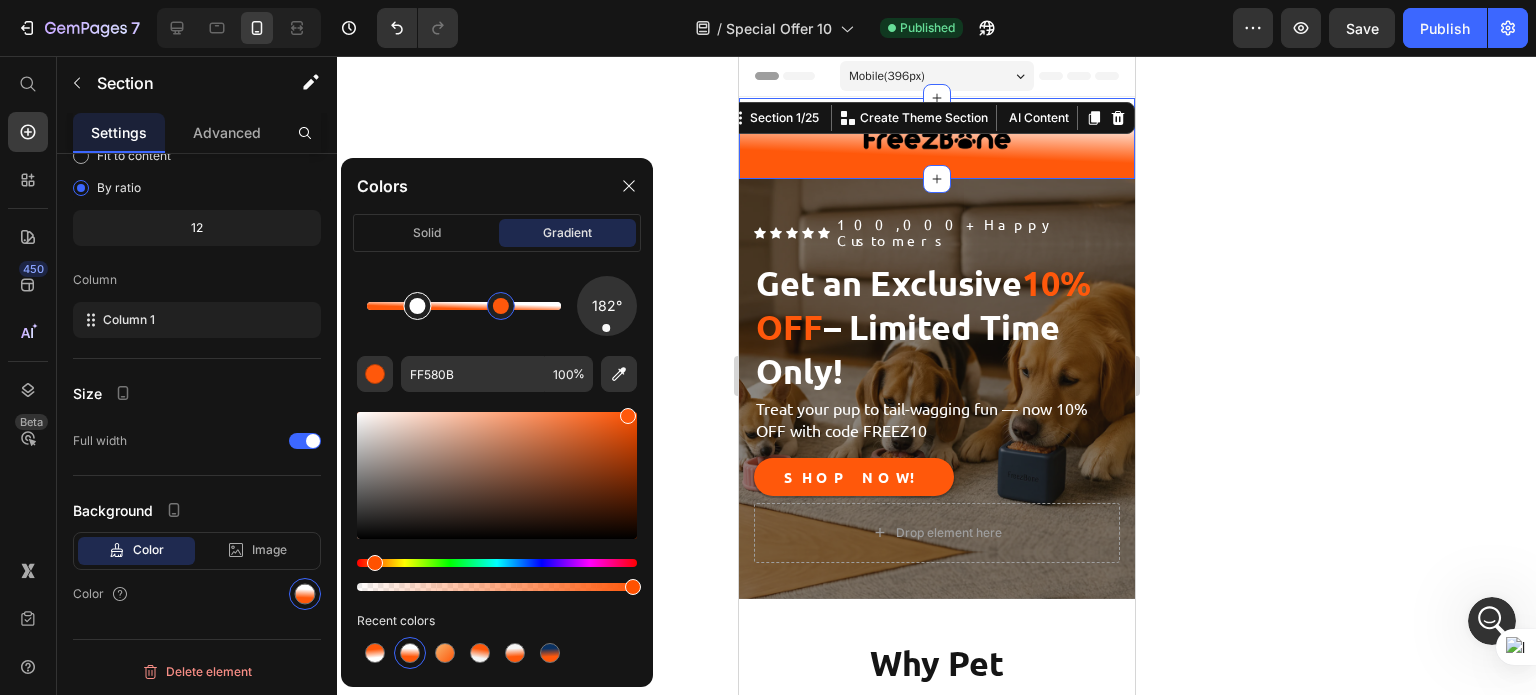 type on "FFFFFF" 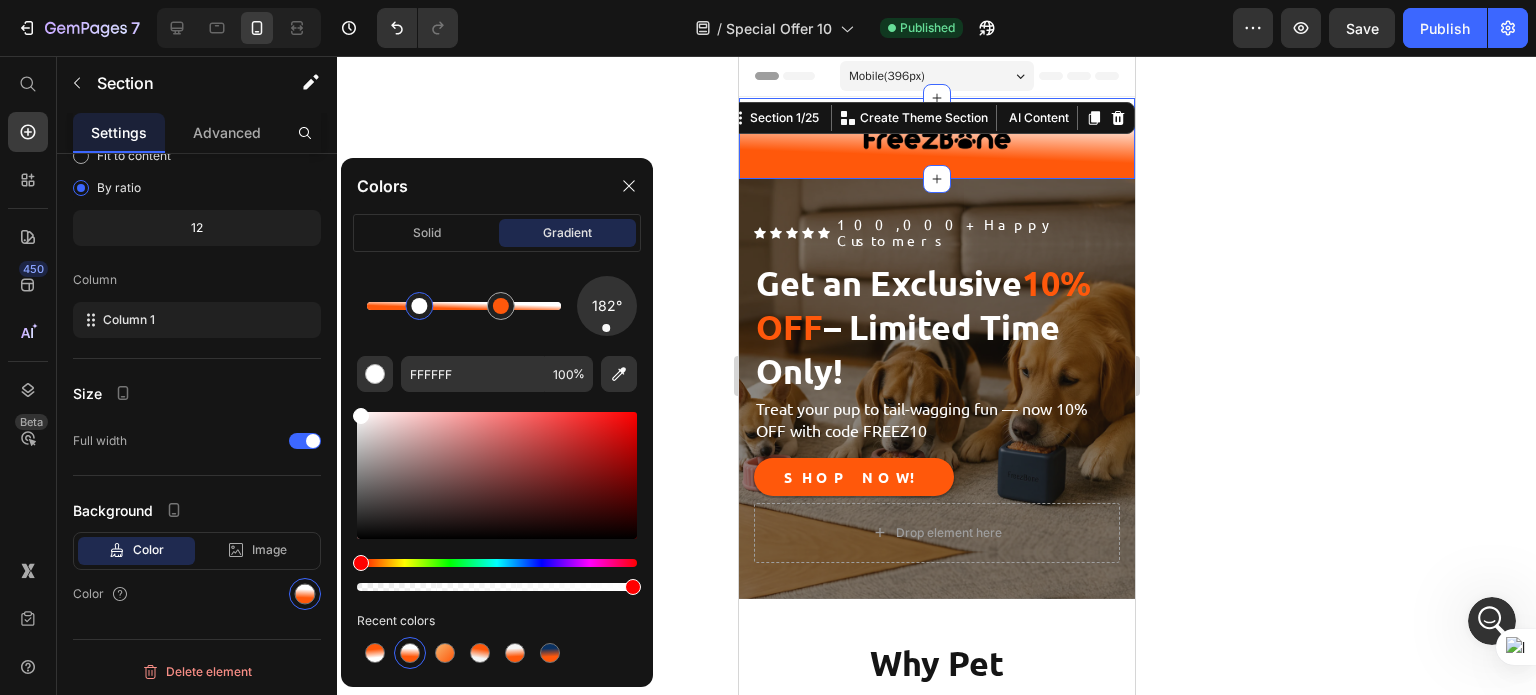 click at bounding box center [419, 306] 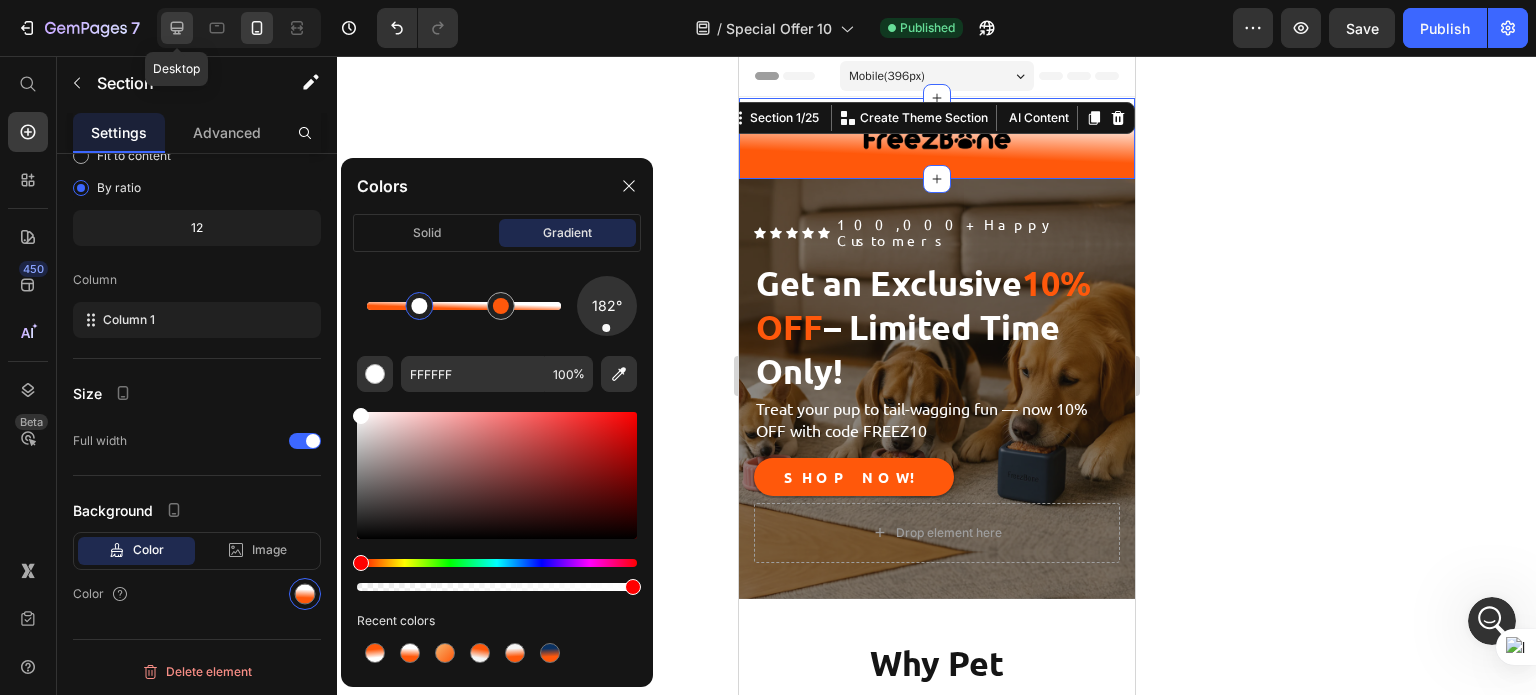 click 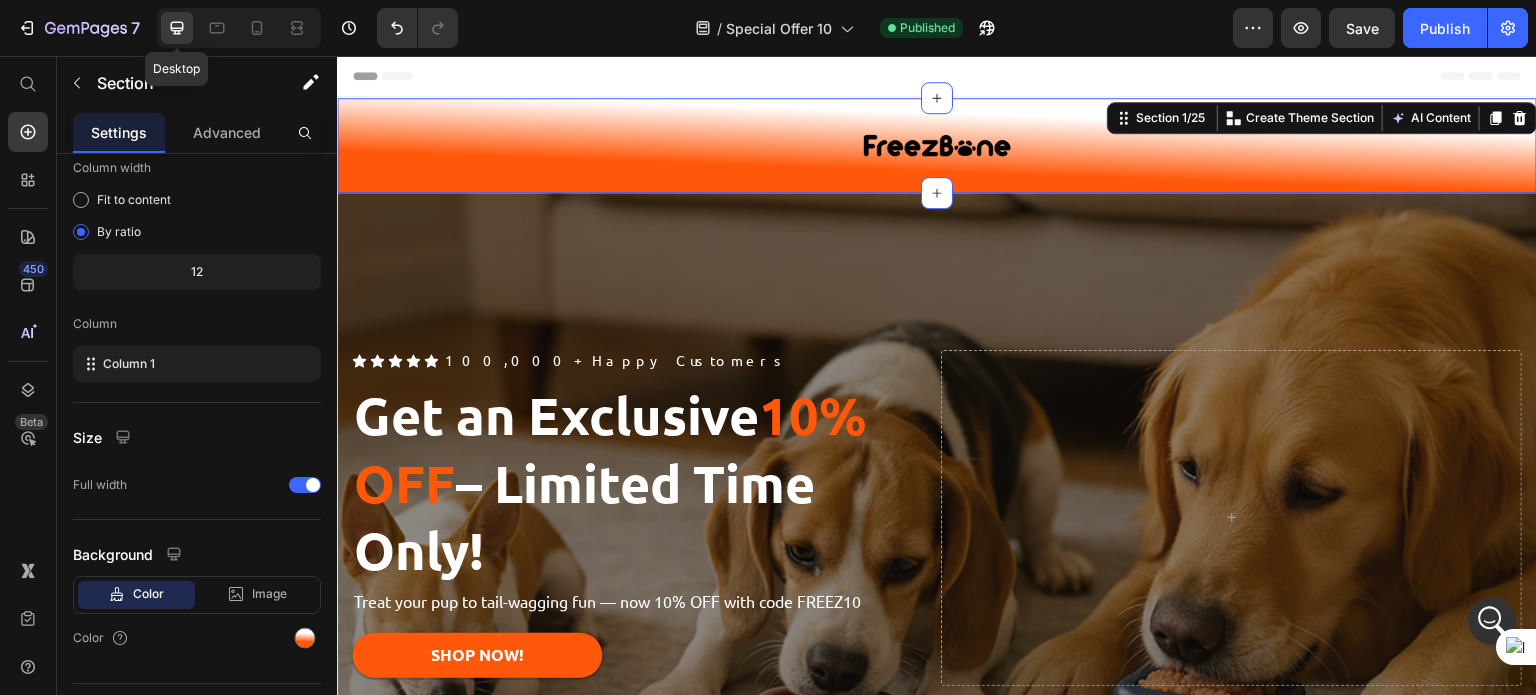 click on "Image Section 1/25   Create Theme Section AI Content Write with GemAI What would you like to describe here? Tone and Voice Persuasive Product Crunchy Feet Bundle Show more Generate" at bounding box center (937, 145) 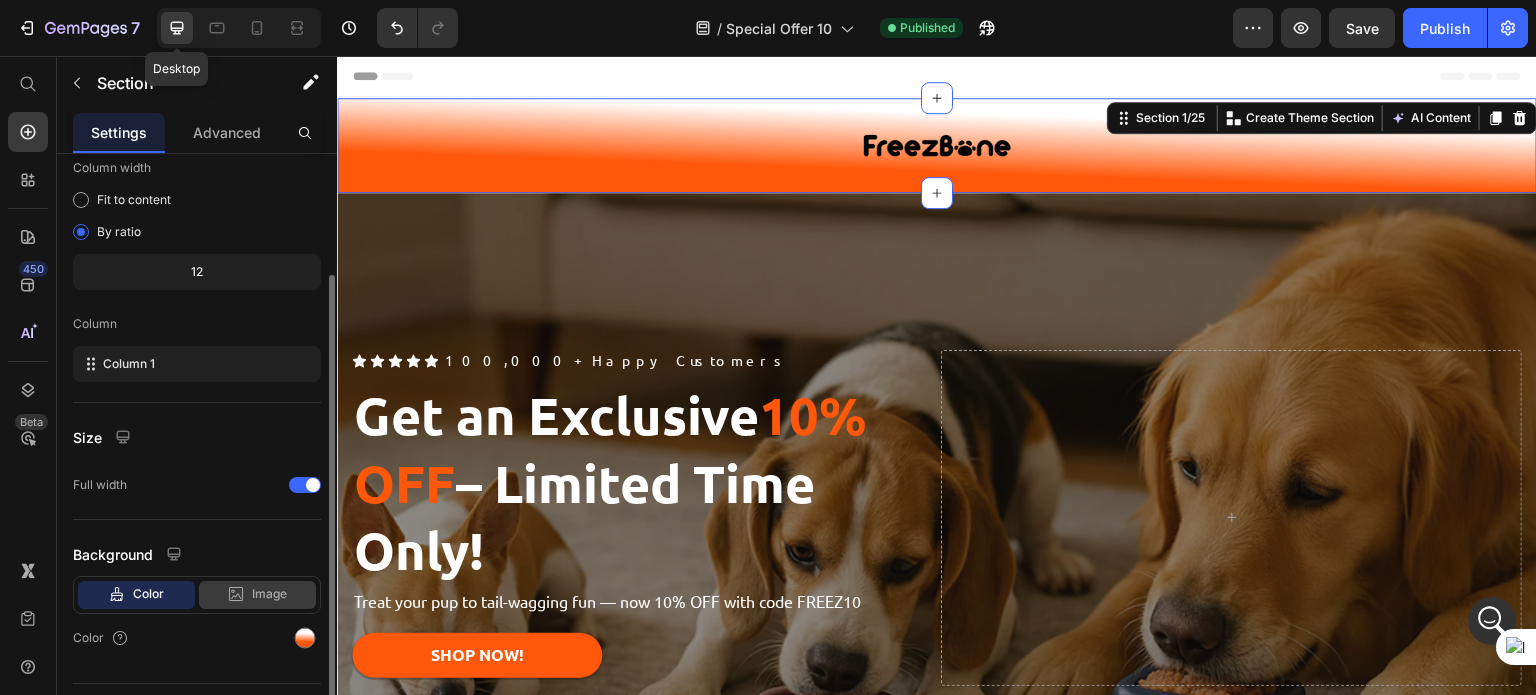 click at bounding box center [305, 638] 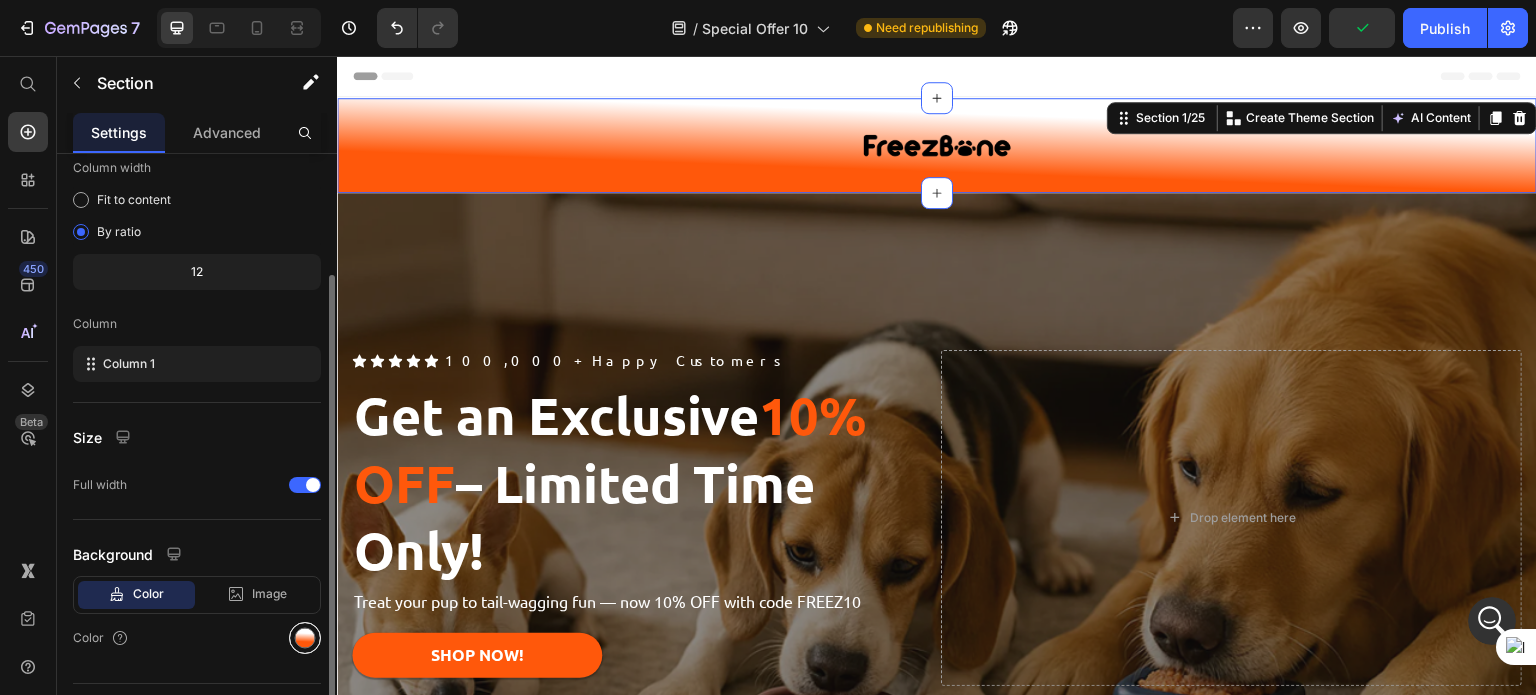 click at bounding box center [305, 638] 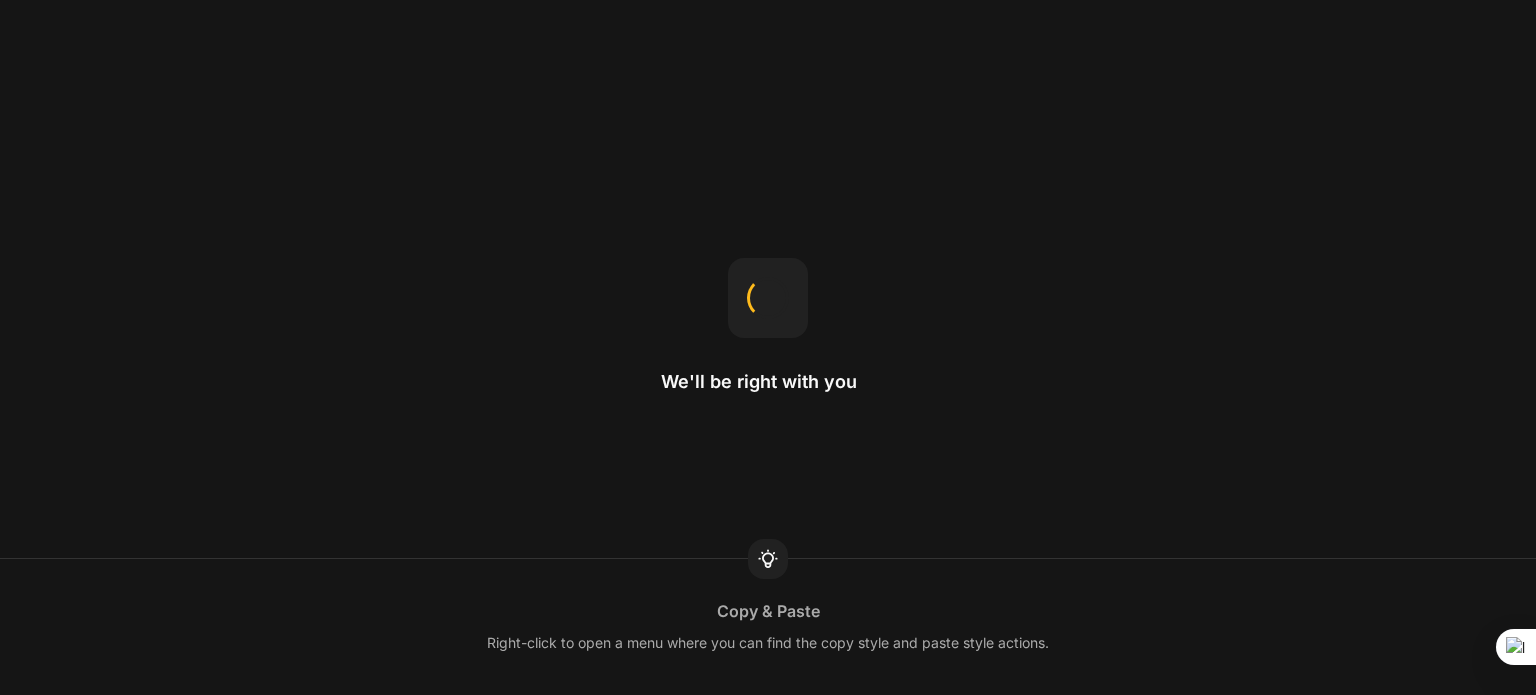scroll, scrollTop: 0, scrollLeft: 0, axis: both 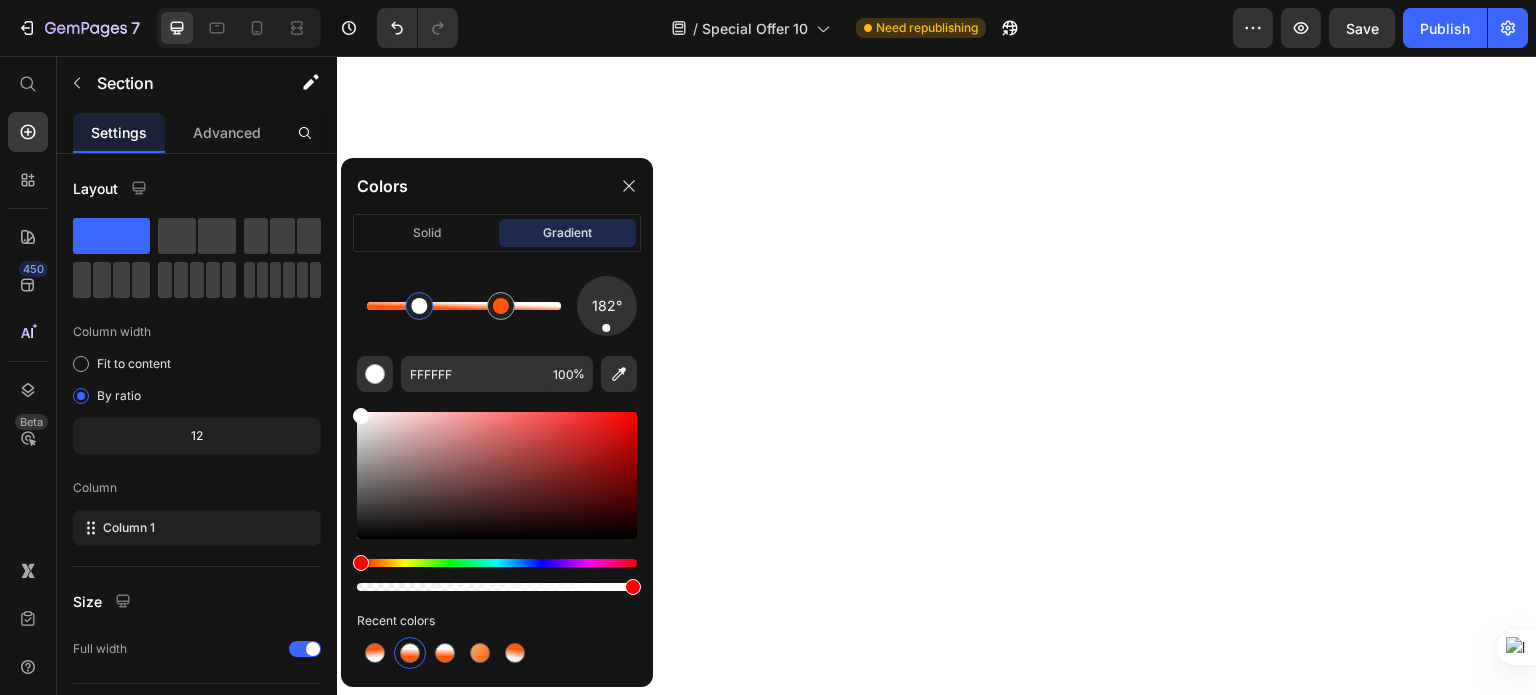 click on "Color" at bounding box center (197, 802) 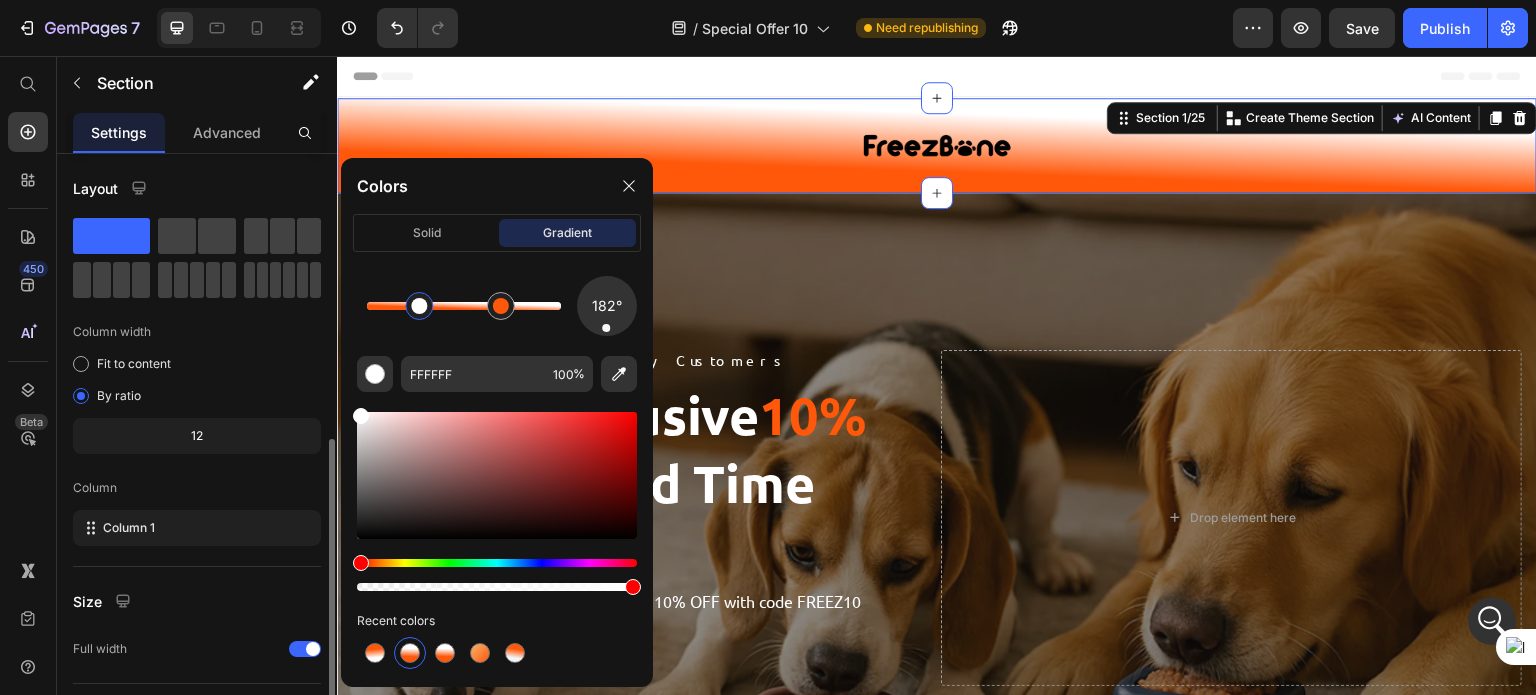 scroll, scrollTop: 0, scrollLeft: 0, axis: both 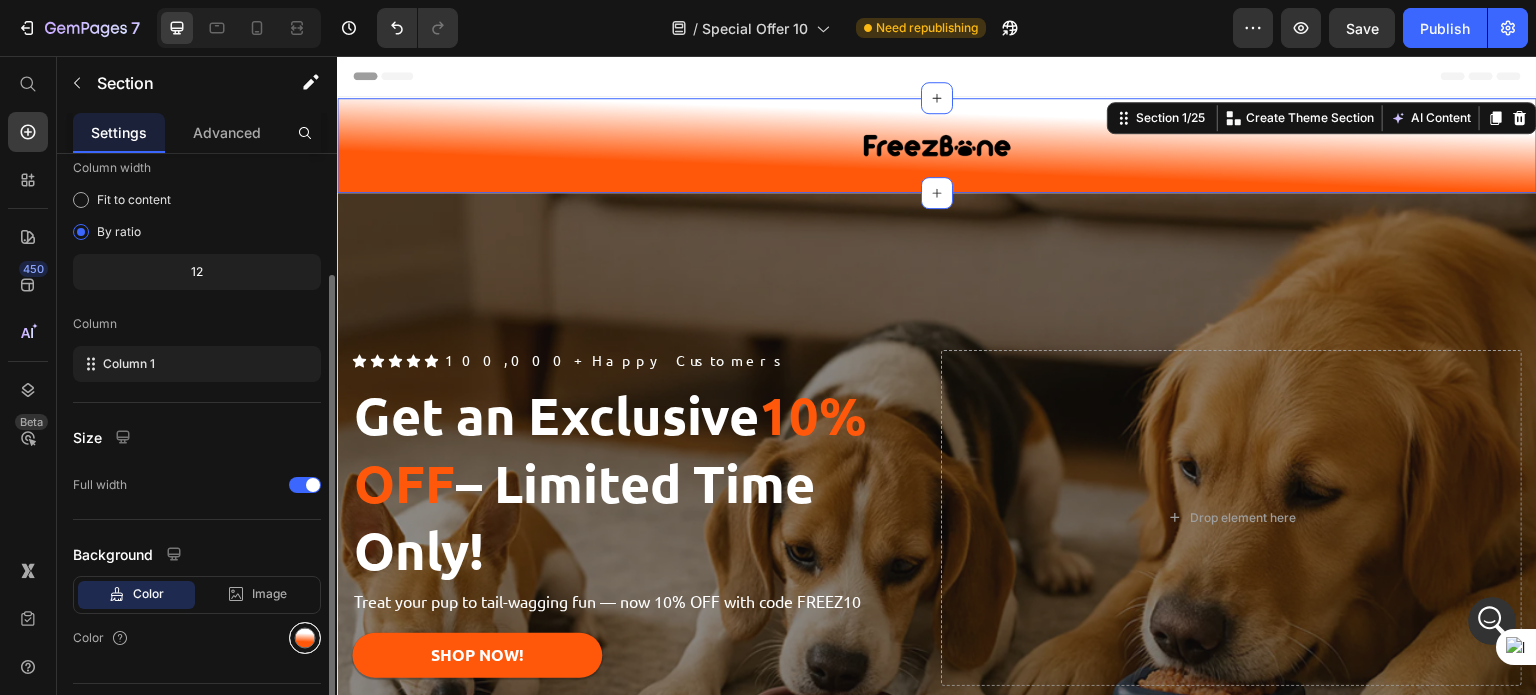 click at bounding box center (305, 638) 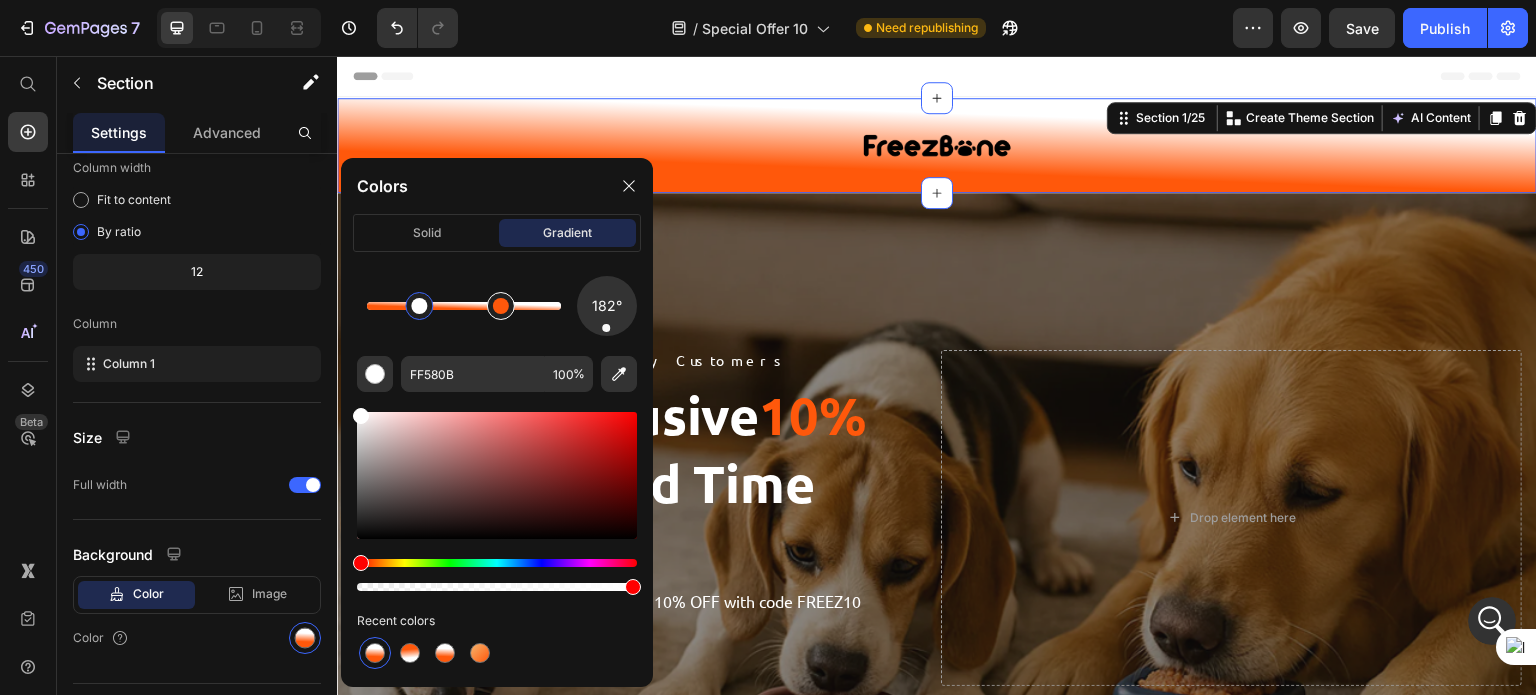 click at bounding box center (501, 306) 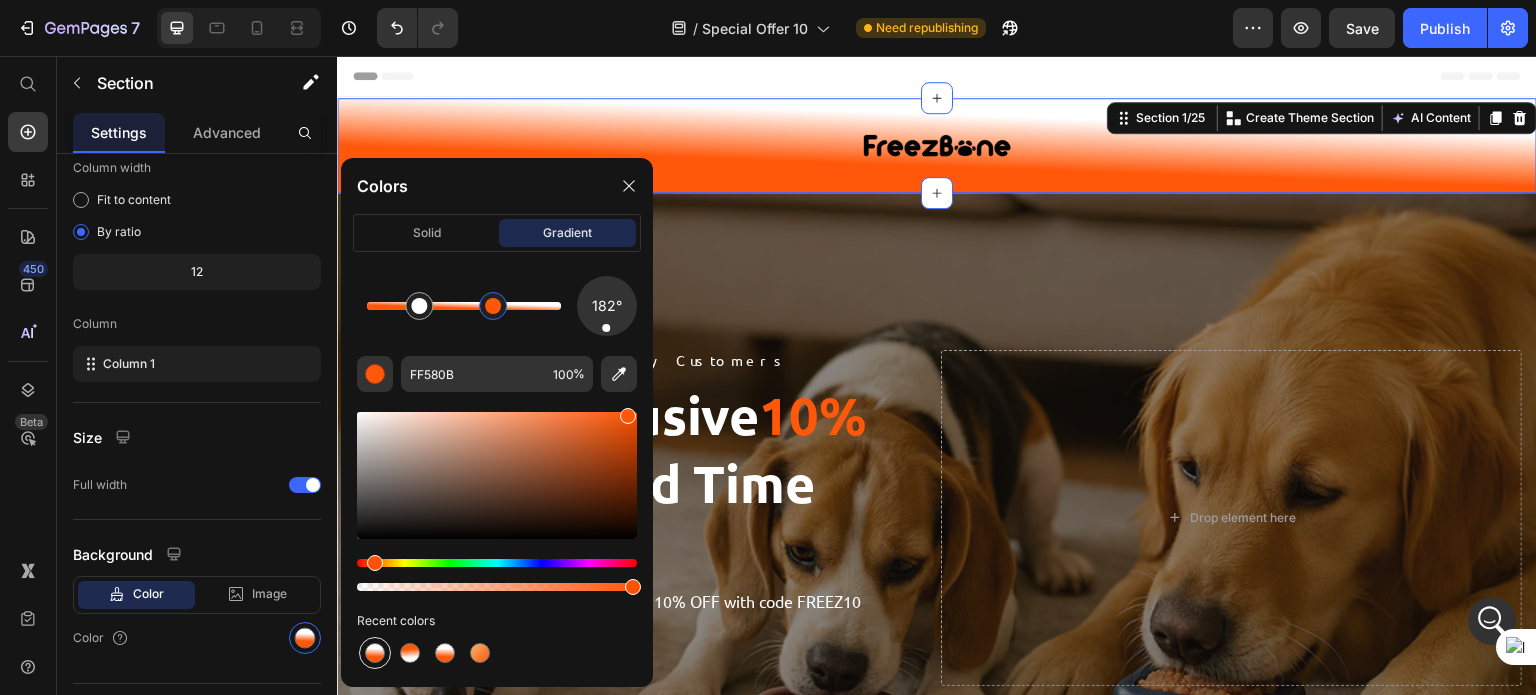 click at bounding box center (375, 653) 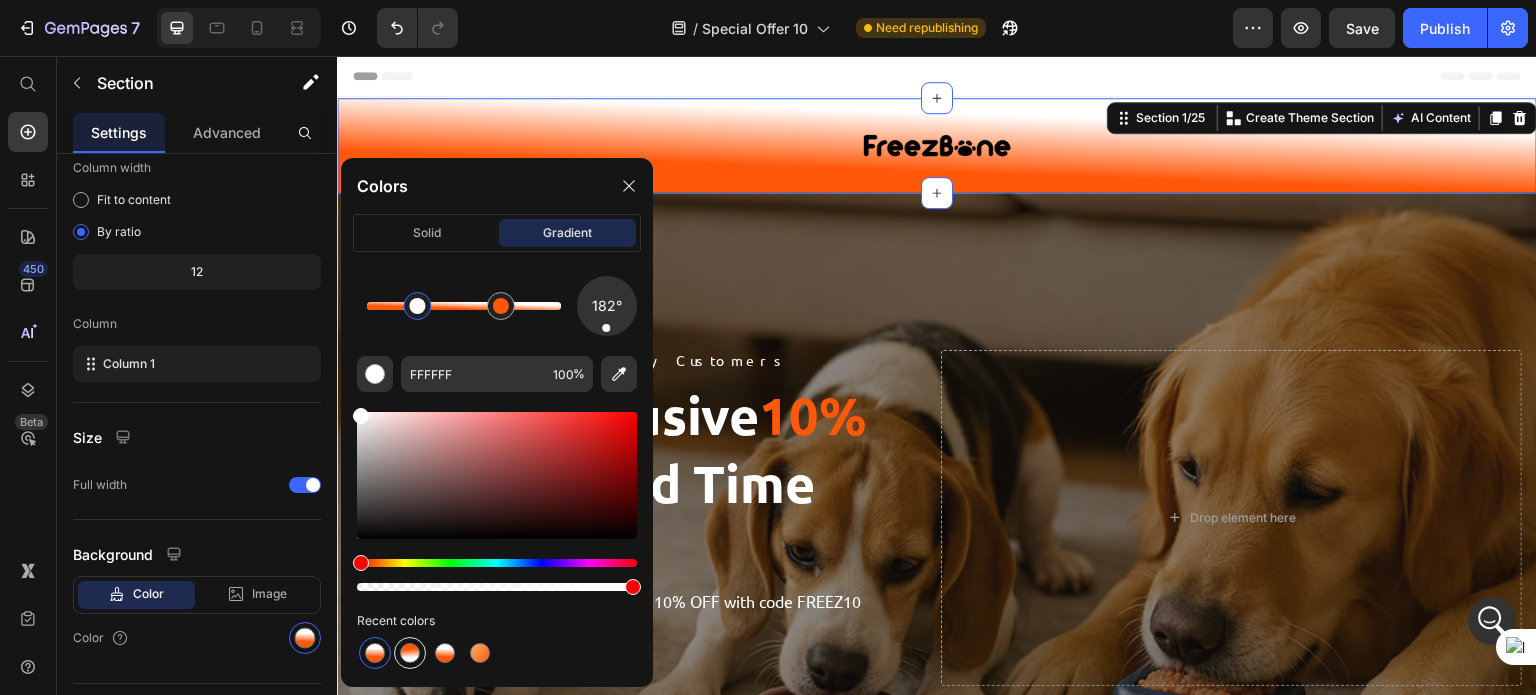 click at bounding box center (410, 653) 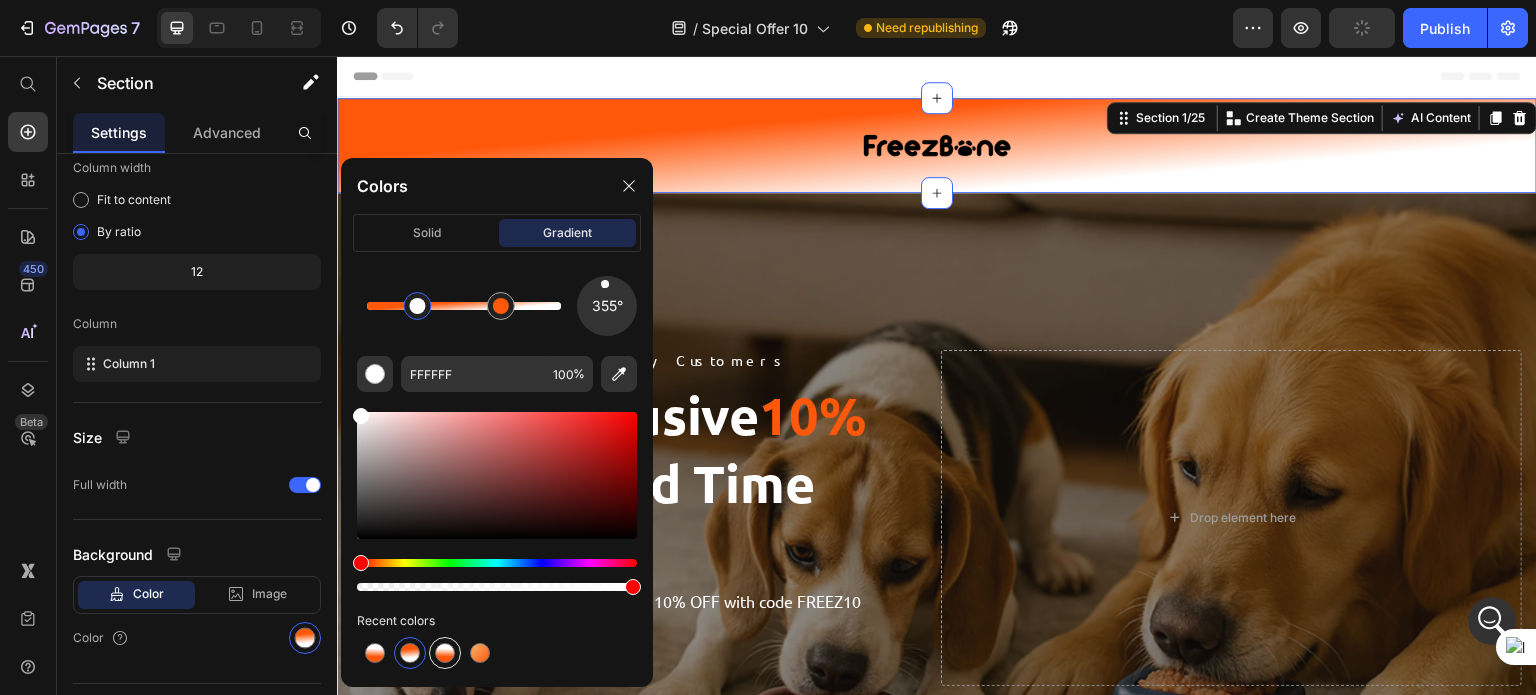 click at bounding box center (445, 653) 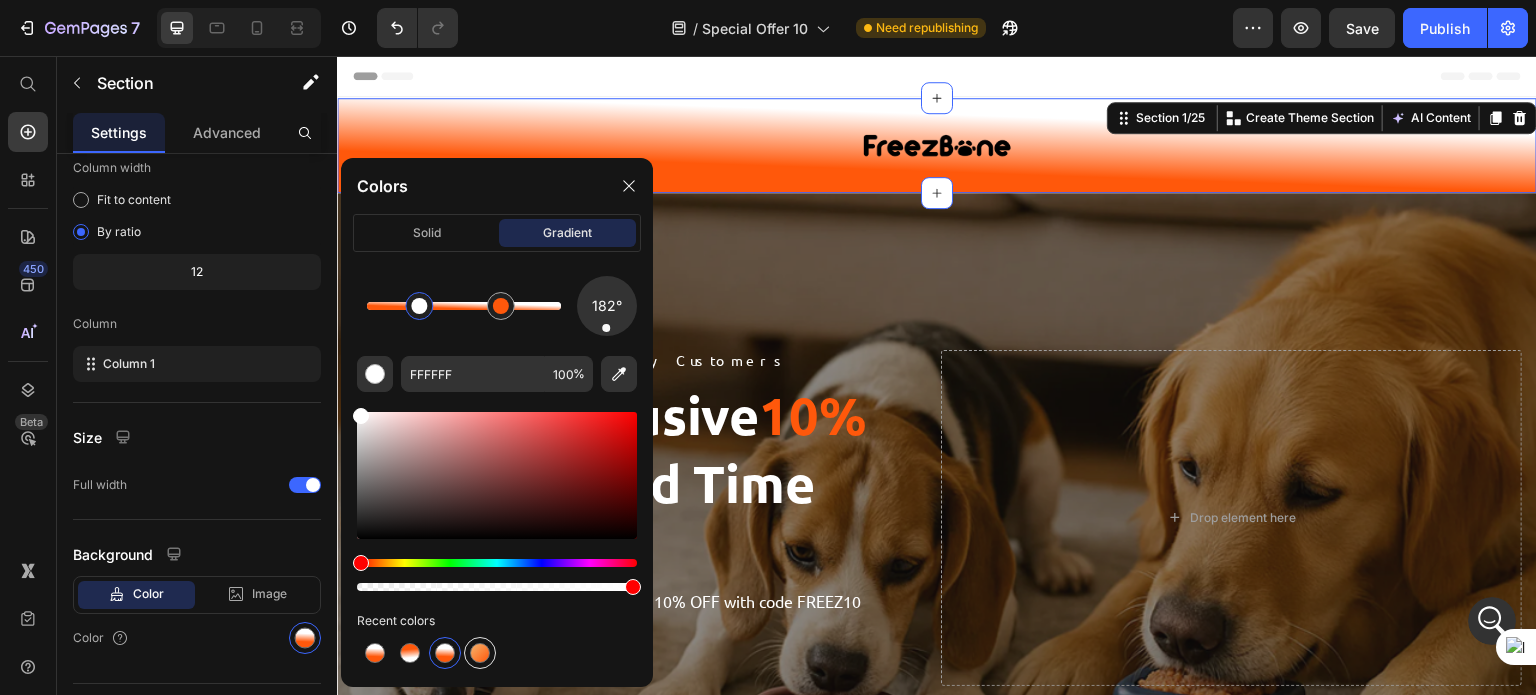 click at bounding box center (480, 653) 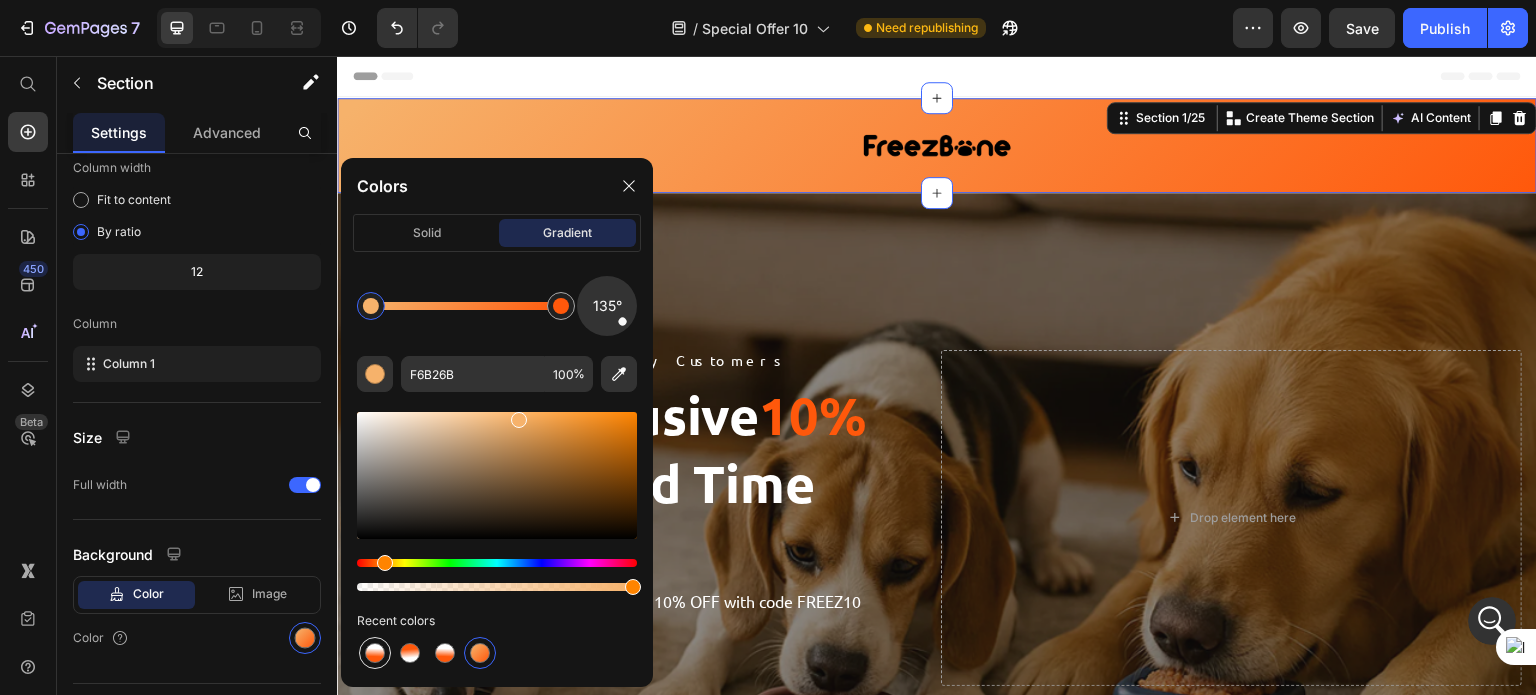 click at bounding box center [375, 653] 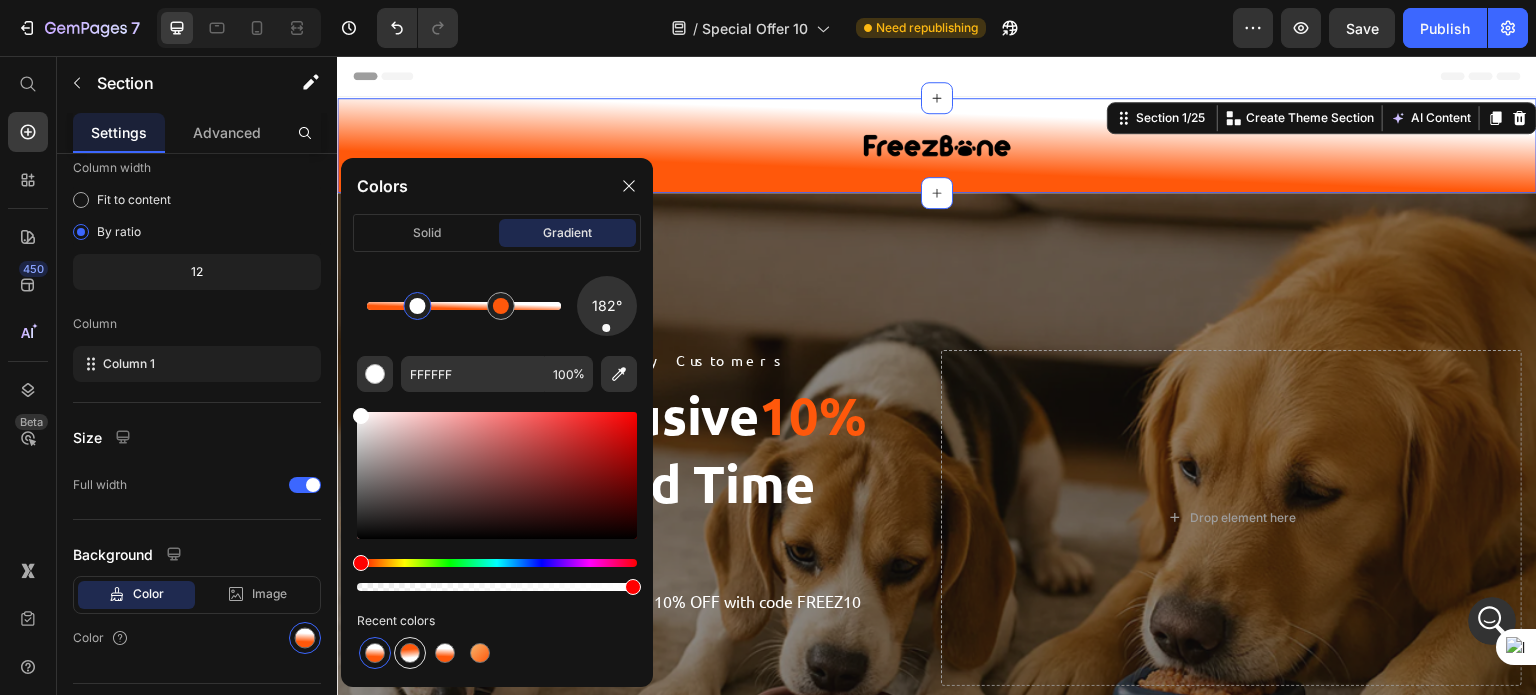 click at bounding box center (410, 653) 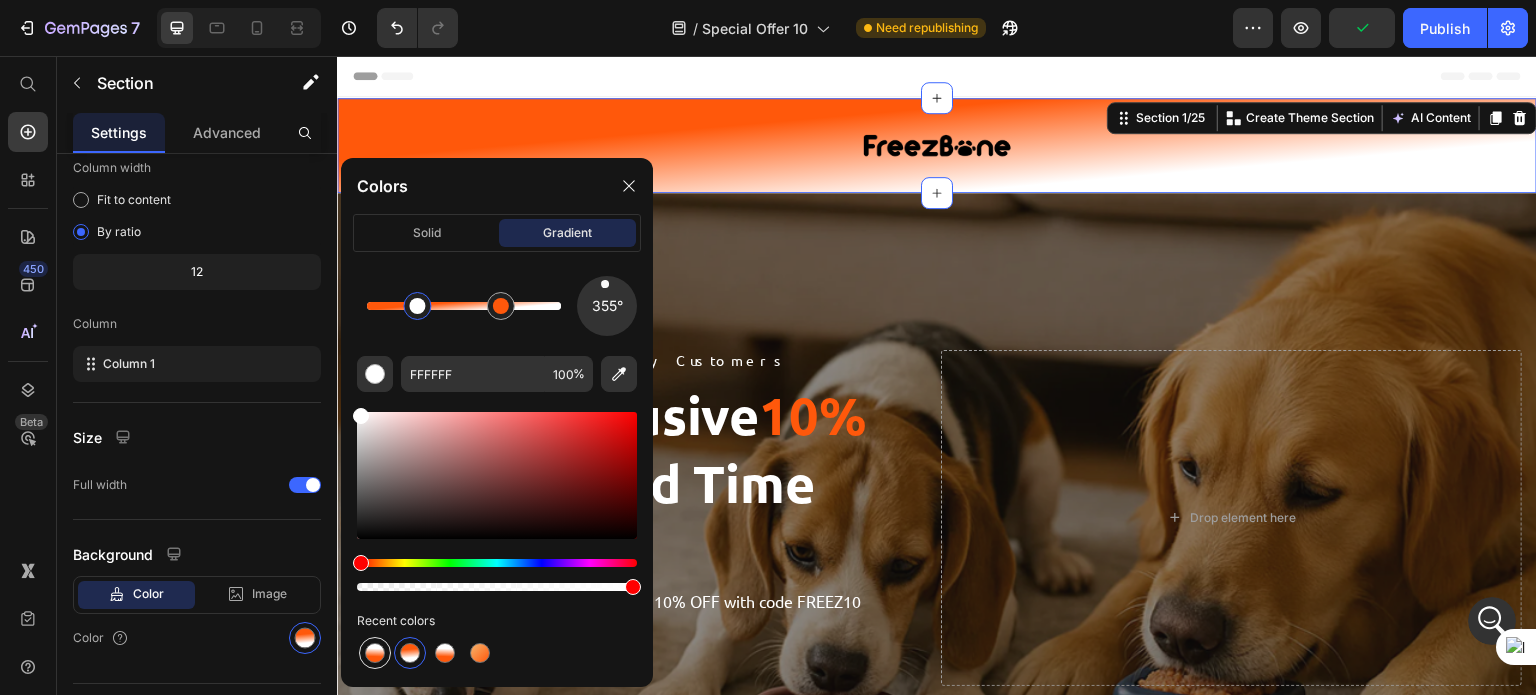 click at bounding box center (375, 653) 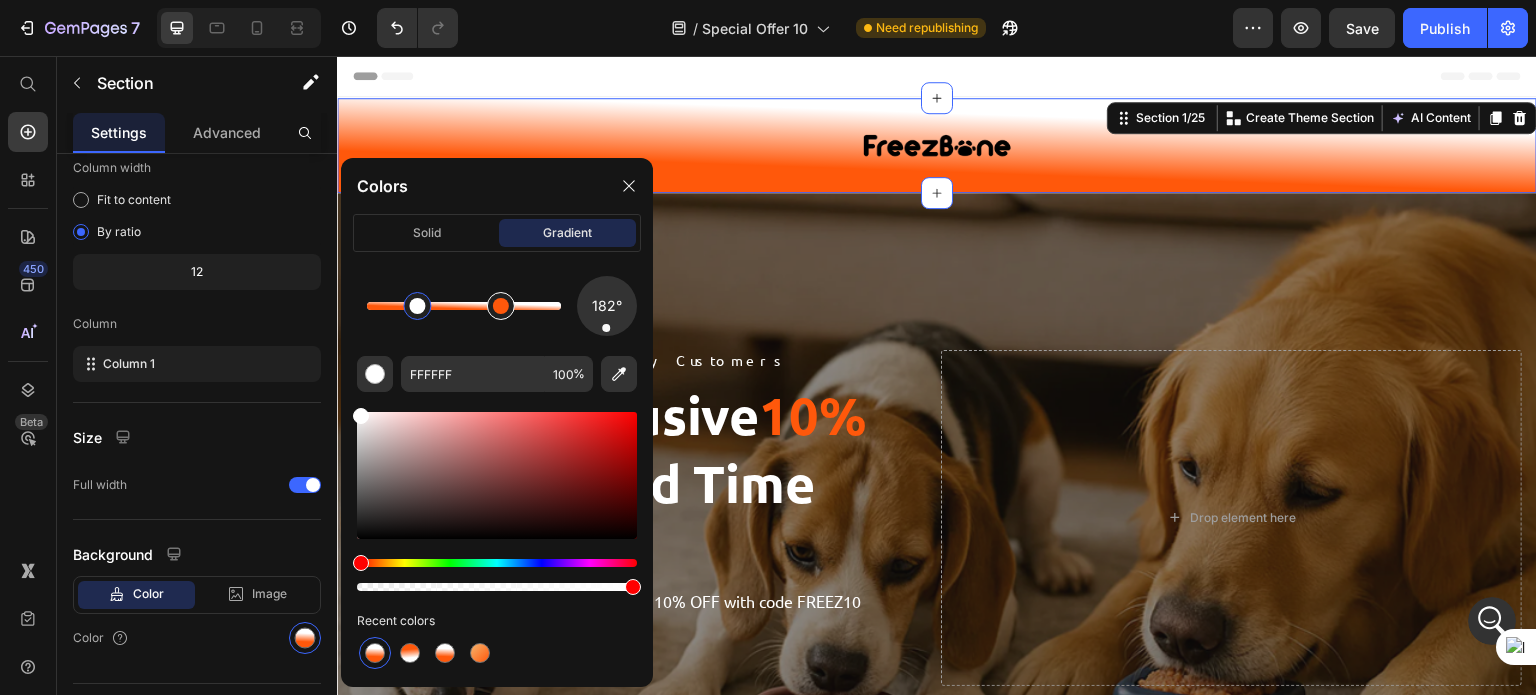 type on "FF580B" 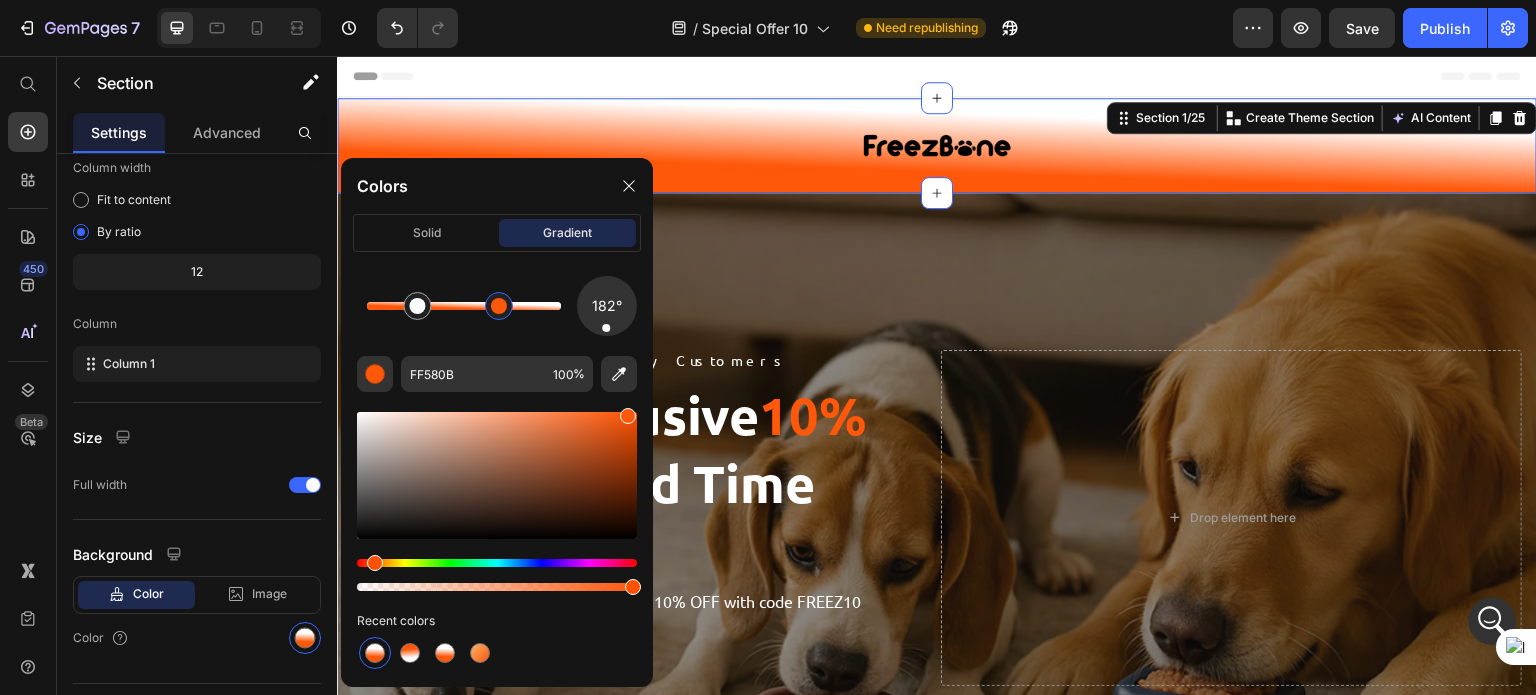 click at bounding box center [499, 306] 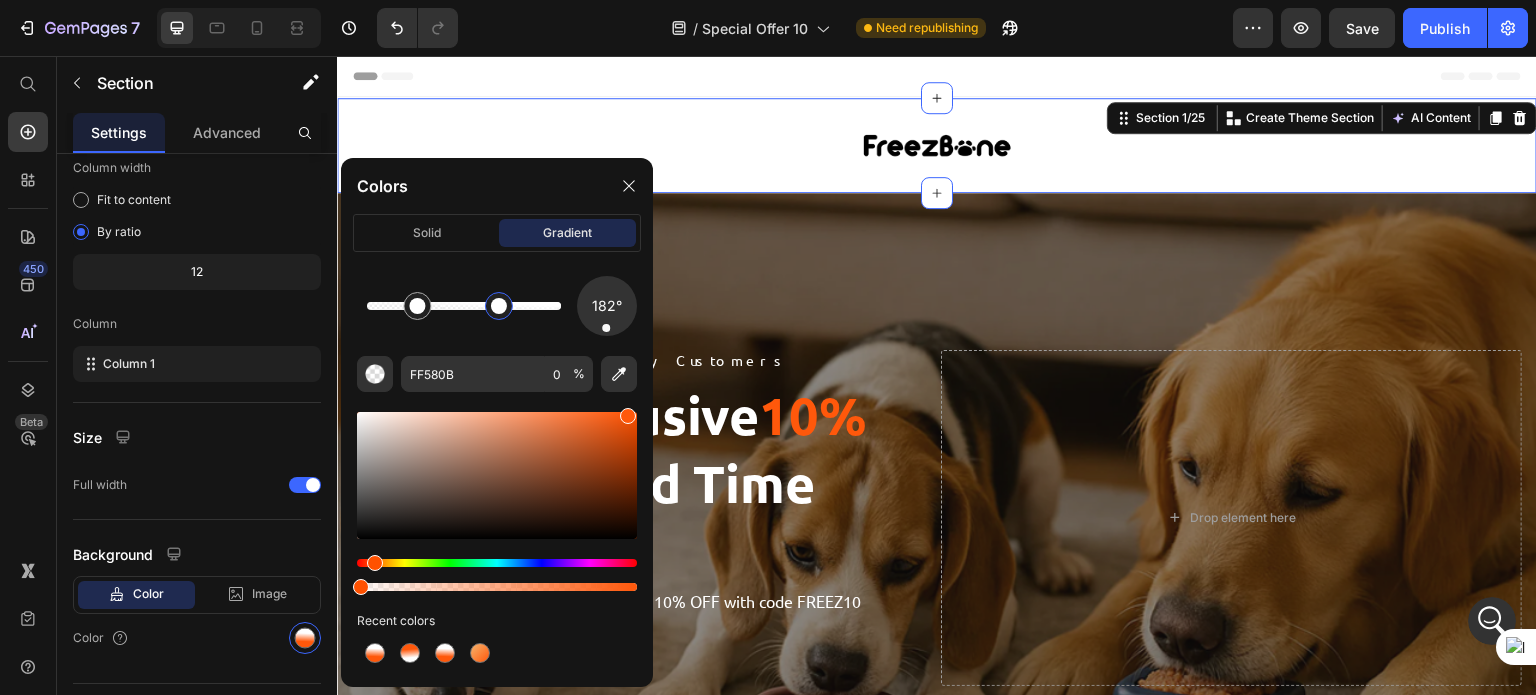 drag, startPoint x: 631, startPoint y: 587, endPoint x: 344, endPoint y: 587, distance: 287 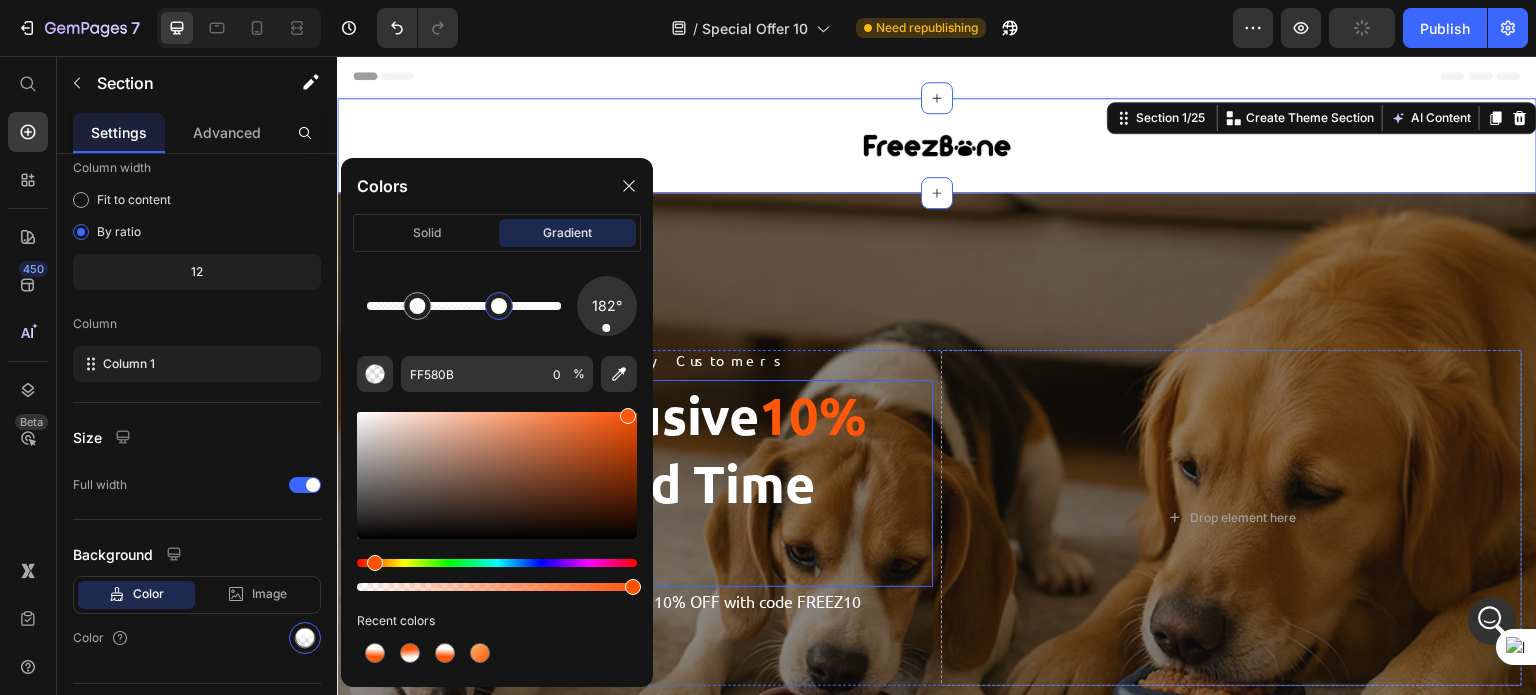 type on "100" 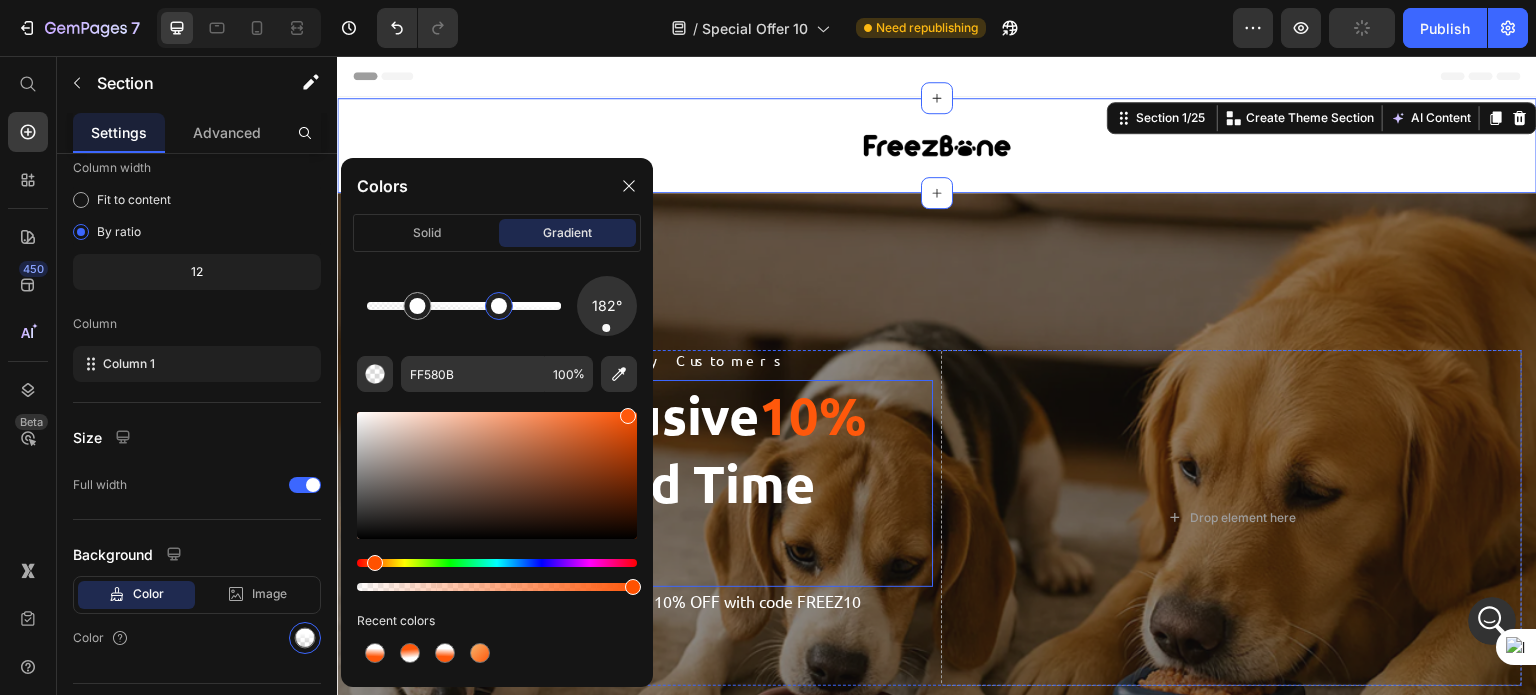 drag, startPoint x: 693, startPoint y: 643, endPoint x: 693, endPoint y: 583, distance: 60 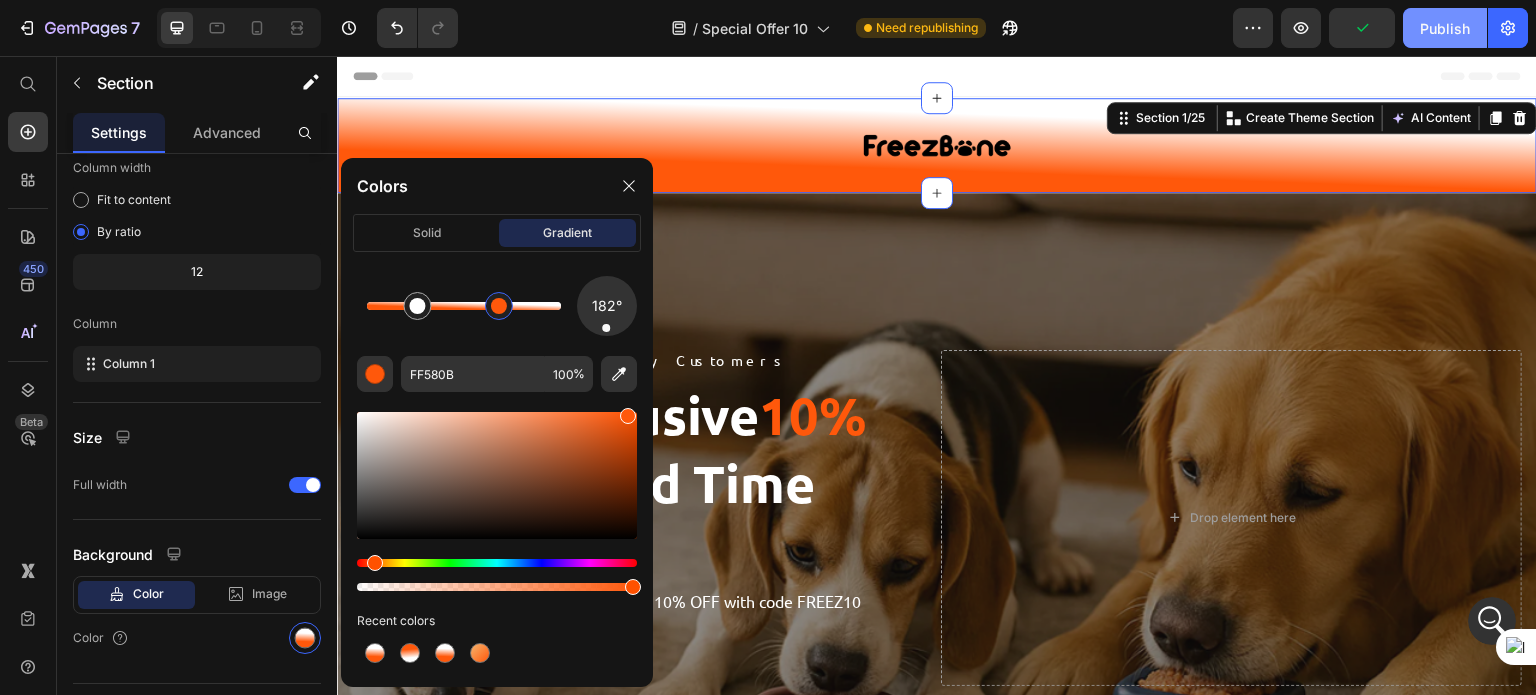 click on "Publish" at bounding box center (1445, 28) 